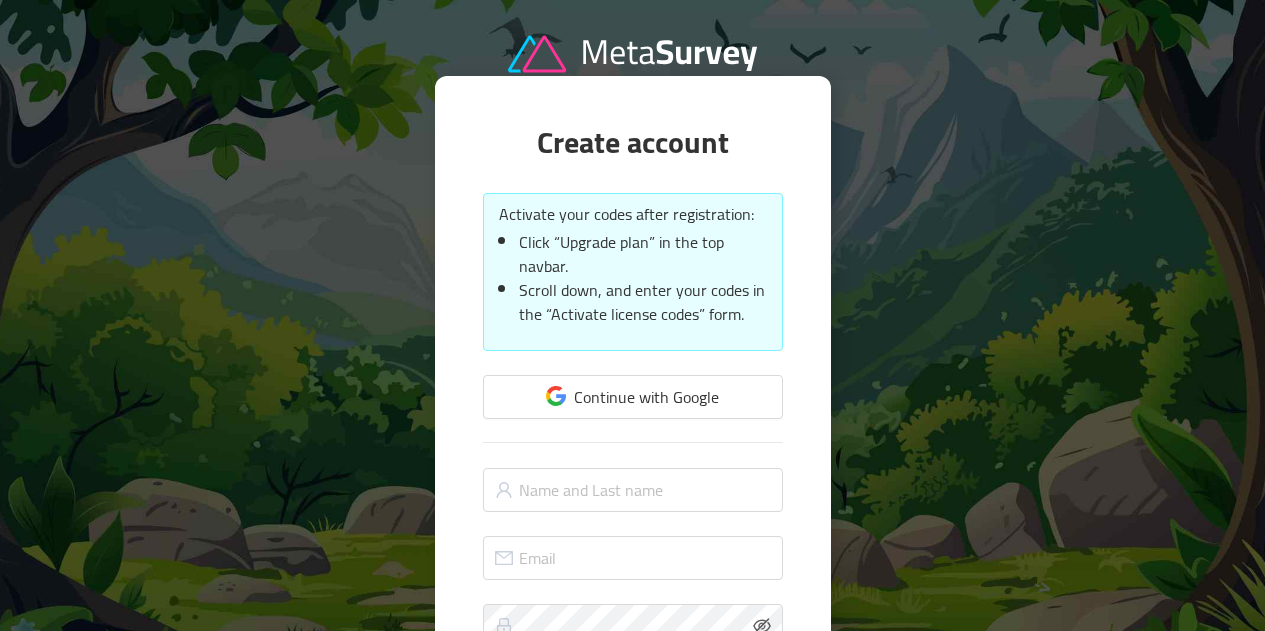 scroll, scrollTop: 0, scrollLeft: 0, axis: both 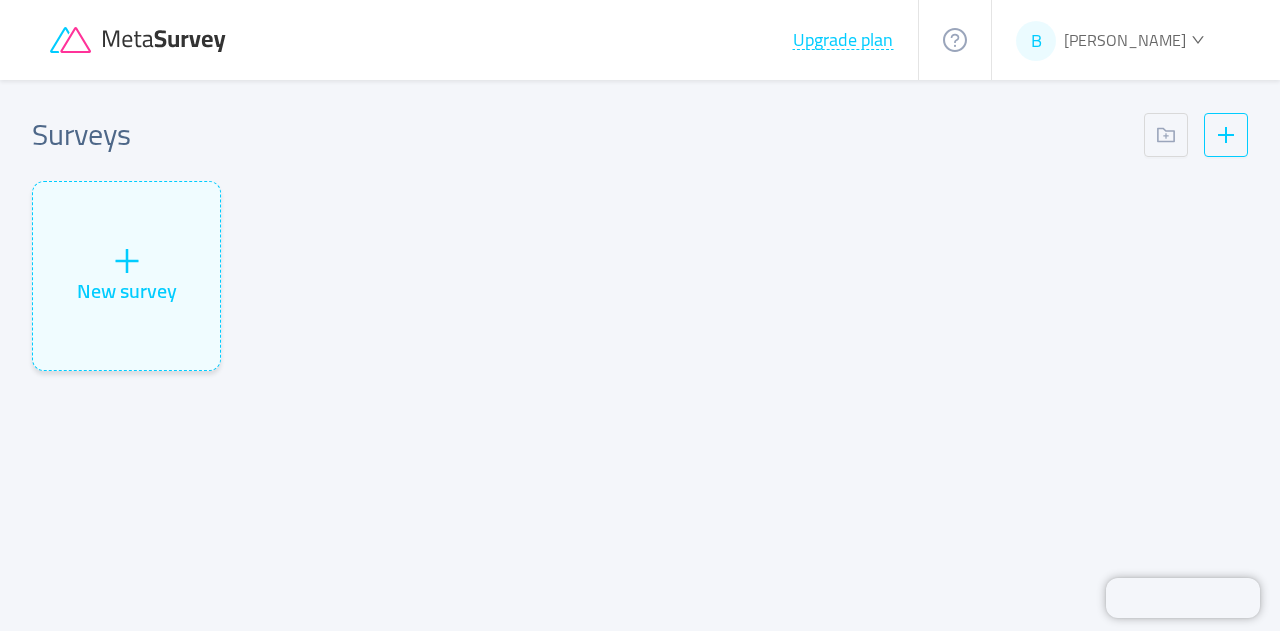 click on "B [PERSON_NAME]" at bounding box center [1111, 40] 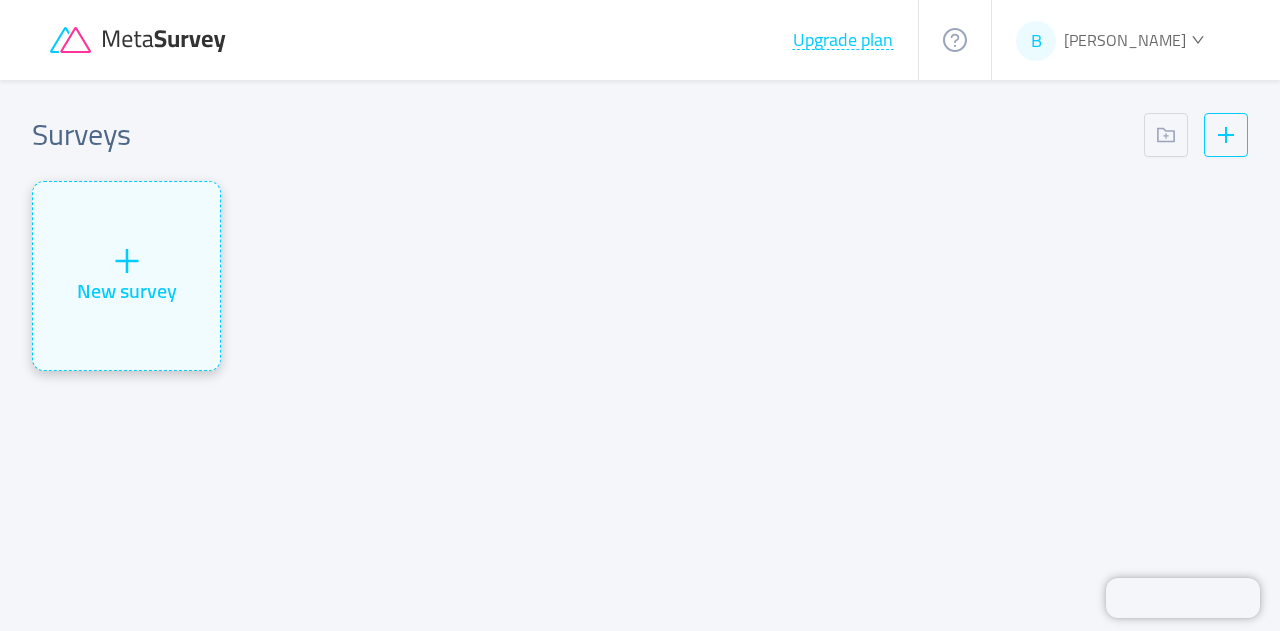 click on "New survey" at bounding box center [127, 291] 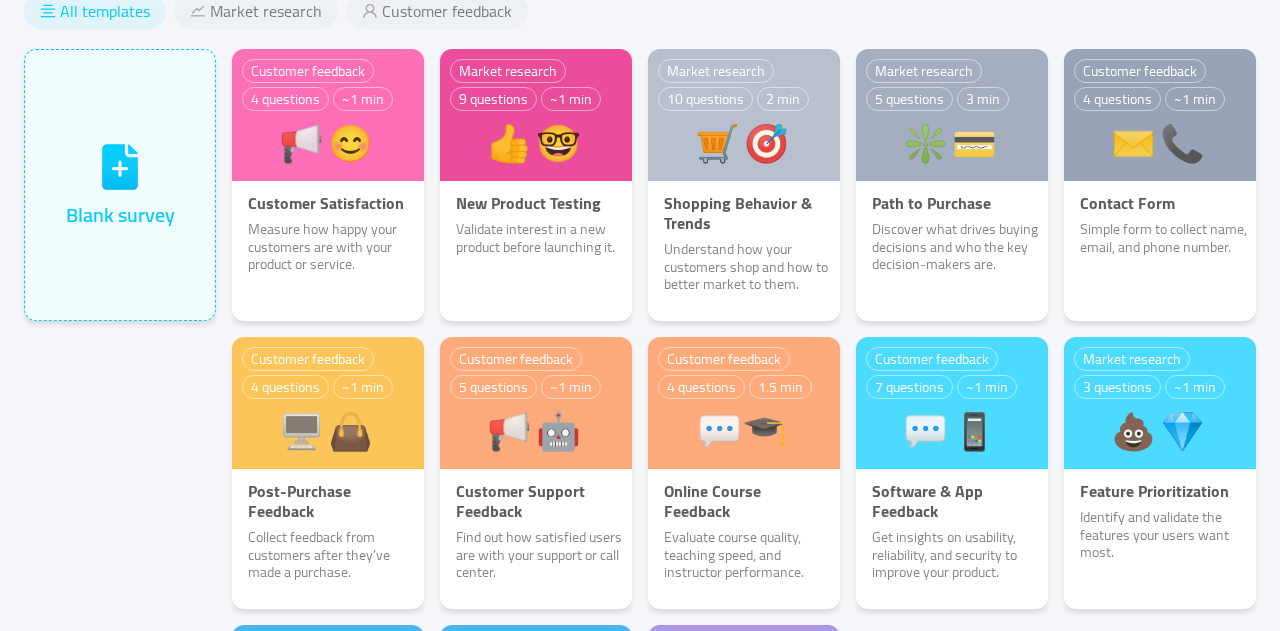 scroll, scrollTop: 109, scrollLeft: 0, axis: vertical 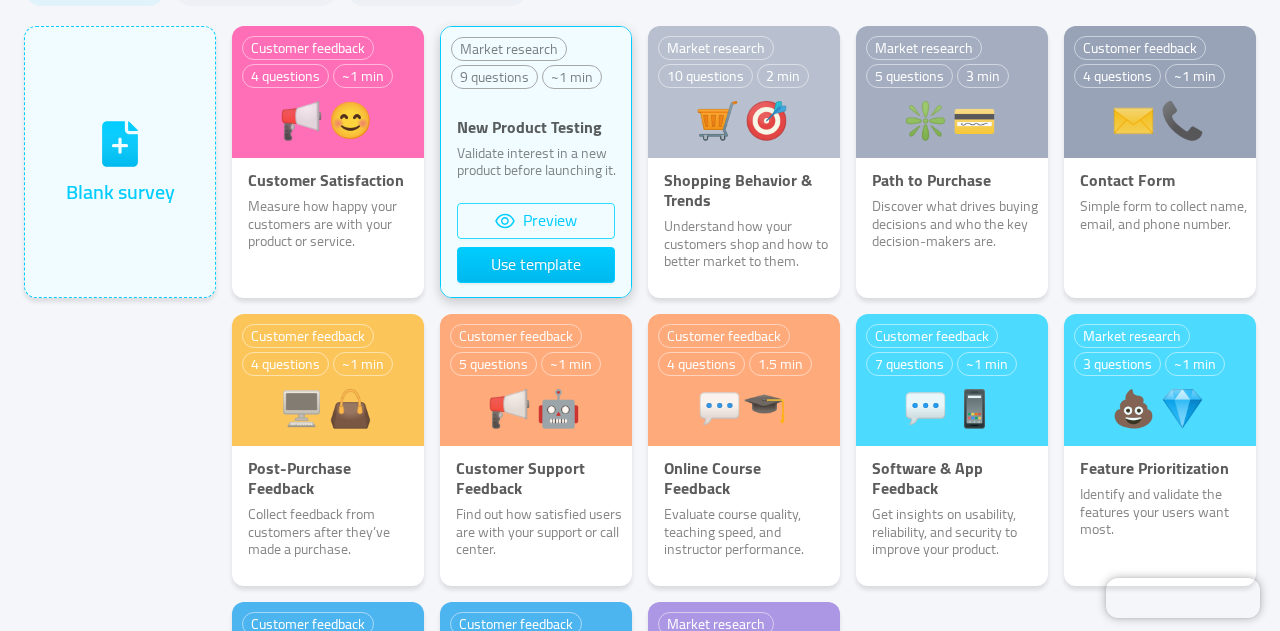 click on "Preview" at bounding box center [536, 221] 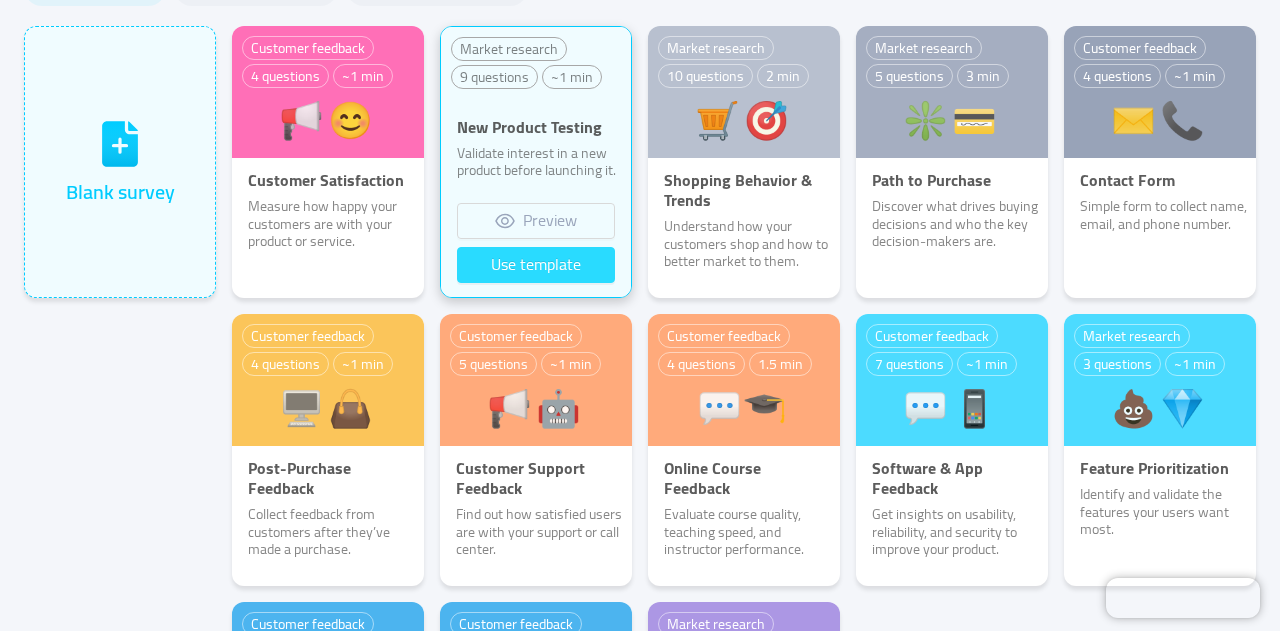 click on "Use template" at bounding box center [536, 265] 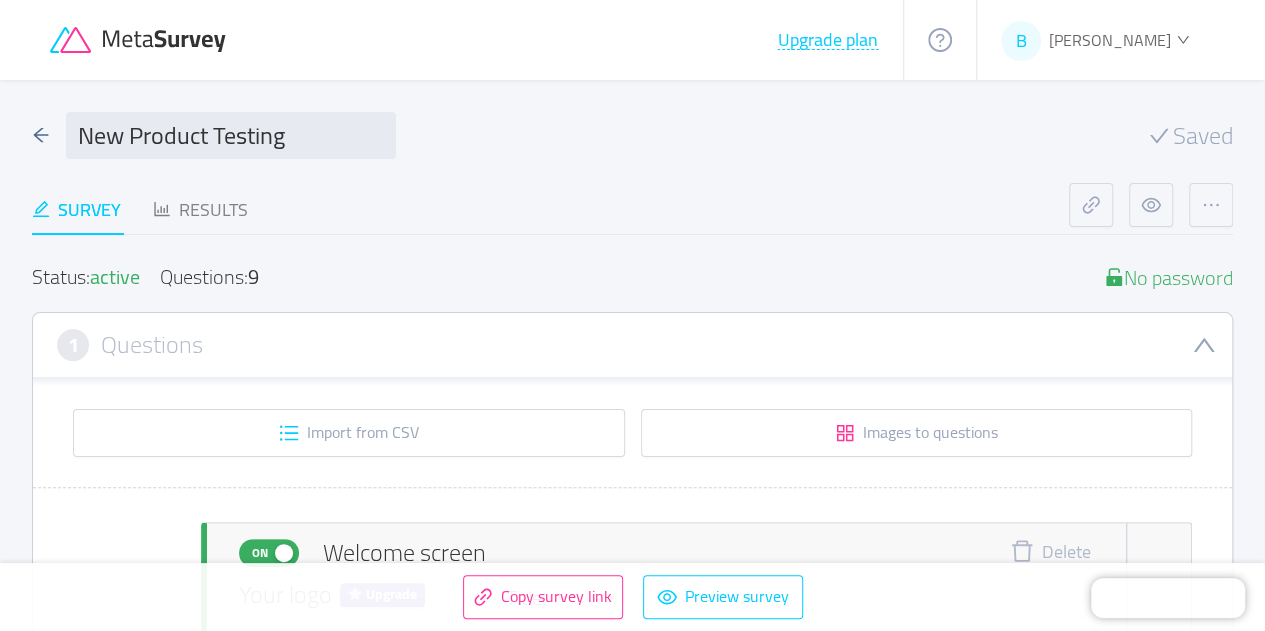 type 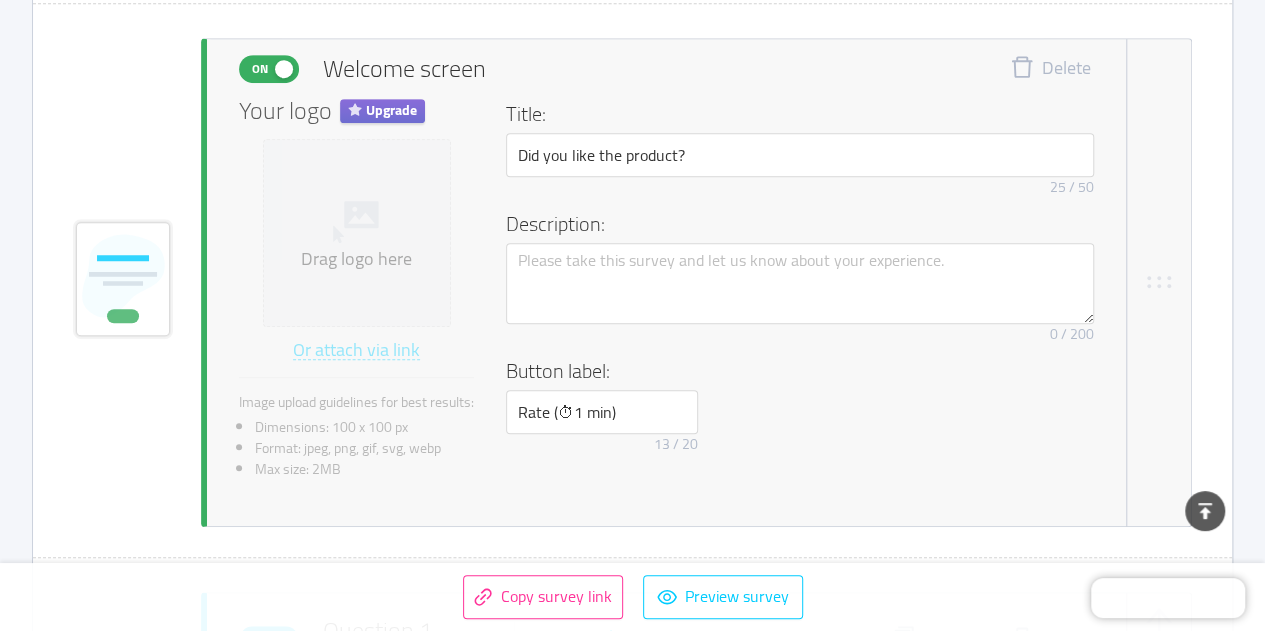 scroll, scrollTop: 472, scrollLeft: 0, axis: vertical 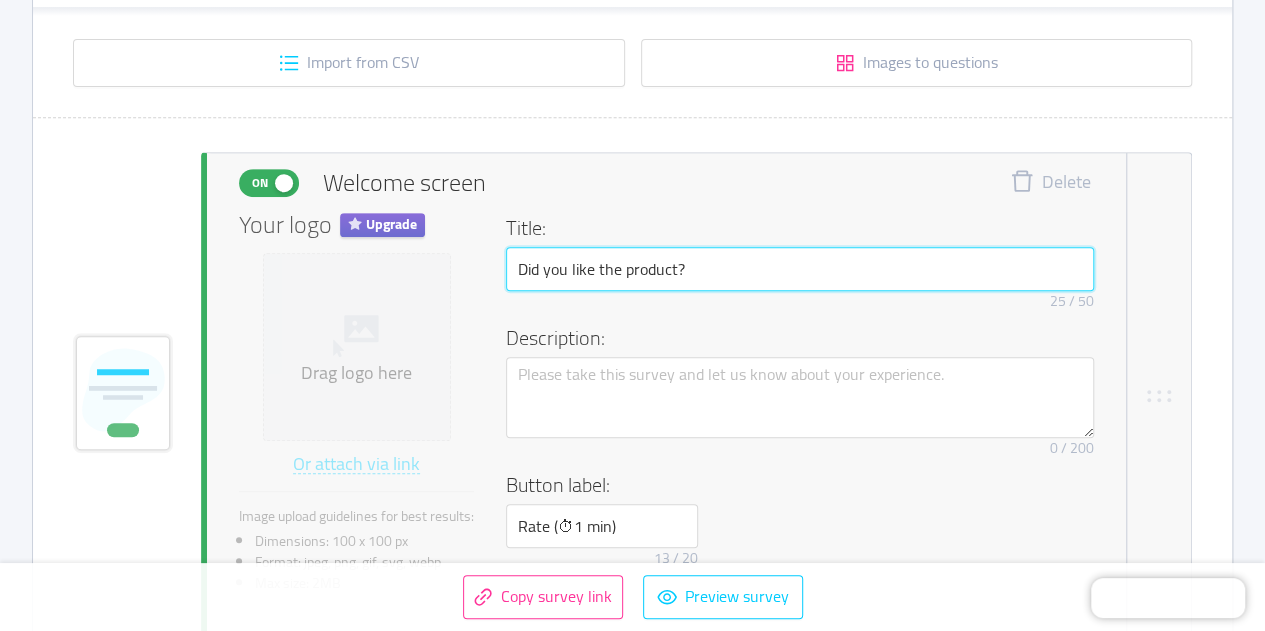click on "Did you like the product?" at bounding box center (800, 269) 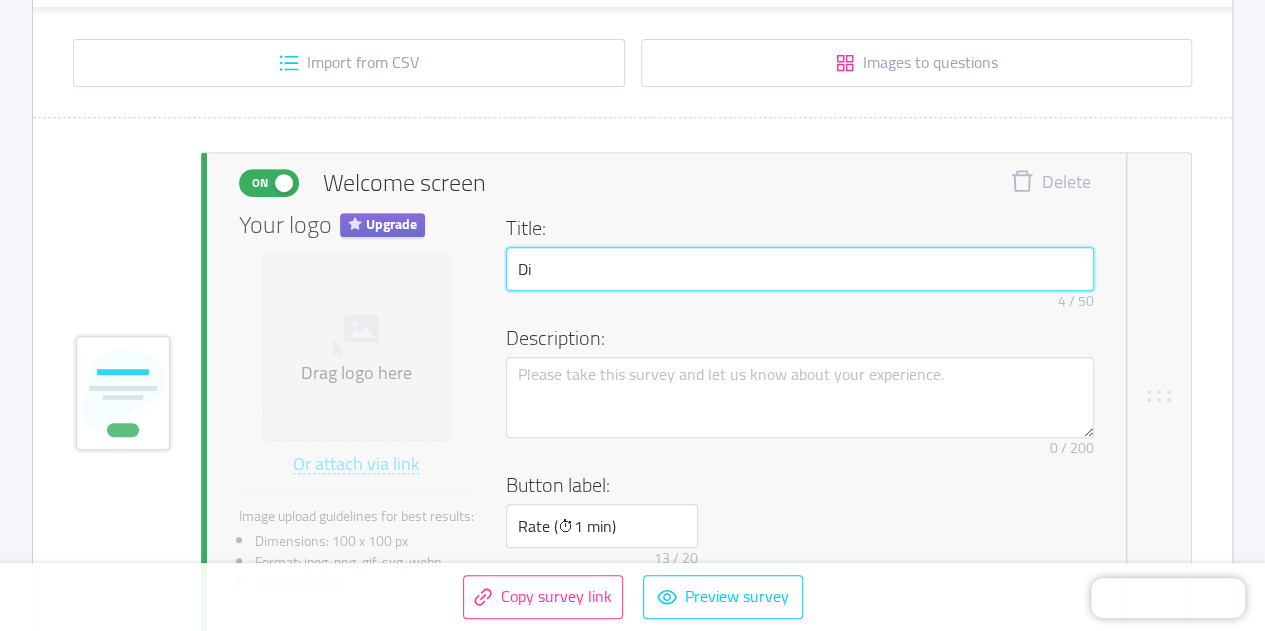 type on "D" 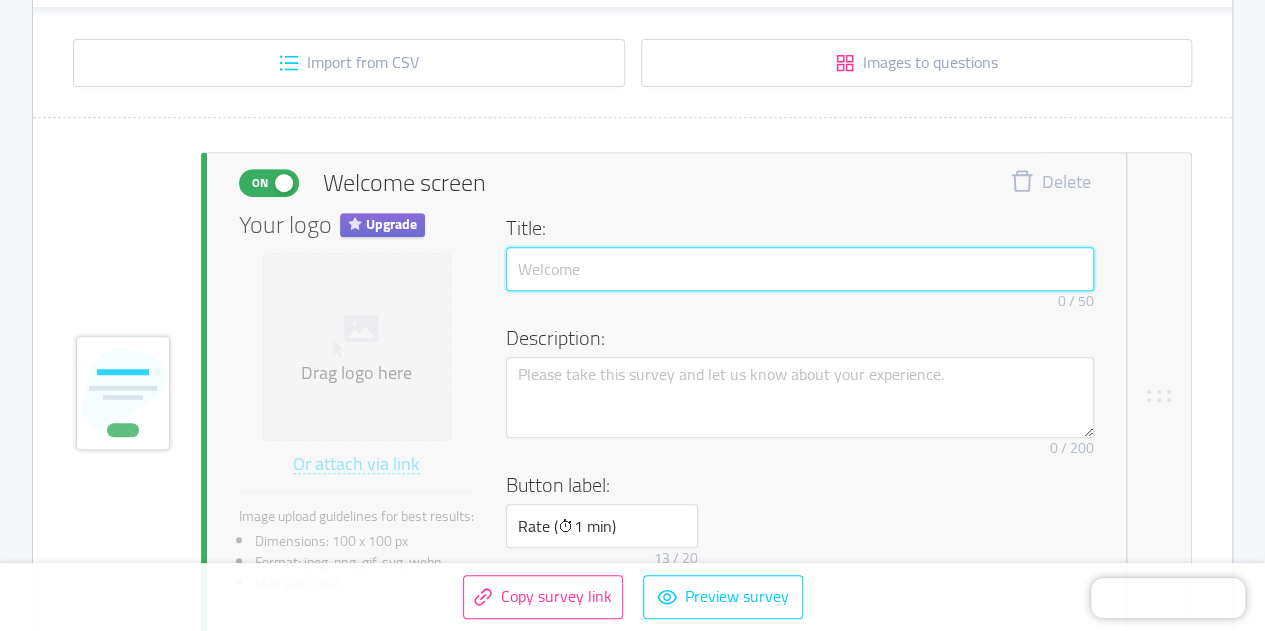 paste on "Is Your EDR Solution Leaving Gaps in Ransomware De" 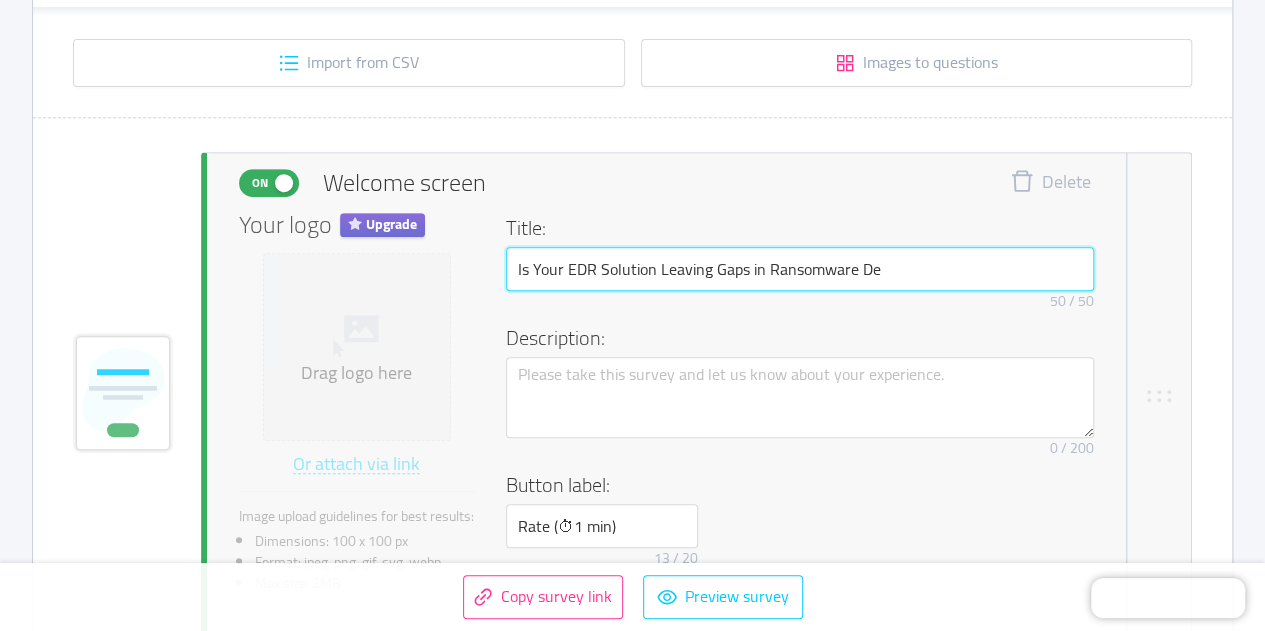 click on "Is Your EDR Solution Leaving Gaps in Ransomware De" at bounding box center [800, 269] 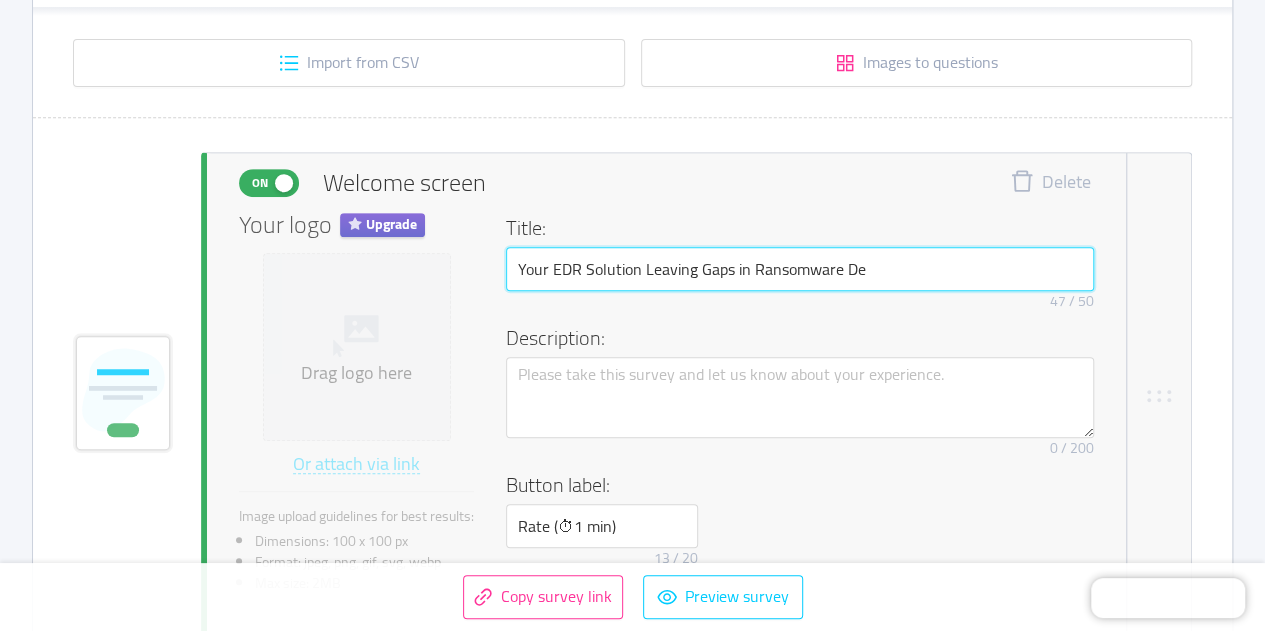 click on "Your EDR Solution Leaving Gaps in Ransomware De" at bounding box center (800, 269) 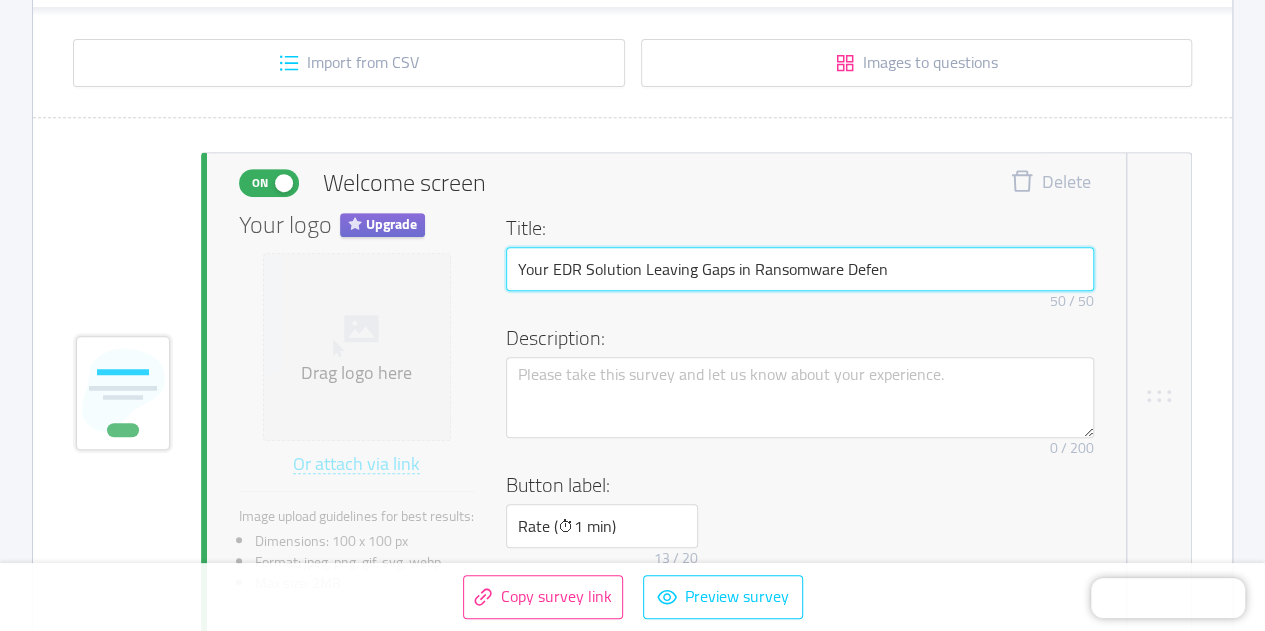 drag, startPoint x: 922, startPoint y: 269, endPoint x: 496, endPoint y: 257, distance: 426.16898 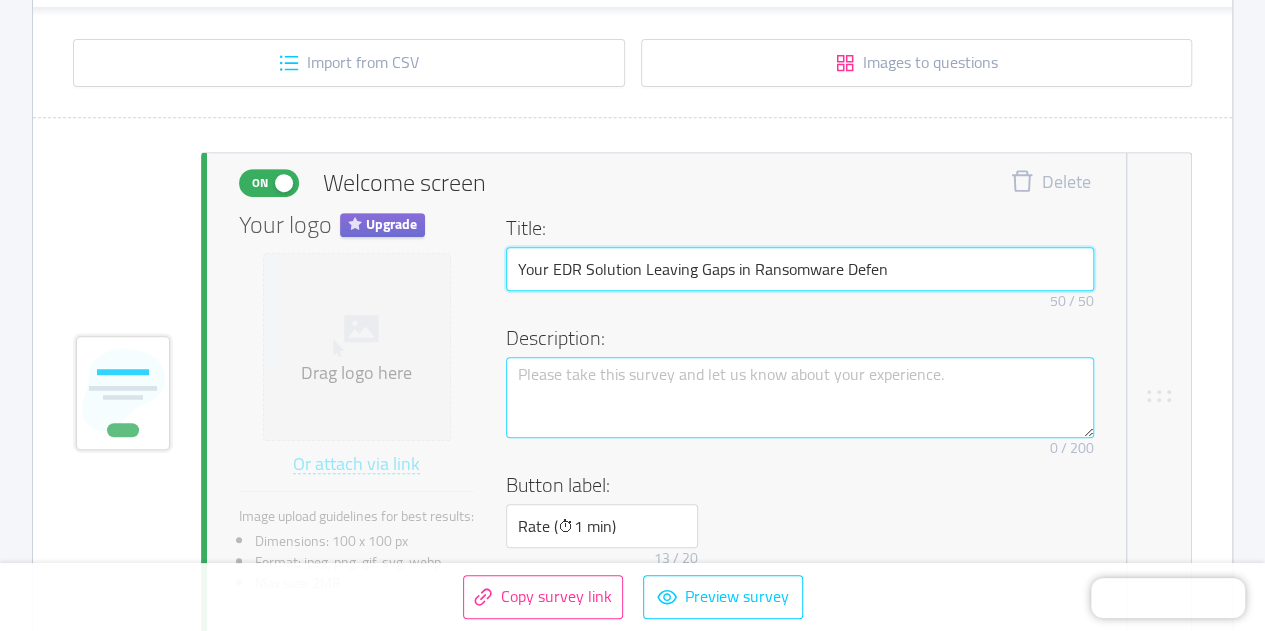 type on "Your EDR Solution Leaving Gaps in Ransomware Defen" 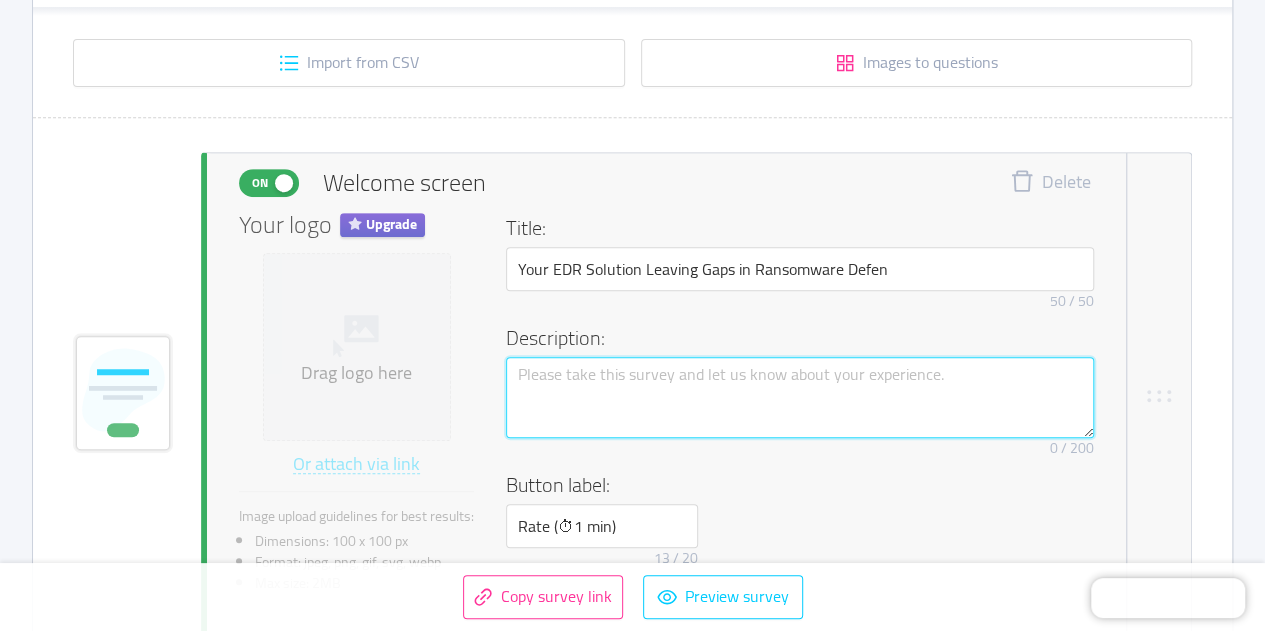 click at bounding box center (800, 397) 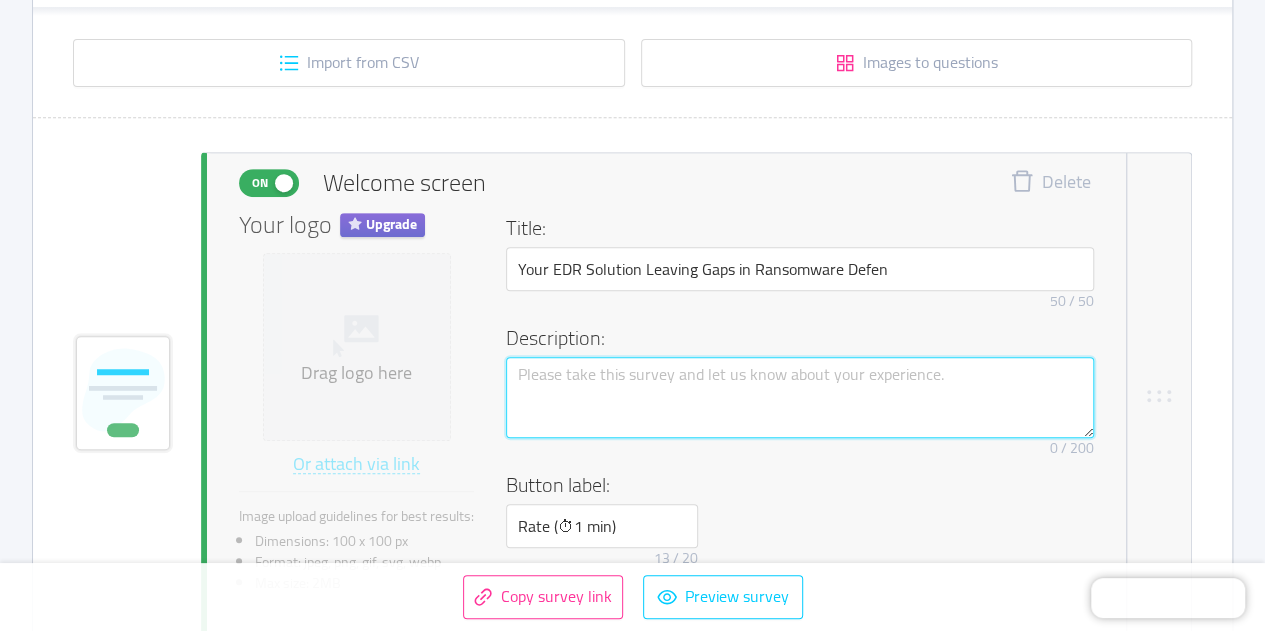 click at bounding box center [800, 397] 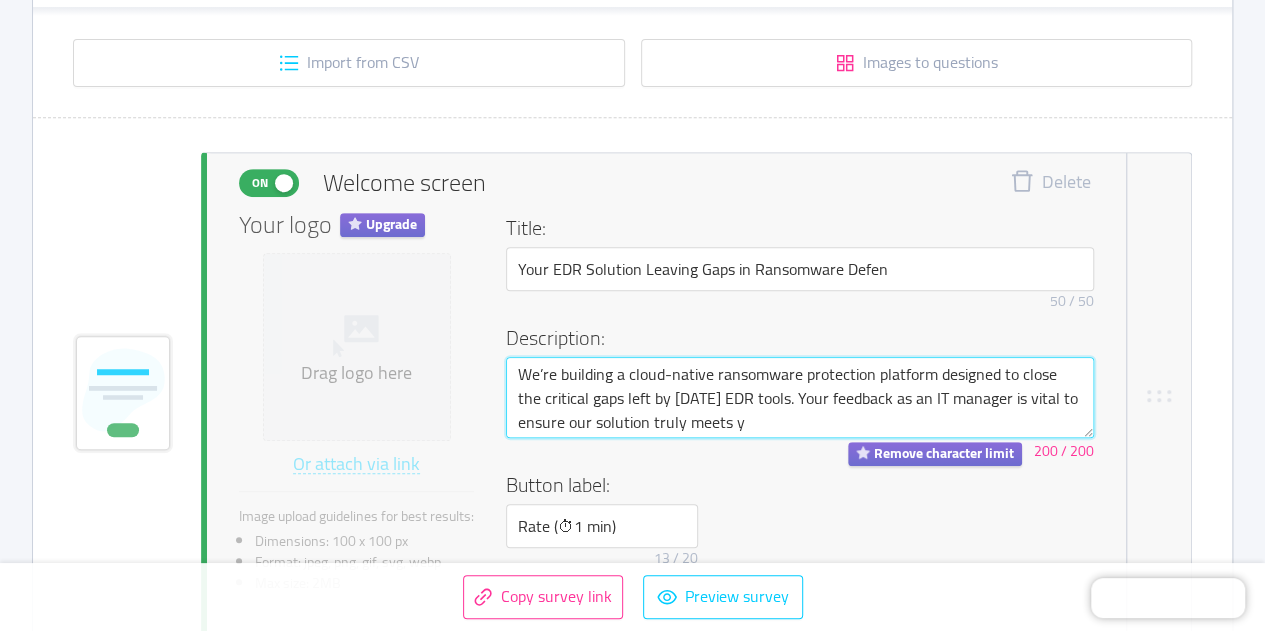 type 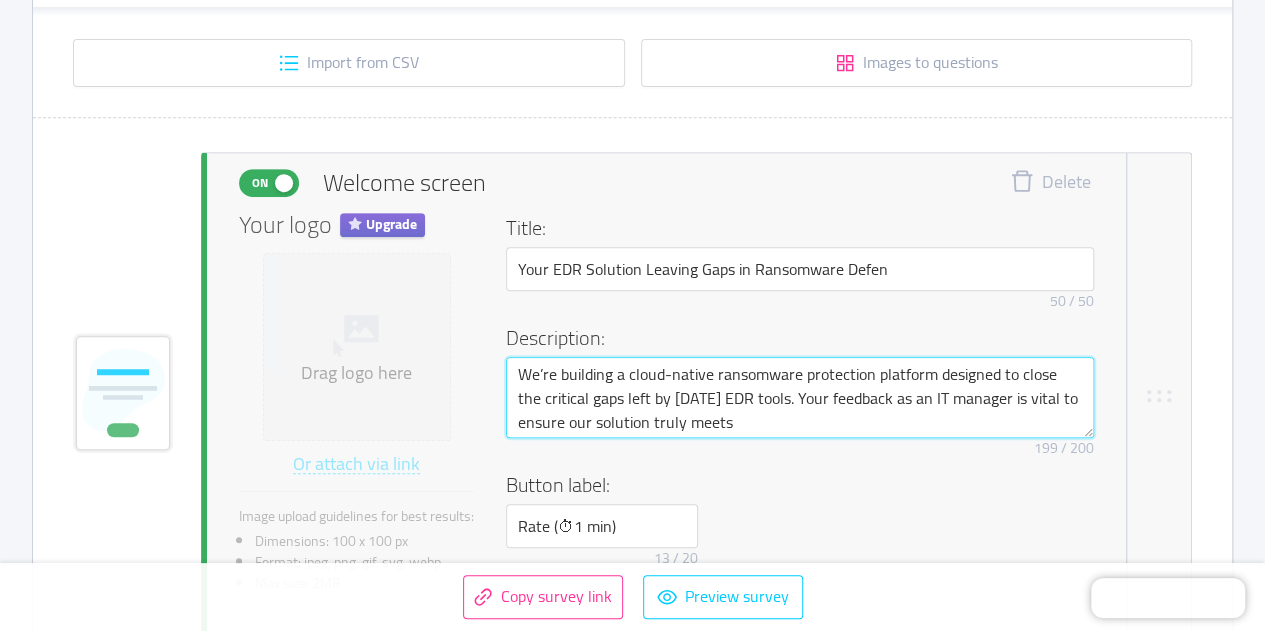 type 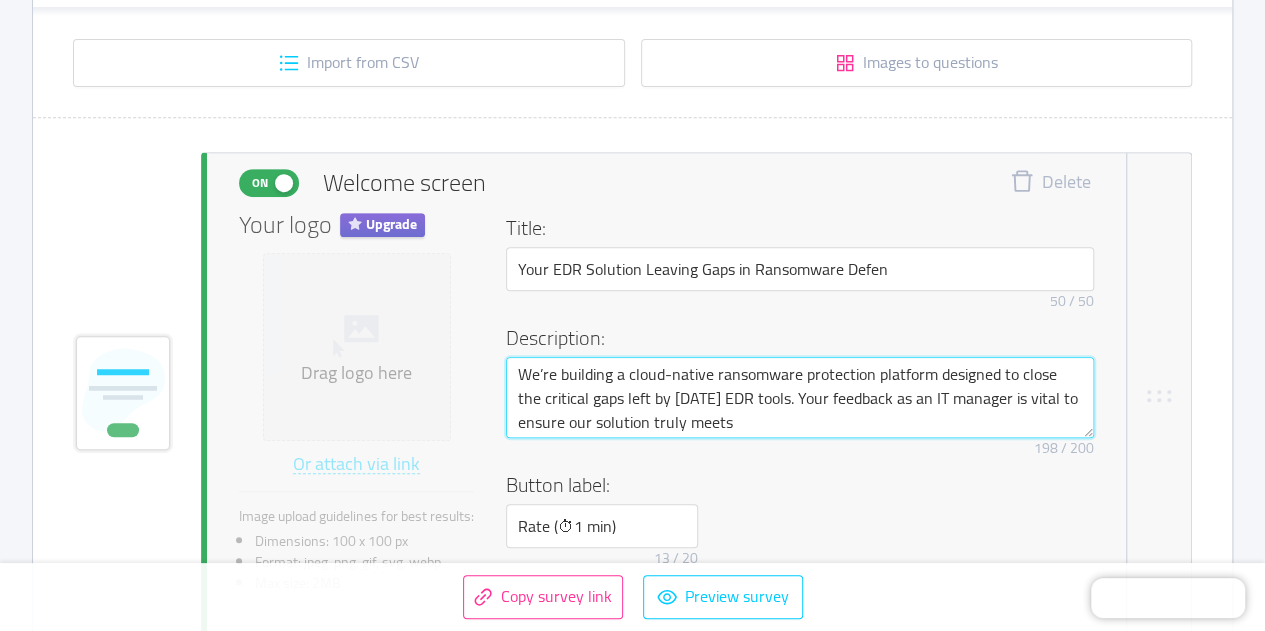 drag, startPoint x: 749, startPoint y: 417, endPoint x: 513, endPoint y: 380, distance: 238.88281 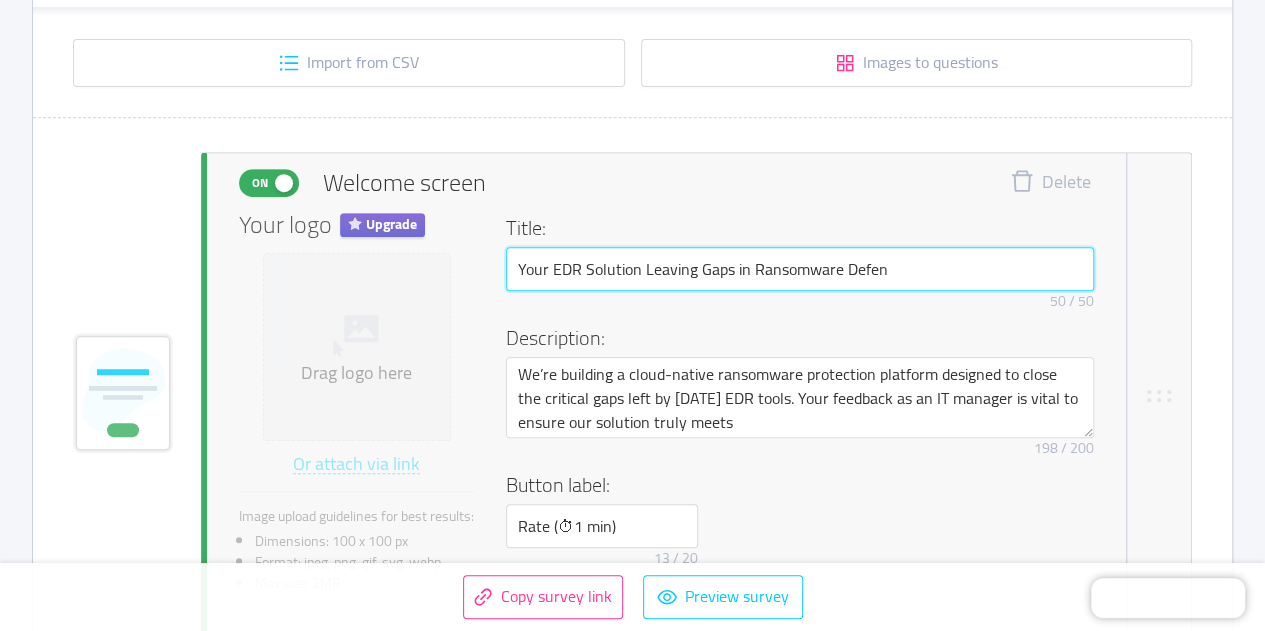 drag, startPoint x: 894, startPoint y: 270, endPoint x: 441, endPoint y: 273, distance: 453.00995 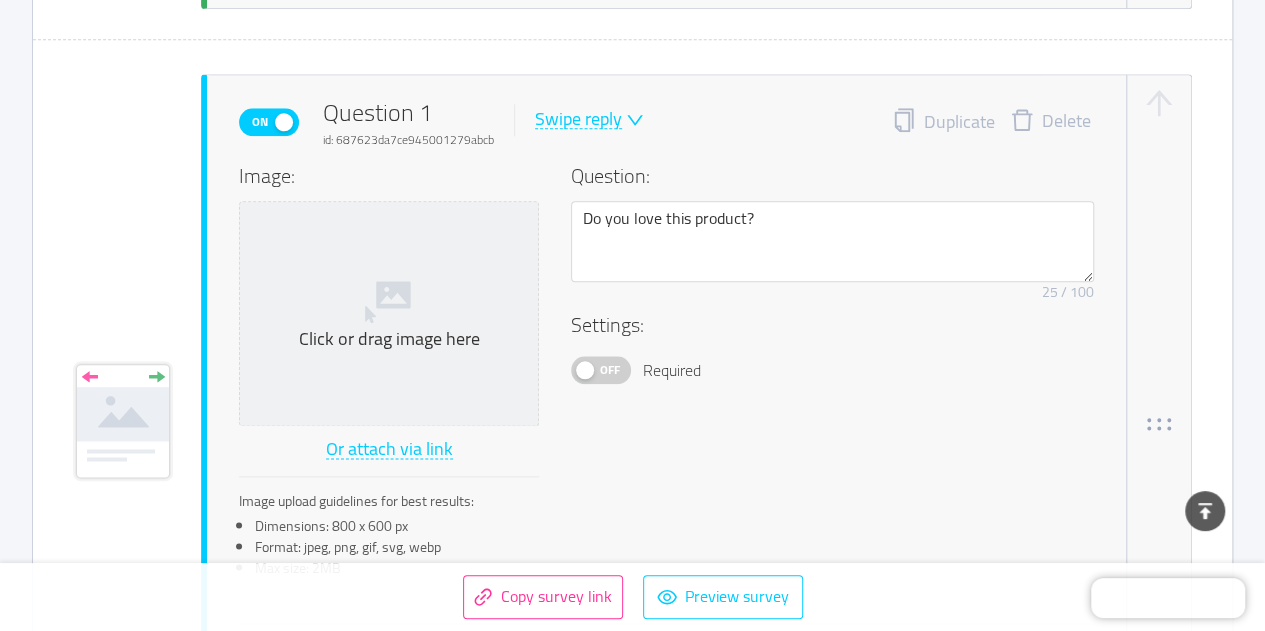 scroll, scrollTop: 1013, scrollLeft: 0, axis: vertical 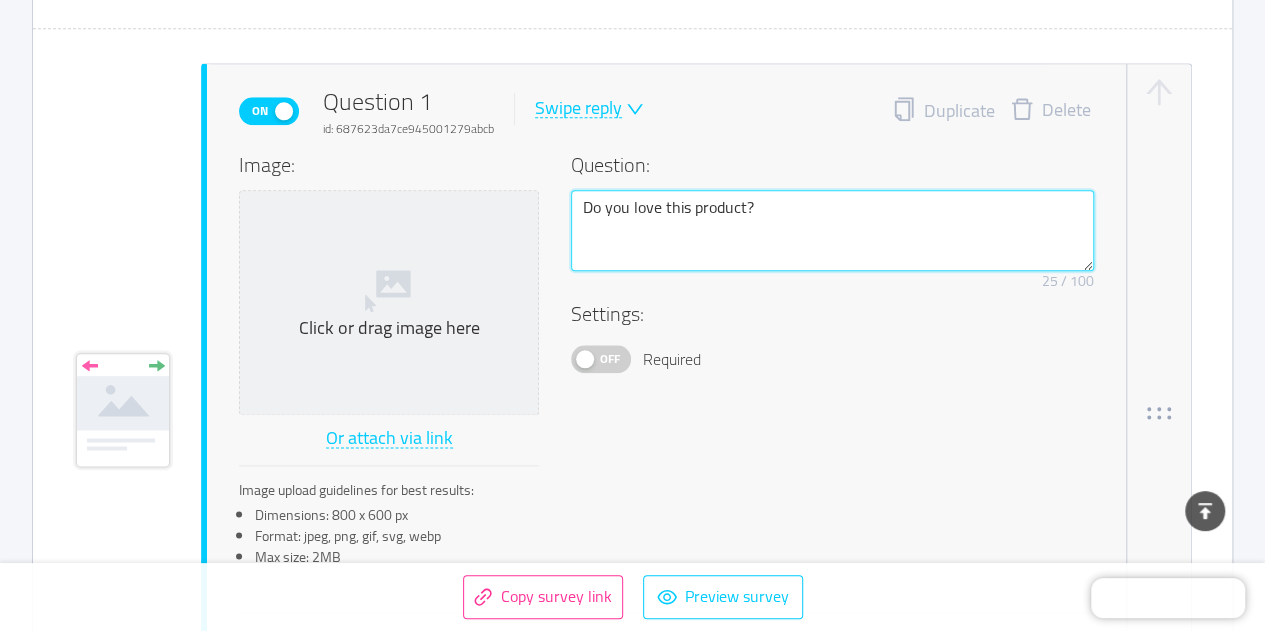 drag, startPoint x: 762, startPoint y: 207, endPoint x: 578, endPoint y: 208, distance: 184.00272 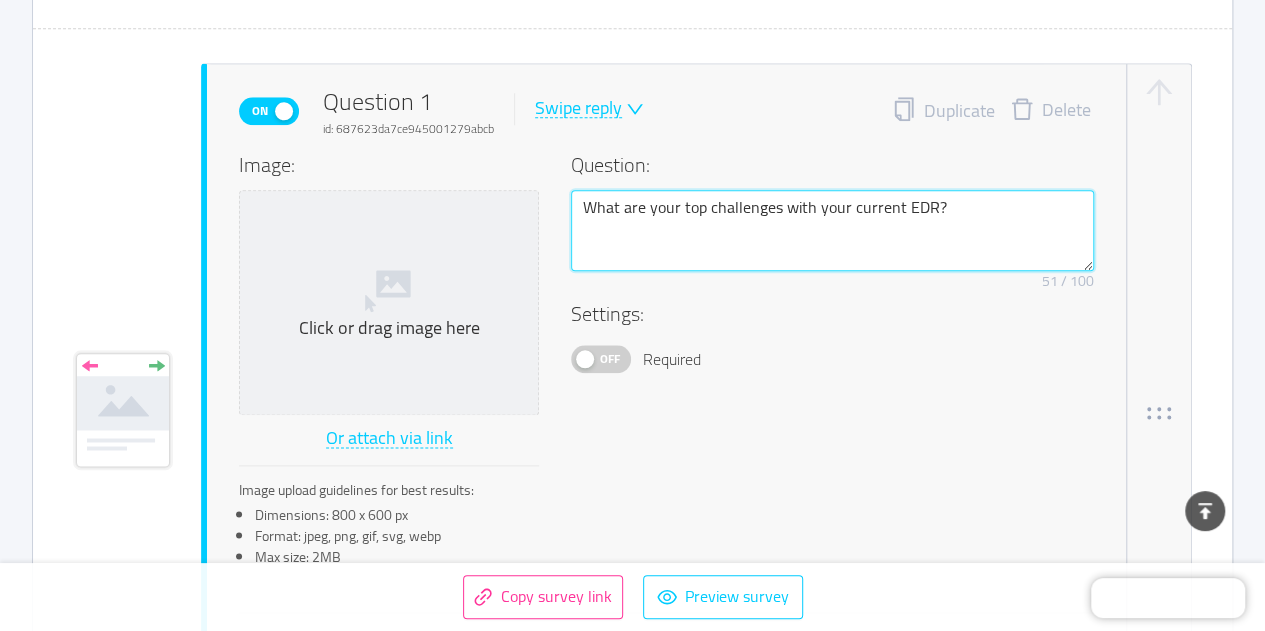 type on "What are your top challenges with your current EDR?" 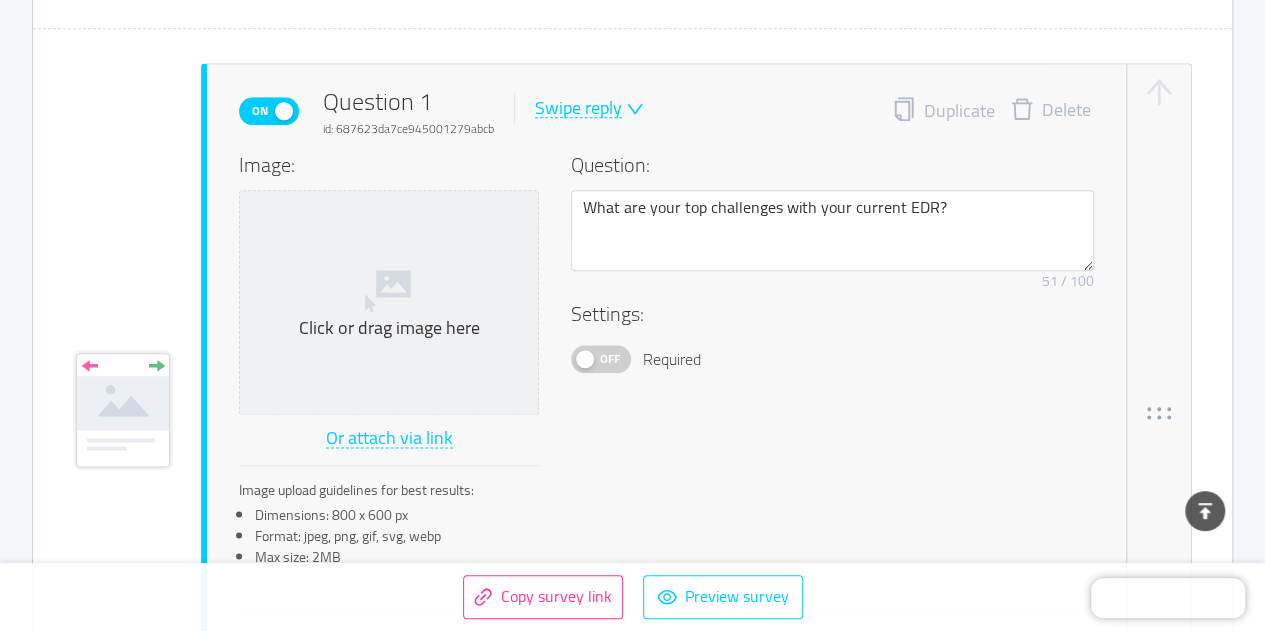 click on "Off Required" at bounding box center (832, 359) 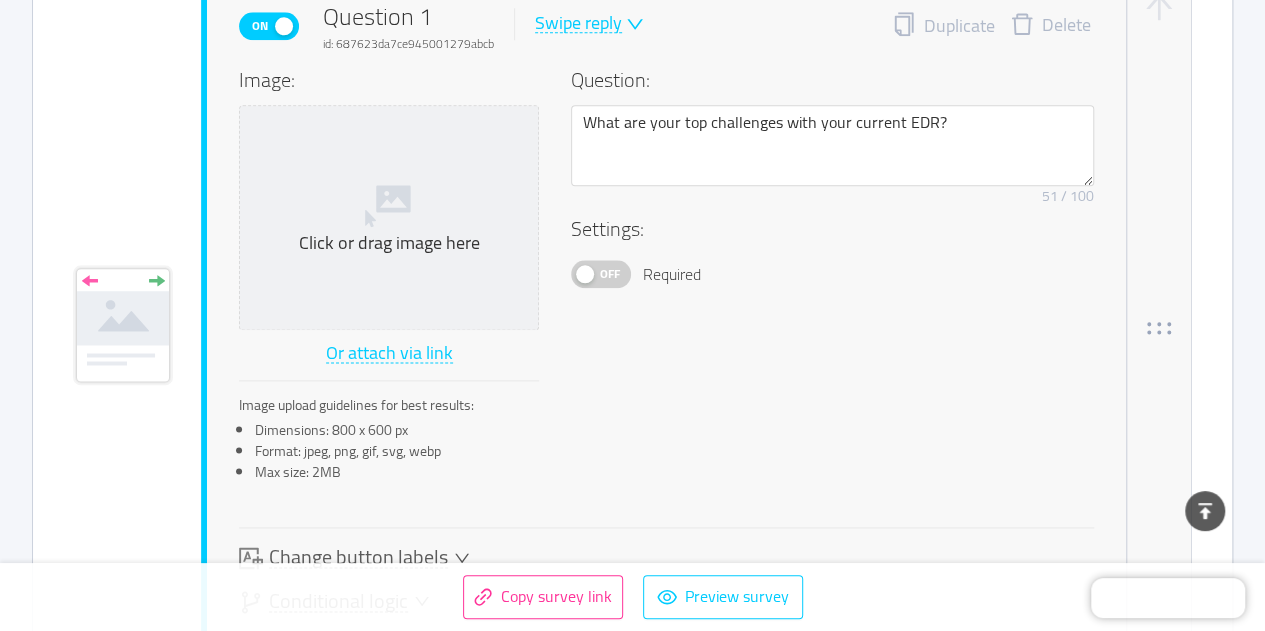scroll, scrollTop: 1041, scrollLeft: 0, axis: vertical 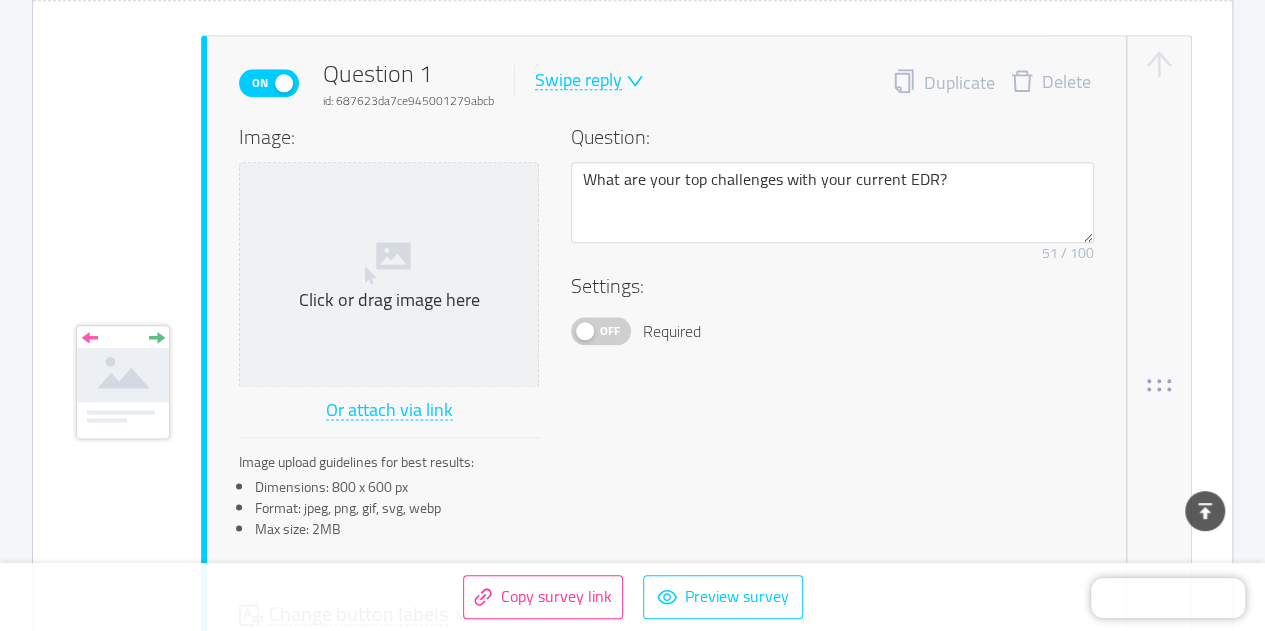 click on "Off" at bounding box center (610, 331) 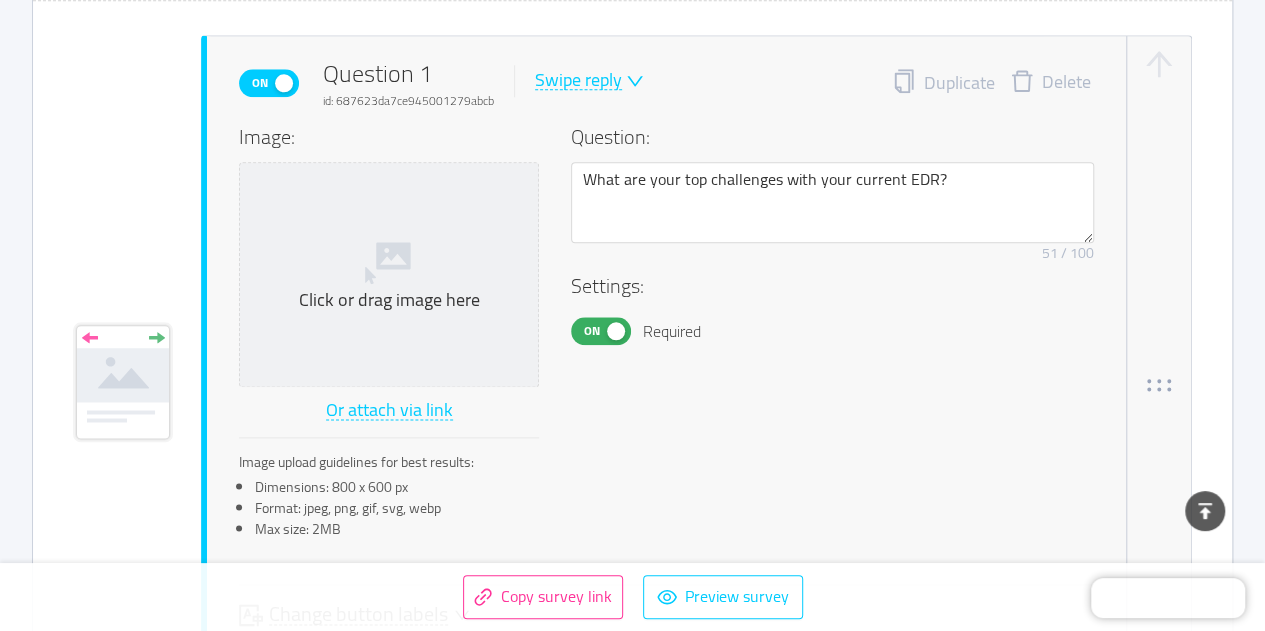 click on "On" at bounding box center (592, 331) 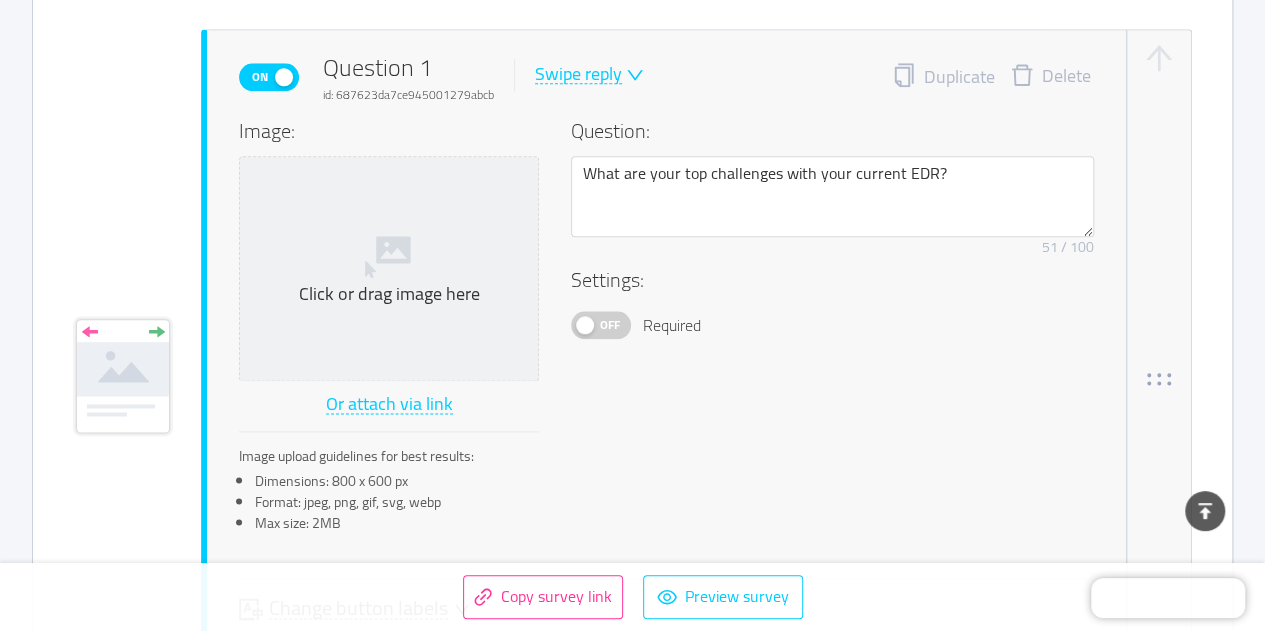 scroll, scrollTop: 979, scrollLeft: 0, axis: vertical 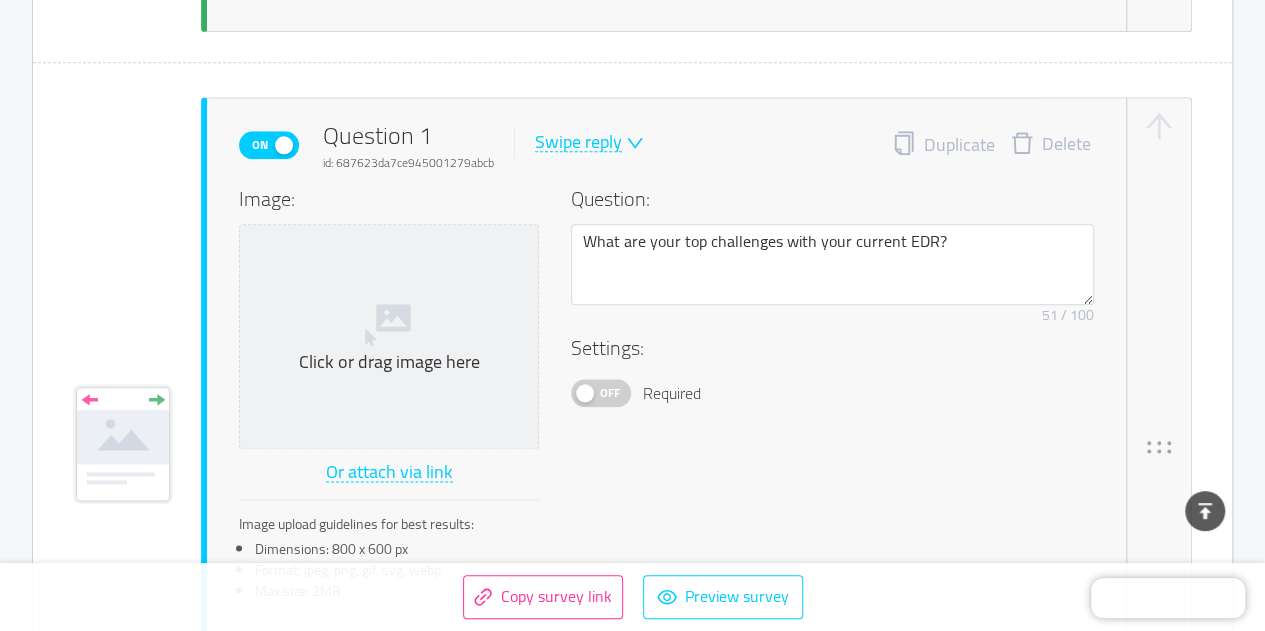 click 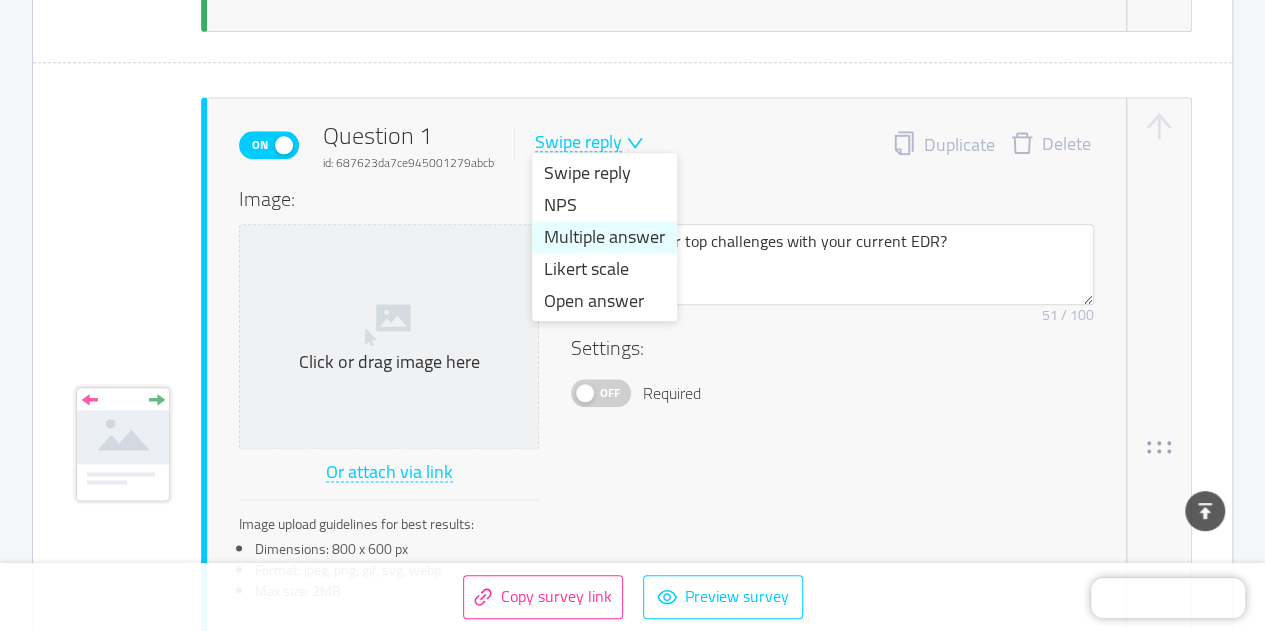 click on "Multiple answer" at bounding box center [604, 237] 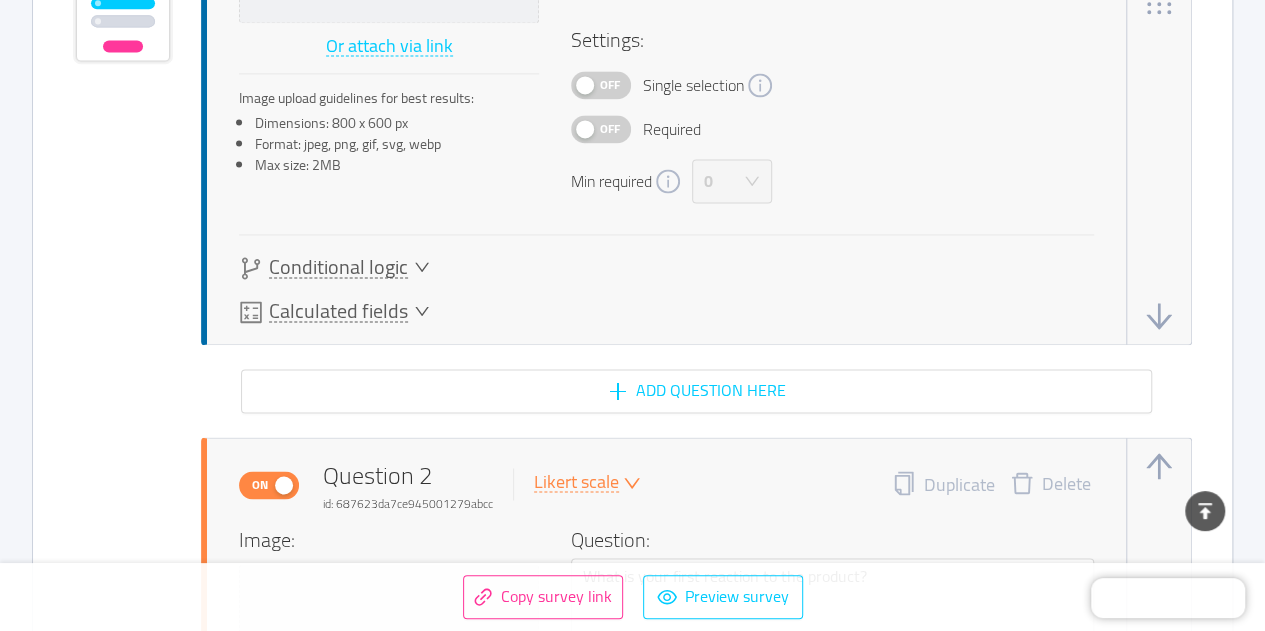 scroll, scrollTop: 1462, scrollLeft: 0, axis: vertical 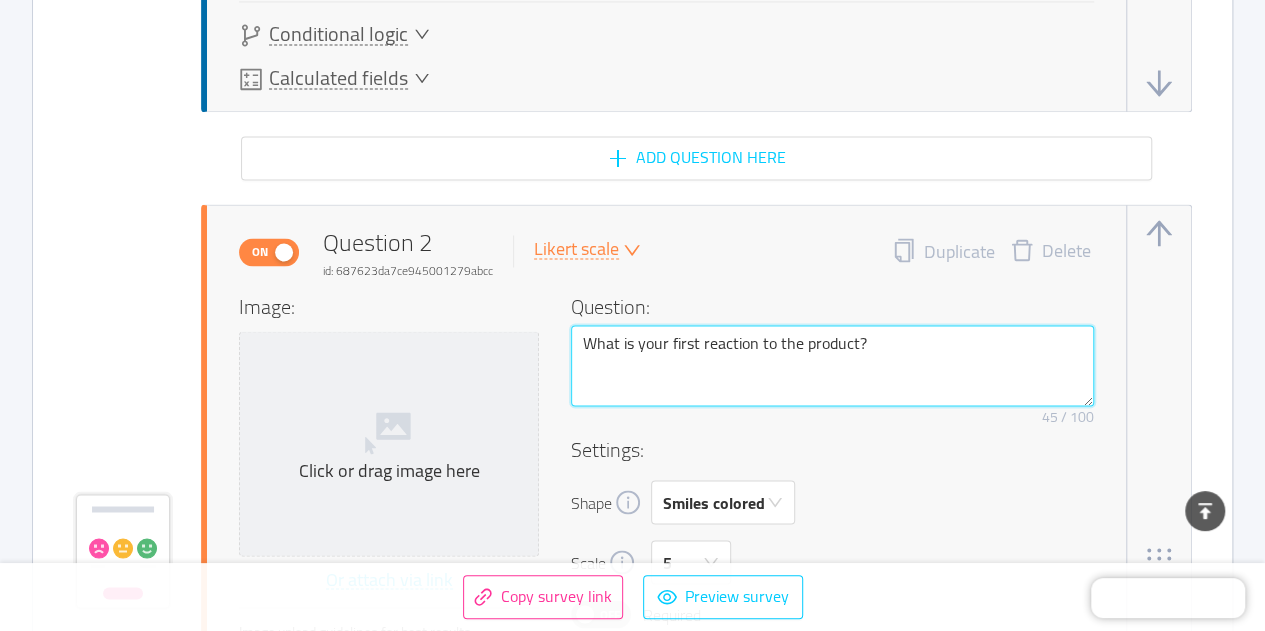 drag, startPoint x: 897, startPoint y: 337, endPoint x: 555, endPoint y: 367, distance: 343.31326 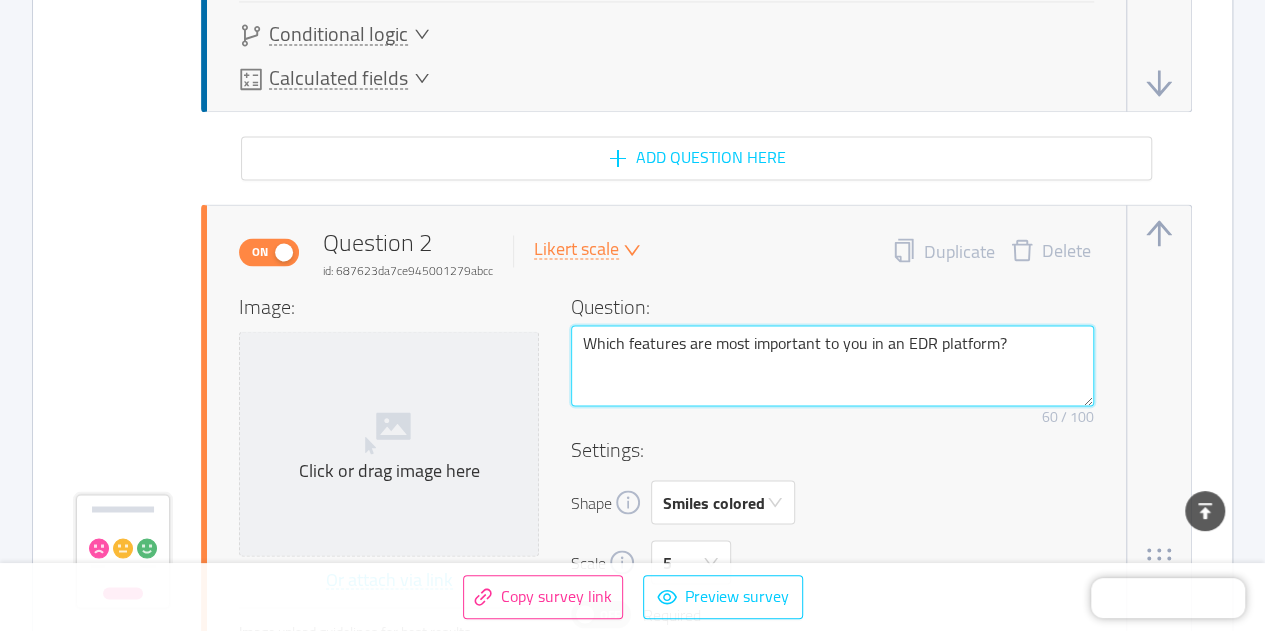 type on "Which features are most important to you in an EDR platform?" 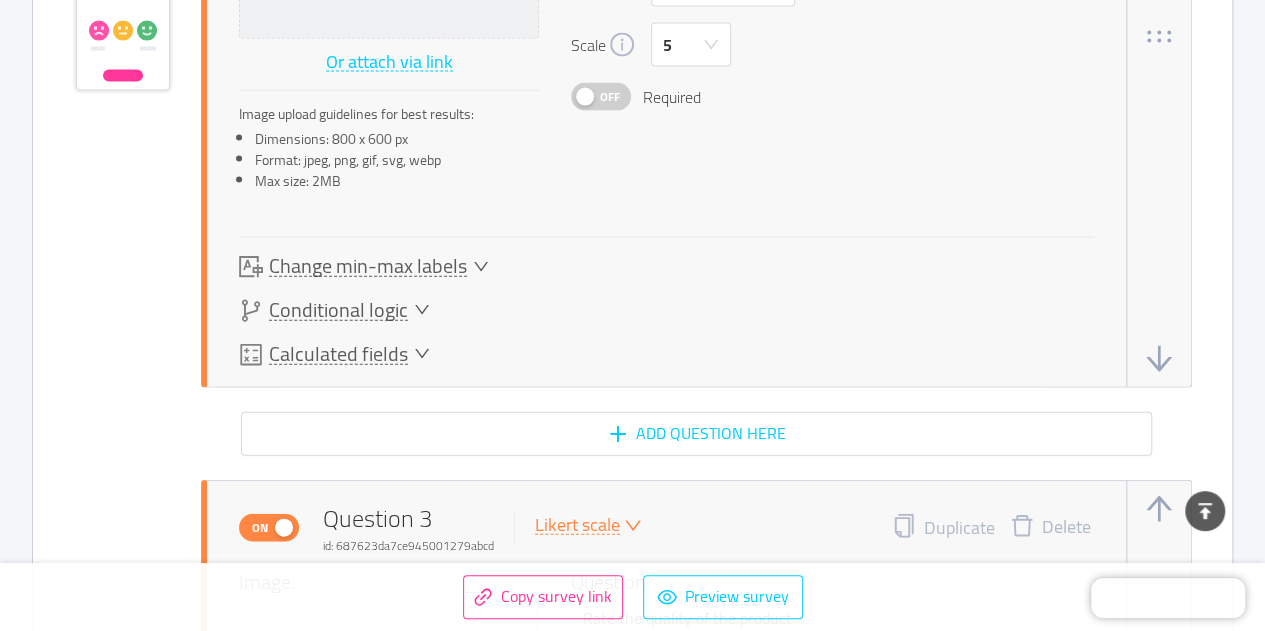 scroll, scrollTop: 2189, scrollLeft: 0, axis: vertical 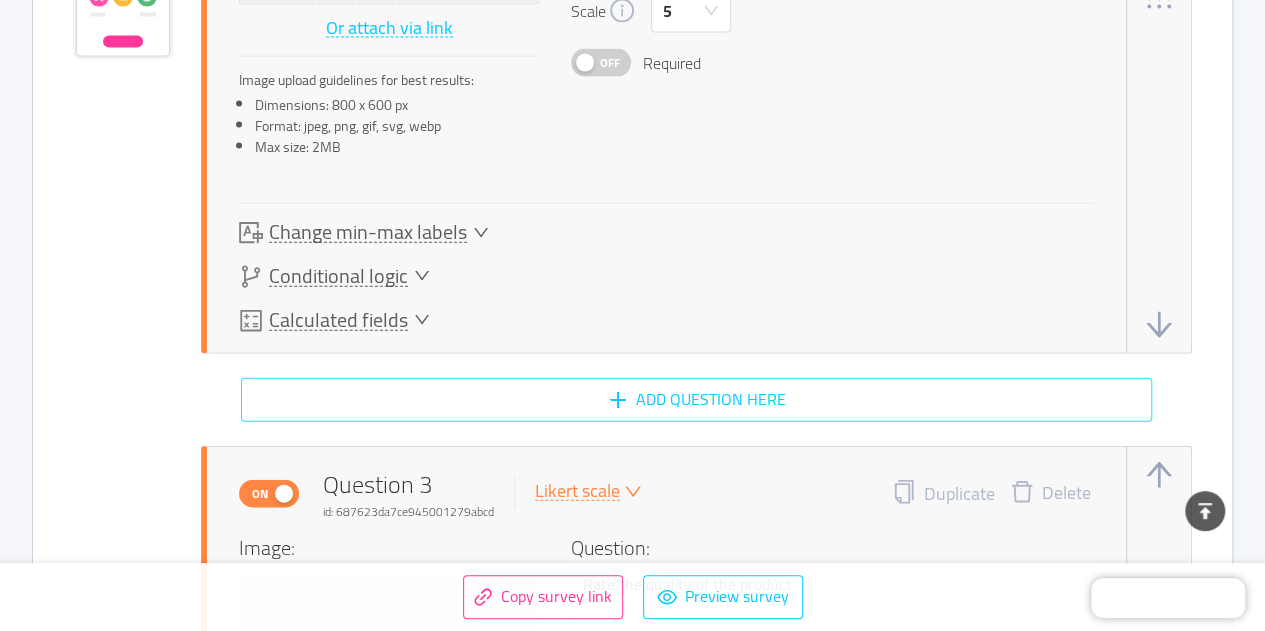 click on "Add question here" at bounding box center [696, 400] 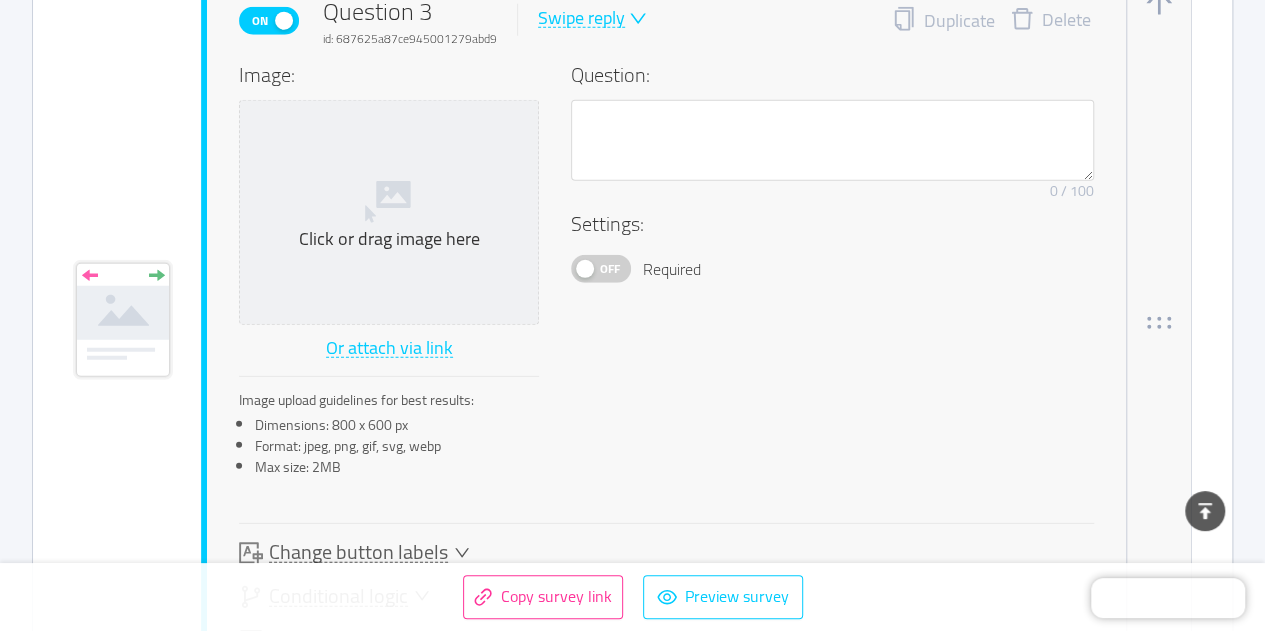 scroll, scrollTop: 2666, scrollLeft: 0, axis: vertical 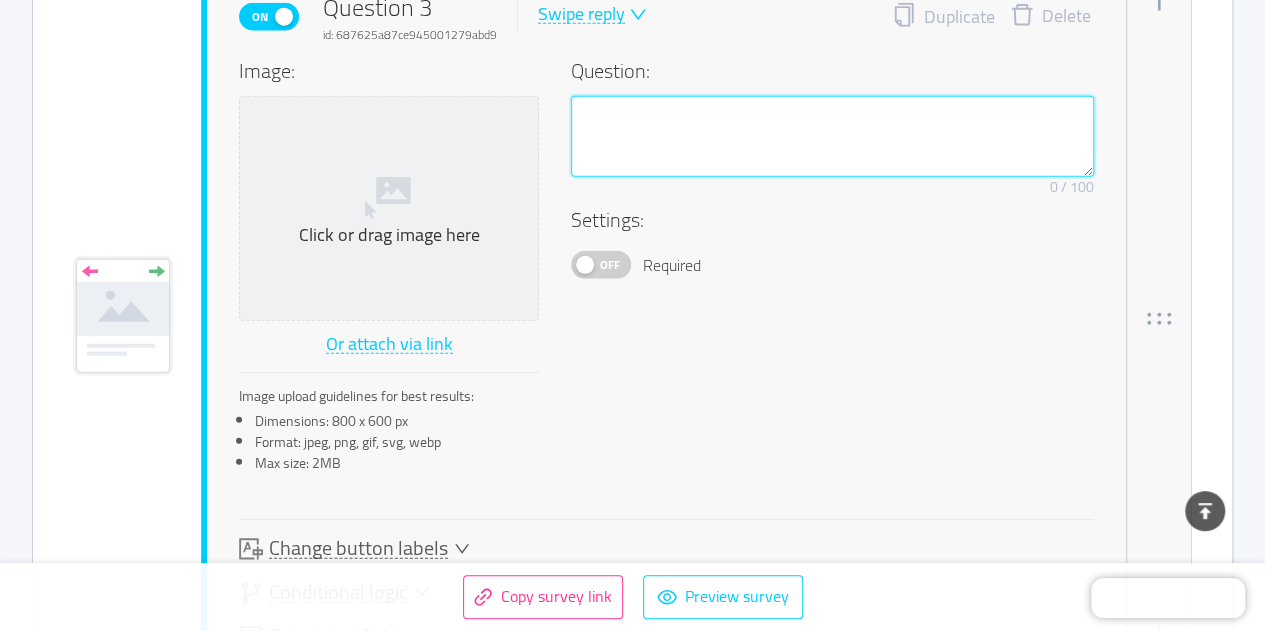 click at bounding box center (832, 136) 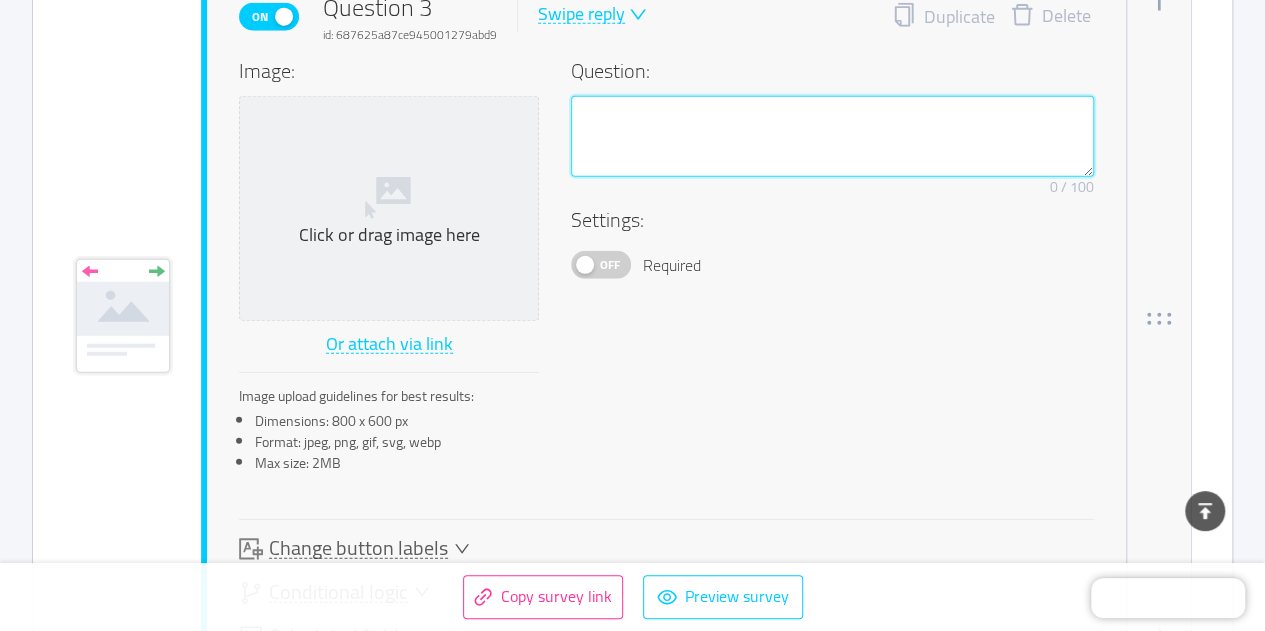 paste on "What EDR solution(s) do you currently use?" 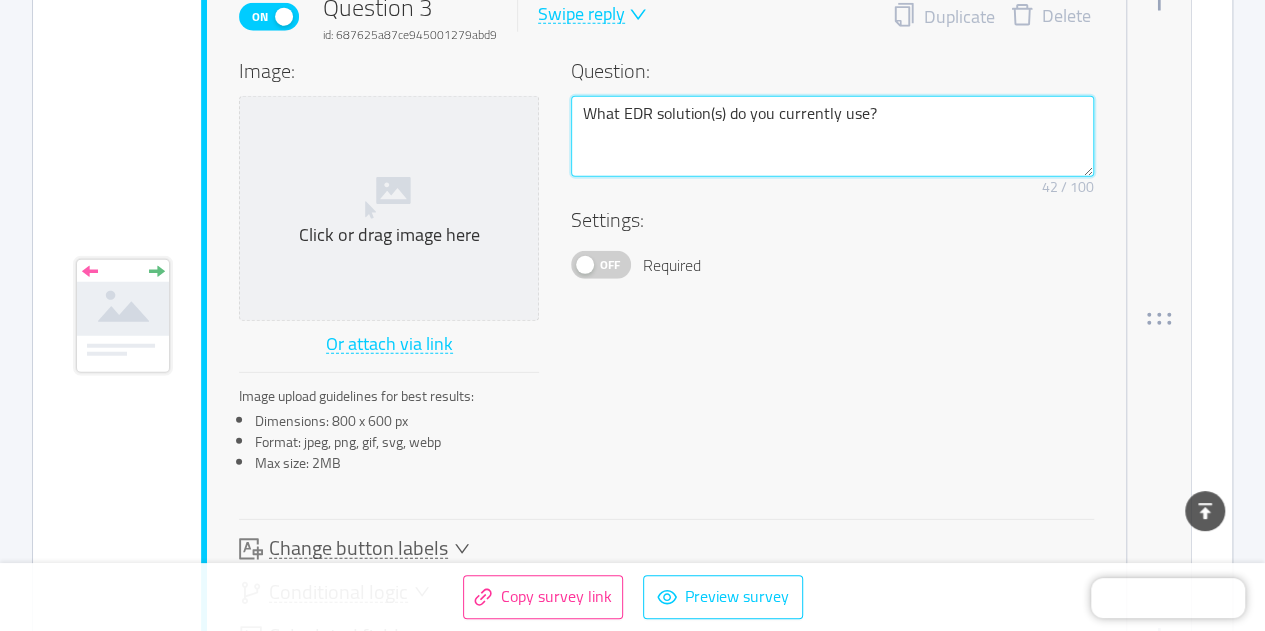 scroll, scrollTop: 2635, scrollLeft: 0, axis: vertical 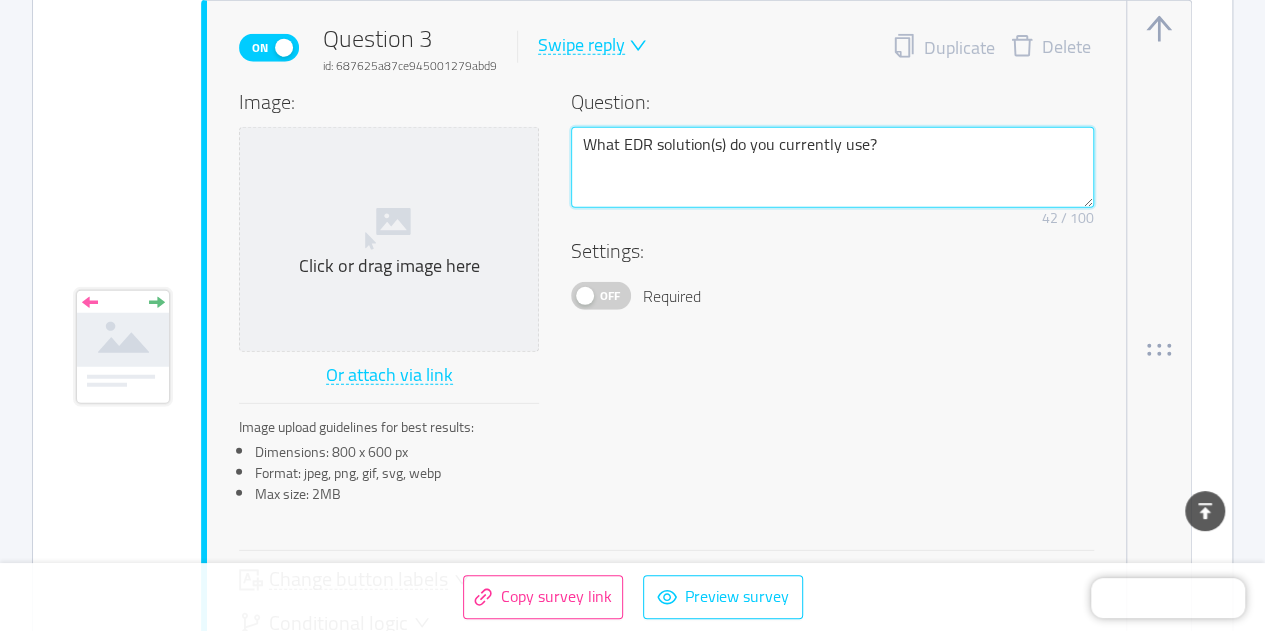 type on "What EDR solution(s) do you currently use?" 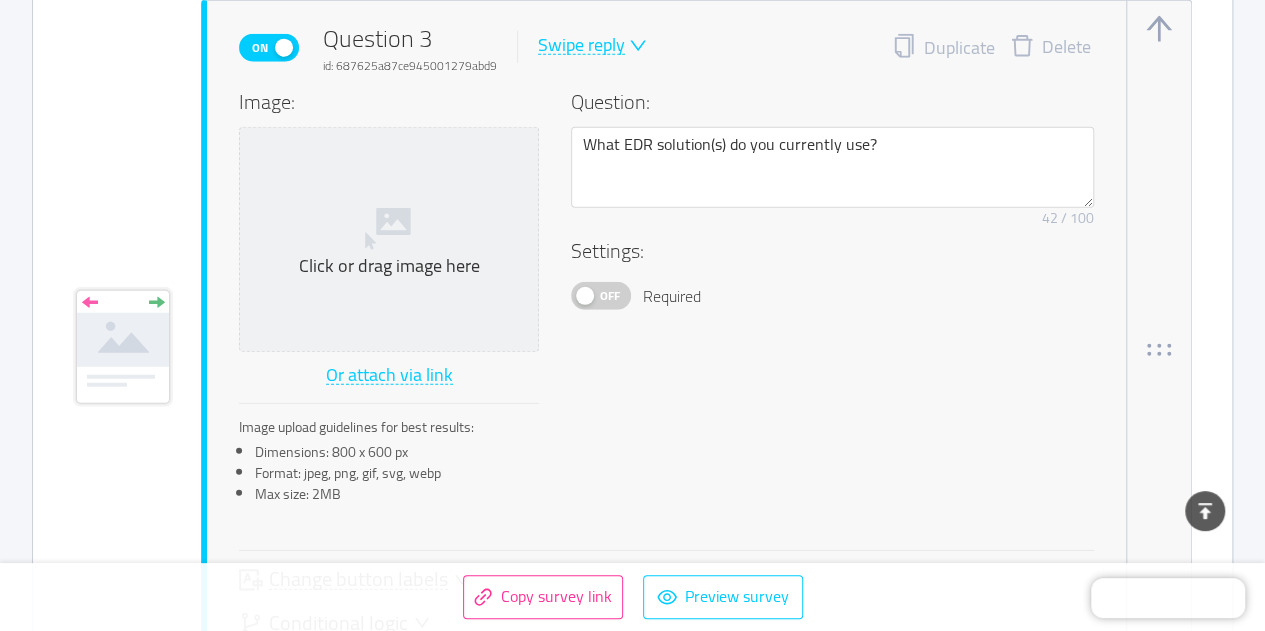 click 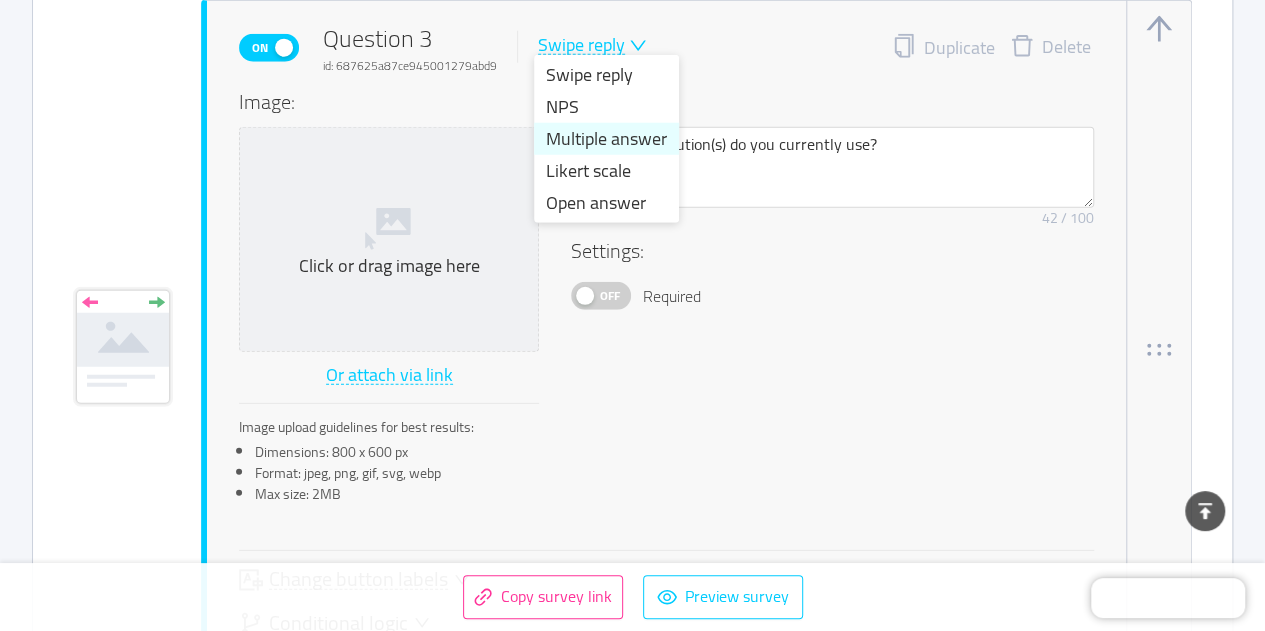 click on "Multiple answer" at bounding box center (606, 139) 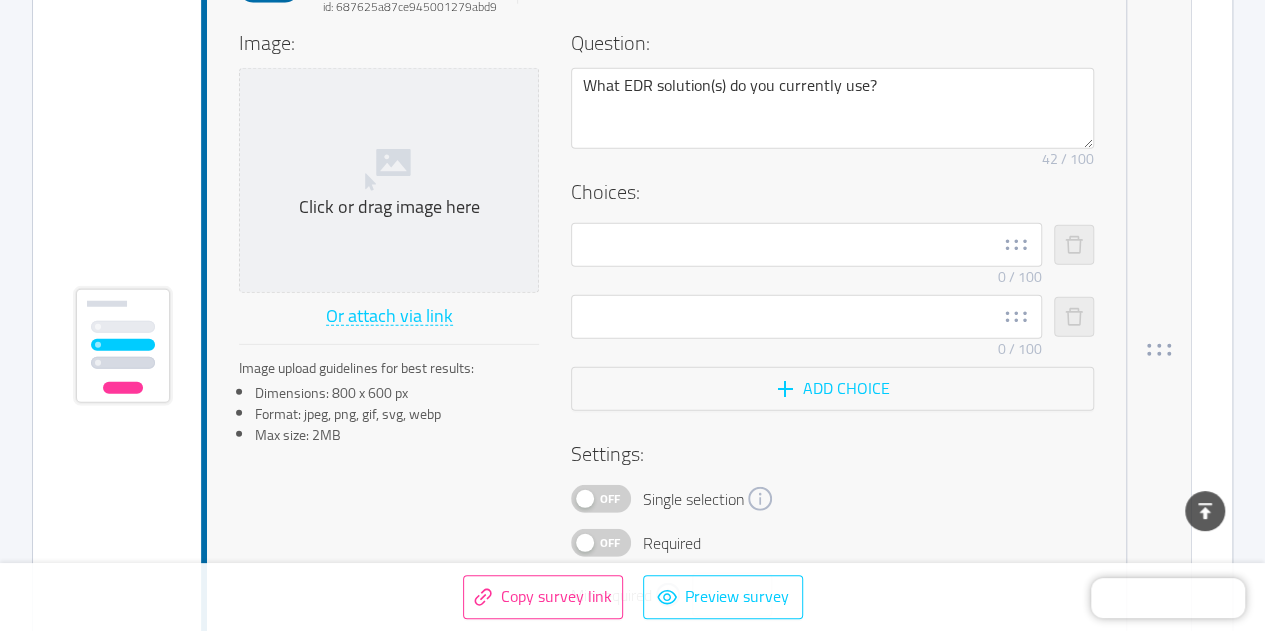 scroll, scrollTop: 2694, scrollLeft: 0, axis: vertical 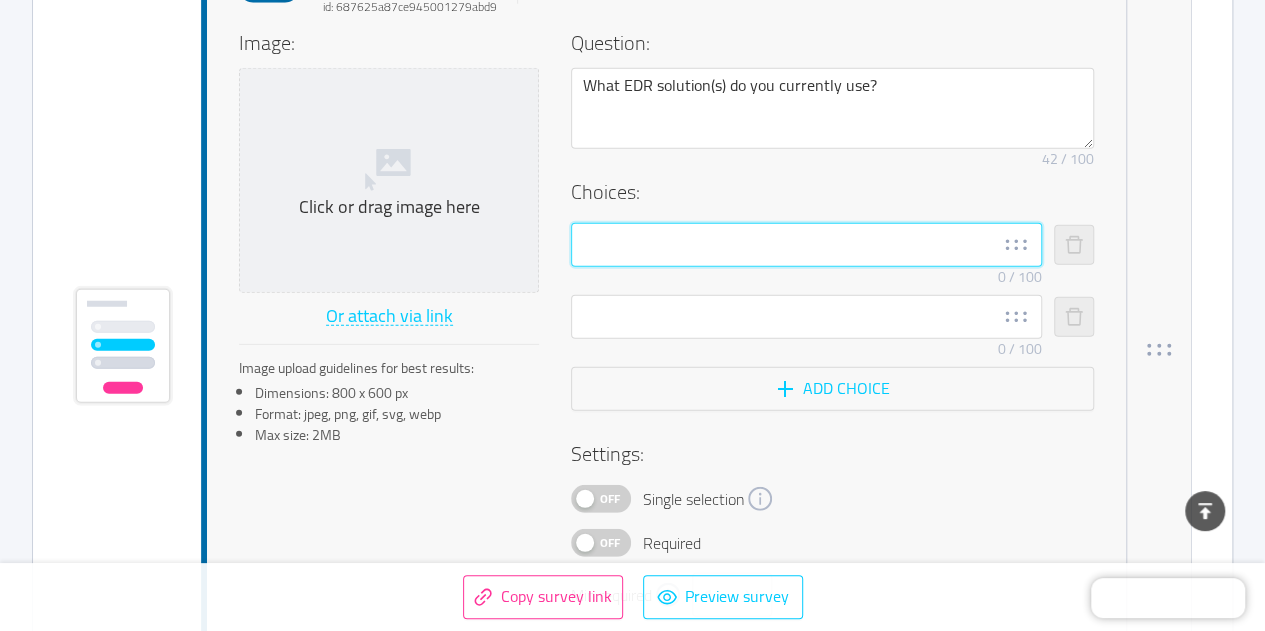 click at bounding box center (806, 245) 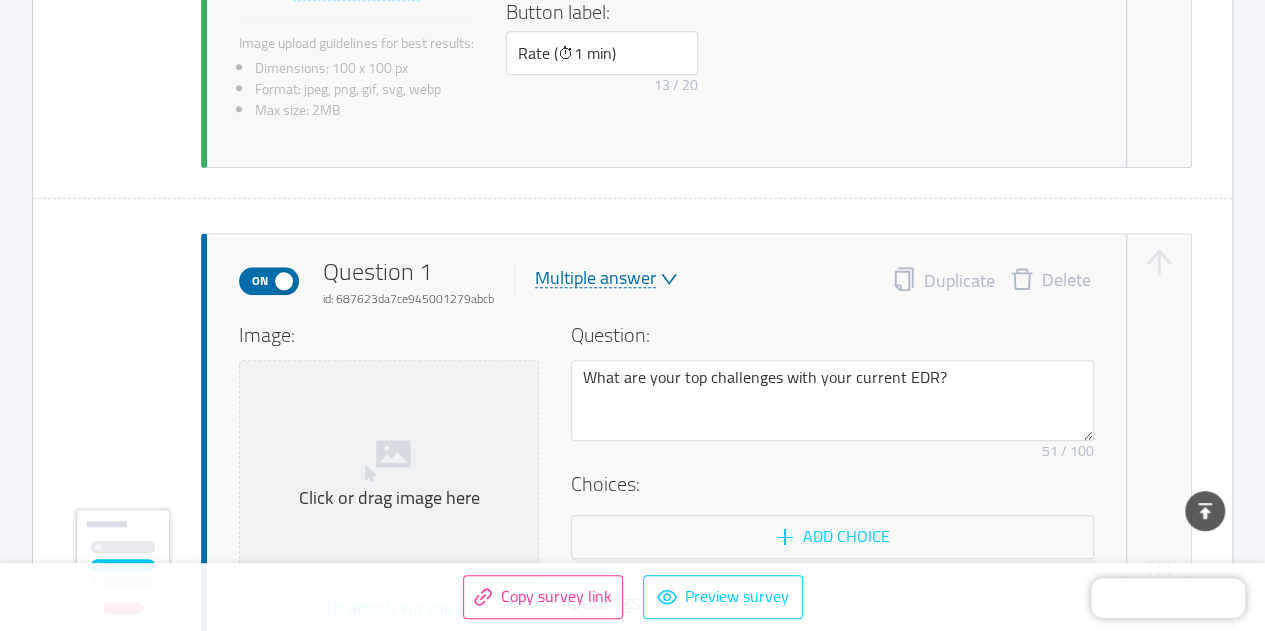 scroll, scrollTop: 818, scrollLeft: 0, axis: vertical 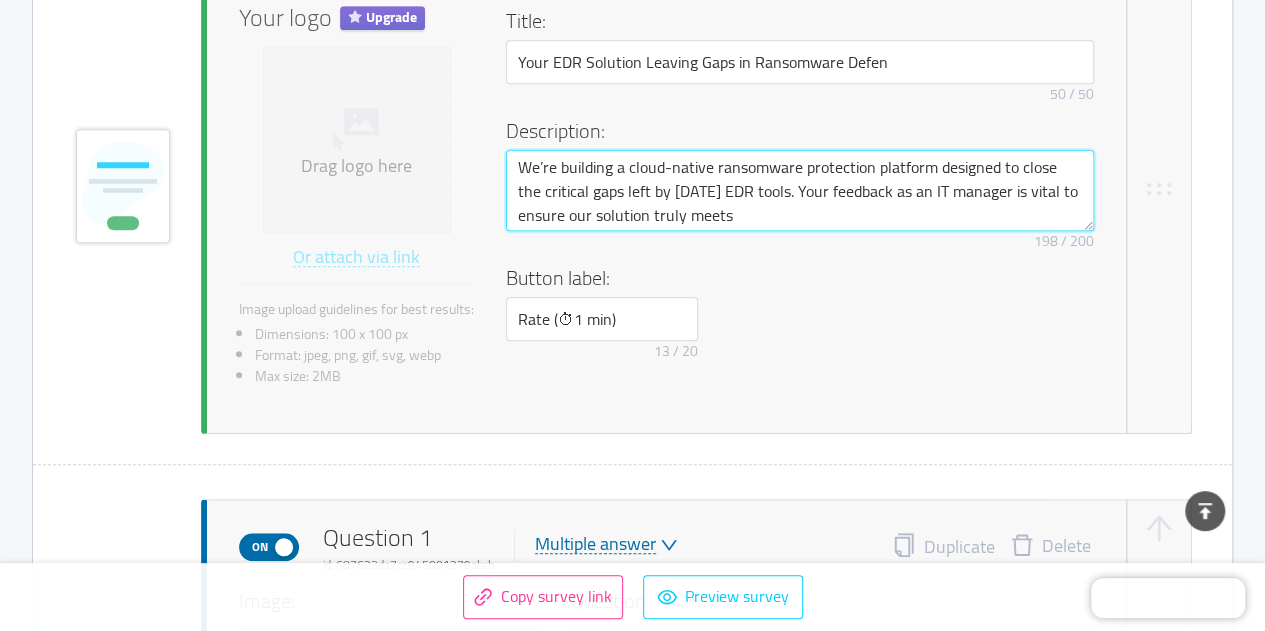 drag, startPoint x: 736, startPoint y: 213, endPoint x: 512, endPoint y: 165, distance: 229.08514 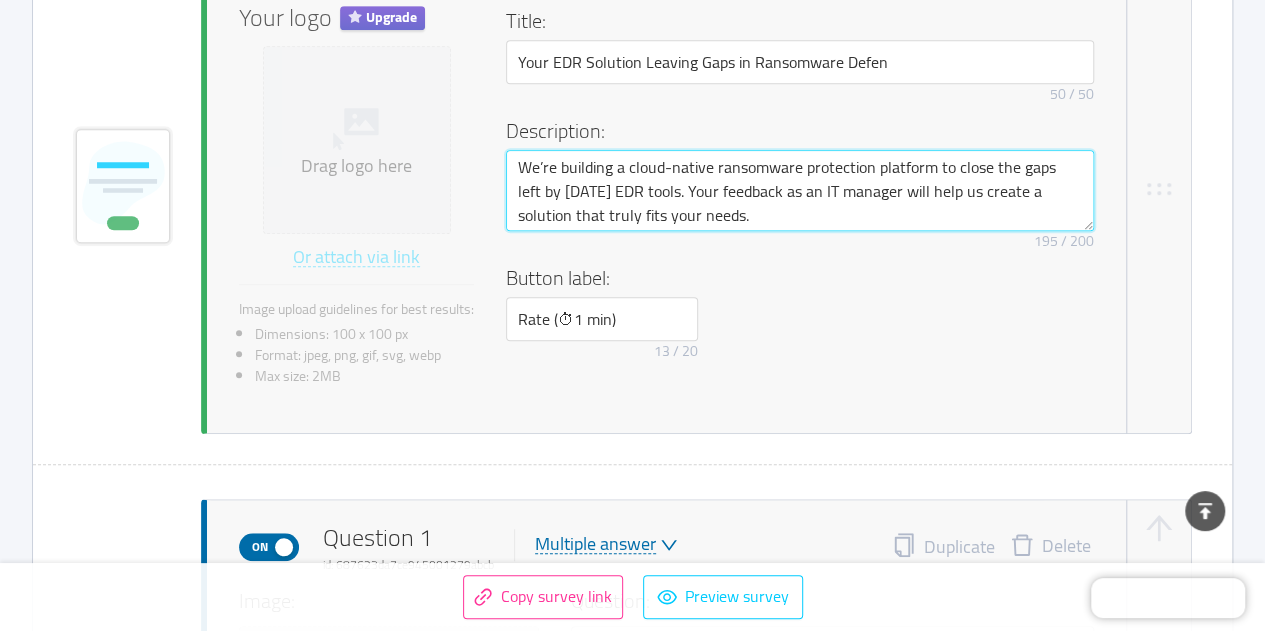 type on "We’re building a cloud-native ransomware protection platform to close the gaps left by [DATE] EDR tools. Your feedback as an IT manager will help us create a solution that truly fits your needs." 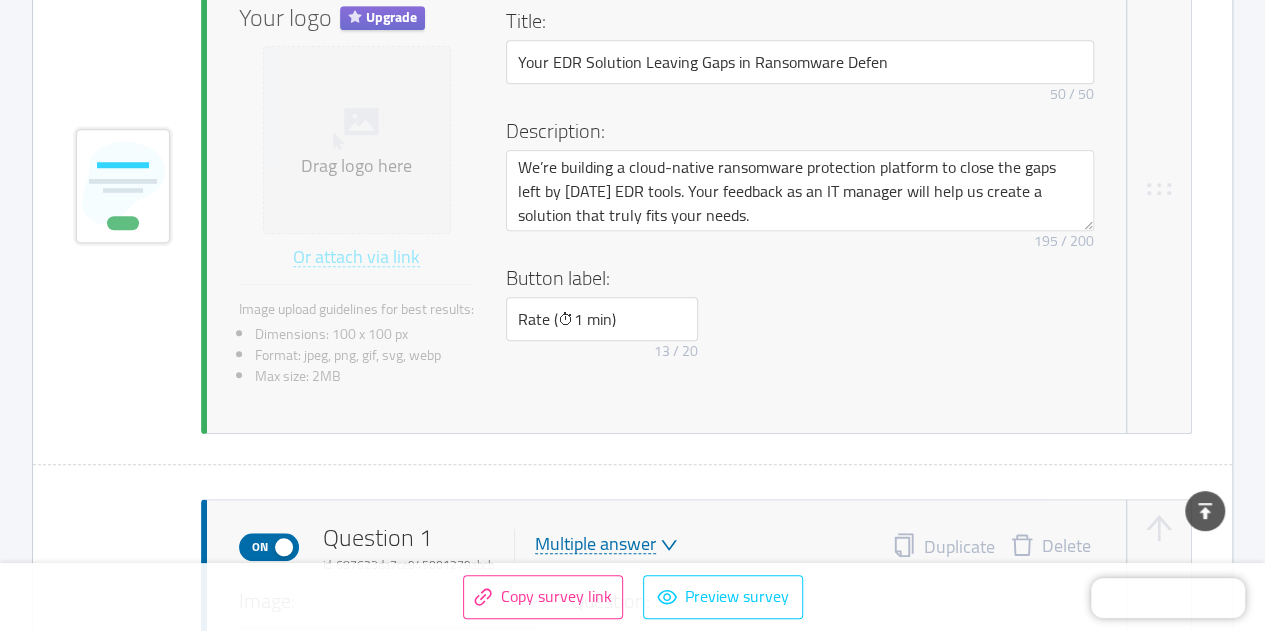 click on "Button label: Rate (⏱1 min)  13 / 20" at bounding box center [800, 316] 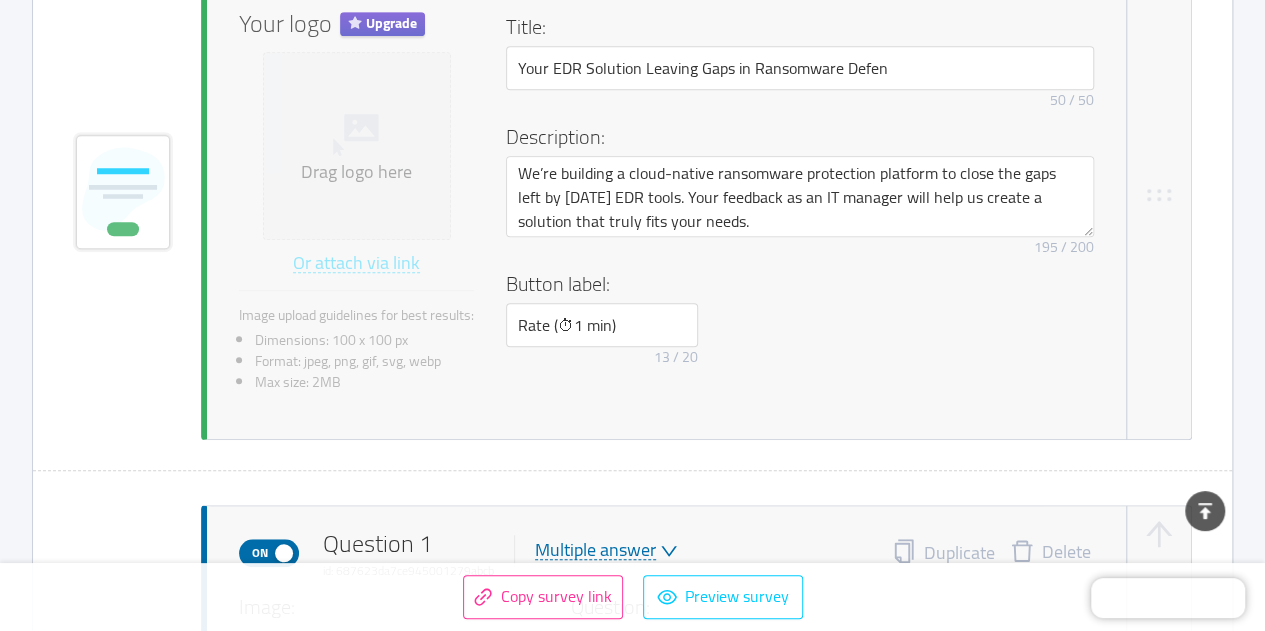 scroll, scrollTop: 558, scrollLeft: 0, axis: vertical 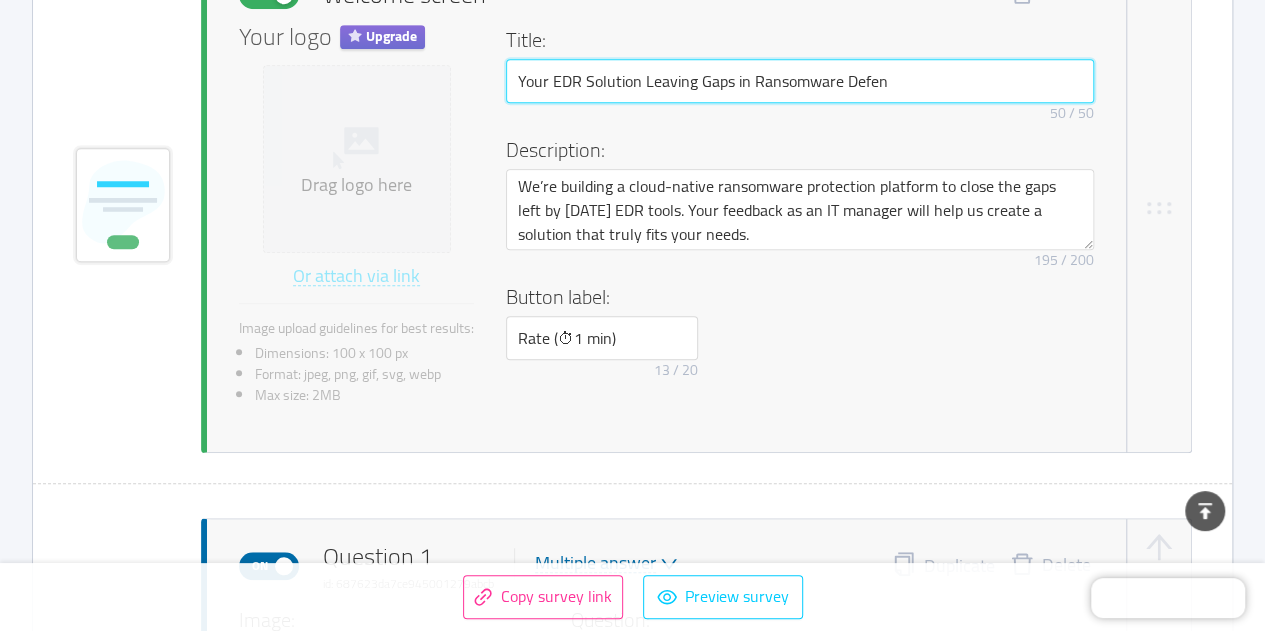 click on "Your EDR Solution Leaving Gaps in Ransomware Defen" at bounding box center (800, 81) 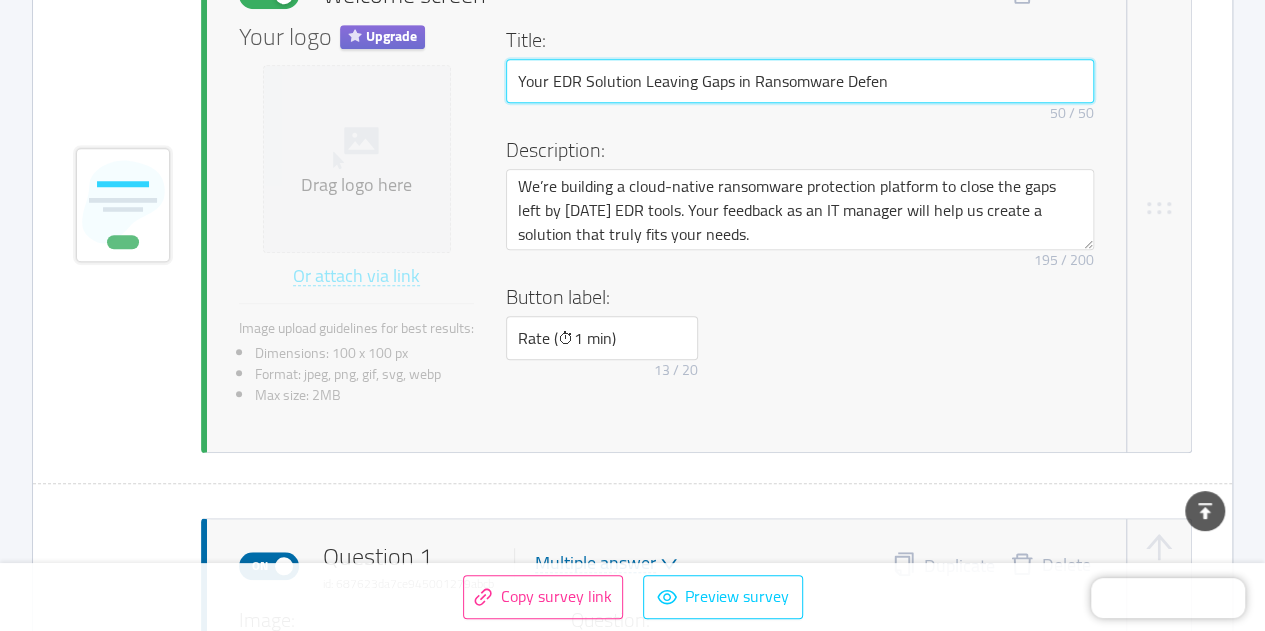 paste on "Does Your EDR Miss Ransomware Threats?" 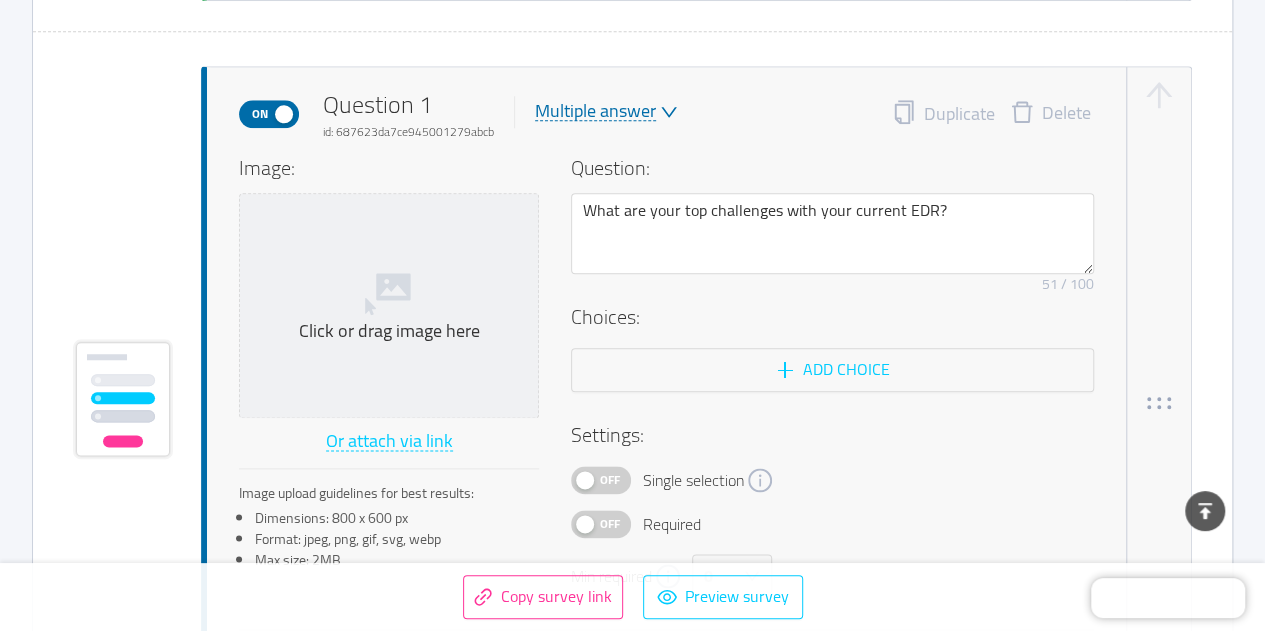 scroll, scrollTop: 1022, scrollLeft: 0, axis: vertical 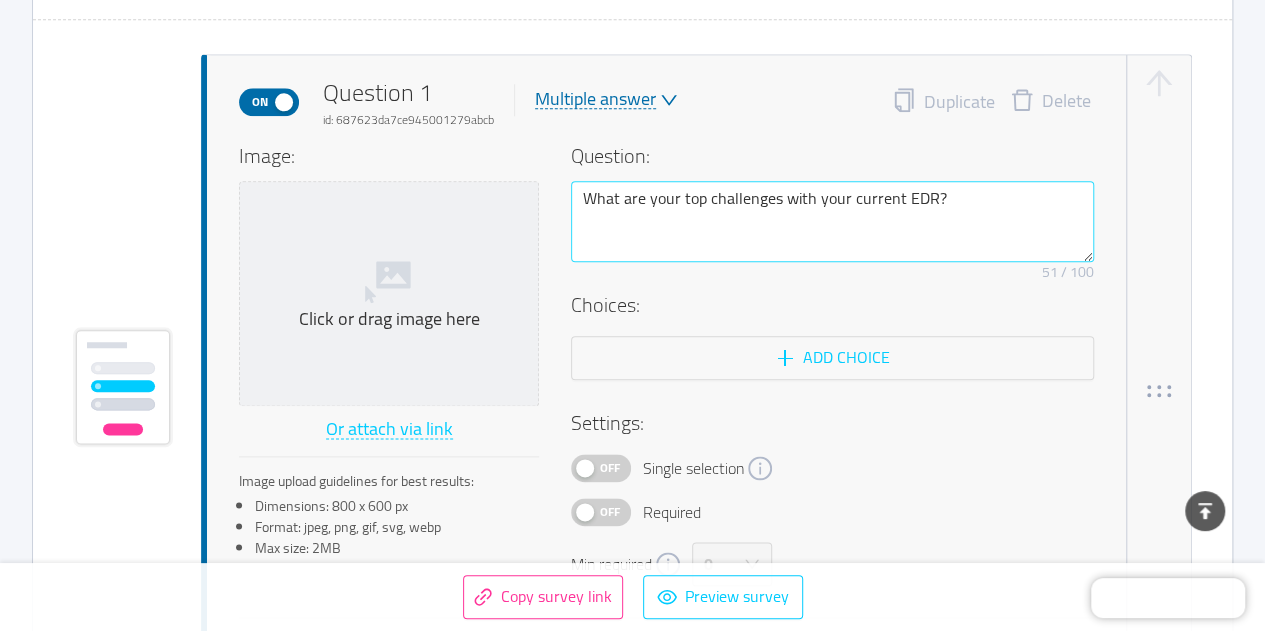 type on "Does Your EDR Miss Ransomware Threats?" 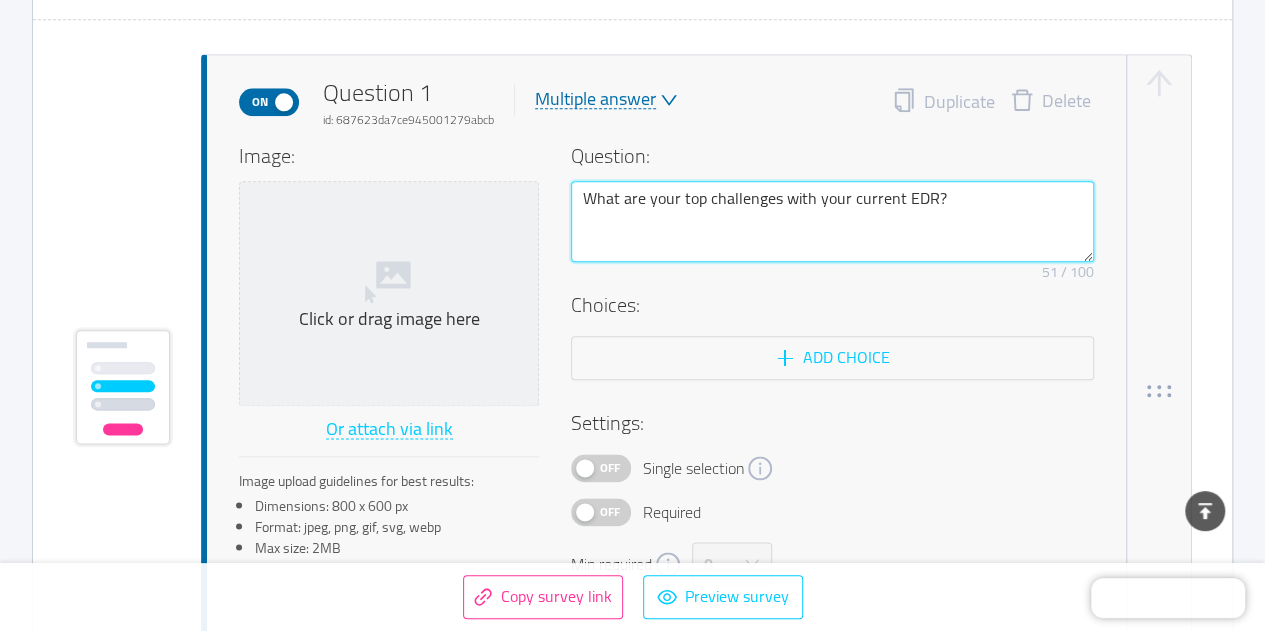 drag, startPoint x: 942, startPoint y: 190, endPoint x: 584, endPoint y: 203, distance: 358.23596 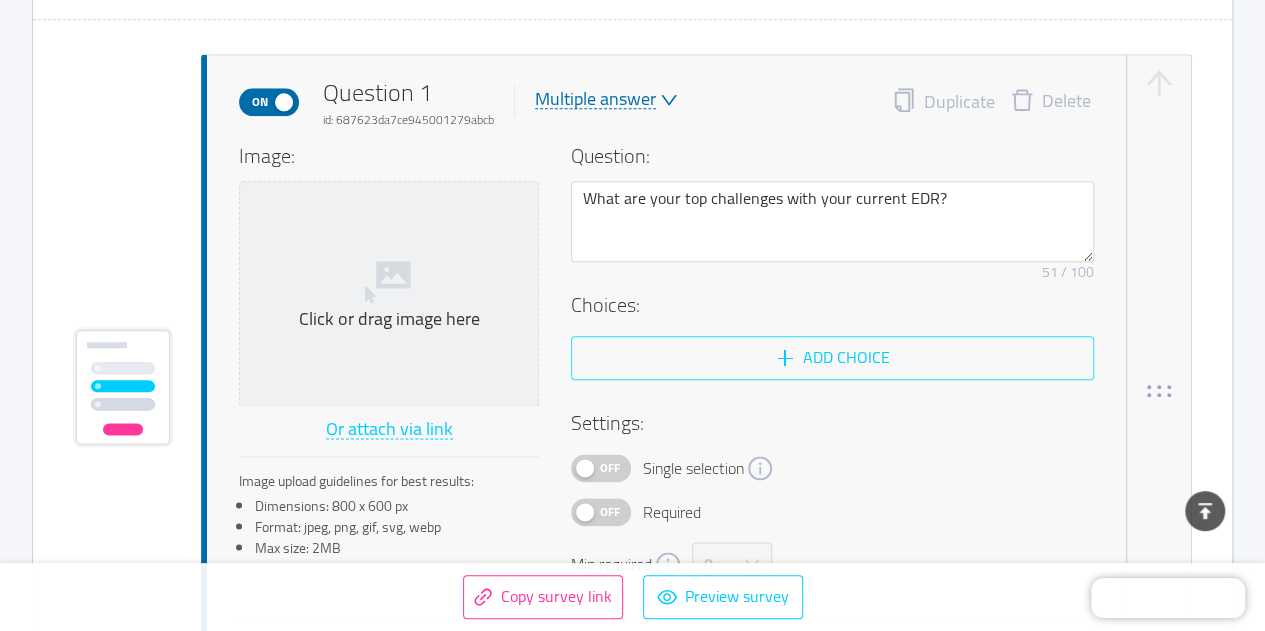 click on "Add choice" at bounding box center [832, 358] 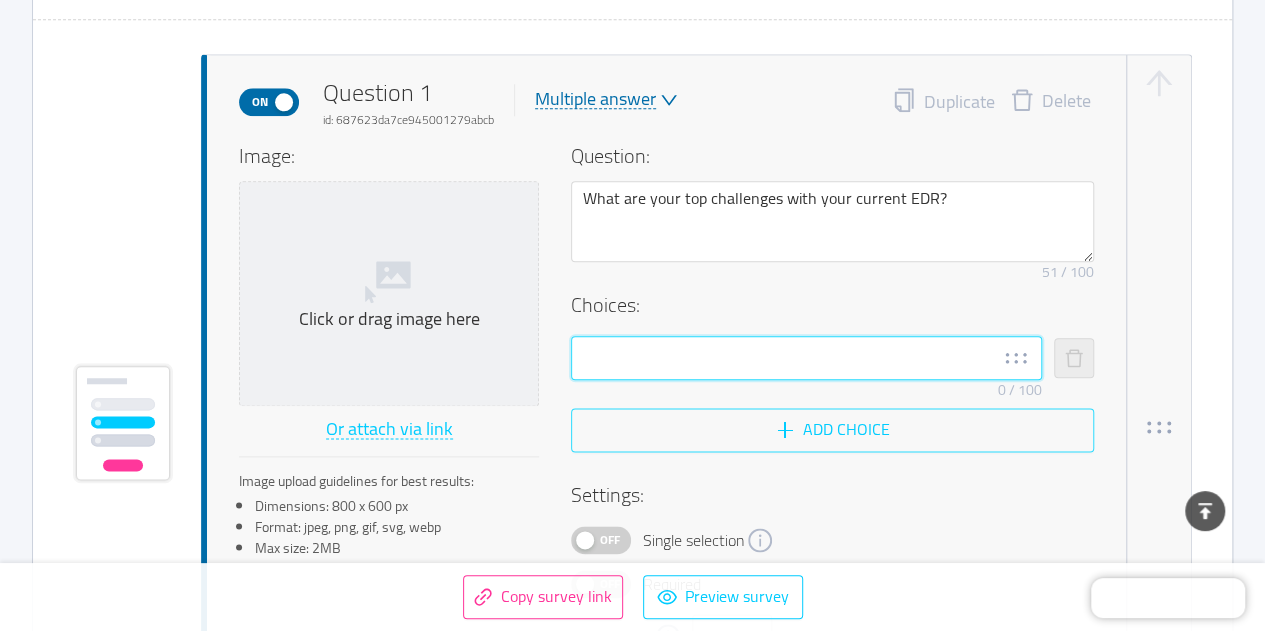 click at bounding box center [806, 358] 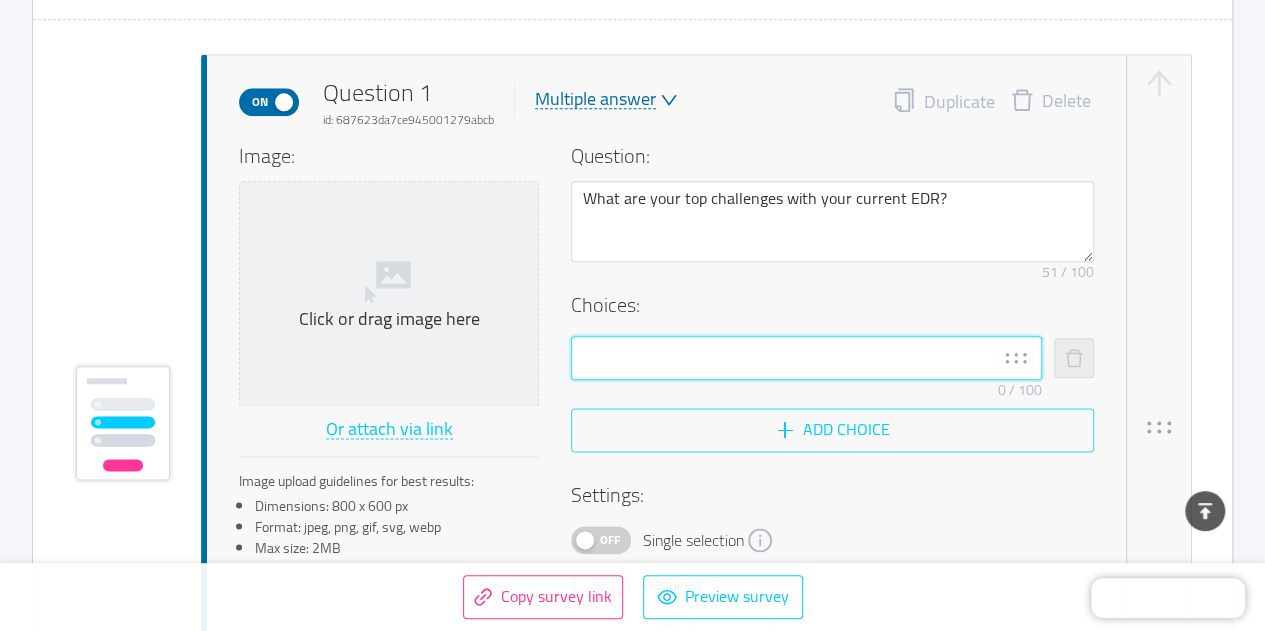 paste on "Complex and Expensive Pricing" 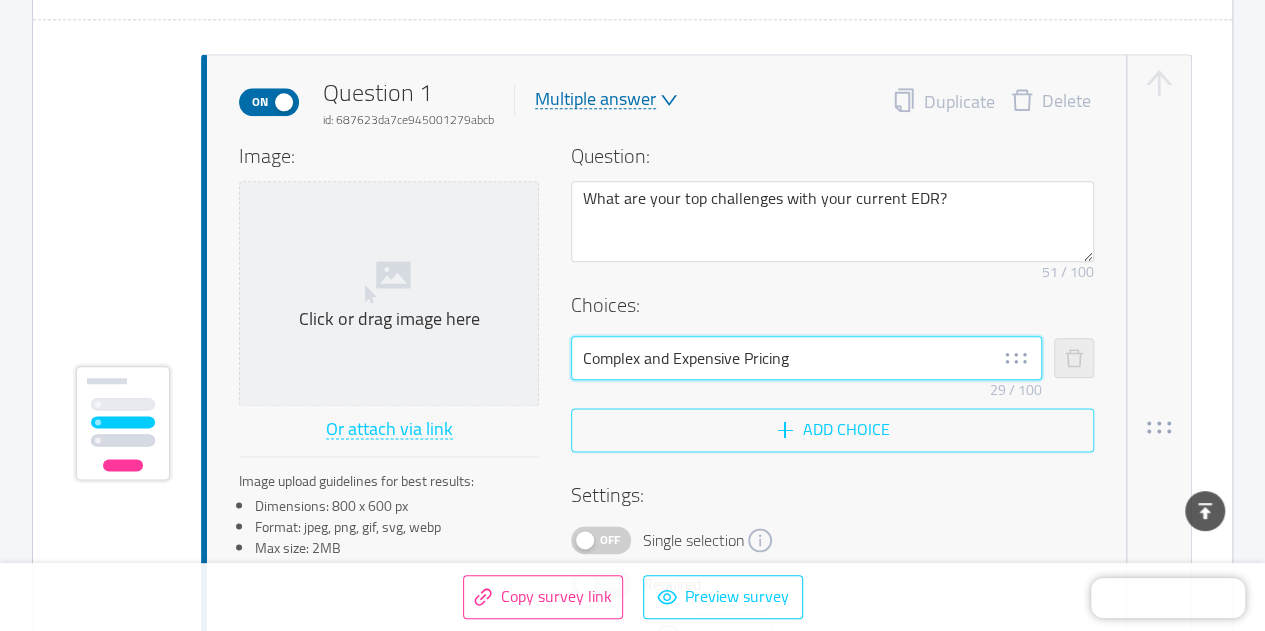 type on "Complex and Expensive Pricing" 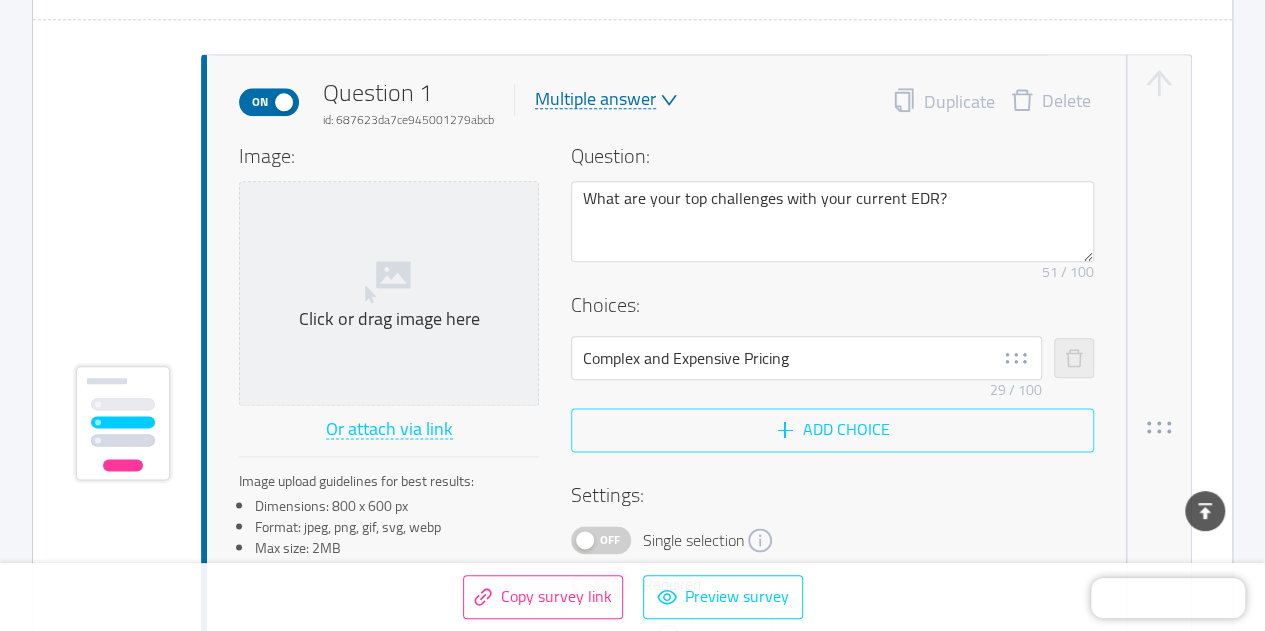 click on "Add choice" at bounding box center (832, 430) 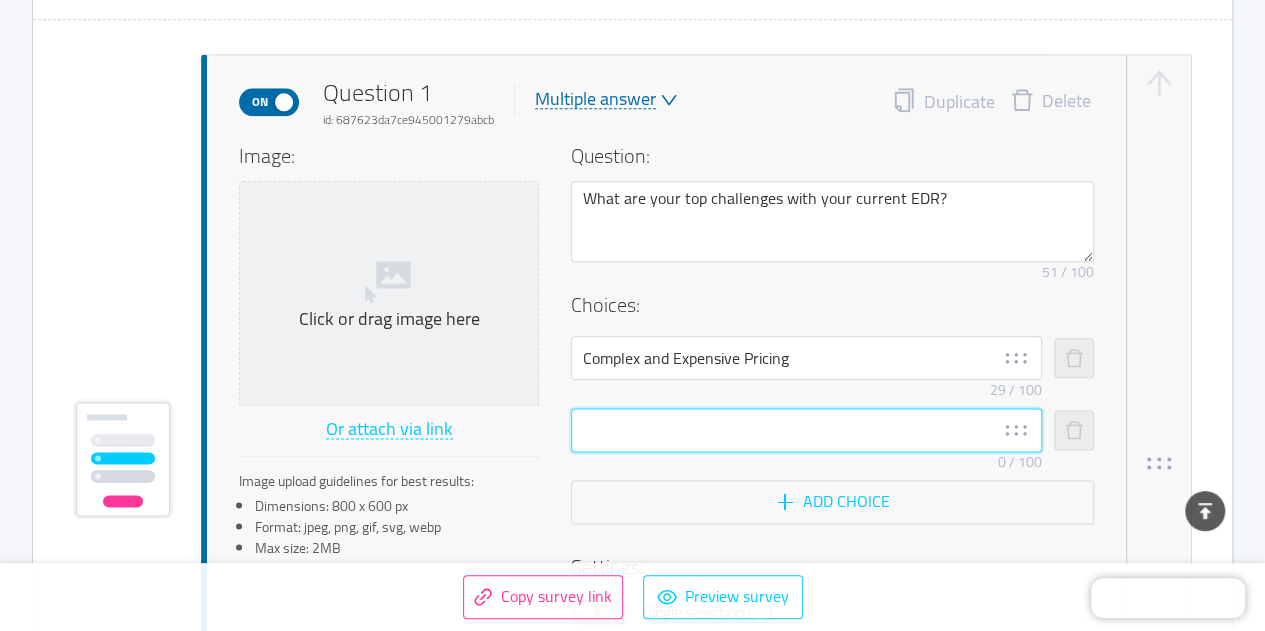 click at bounding box center [806, 430] 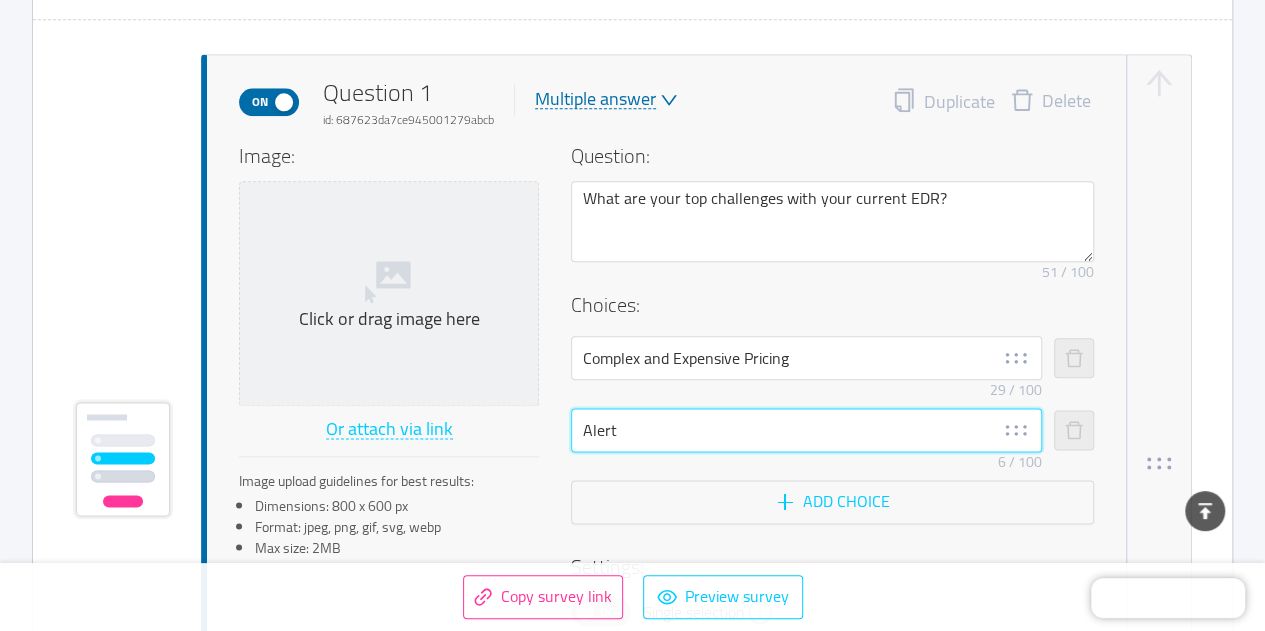 paste on "fatigue" 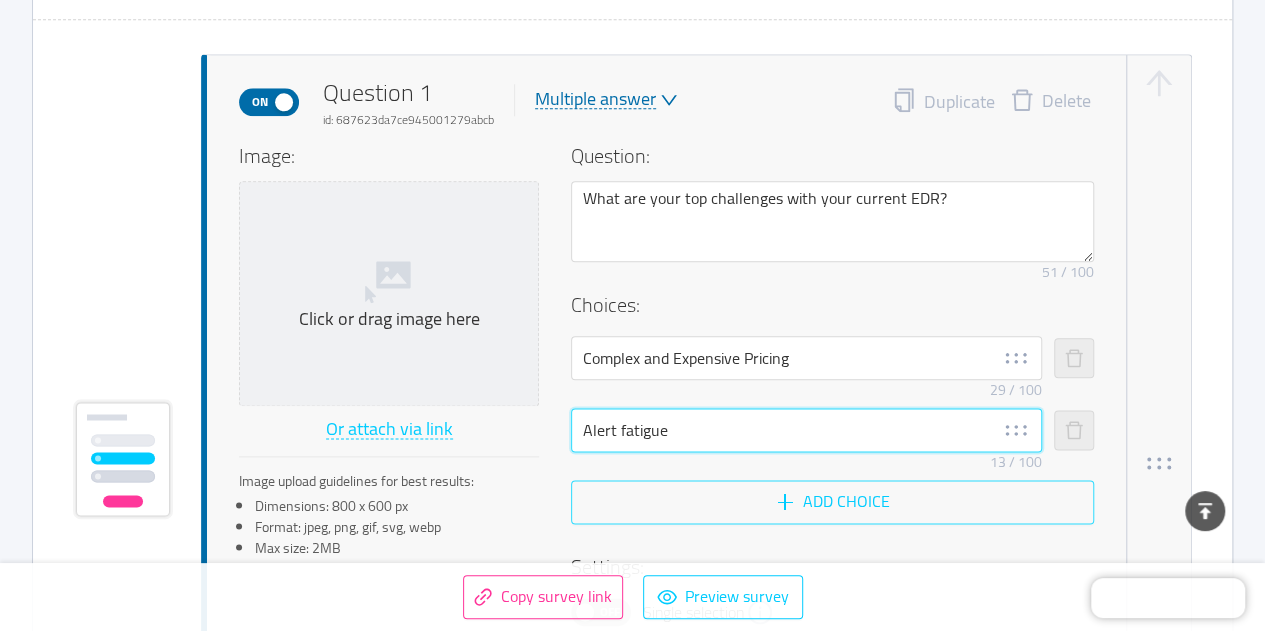 type on "Alert fatigue" 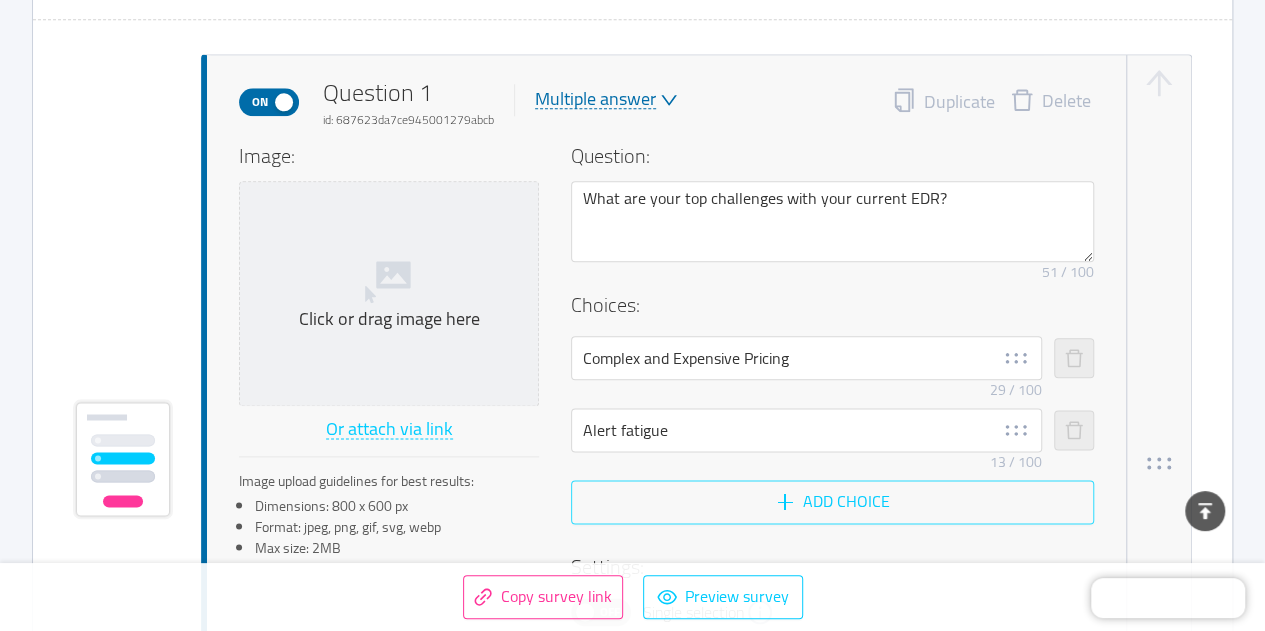 click on "Add choice" at bounding box center (832, 502) 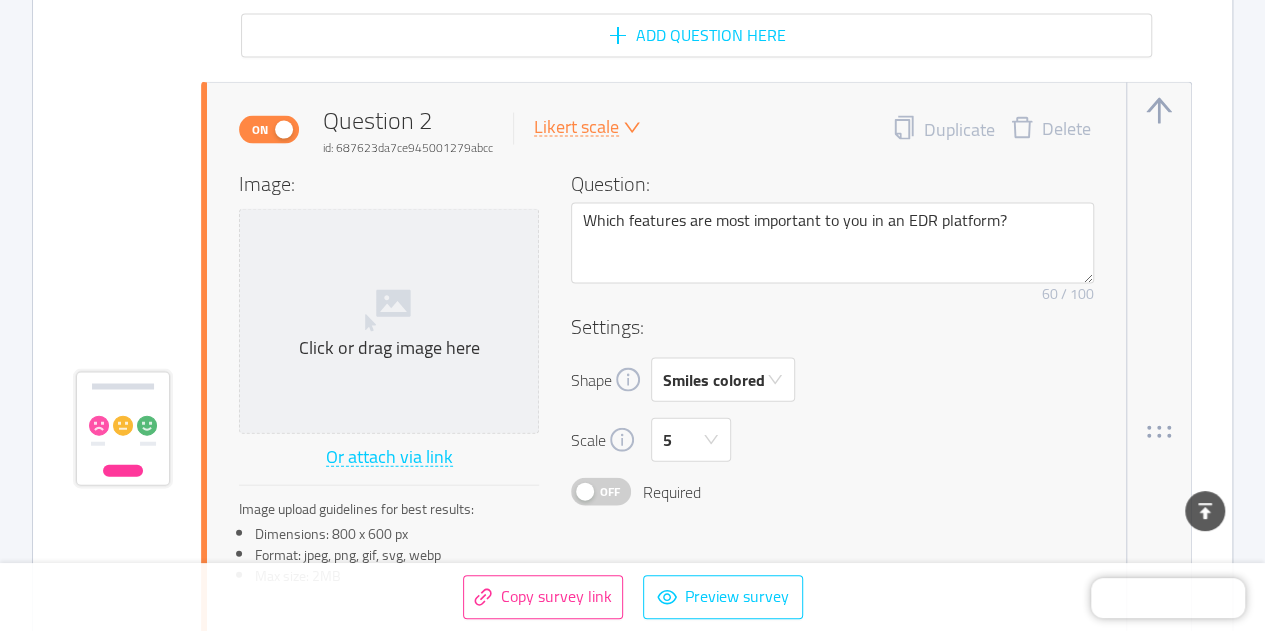 scroll, scrollTop: 1988, scrollLeft: 0, axis: vertical 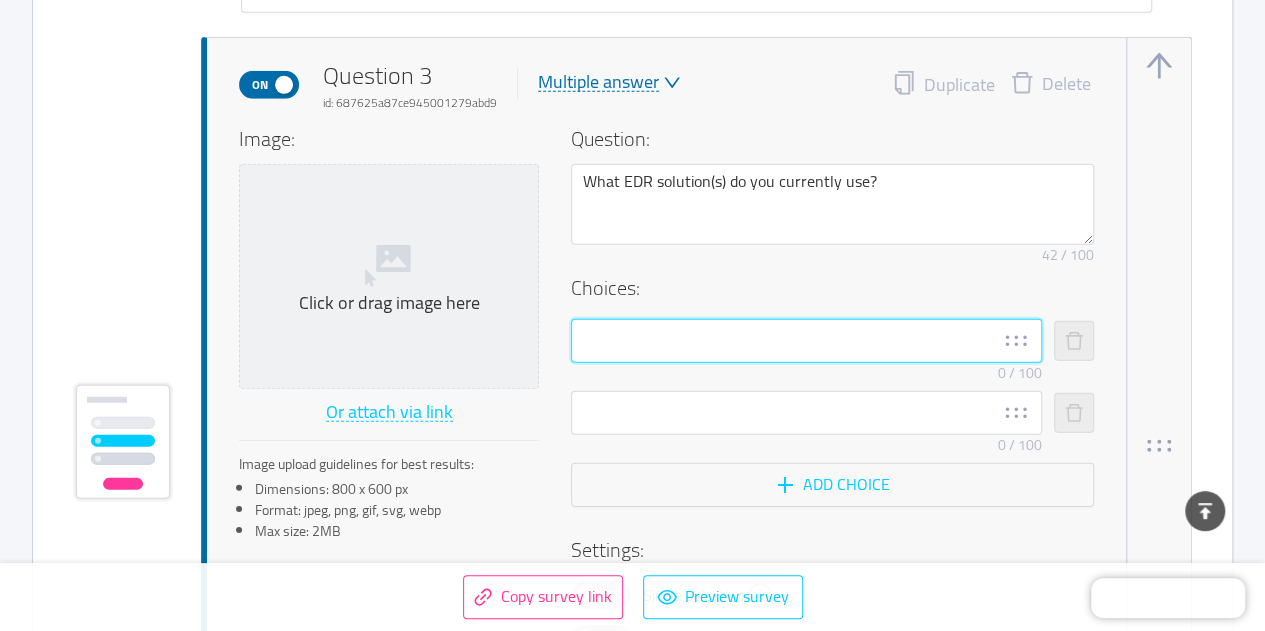 click at bounding box center (806, 341) 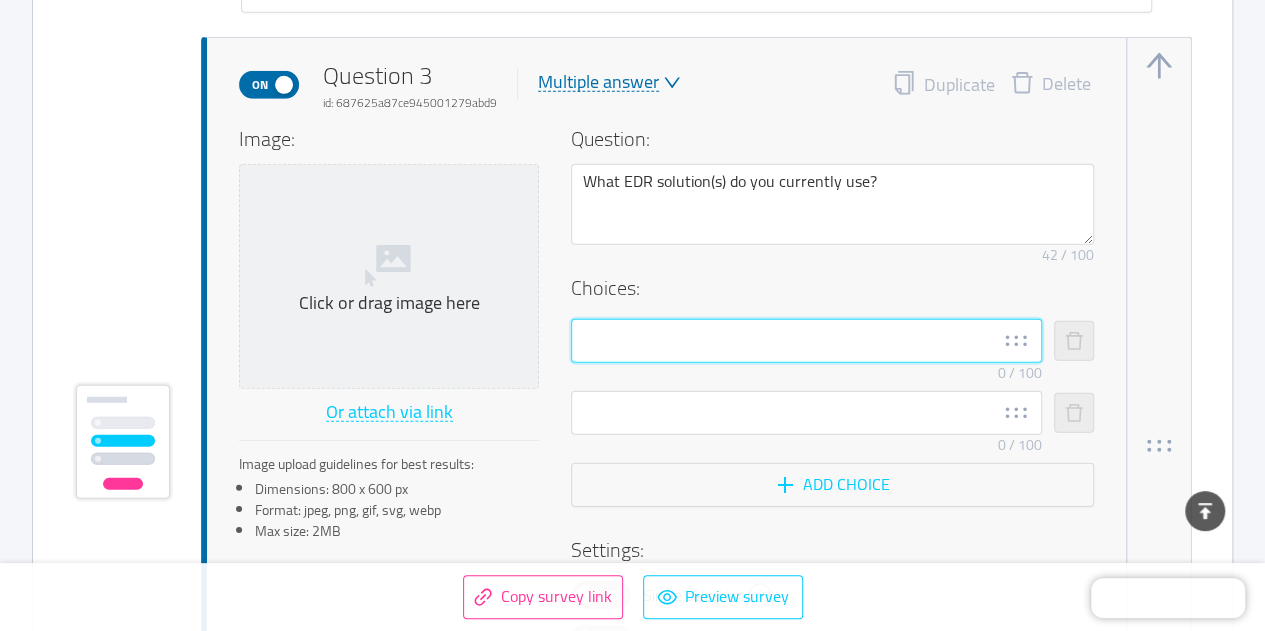 paste on "CrowdStrike" 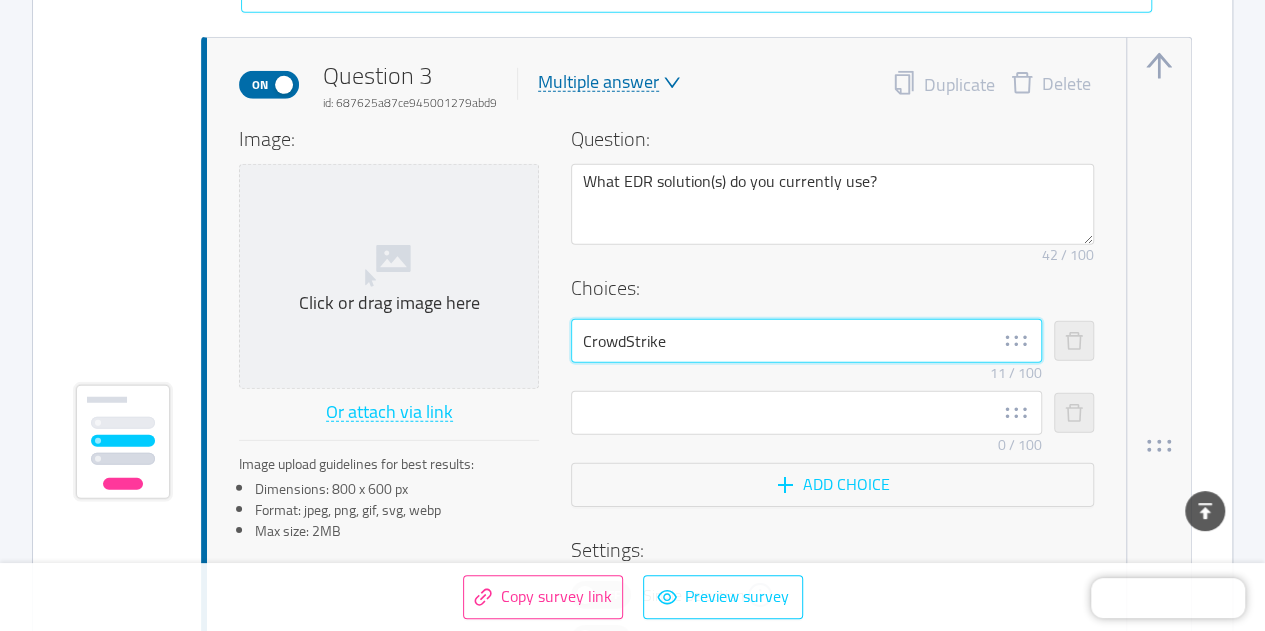 type on "CrowdStrike" 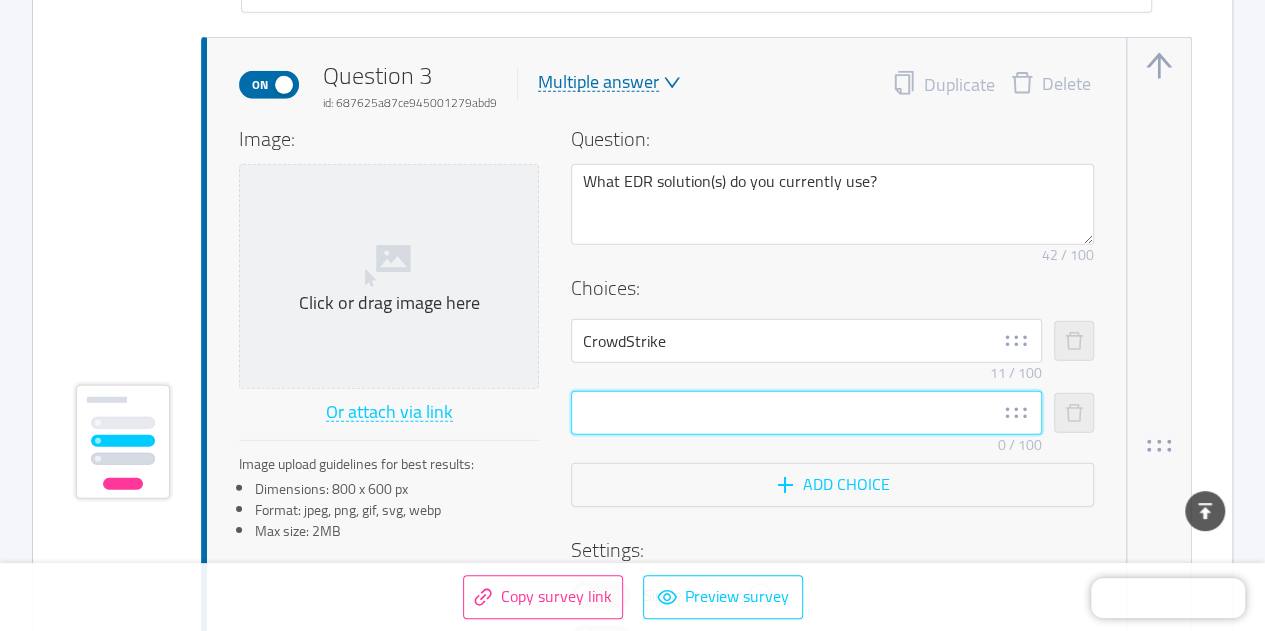 click at bounding box center [806, 413] 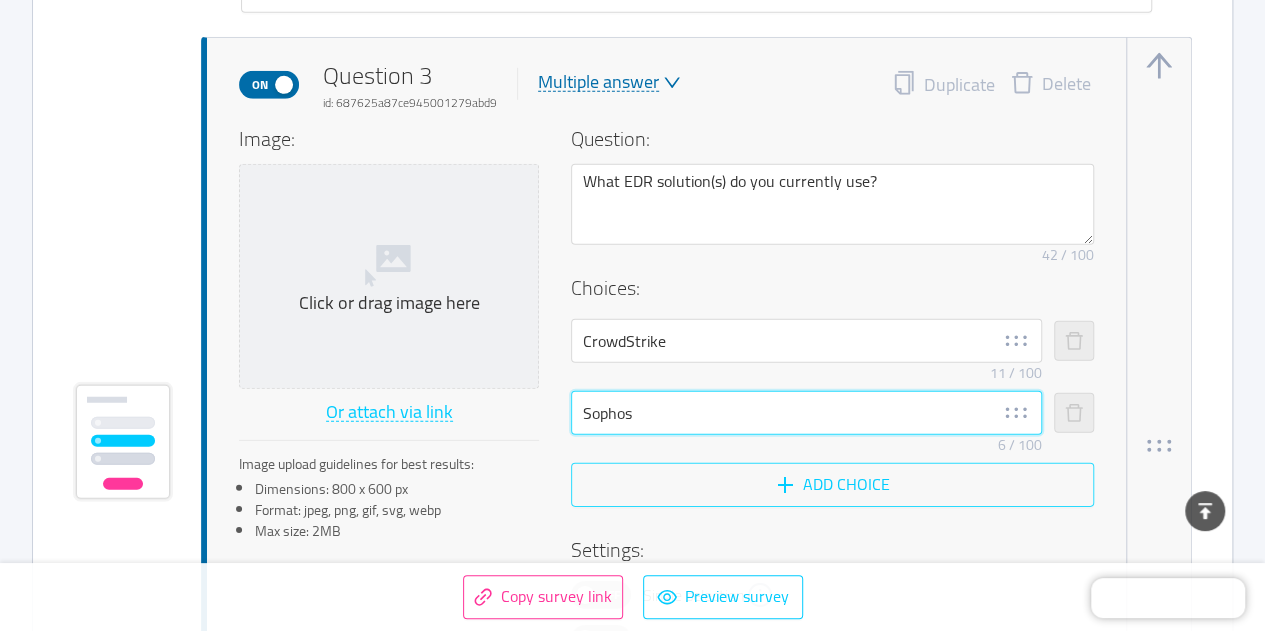 type on "Sophos" 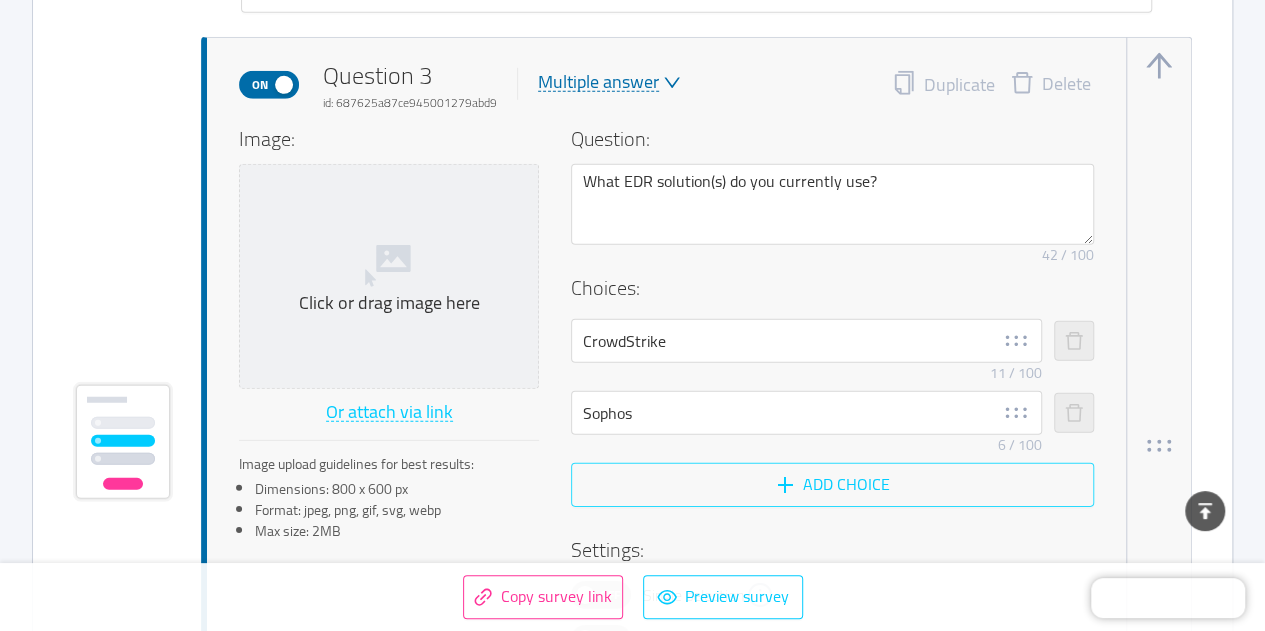 click on "Add choice" at bounding box center [832, 485] 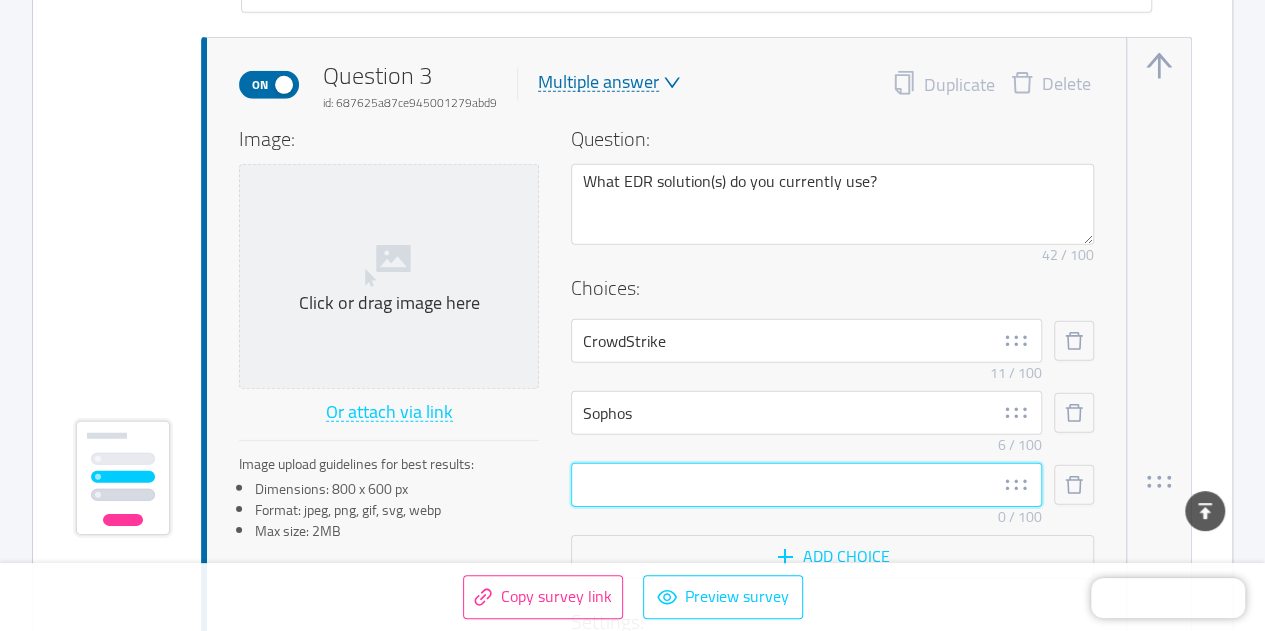 click at bounding box center (806, 485) 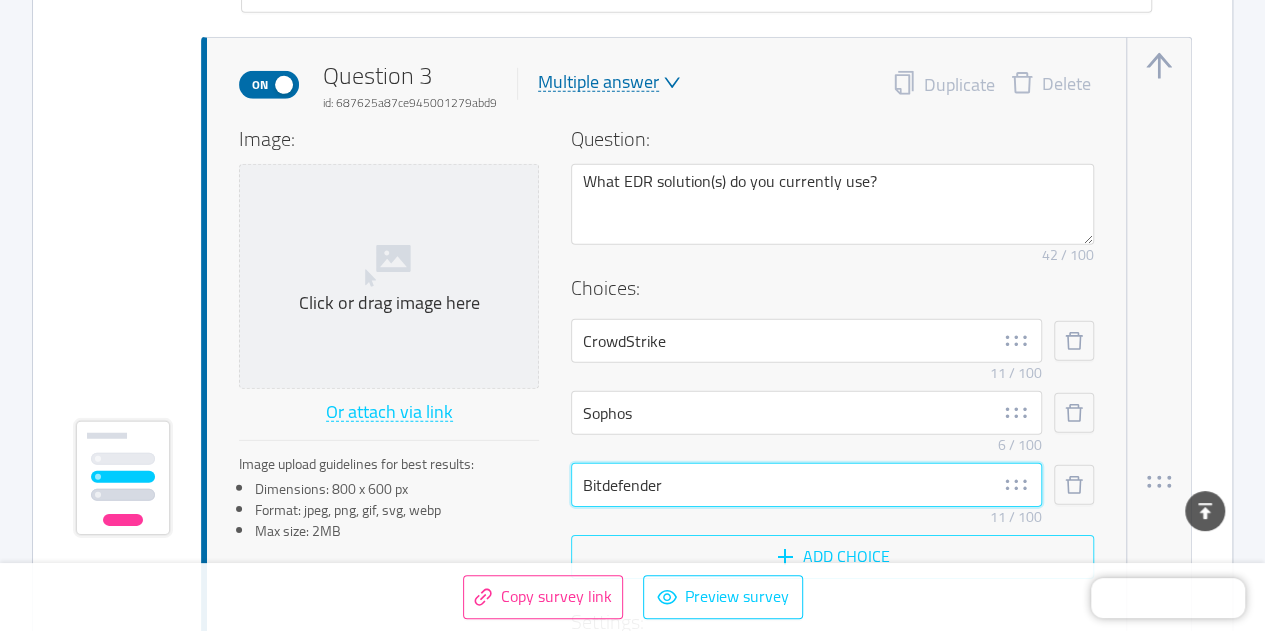 type on "Bitdefender" 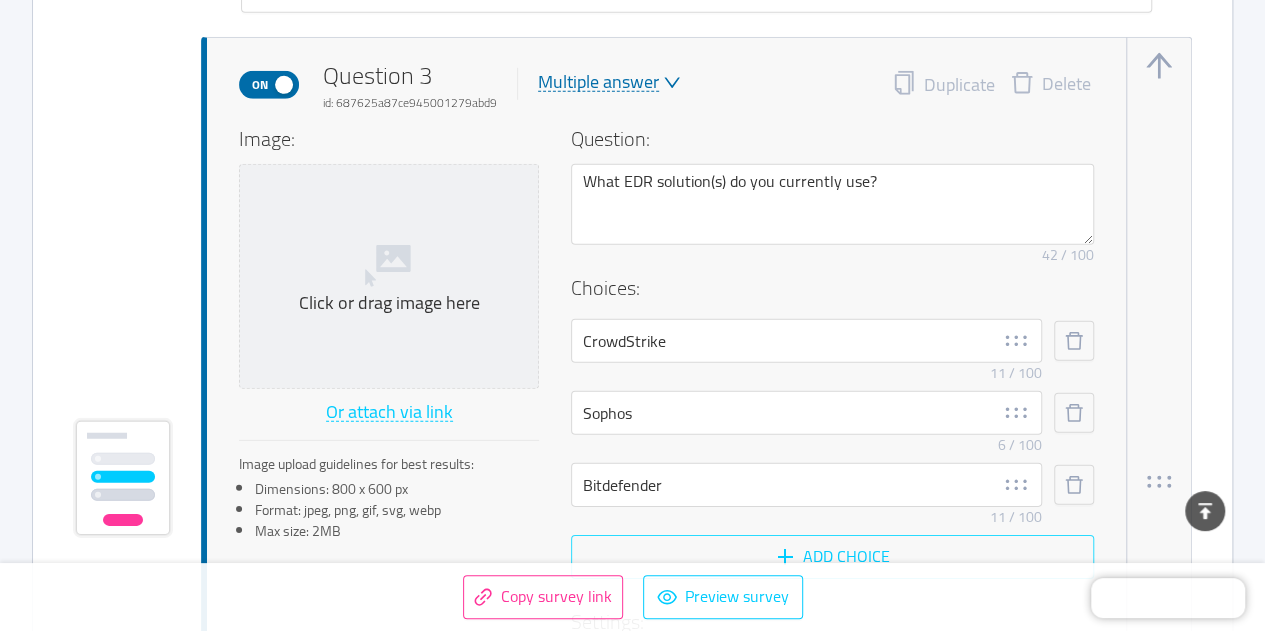click on "Add choice" at bounding box center [832, 557] 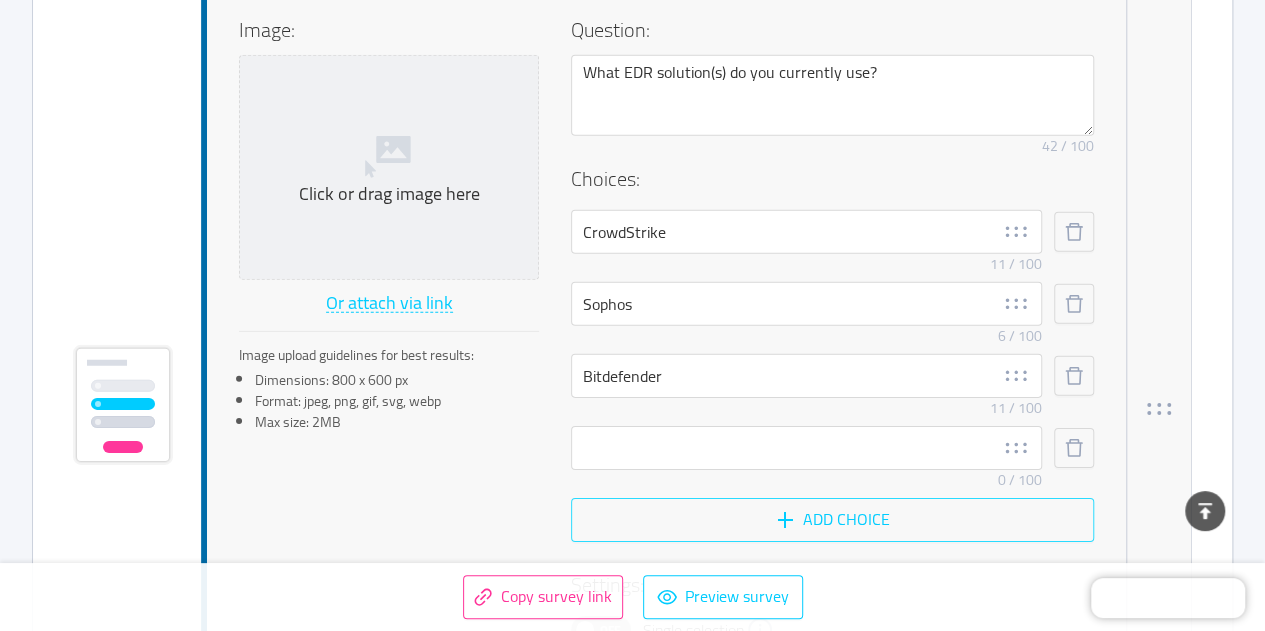 scroll, scrollTop: 2936, scrollLeft: 0, axis: vertical 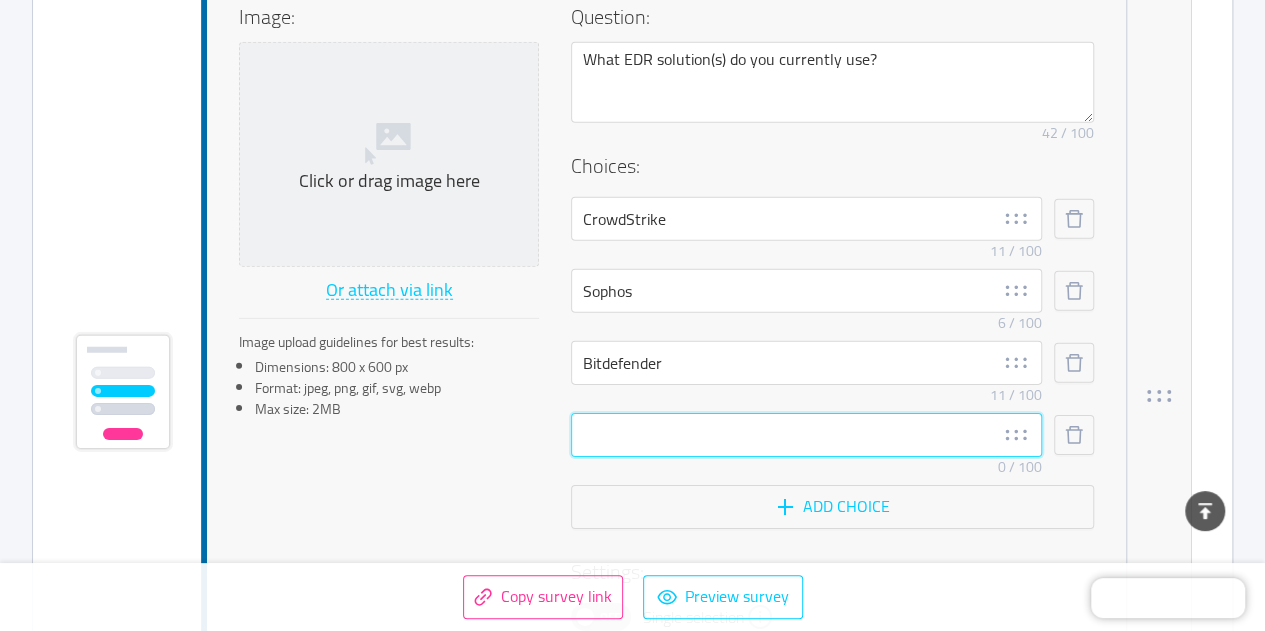 click at bounding box center [806, 435] 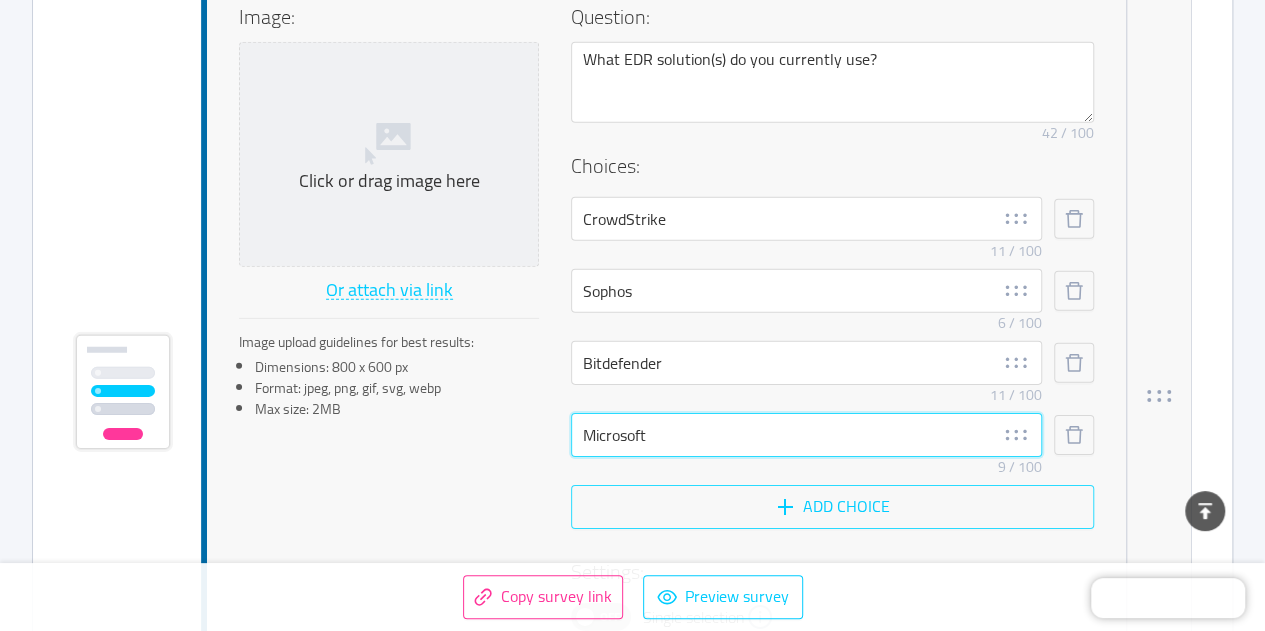 type on "Microsoft" 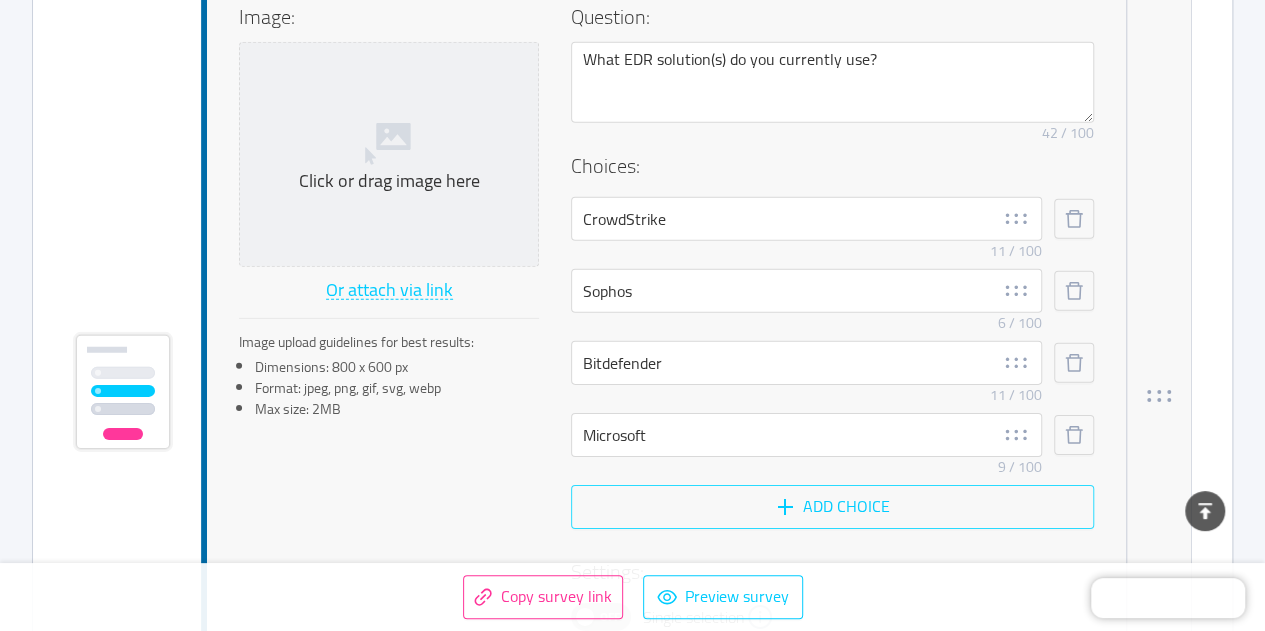 click on "Add choice" at bounding box center (832, 507) 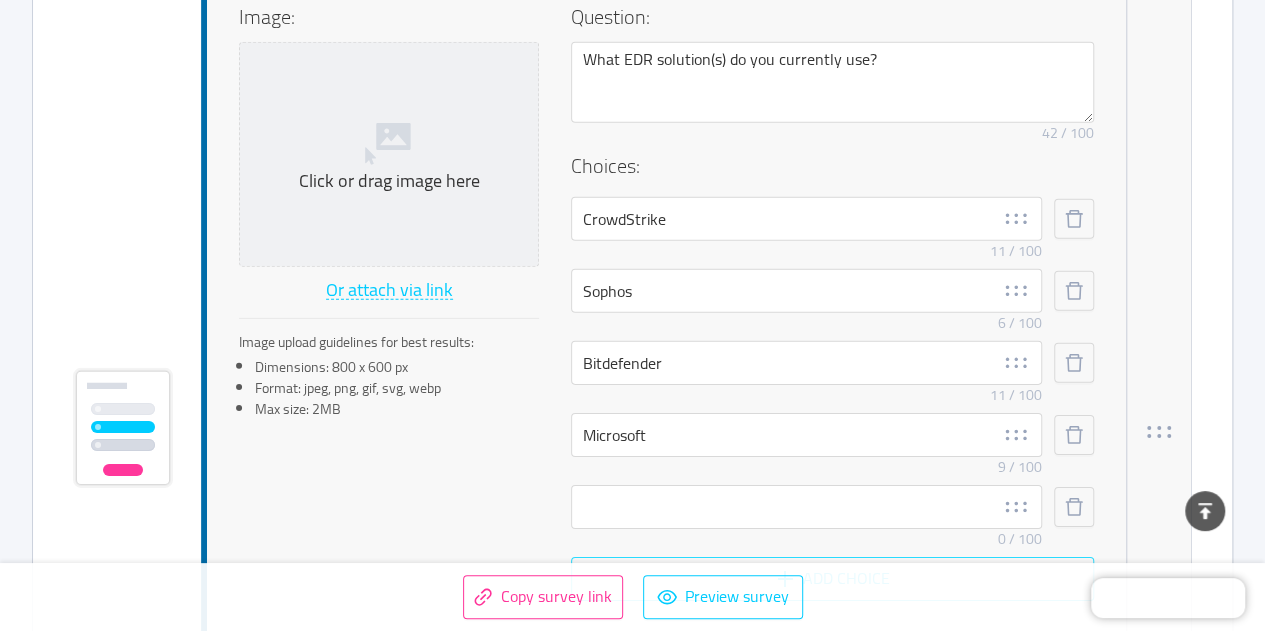 scroll, scrollTop: 2972, scrollLeft: 0, axis: vertical 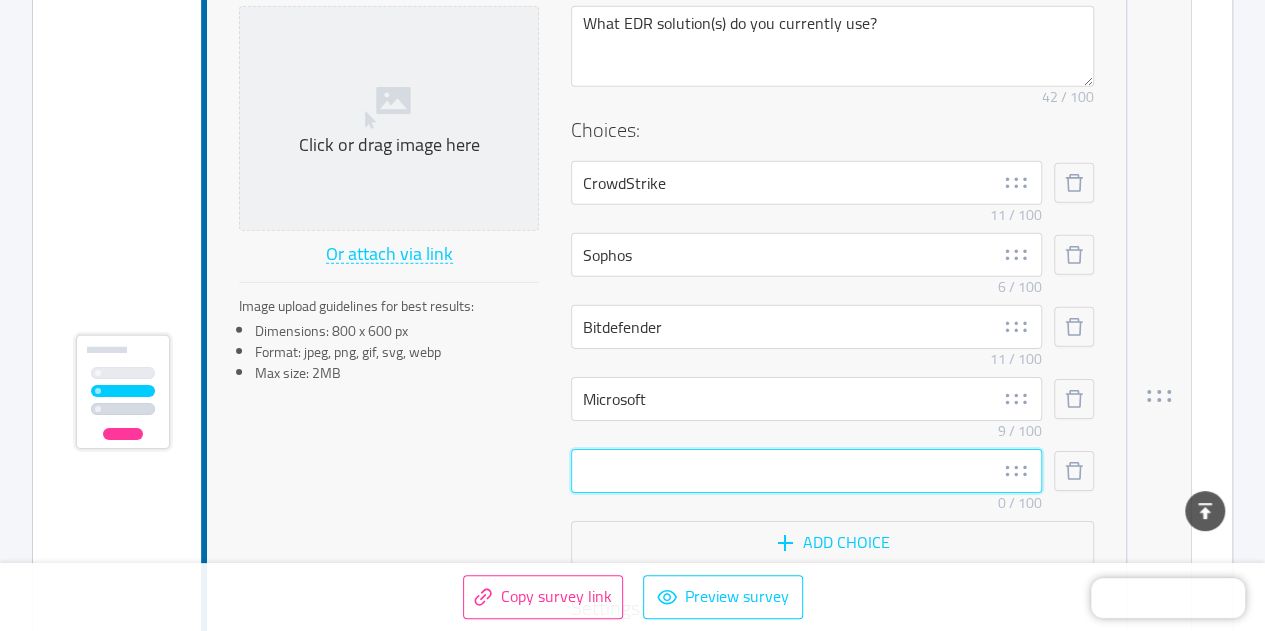 click at bounding box center (806, 471) 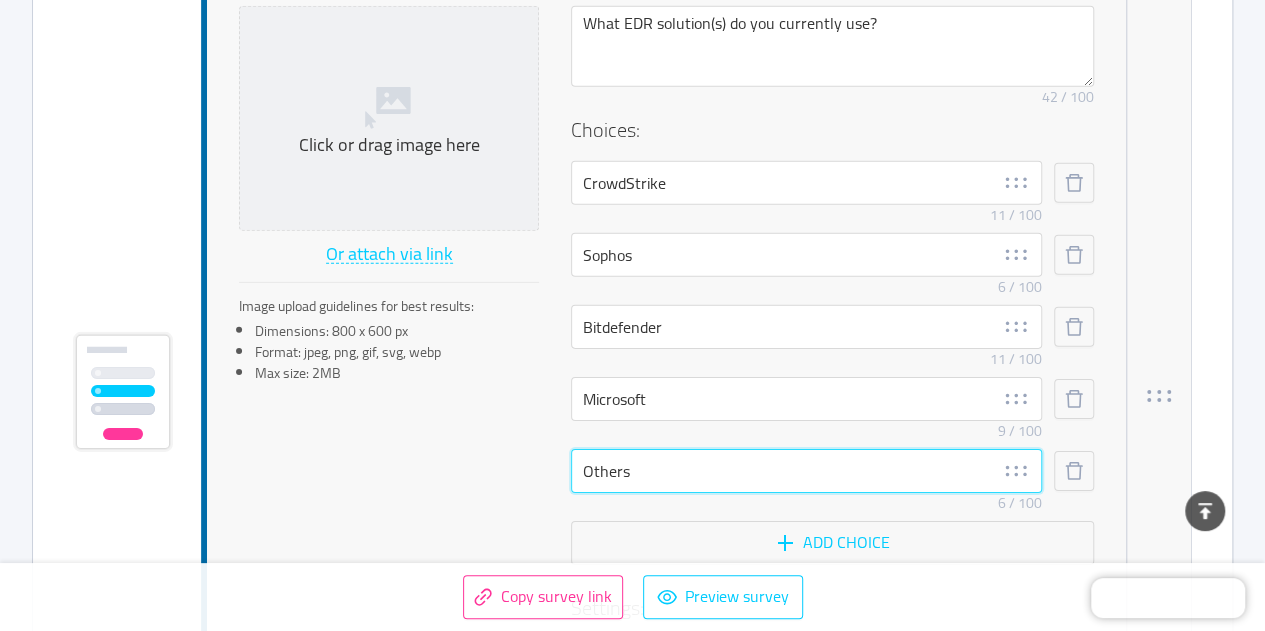 type on "Others" 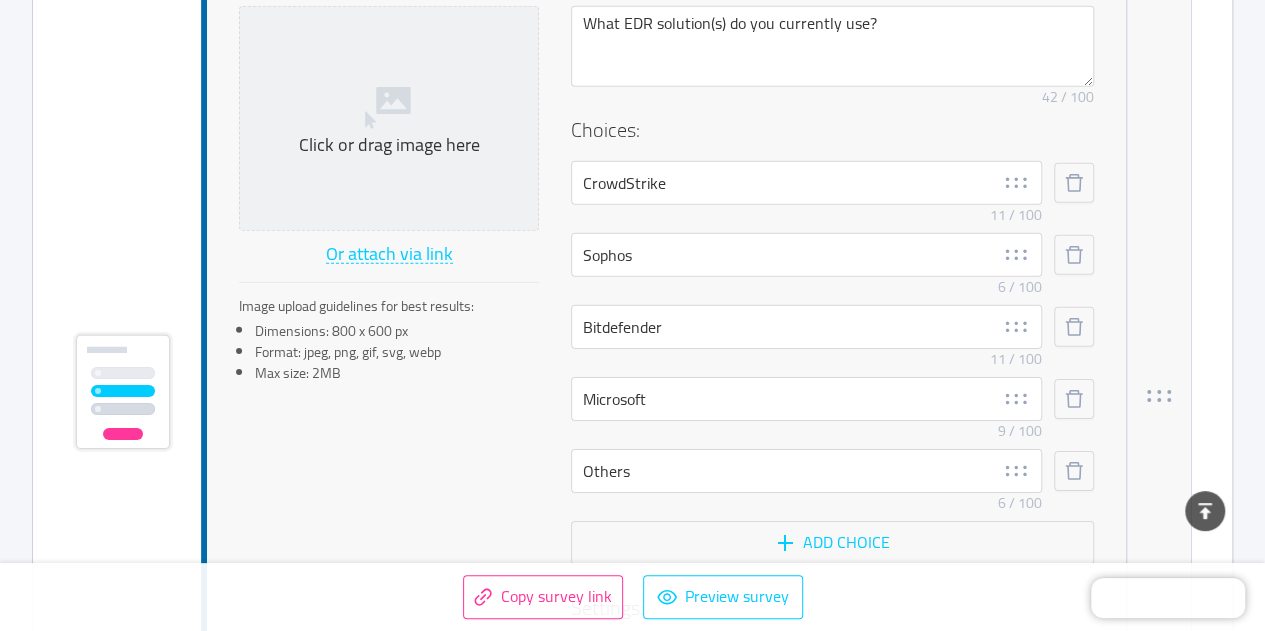 click on "Image:    Click or drag image here  Or attach via link Image upload guidelines for best results: Dimensions: 800 x 600 px Format: jpeg, png, gif, svg, webp Max size: 2MB Question: What EDR solution(s) do you currently use?  Remove character limit   42 / 100  Choices: CrowdStrike    Remove character limit   11 / 100  Sophos    Remove character limit   6 / 100  Bitdefender    Remove character limit   11 / 100  Microsoft    Remove character limit   9 / 100  Others    Remove character limit   6 / 100  Add choice Settings: Off Single selection Off Required Min required  1" at bounding box center (666, 368) 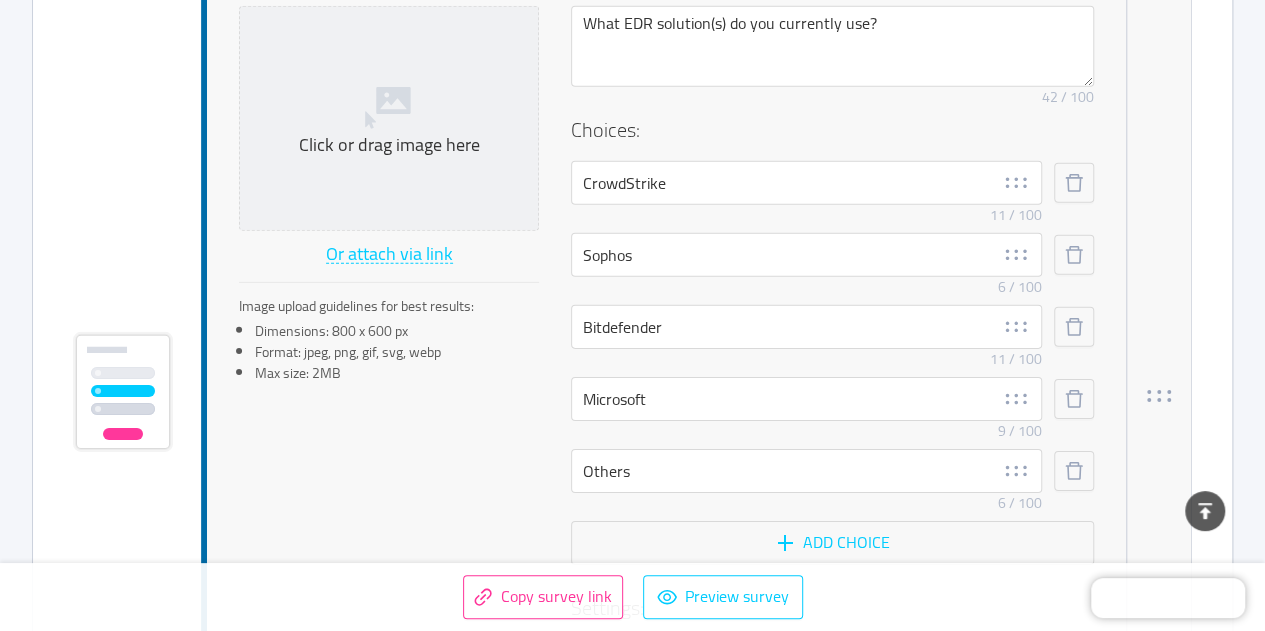 scroll, scrollTop: 2953, scrollLeft: 0, axis: vertical 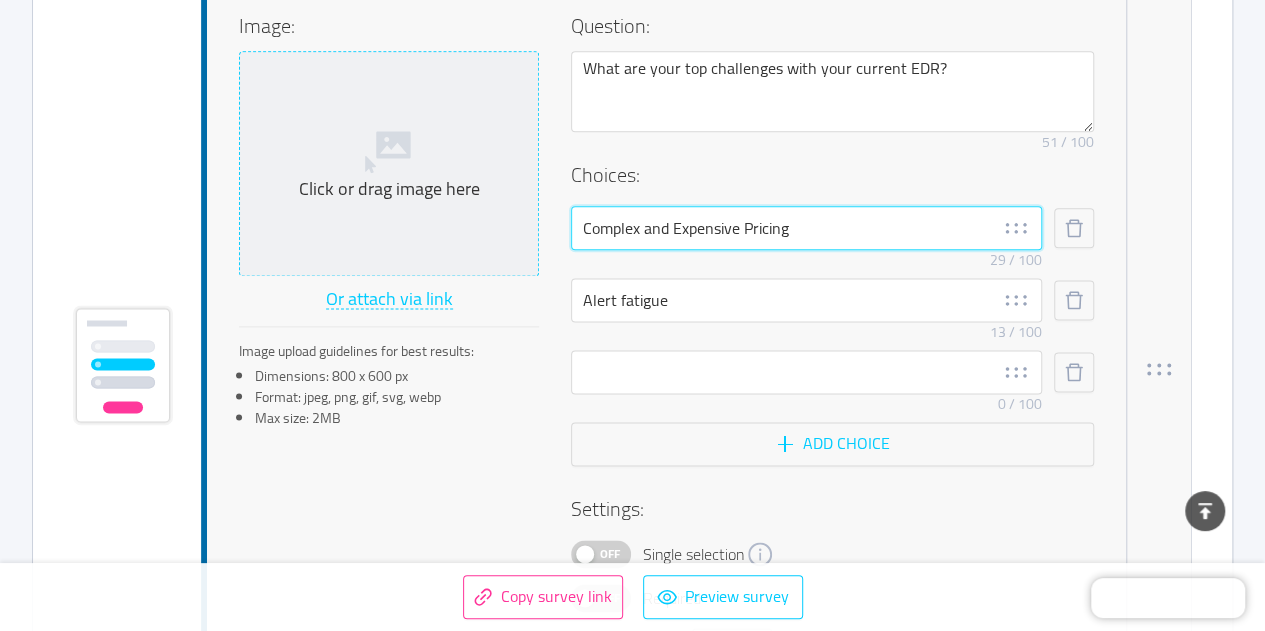 drag, startPoint x: 832, startPoint y: 223, endPoint x: 525, endPoint y: 240, distance: 307.47034 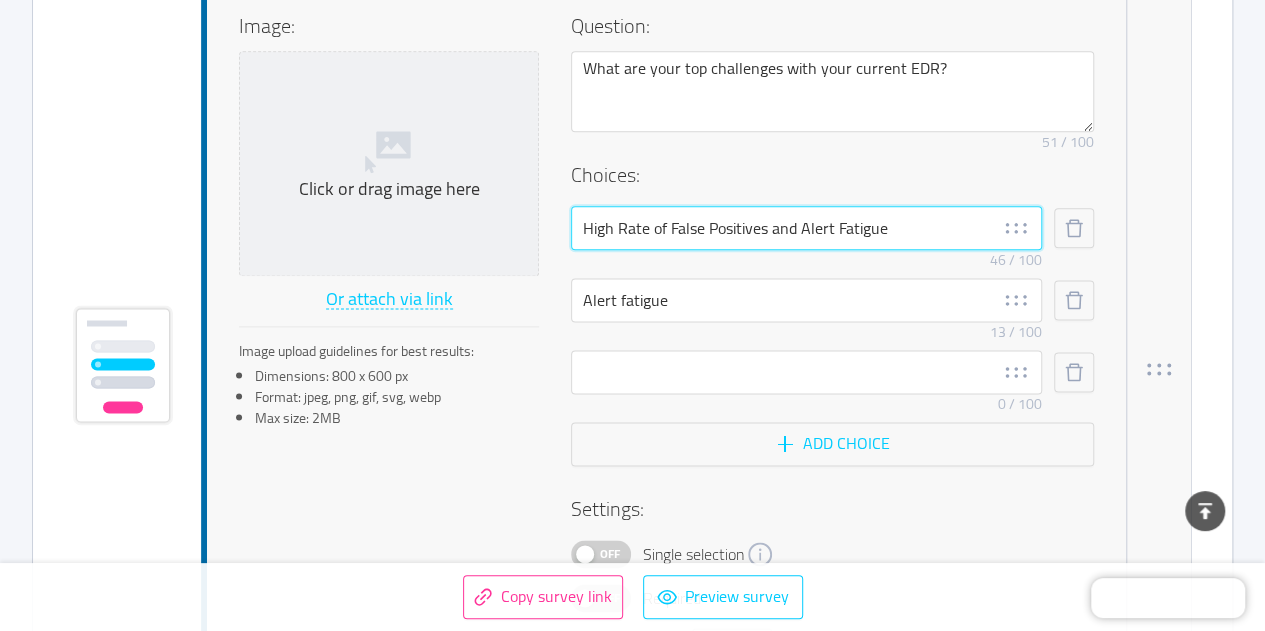 type on "High Rate of False Positives and Alert Fatigue" 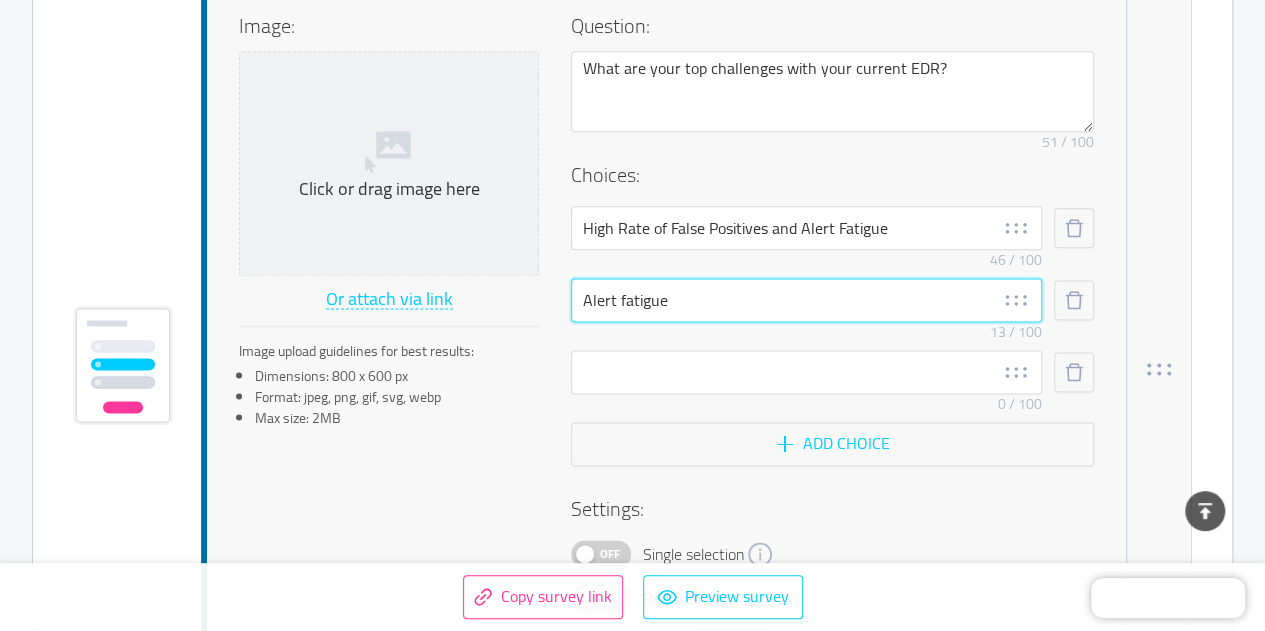 drag, startPoint x: 718, startPoint y: 304, endPoint x: 540, endPoint y: 297, distance: 178.13759 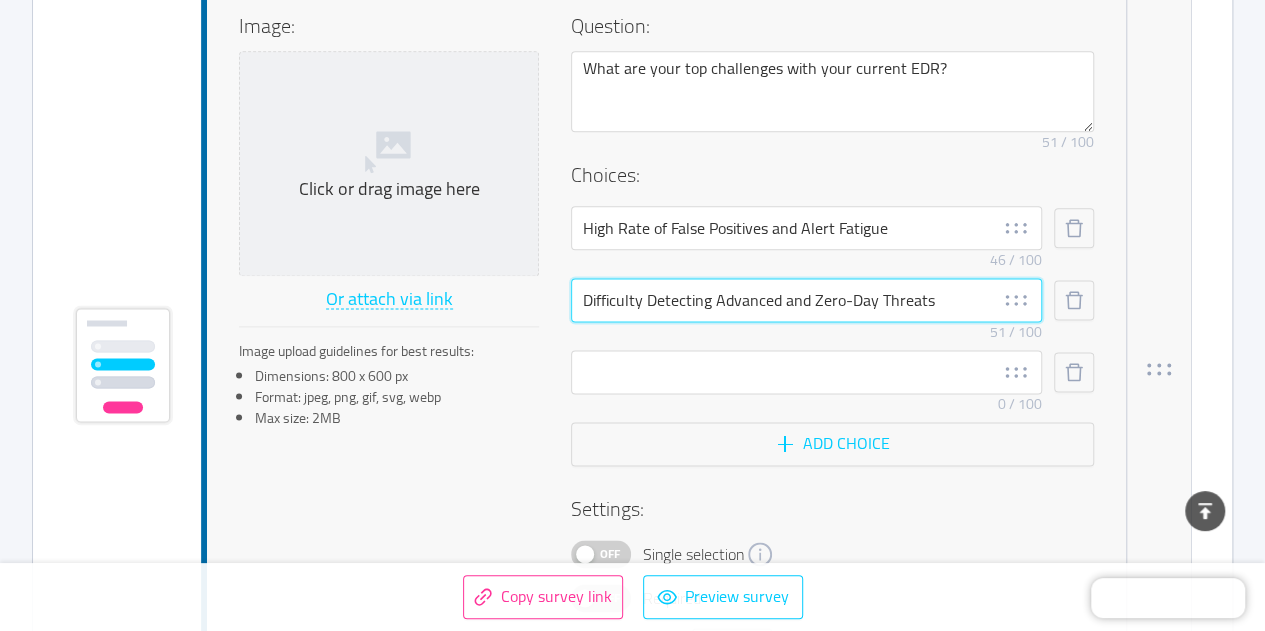 type on "Difficulty Detecting Advanced and Zero-Day Threats" 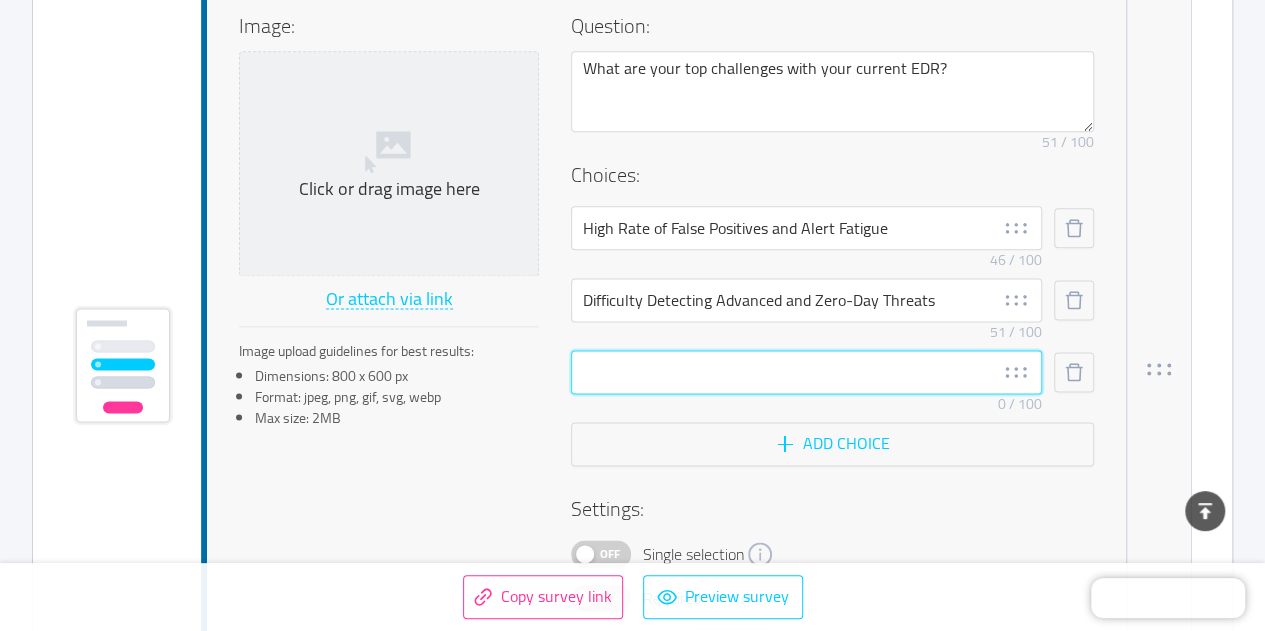 click at bounding box center [806, 372] 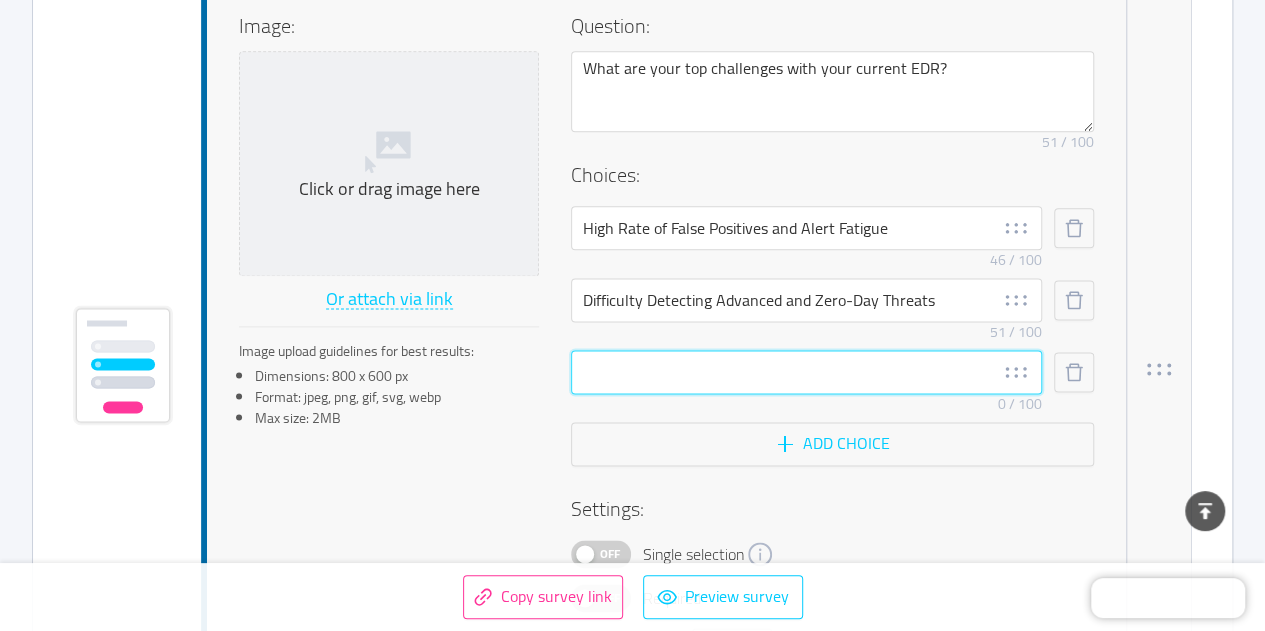 paste on "Significant Cost and Resource Requirements" 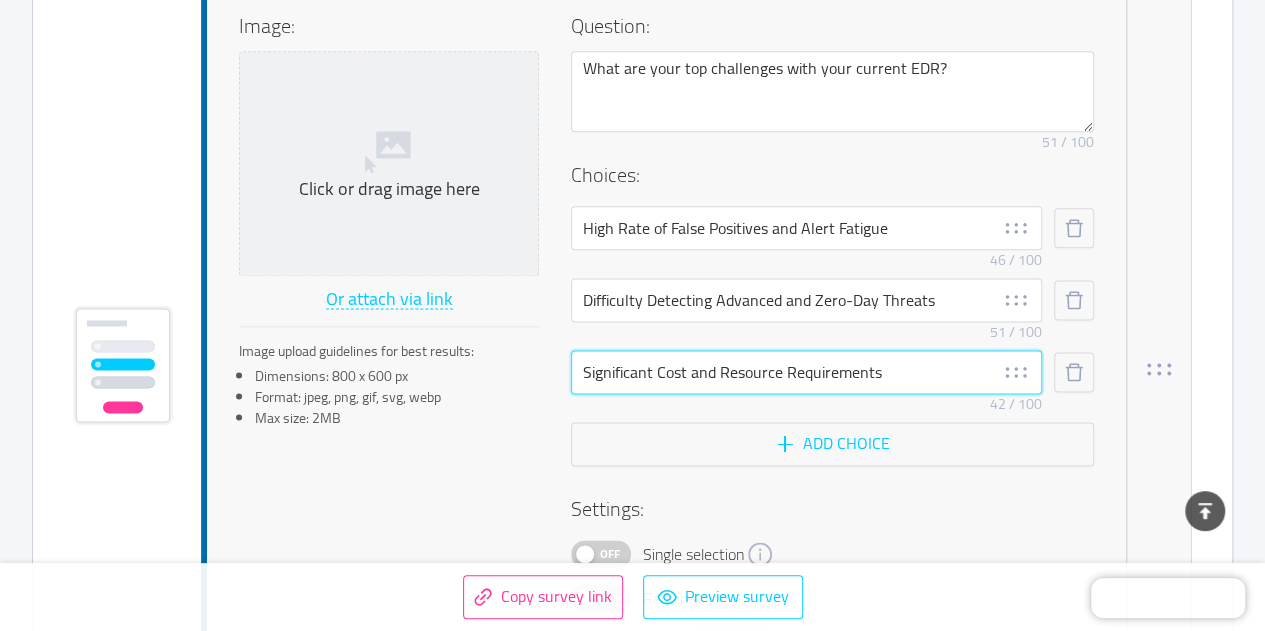 type on "Significant Cost and Resource Requirements" 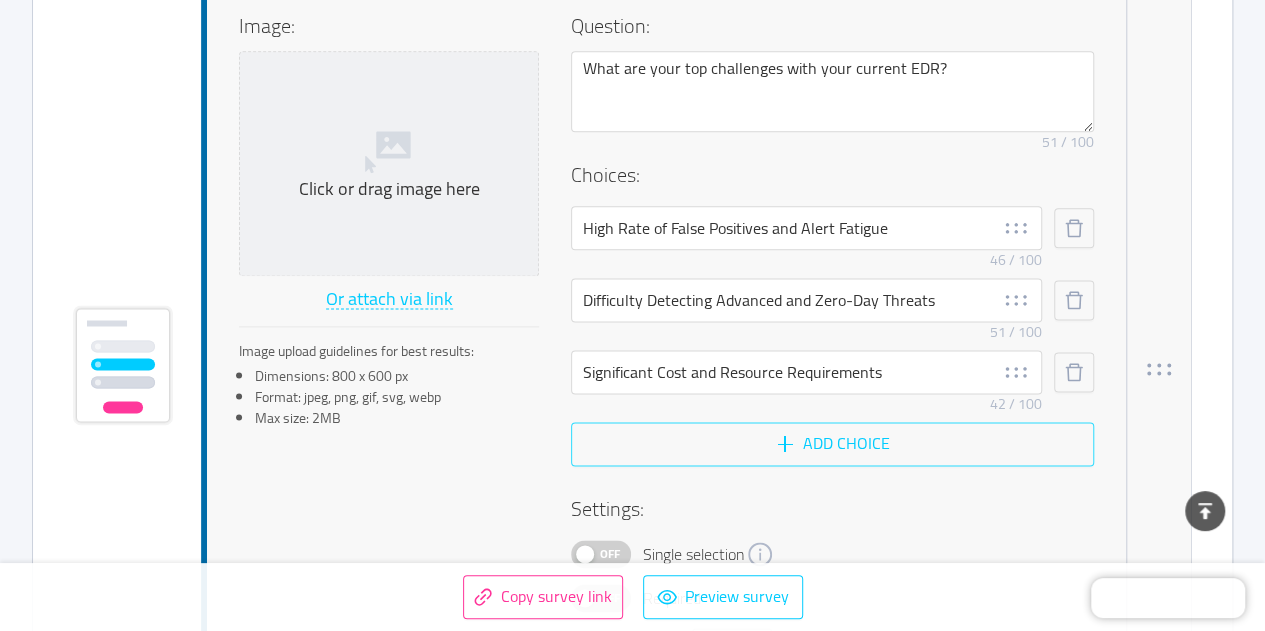 click on "Add choice" at bounding box center [832, 444] 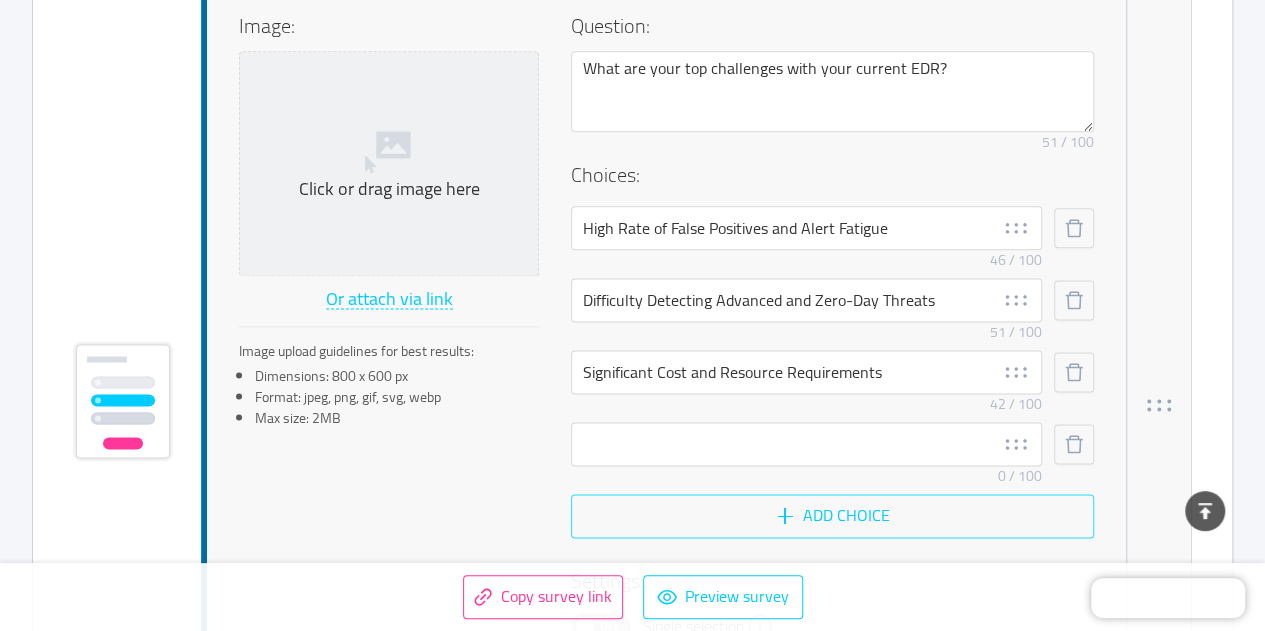 scroll, scrollTop: 1188, scrollLeft: 0, axis: vertical 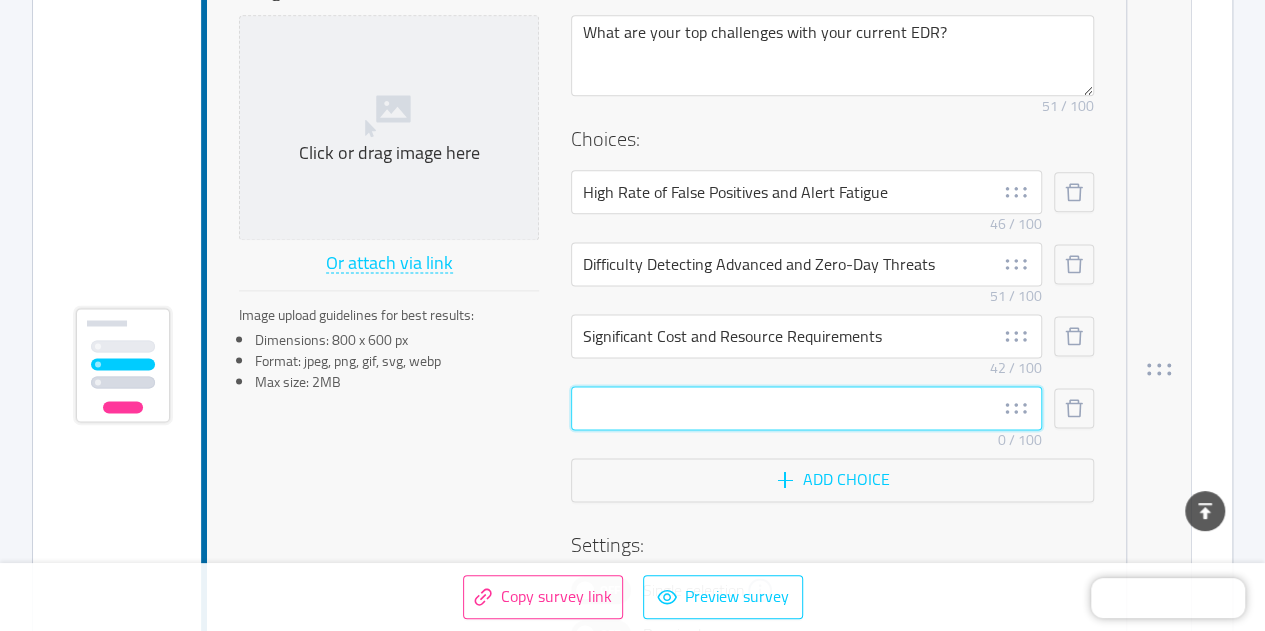 click at bounding box center [806, 408] 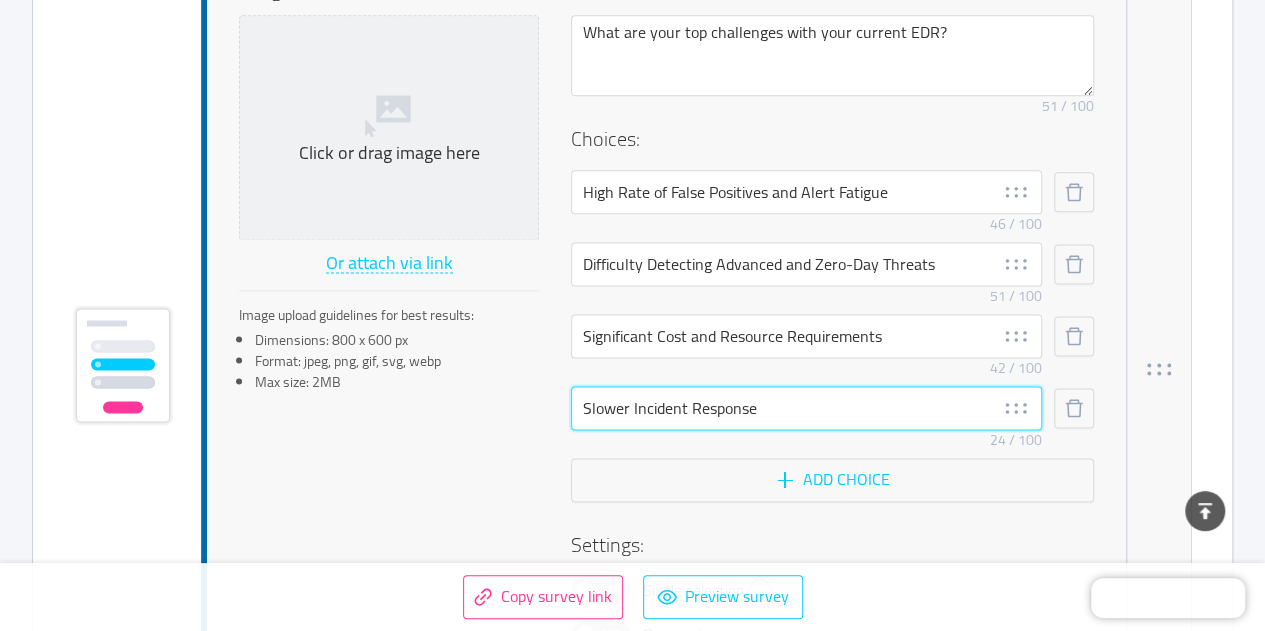 click on "Slower Incident Response" at bounding box center (806, 408) 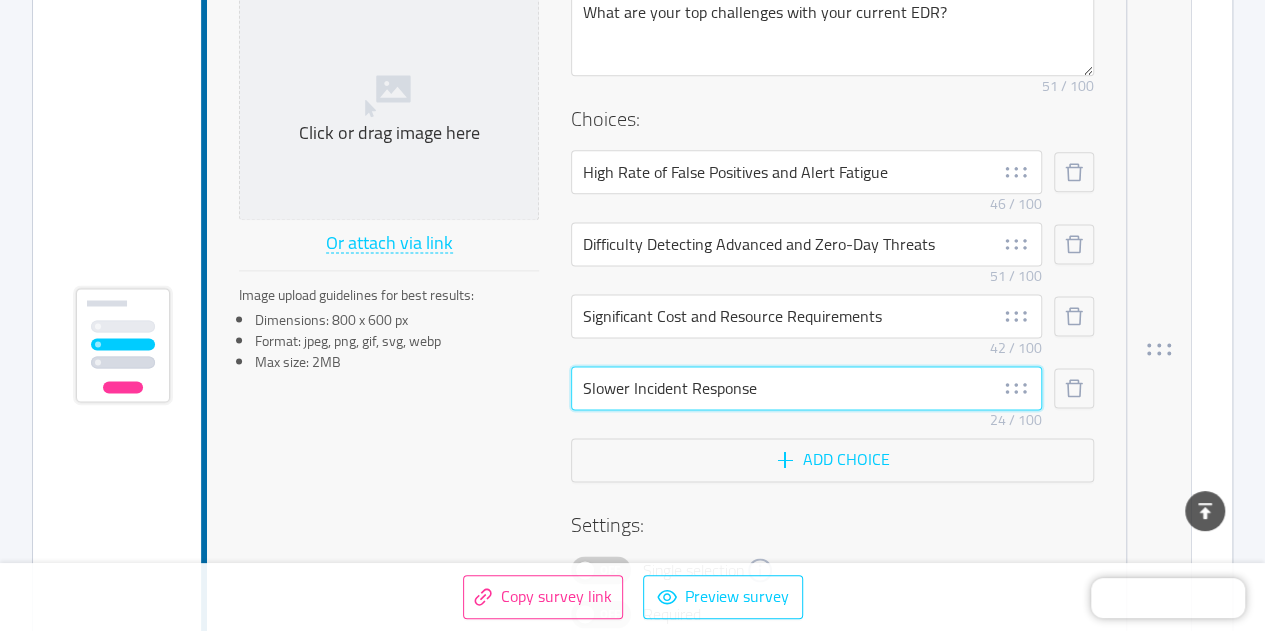 scroll, scrollTop: 1182, scrollLeft: 0, axis: vertical 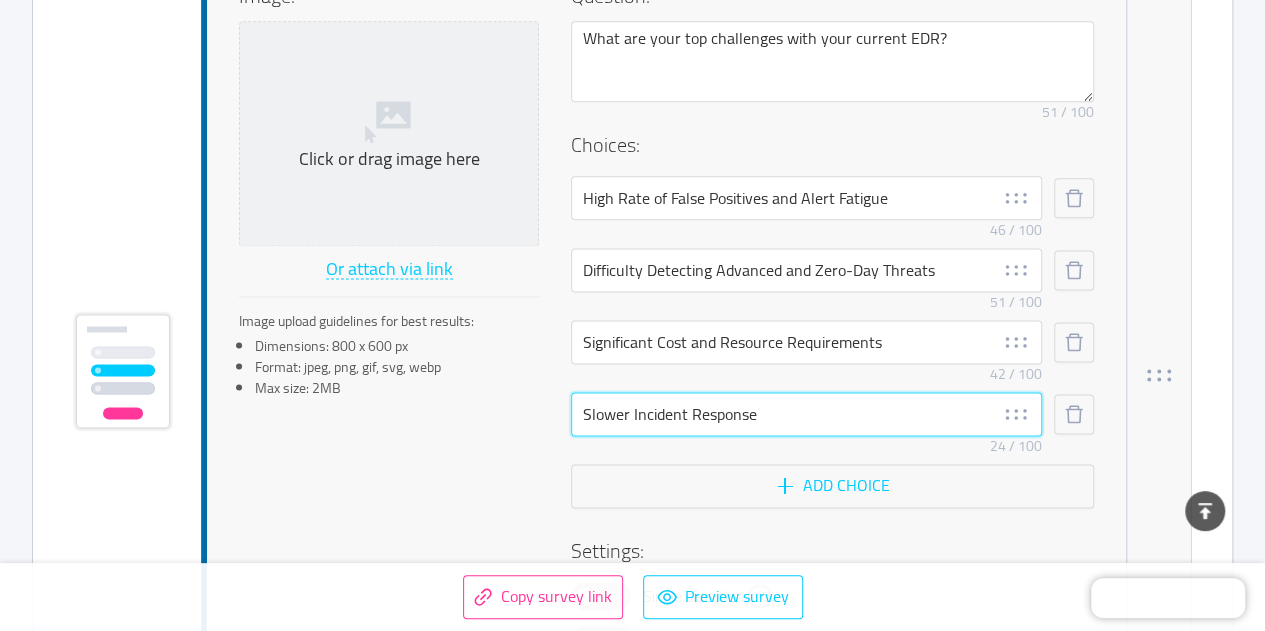 click on "Slower Incident Response" at bounding box center (806, 414) 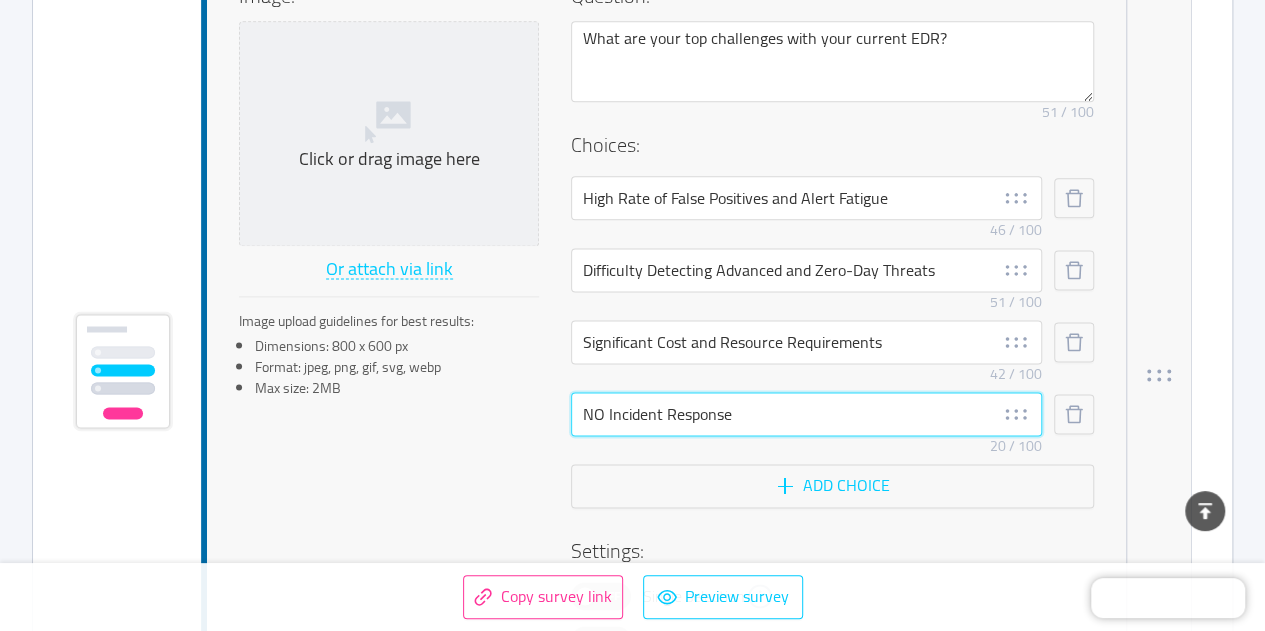 click on "NO Incident Response" at bounding box center (806, 414) 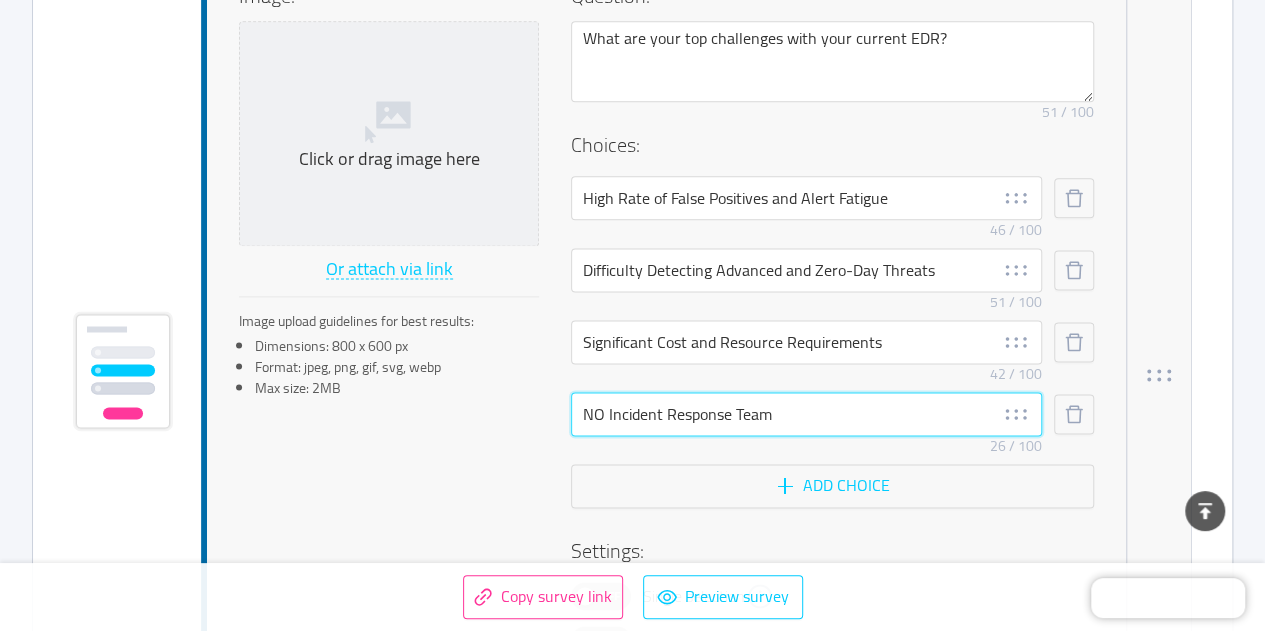click on "NO Incident Response Team" at bounding box center [806, 414] 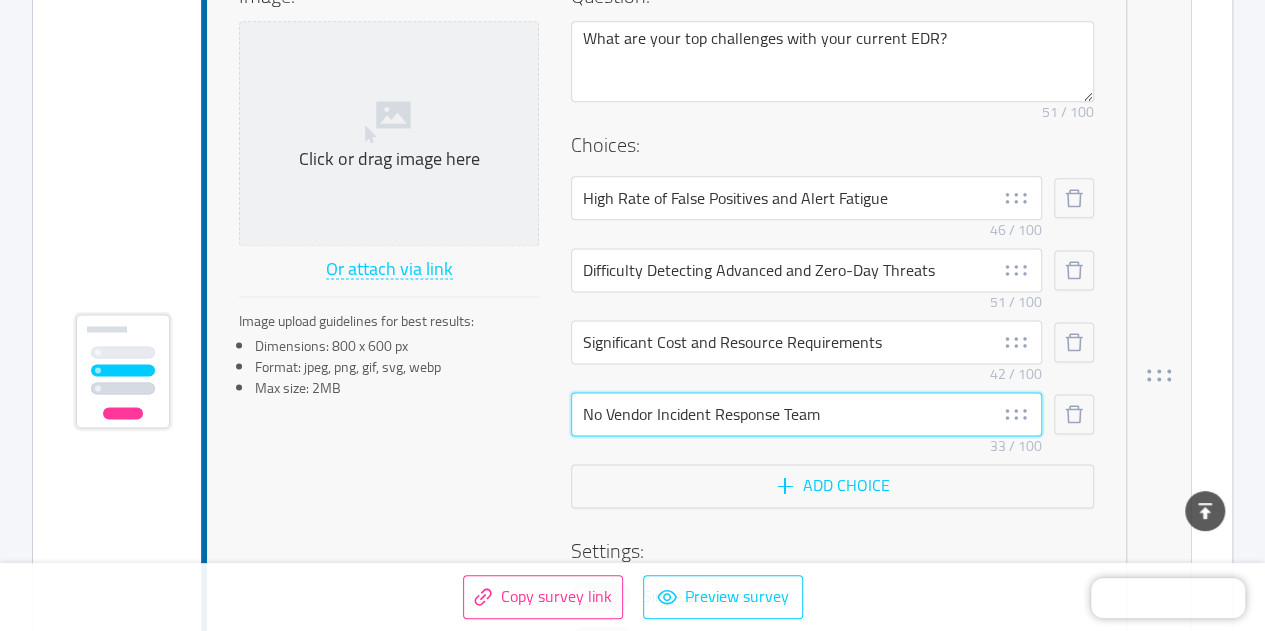 click on "No Vendor Incident Response Team" at bounding box center (806, 414) 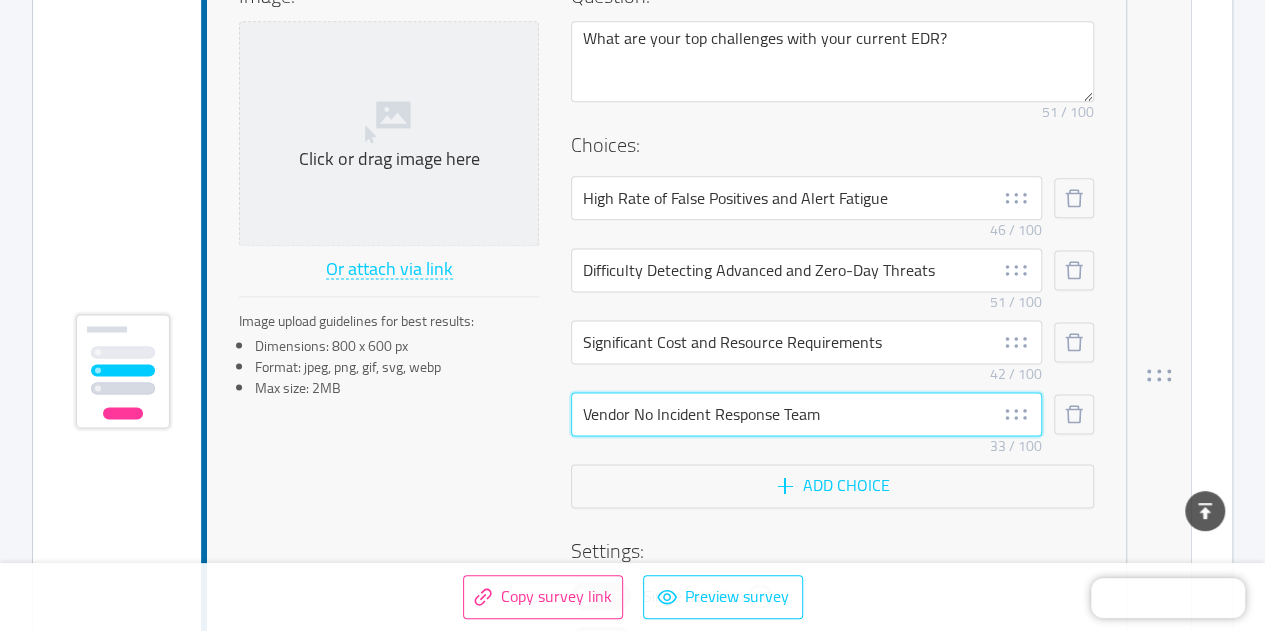 type on "Vendor No Incident Response Team" 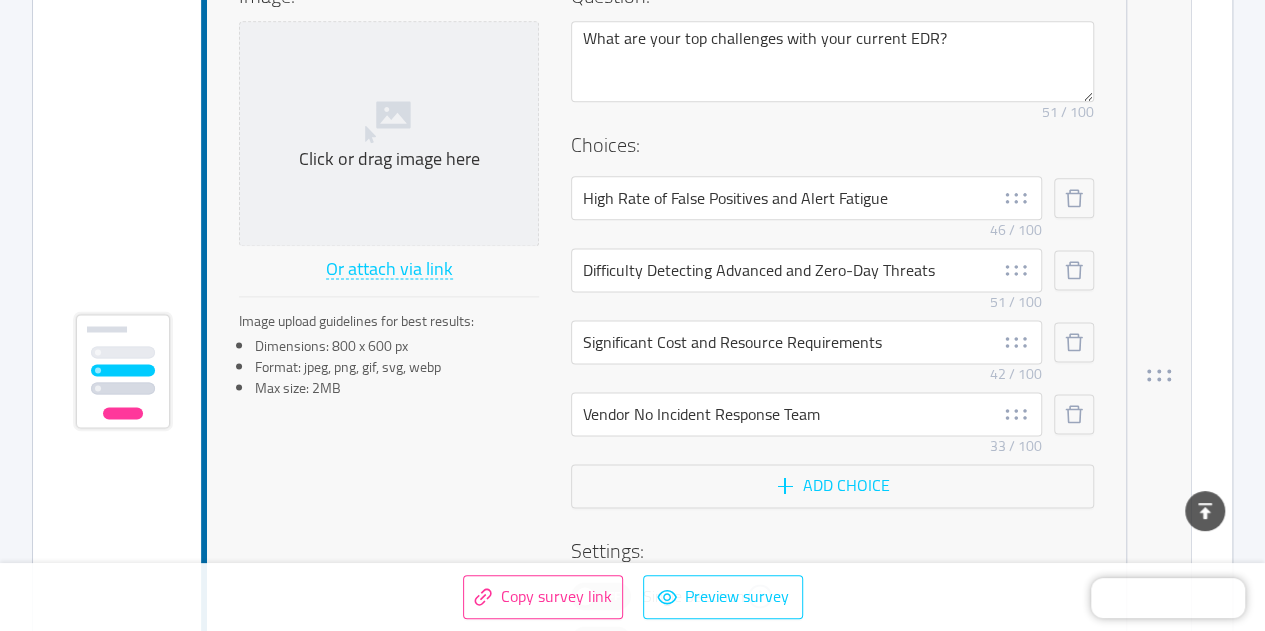 click on "Image:    Click or drag image here  Or attach via link Image upload guidelines for best results: Dimensions: 800 x 600 px Format: jpeg, png, gif, svg, webp Max size: 2MB Question: What are your top challenges with your current EDR?  Remove character limit   51 / 100  Choices: High Rate of False Positives and Alert Fatigue    Remove character limit   46 / 100  Difficulty Detecting Advanced and Zero-Day Threats    Remove character limit   51 / 100  Significant Cost and Resource Requirements    Remove character limit   42 / 100  Vendor No Incident Response Team    Remove character limit   33 / 100  Add choice Settings: Off Single selection Off Required Min required 0" at bounding box center (666, 347) 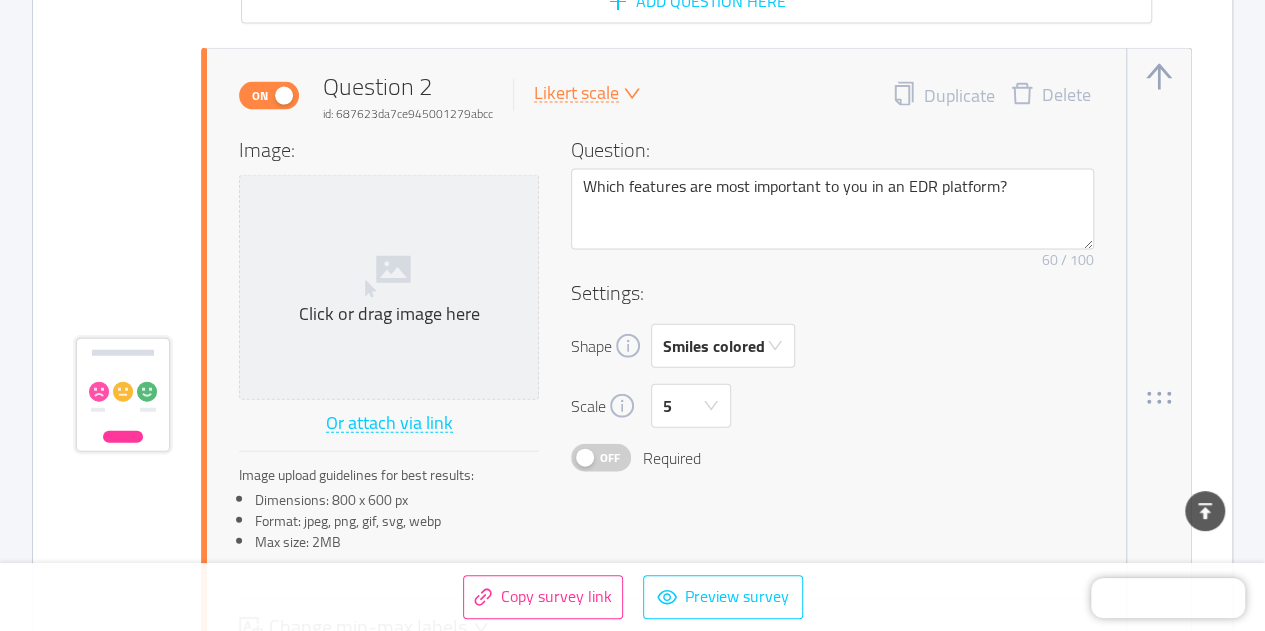 scroll, scrollTop: 2094, scrollLeft: 0, axis: vertical 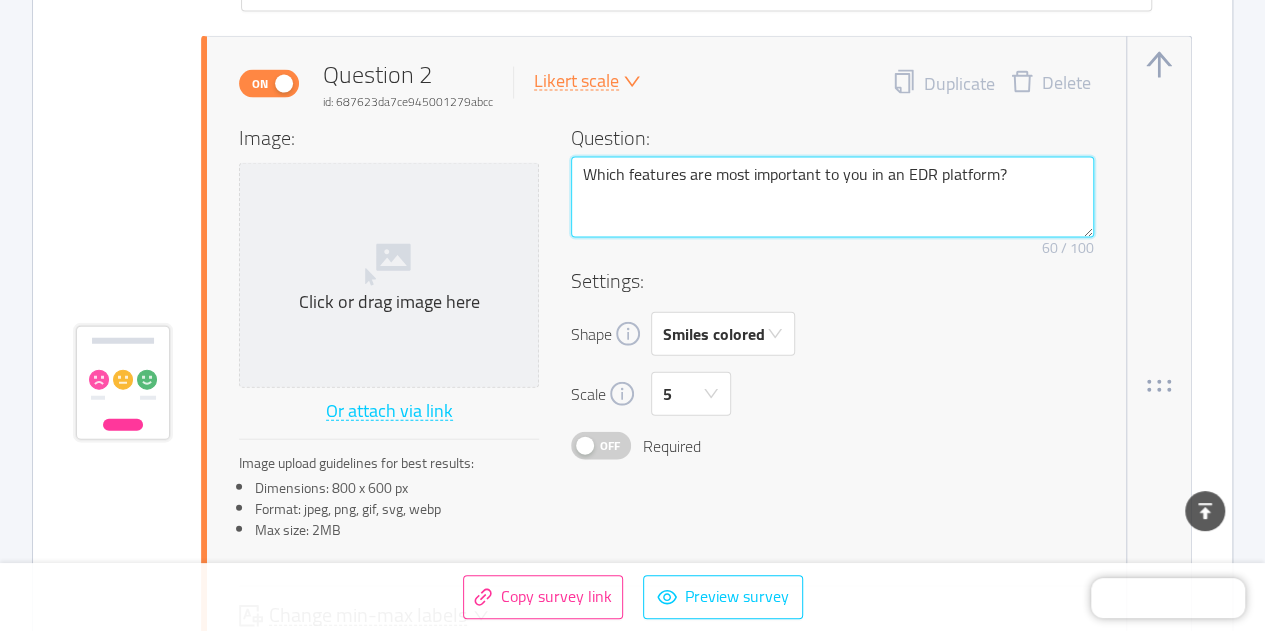 drag, startPoint x: 586, startPoint y: 171, endPoint x: 1032, endPoint y: 175, distance: 446.01794 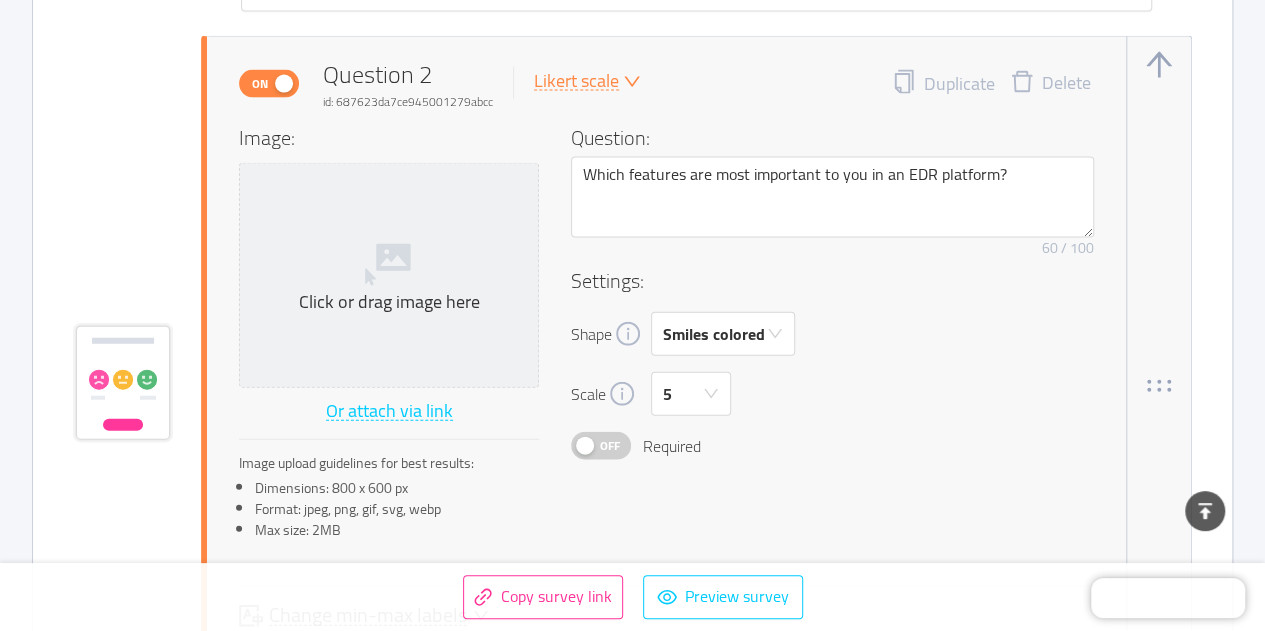 click on "Settings: Shape  Smiles colored  Scale  5  Off Required" at bounding box center (832, 363) 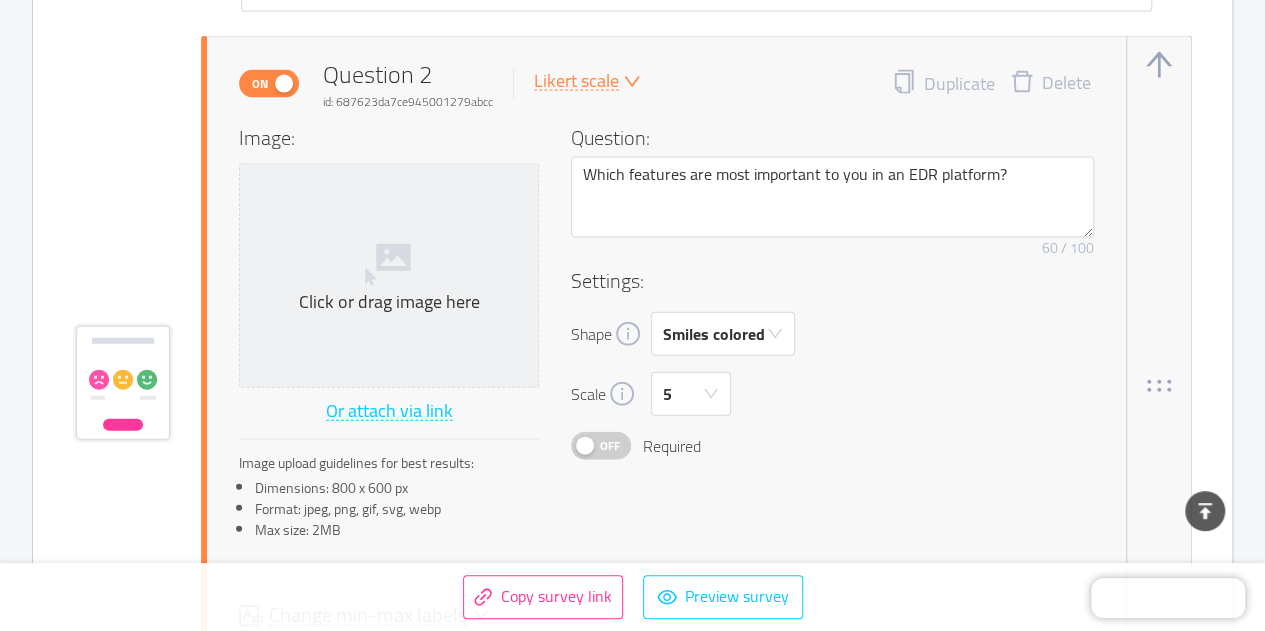 click 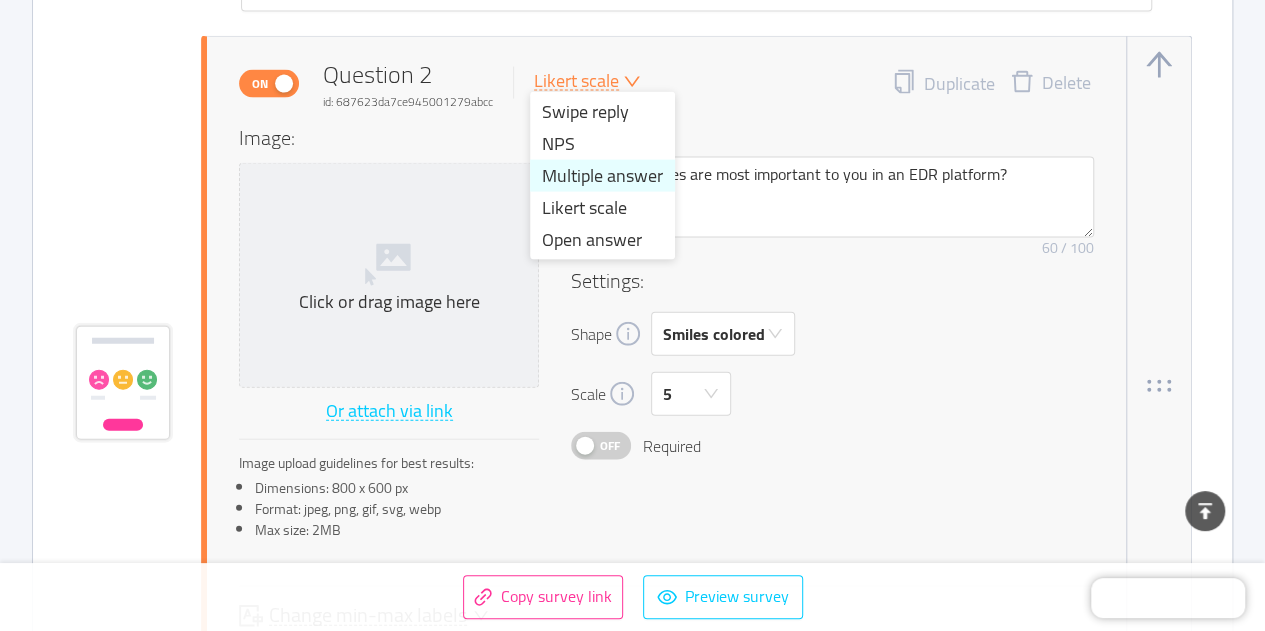 click on "Multiple answer" at bounding box center [602, 176] 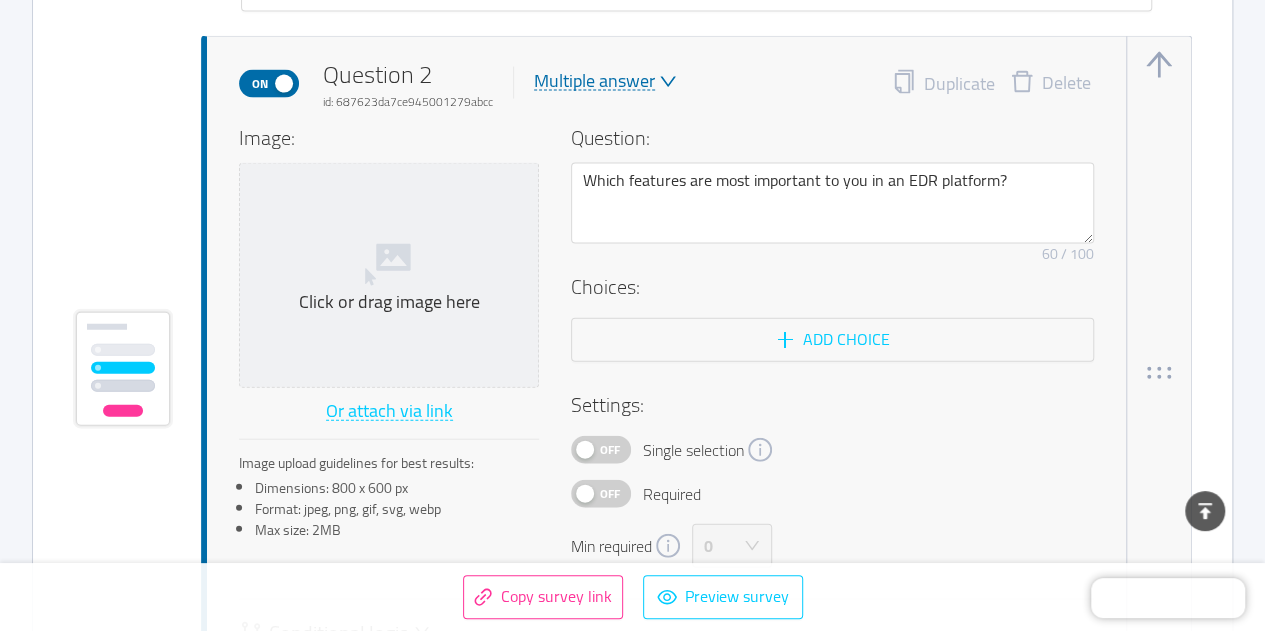type 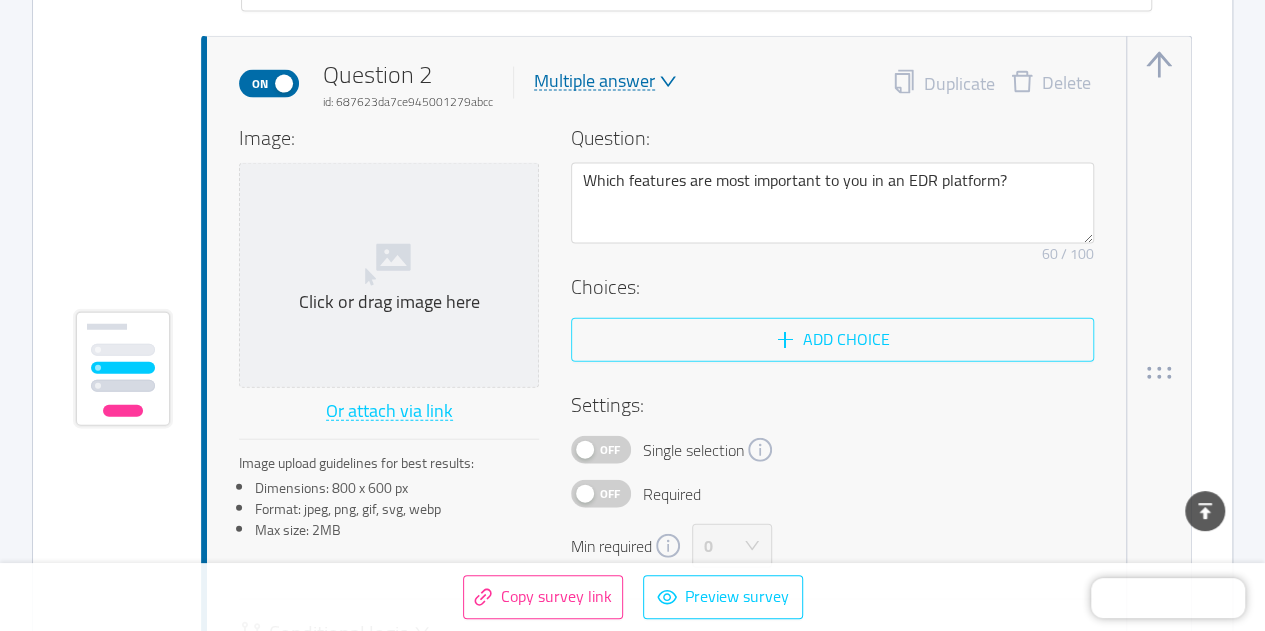 click on "Add choice" at bounding box center [832, 340] 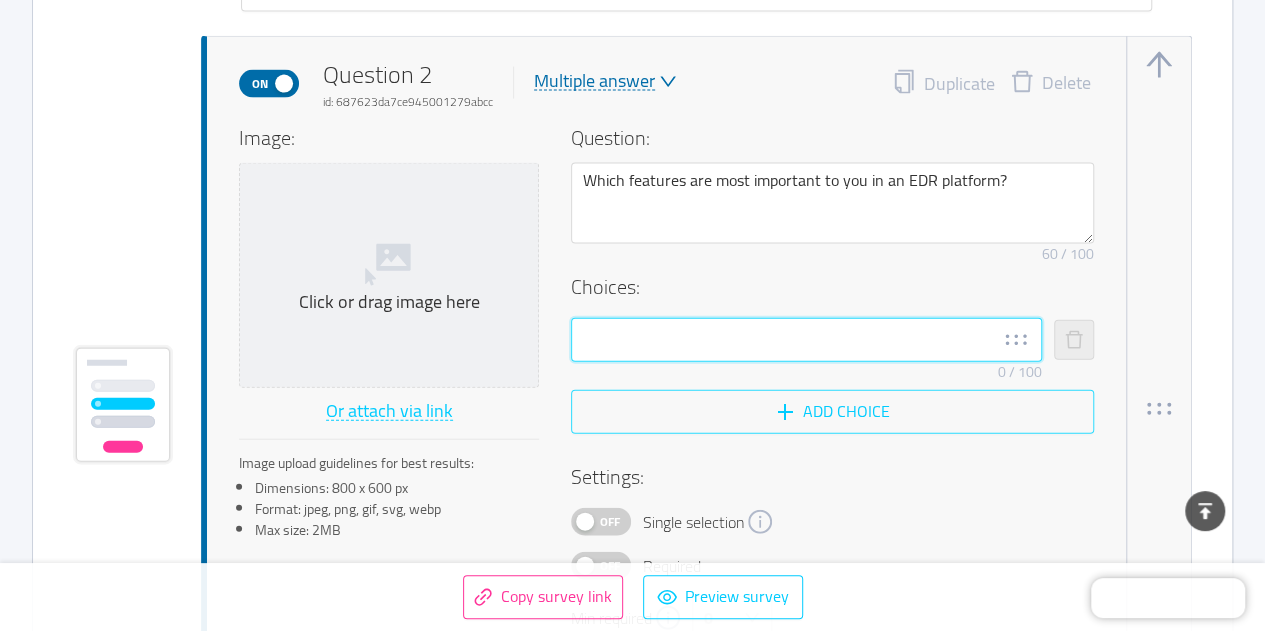 click at bounding box center (806, 340) 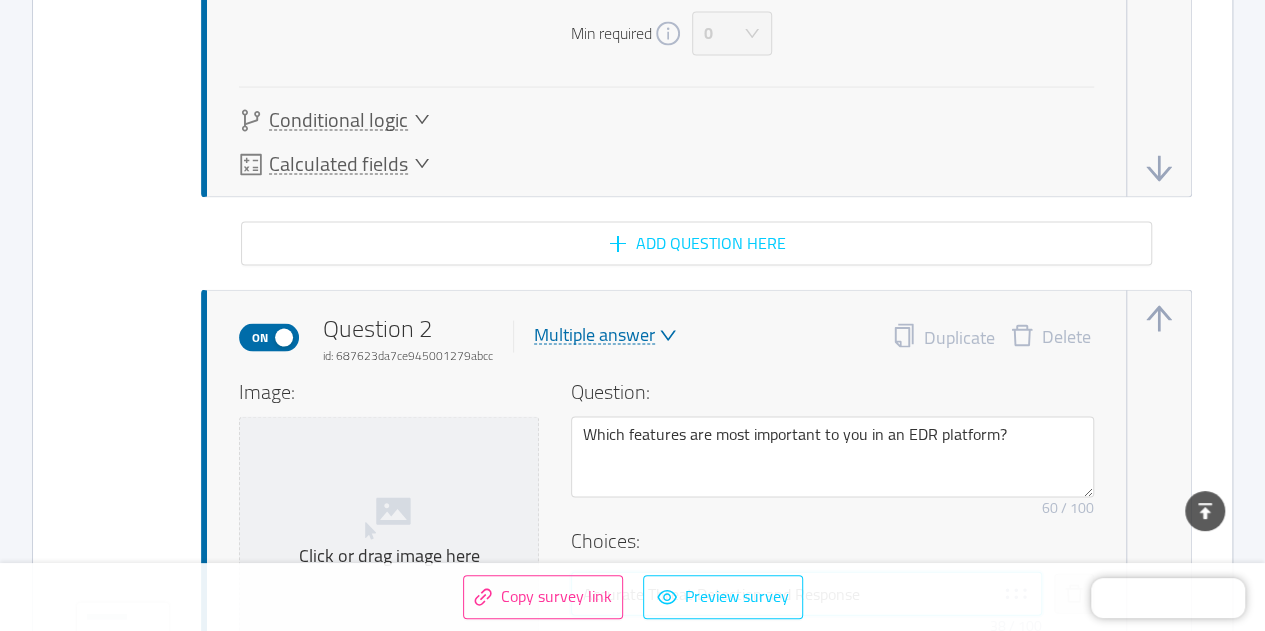 scroll, scrollTop: 2062, scrollLeft: 0, axis: vertical 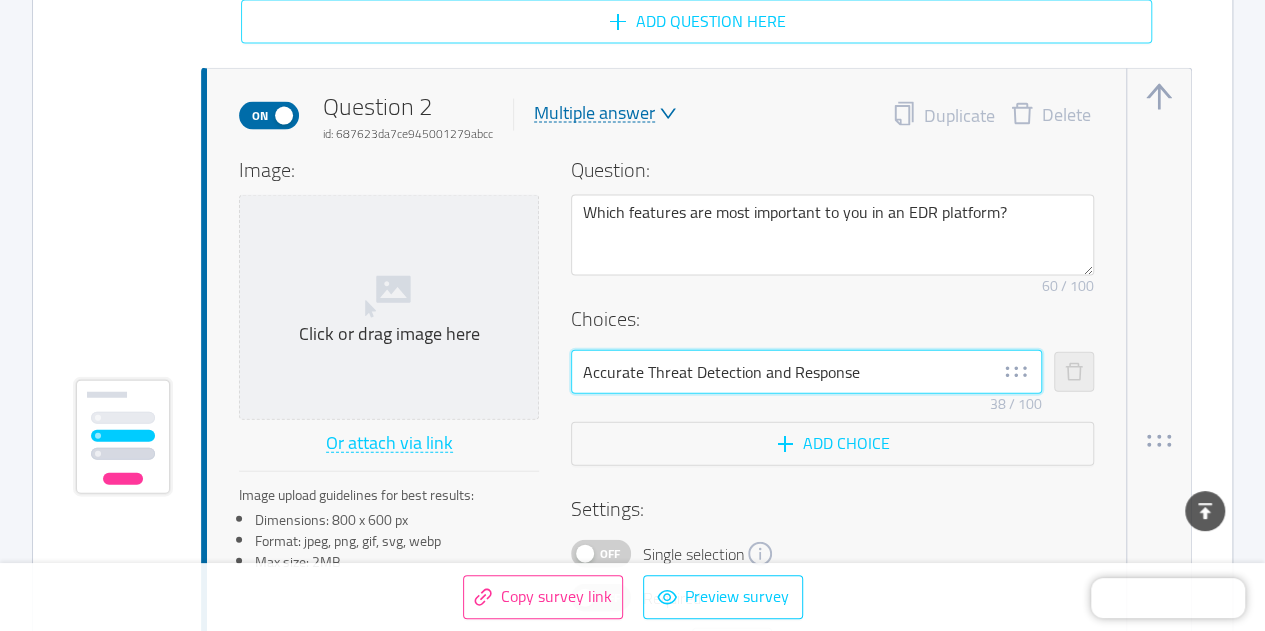 type on "Accurate Threat Detection and Response" 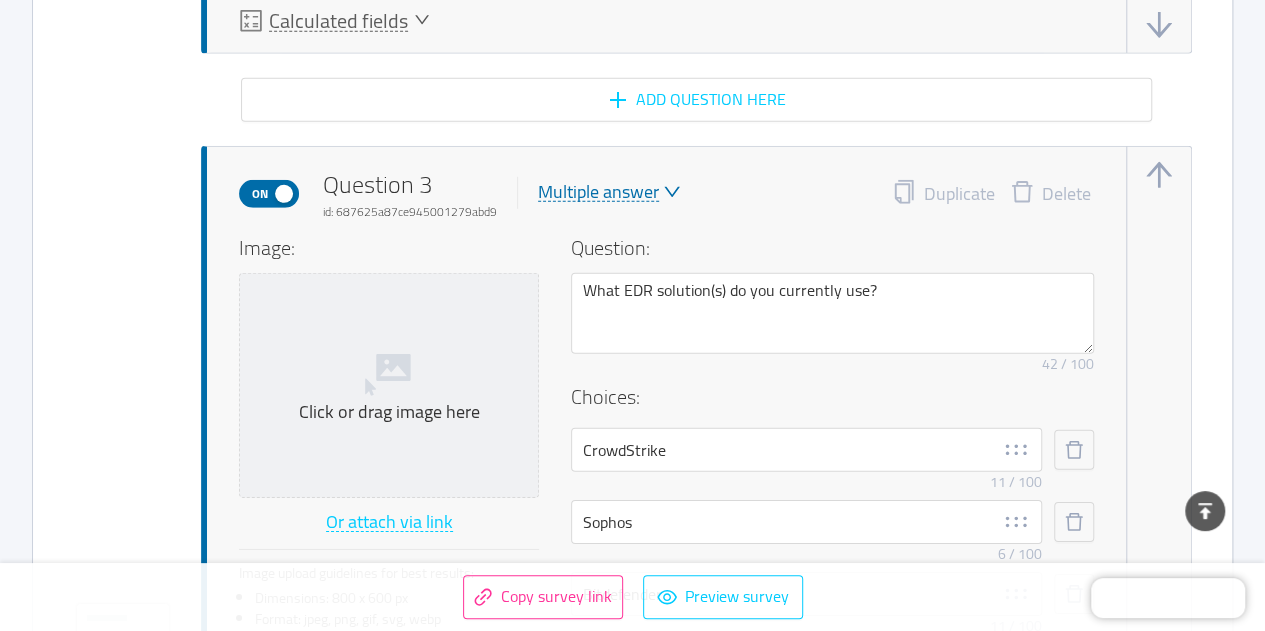 scroll, scrollTop: 2836, scrollLeft: 0, axis: vertical 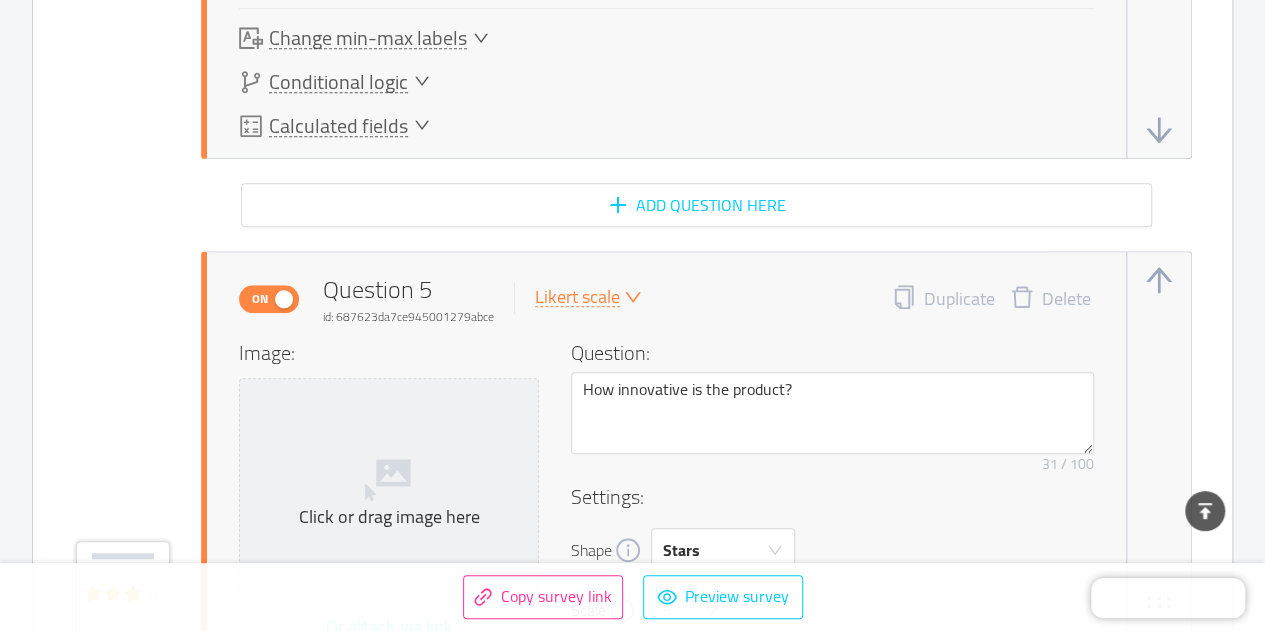 click on "On" at bounding box center [260, 299] 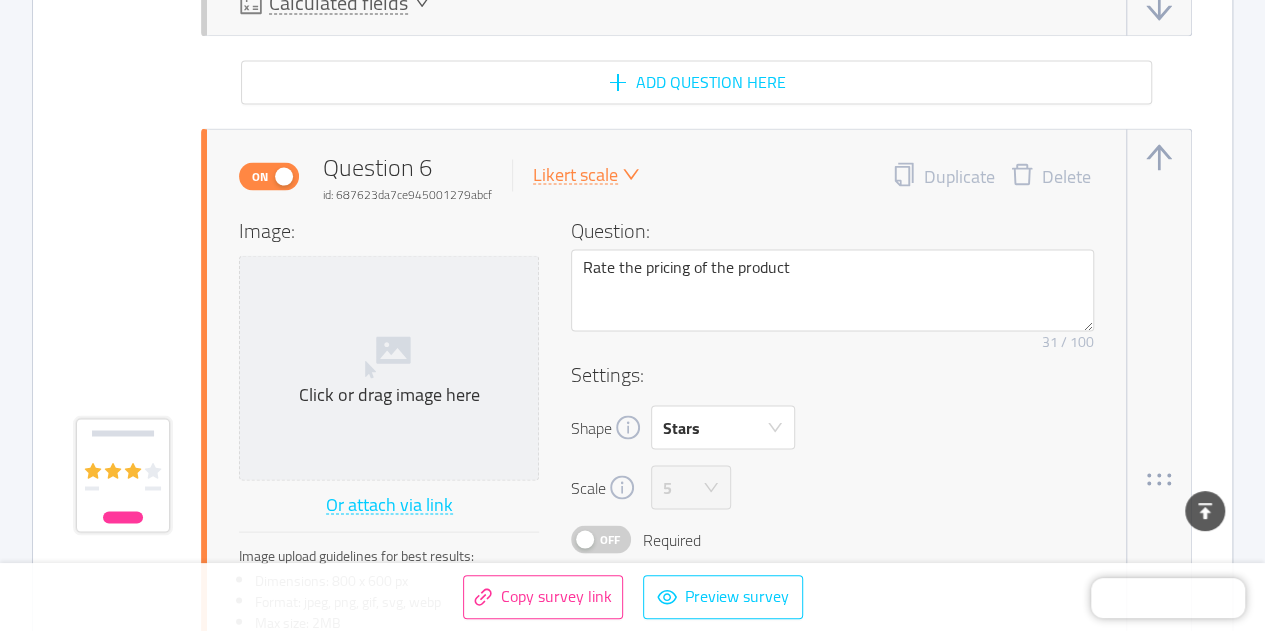 scroll, scrollTop: 5566, scrollLeft: 0, axis: vertical 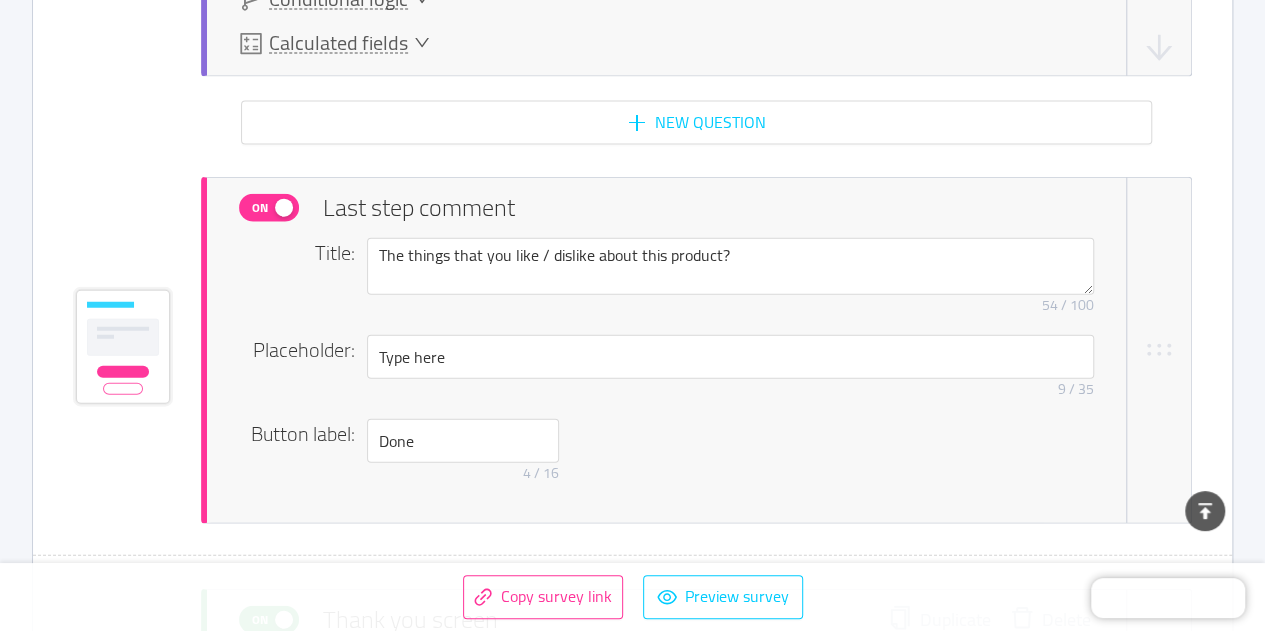 click on "On" at bounding box center (260, 208) 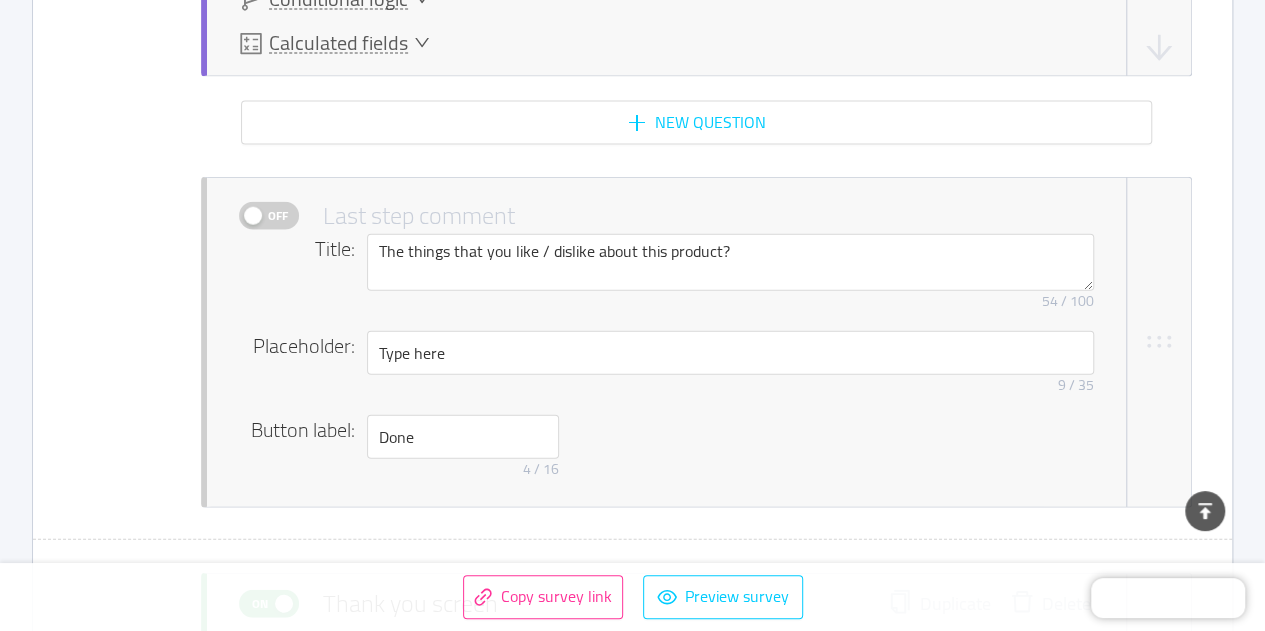 type 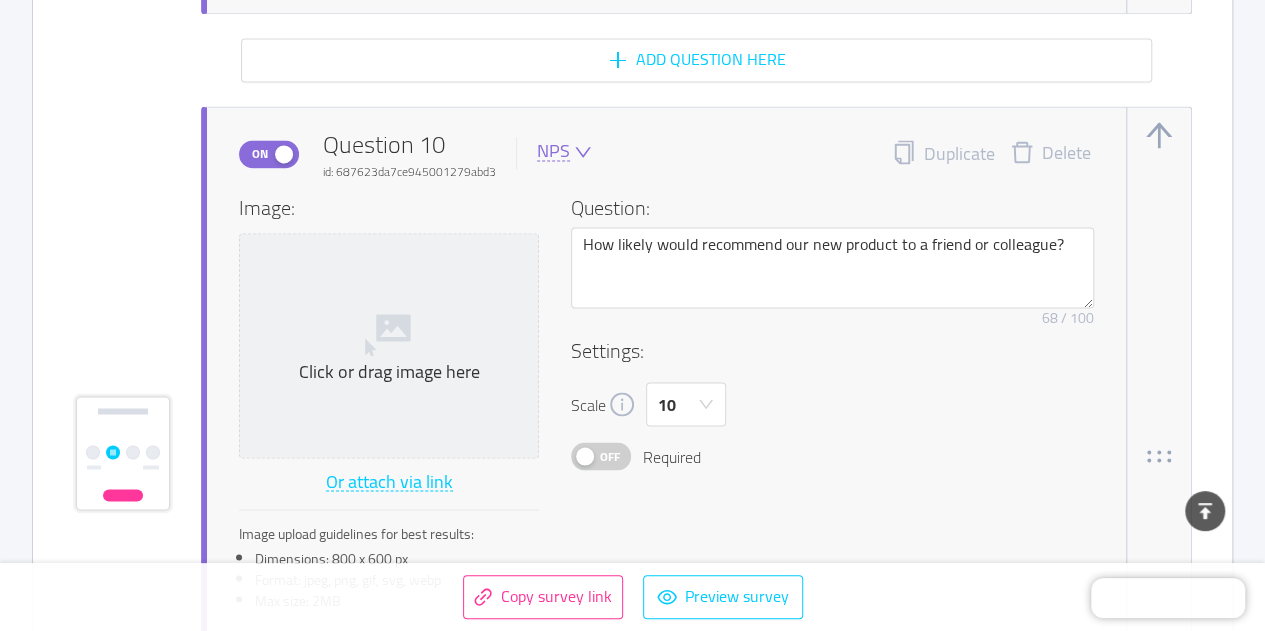 scroll, scrollTop: 9067, scrollLeft: 0, axis: vertical 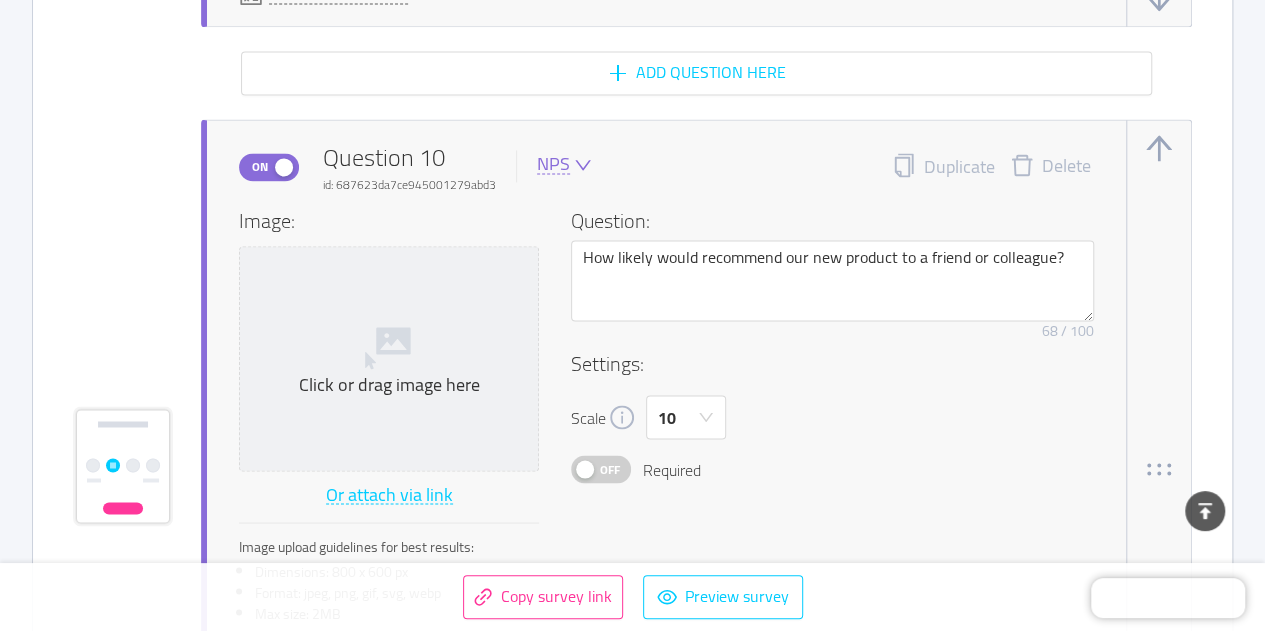 click on "On" at bounding box center (260, 167) 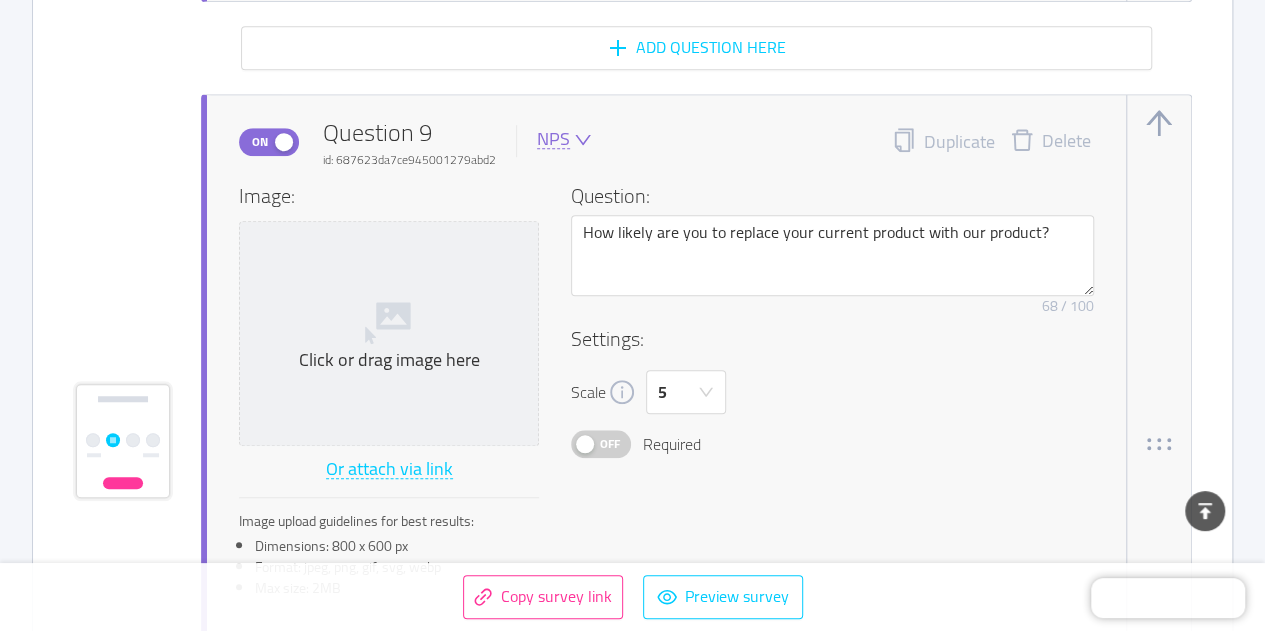 scroll, scrollTop: 8248, scrollLeft: 0, axis: vertical 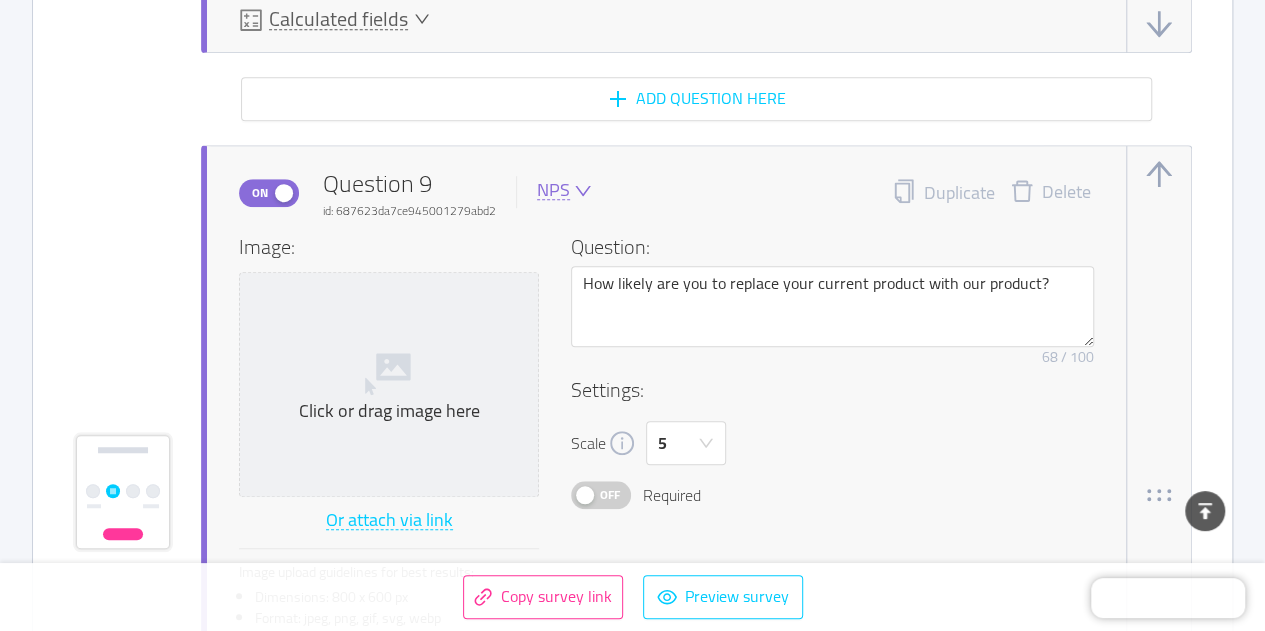 click on "On" at bounding box center (260, 193) 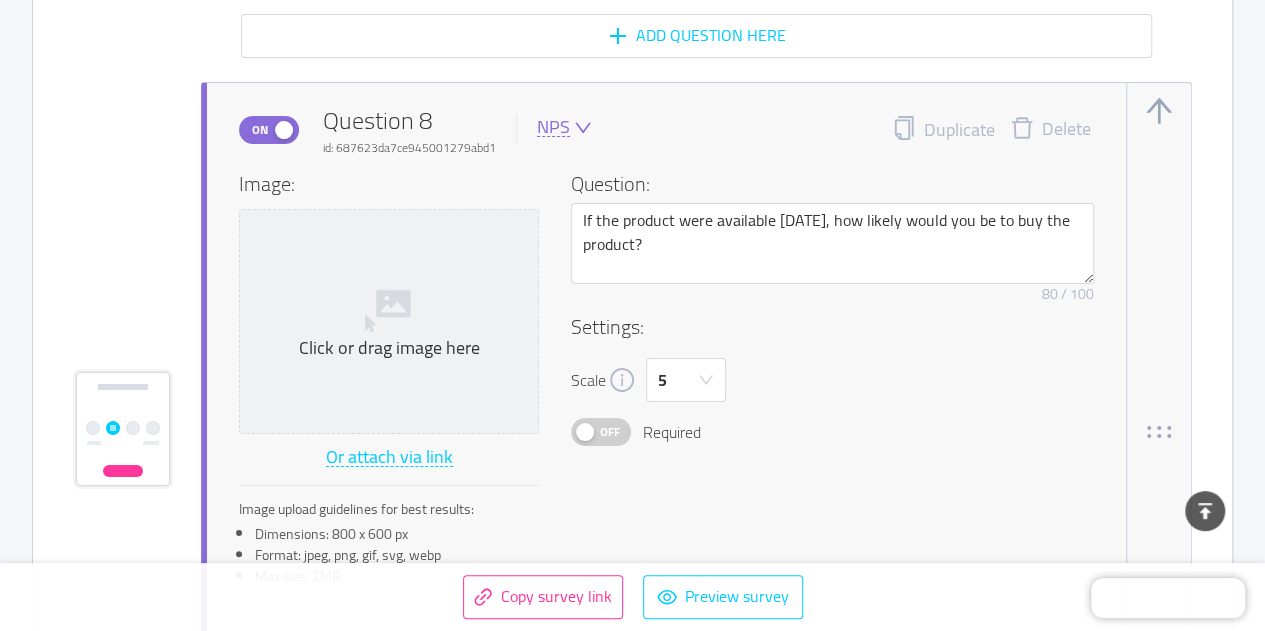 scroll, scrollTop: 7506, scrollLeft: 0, axis: vertical 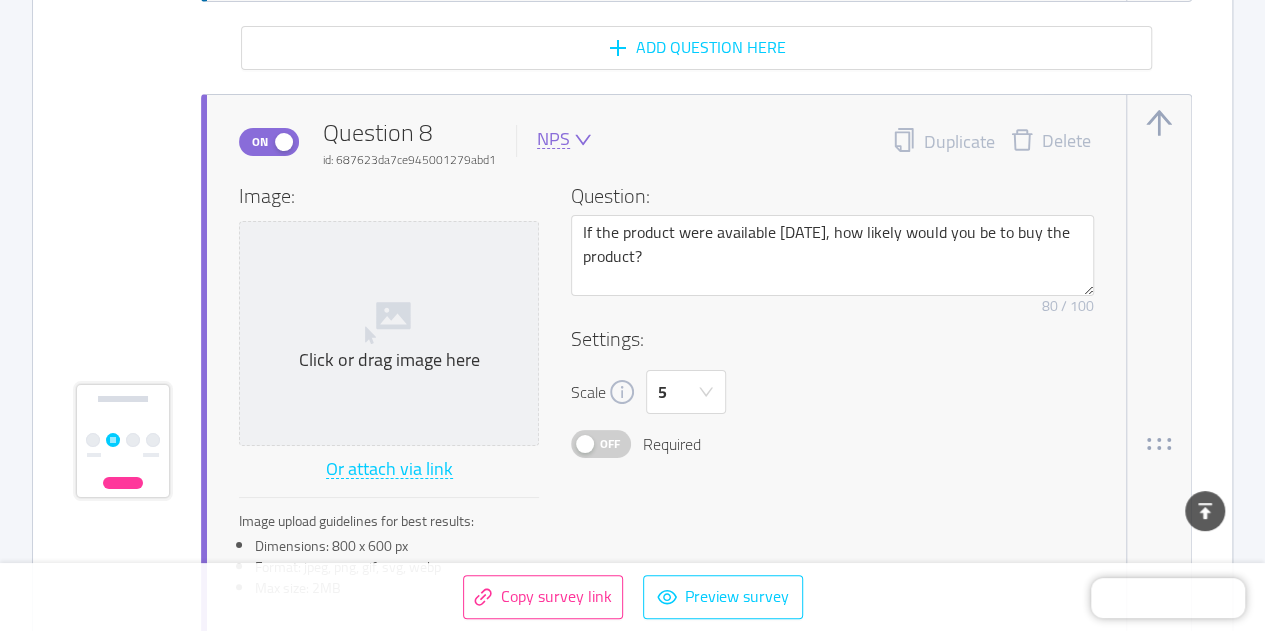 click on "On" at bounding box center (260, 142) 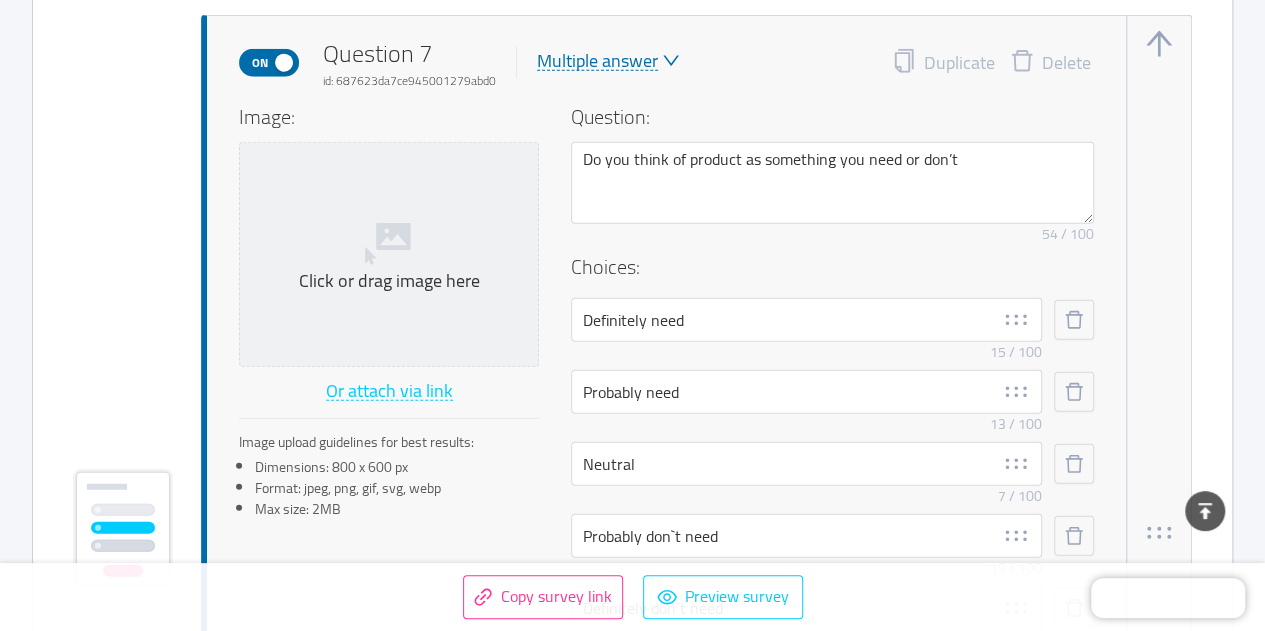 scroll, scrollTop: 6433, scrollLeft: 0, axis: vertical 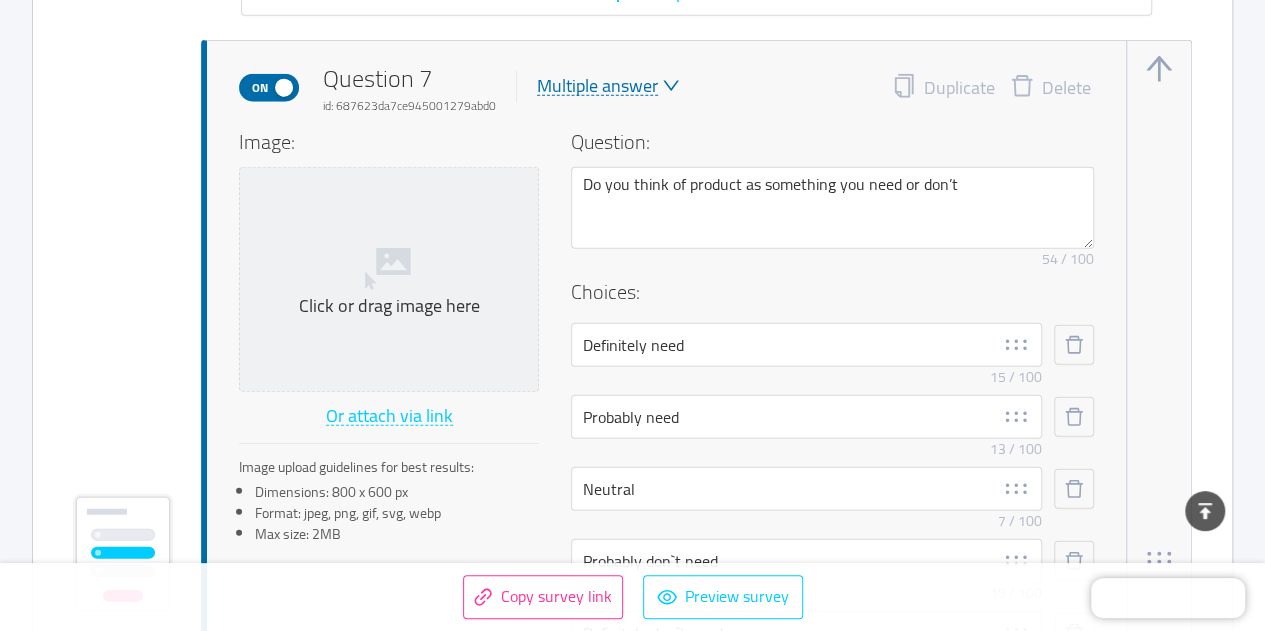 click on "On" at bounding box center (260, 88) 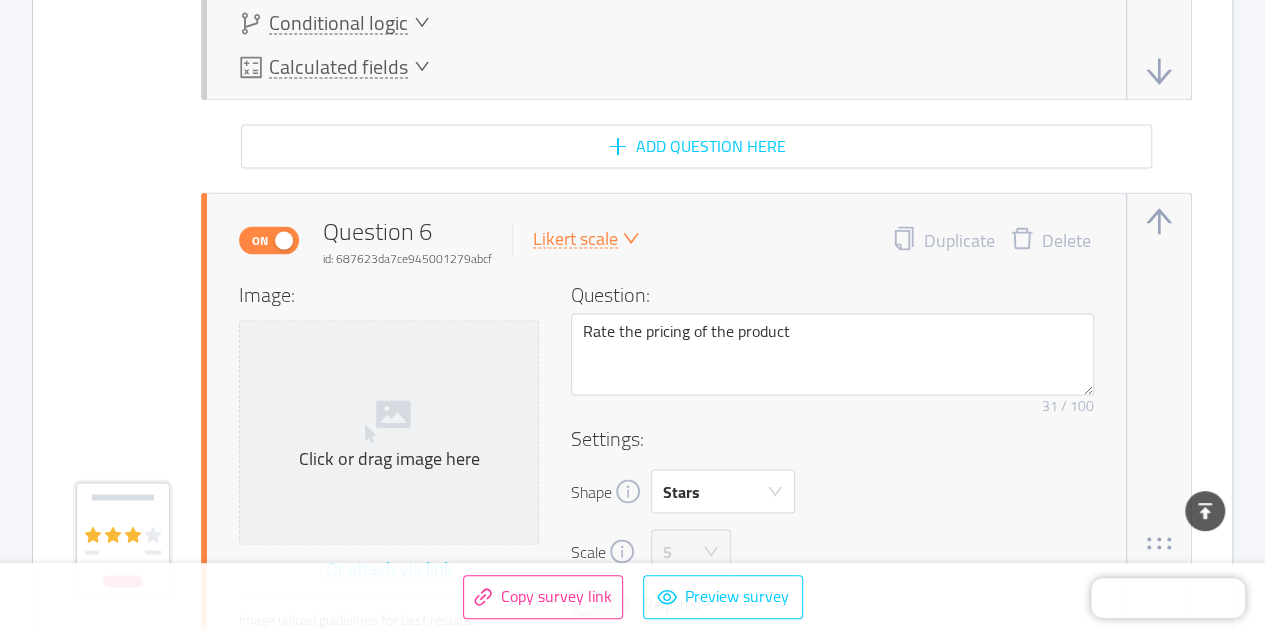scroll, scrollTop: 5486, scrollLeft: 0, axis: vertical 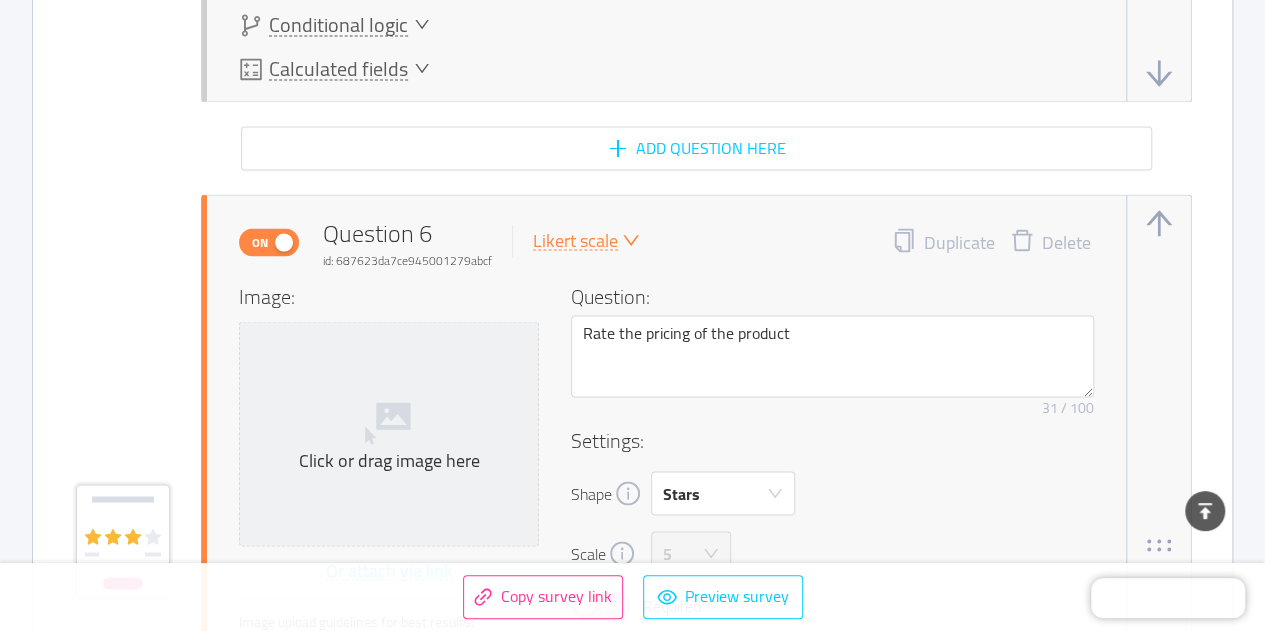 click on "On" at bounding box center [260, 242] 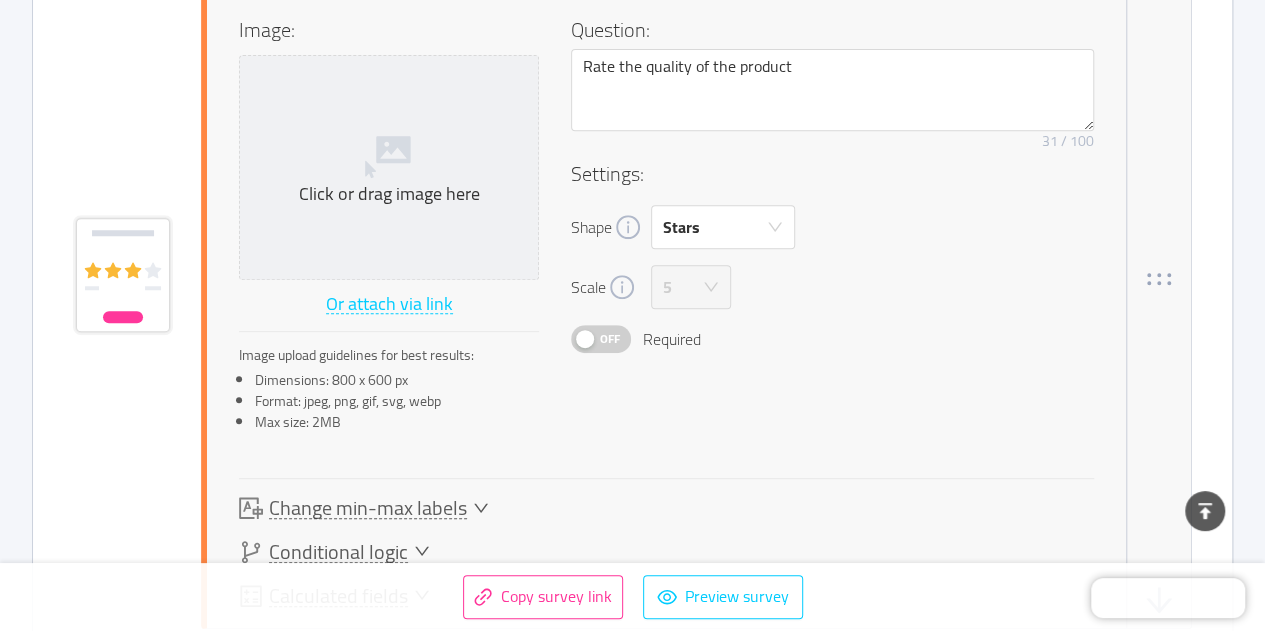 scroll, scrollTop: 3980, scrollLeft: 0, axis: vertical 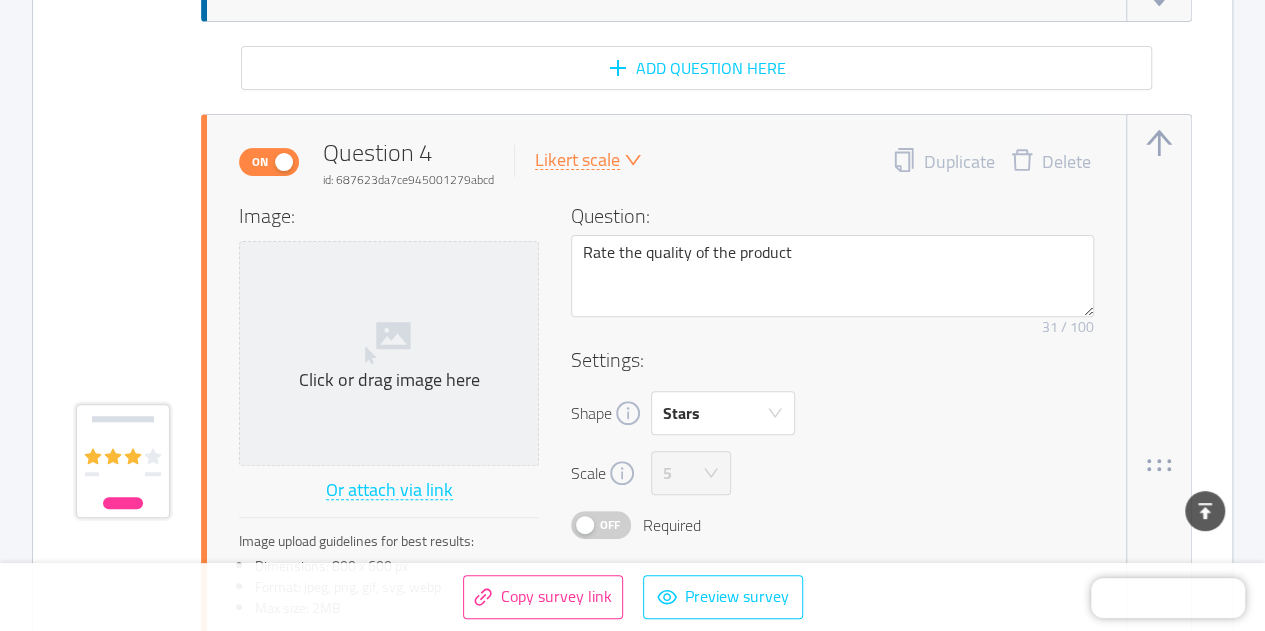 click on "On" at bounding box center [260, 162] 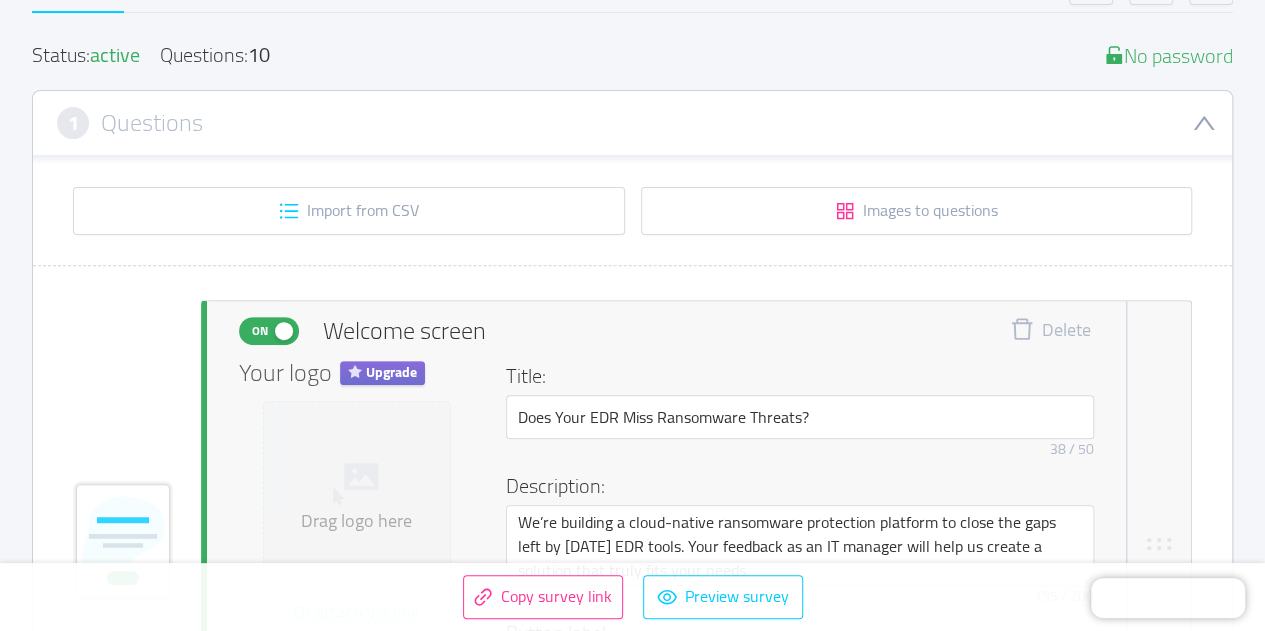 scroll, scrollTop: 234, scrollLeft: 0, axis: vertical 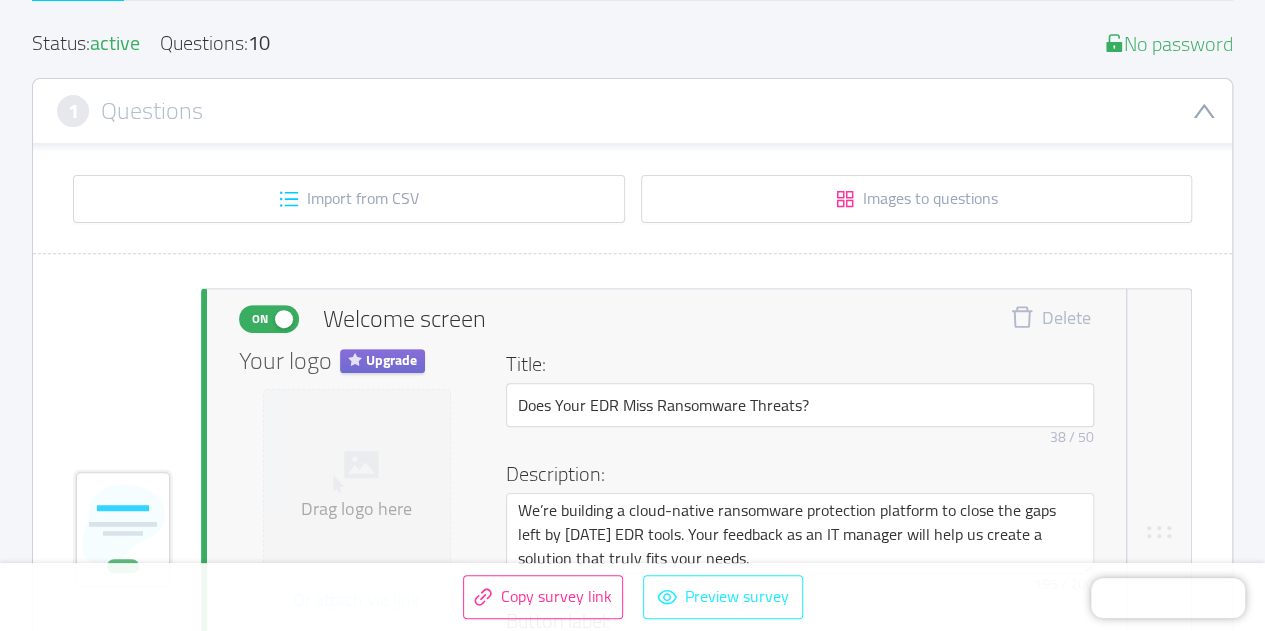 click on "Preview survey" at bounding box center [723, 597] 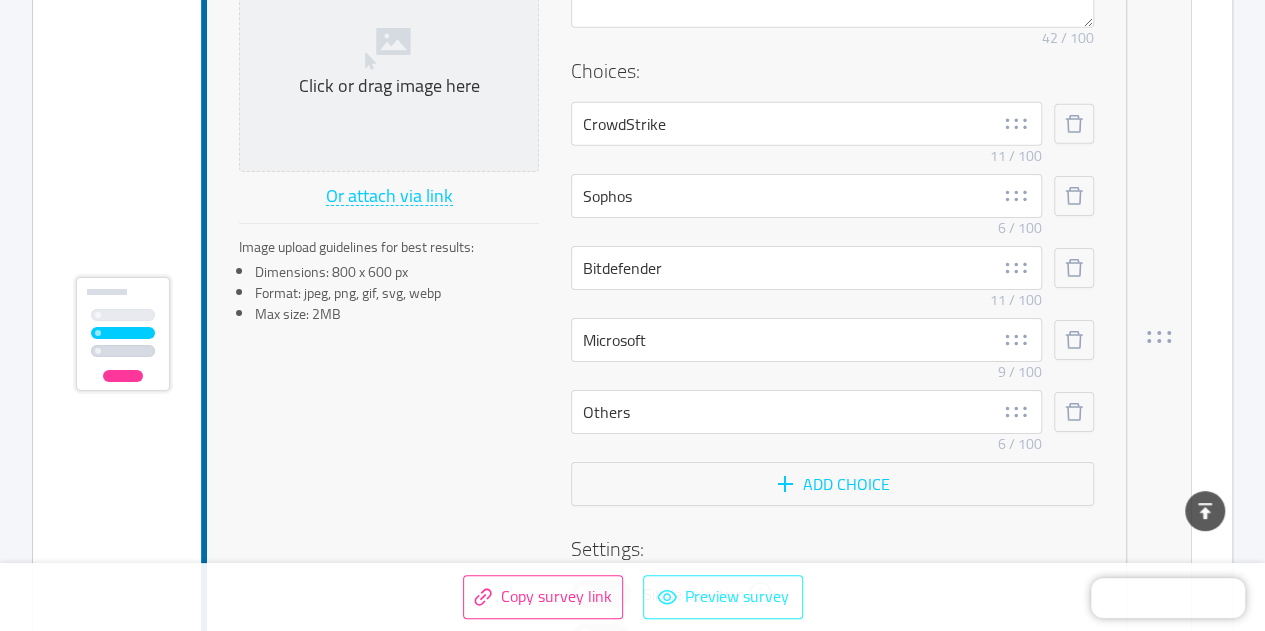 scroll, scrollTop: 3161, scrollLeft: 0, axis: vertical 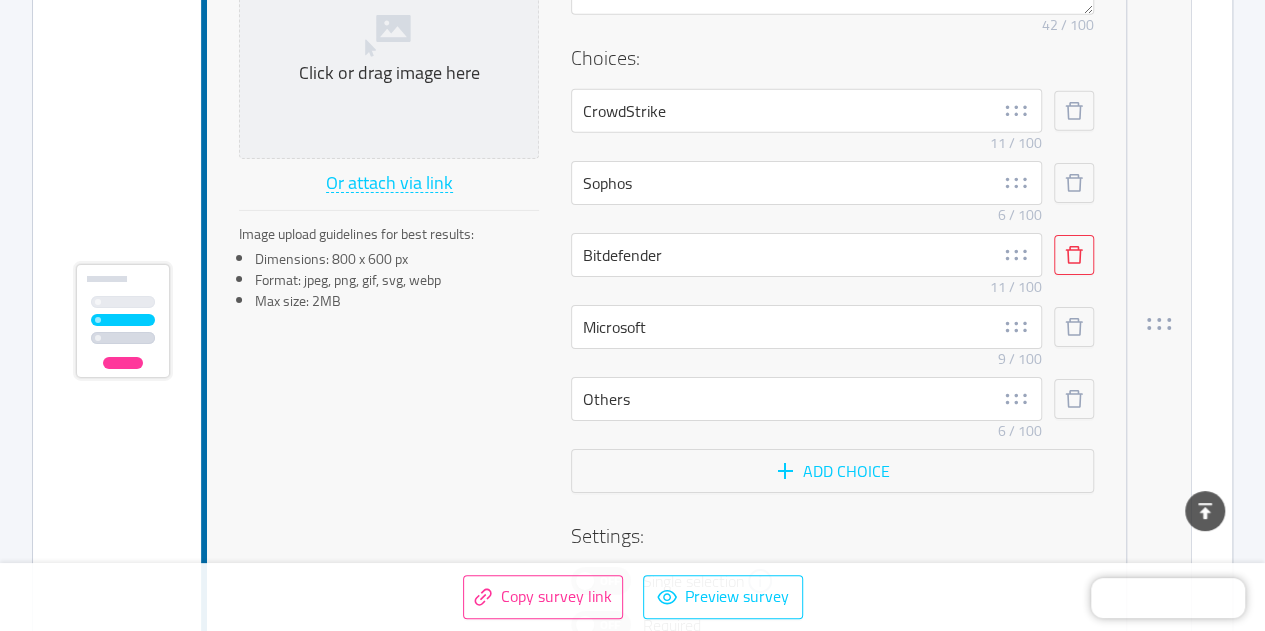 click at bounding box center (1074, 255) 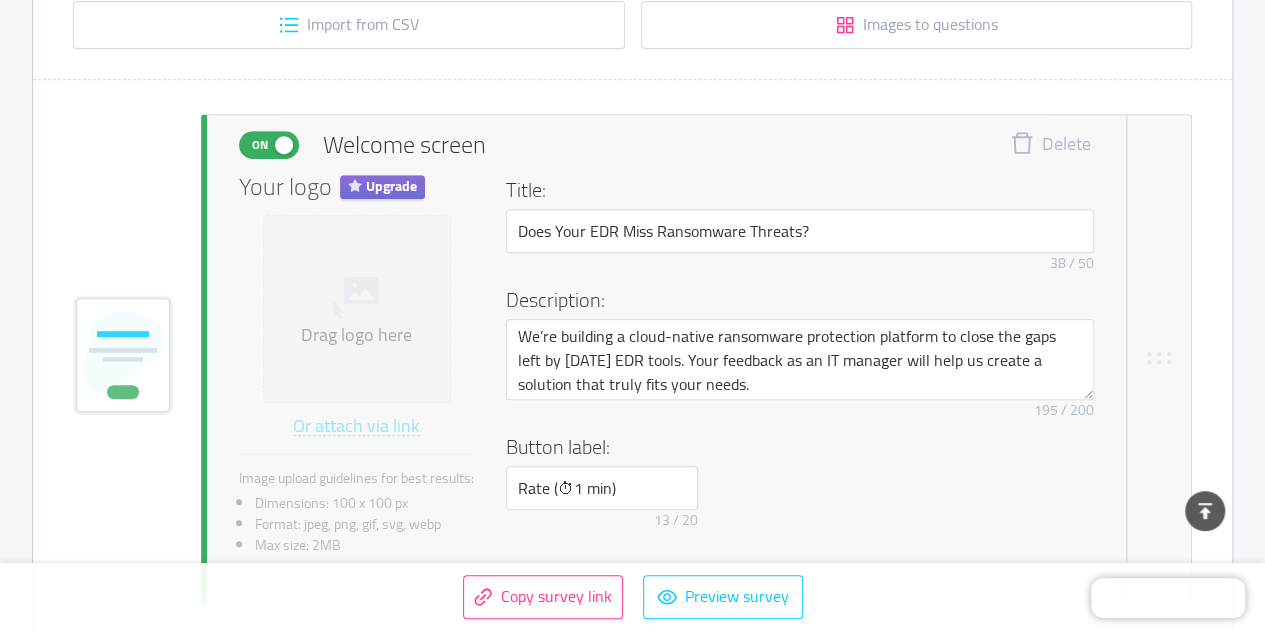 scroll, scrollTop: 0, scrollLeft: 0, axis: both 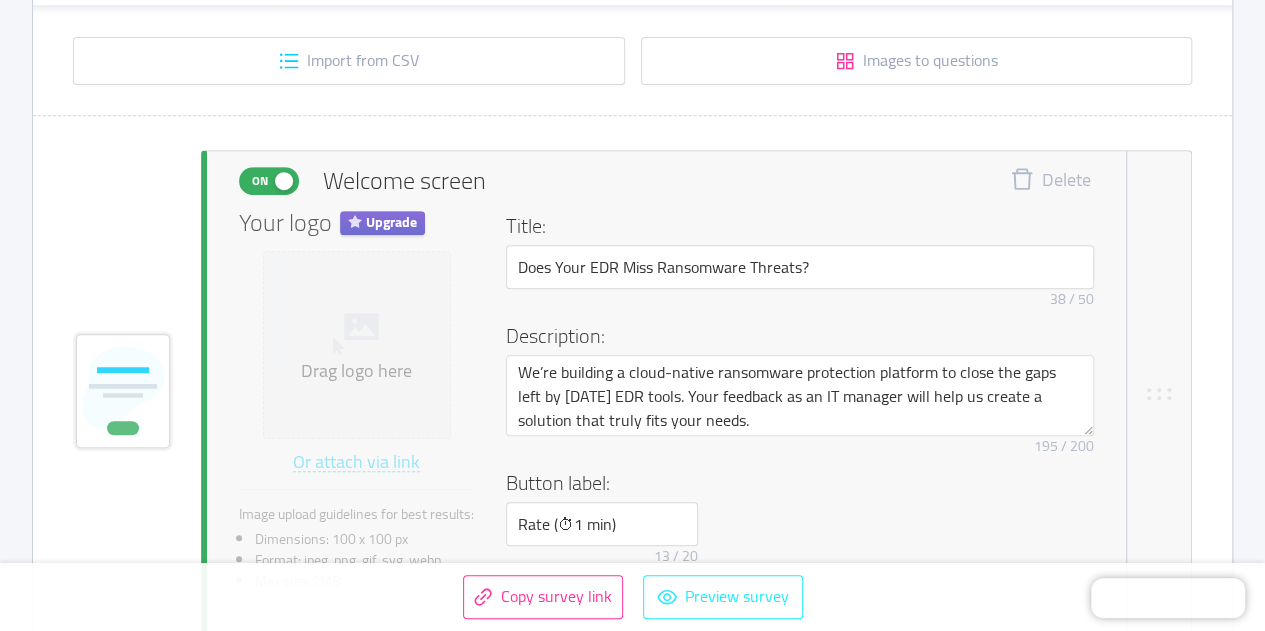 click on "Preview survey" at bounding box center [723, 597] 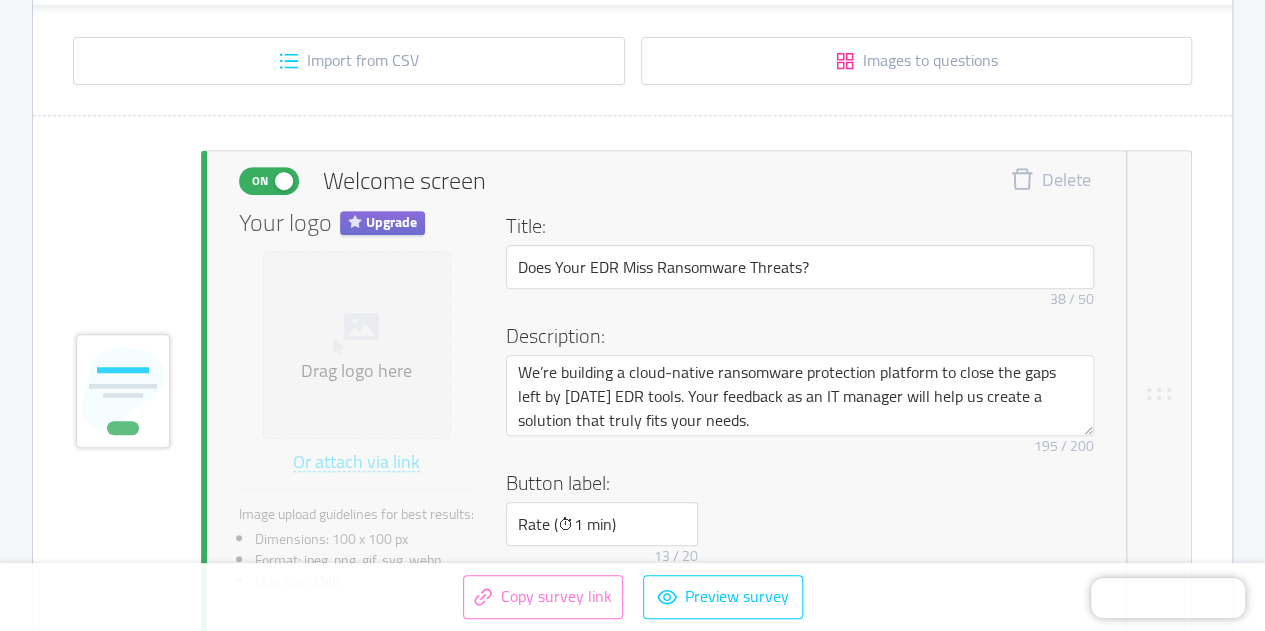 click on "Copy survey link" at bounding box center [543, 597] 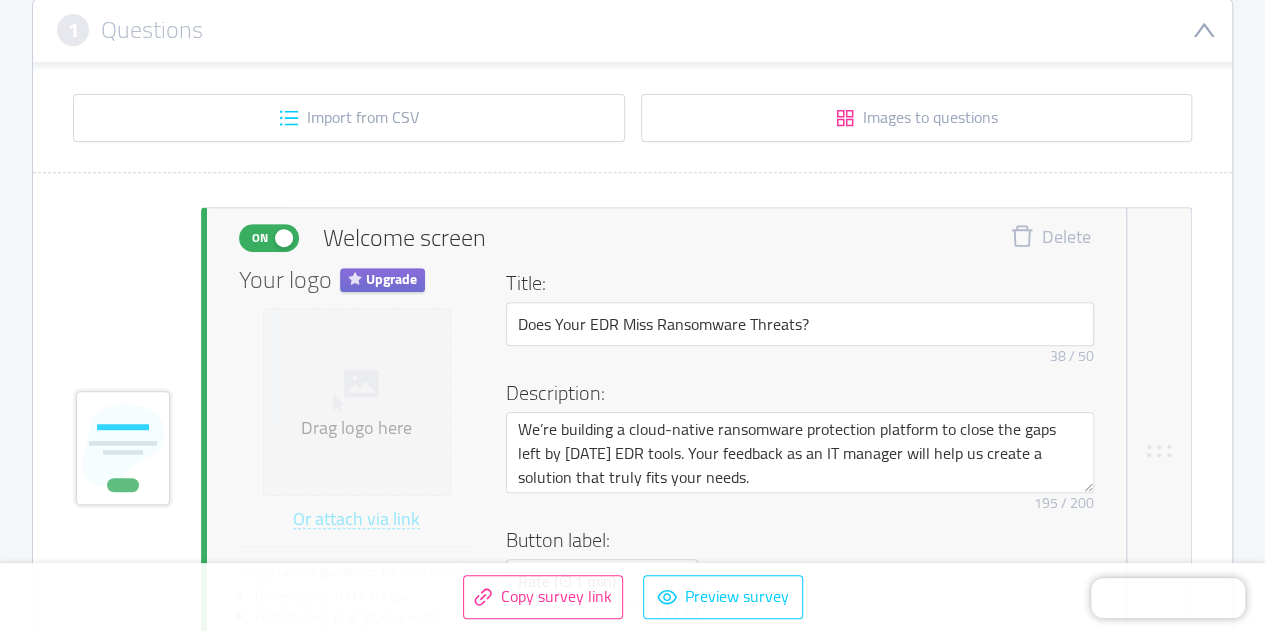 scroll, scrollTop: 328, scrollLeft: 0, axis: vertical 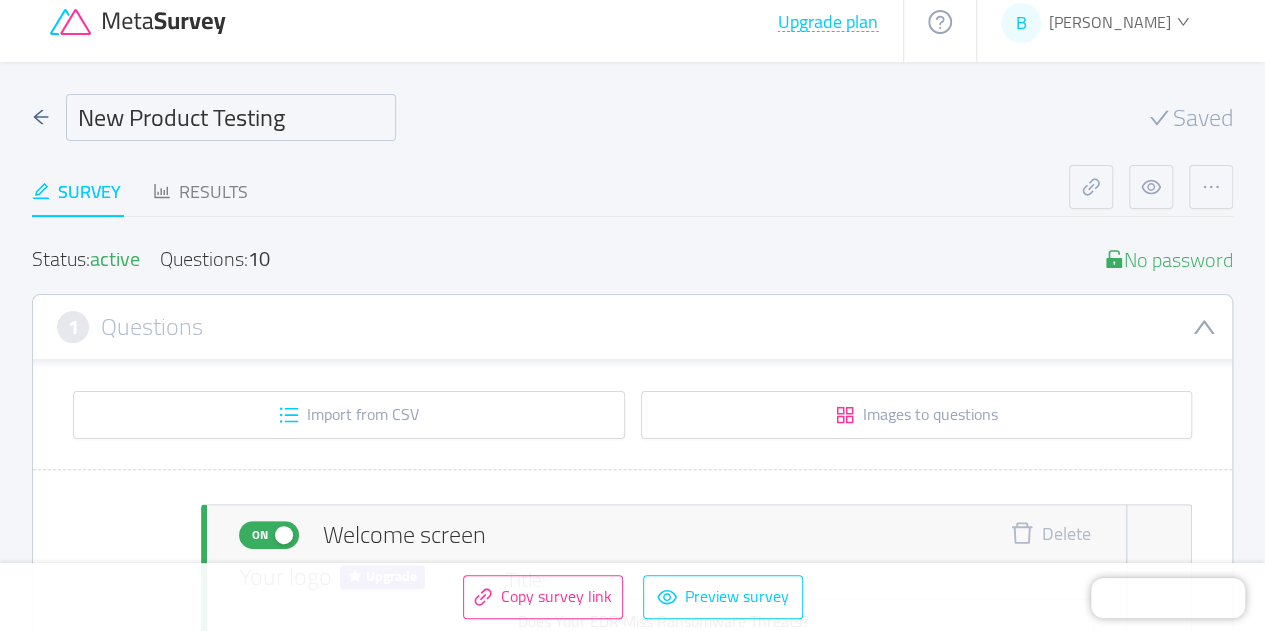 drag, startPoint x: 296, startPoint y: 115, endPoint x: 67, endPoint y: 121, distance: 229.07858 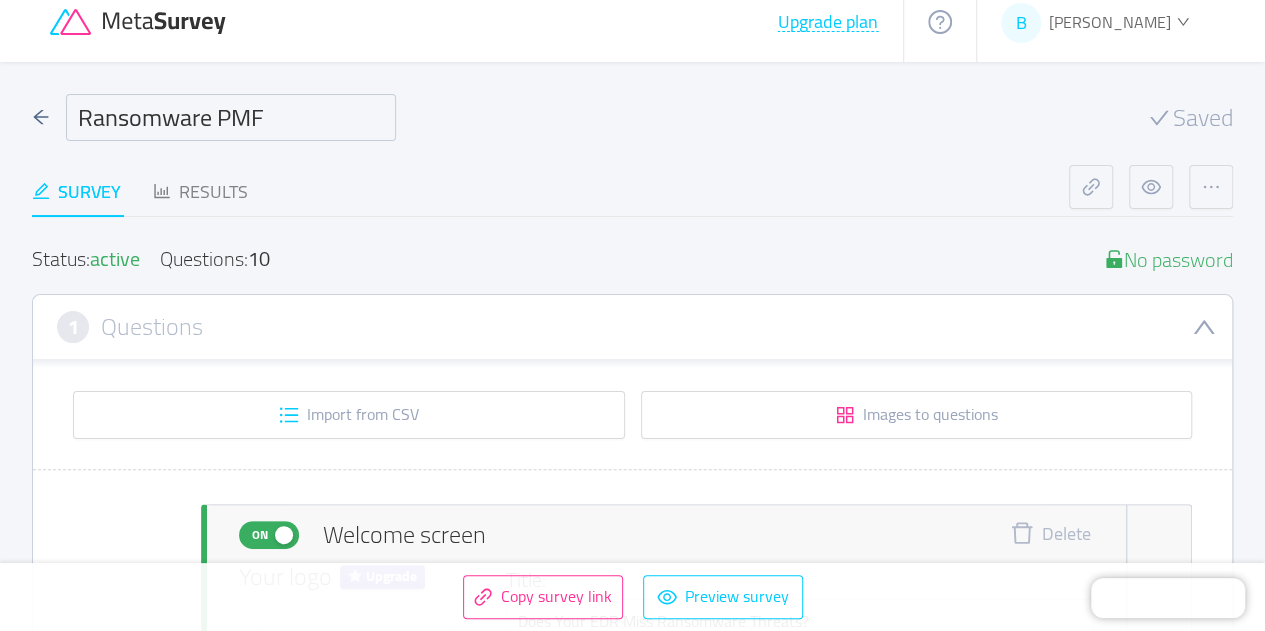 type on "Ransomware PMF" 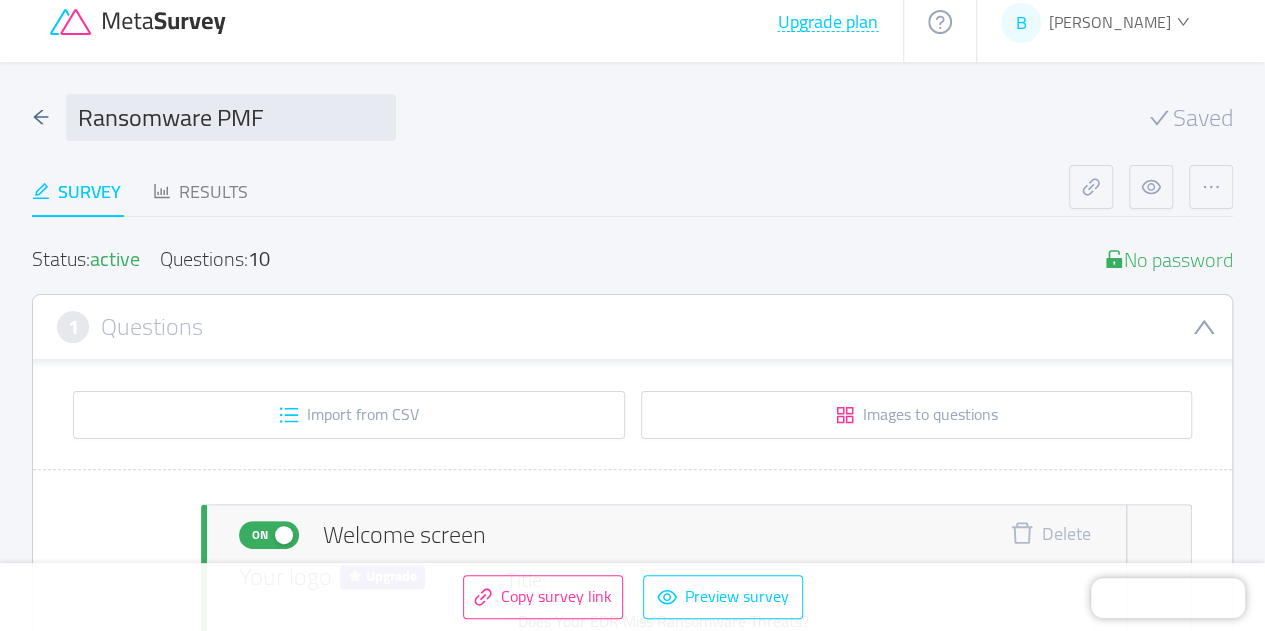 click on "Survey   Results" at bounding box center [550, 191] 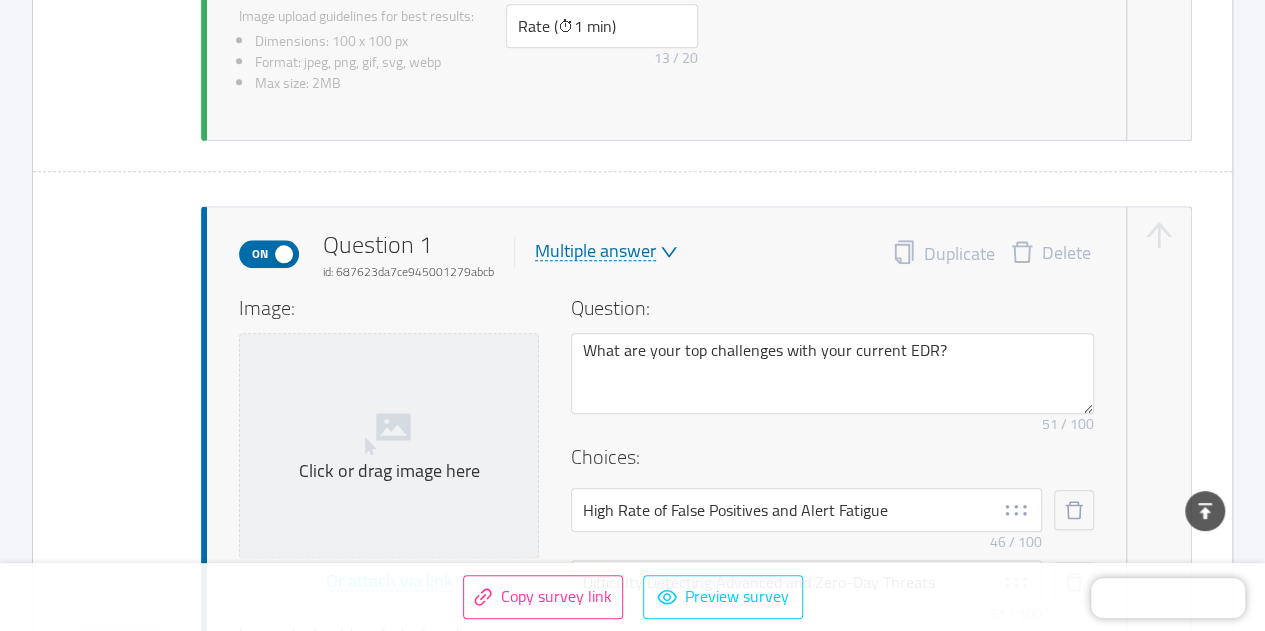 scroll, scrollTop: 996, scrollLeft: 0, axis: vertical 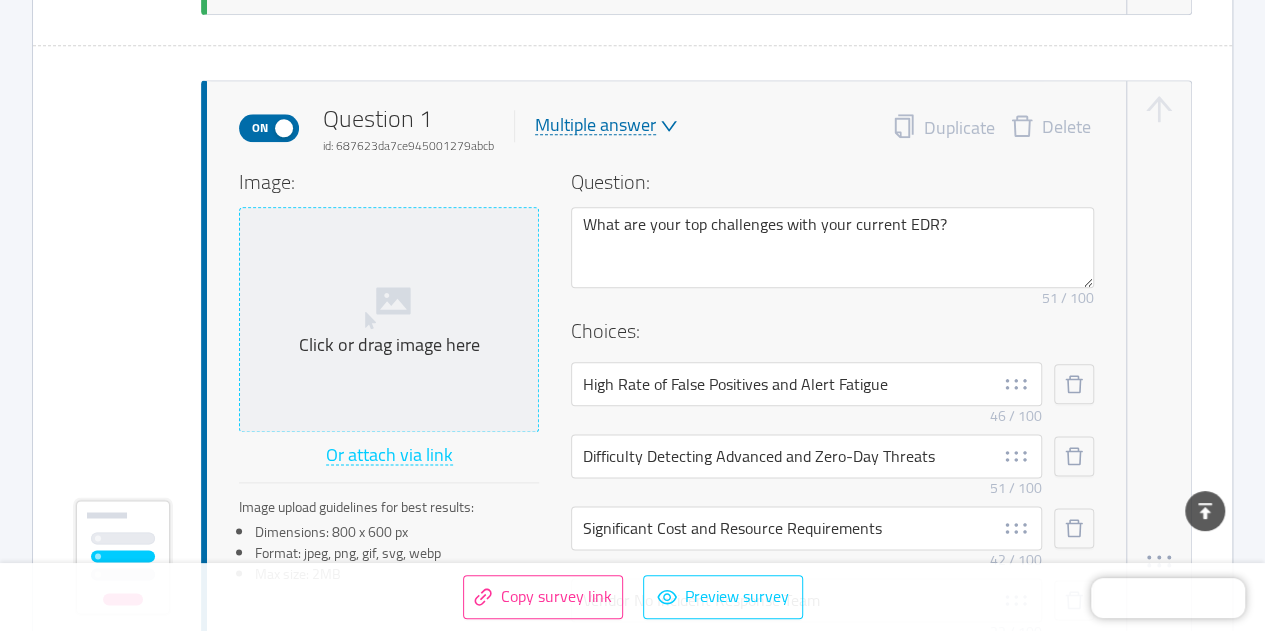 click on "Click or drag image here" at bounding box center [389, 345] 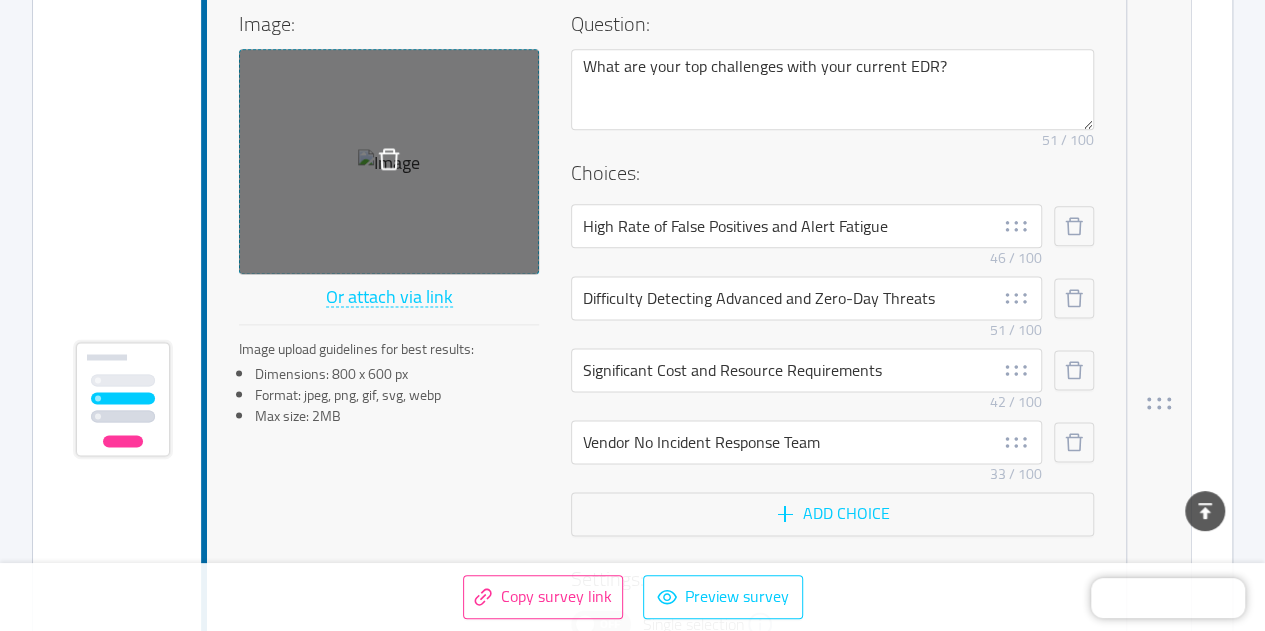scroll, scrollTop: 1229, scrollLeft: 0, axis: vertical 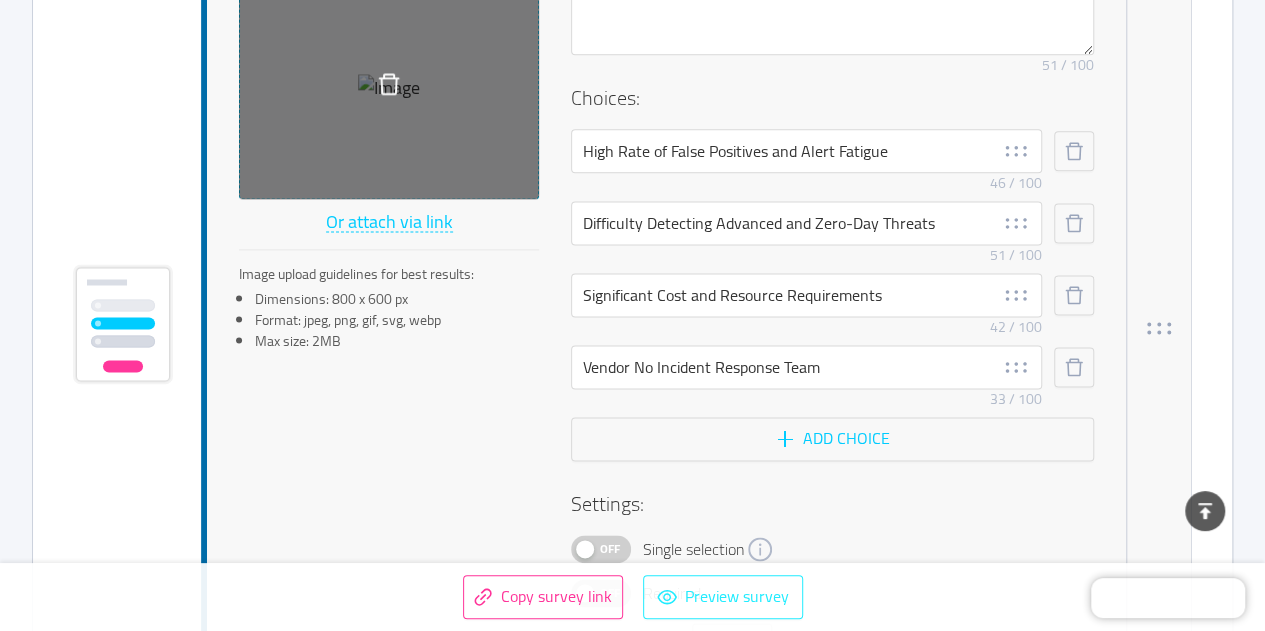 click on "Preview survey" at bounding box center (723, 597) 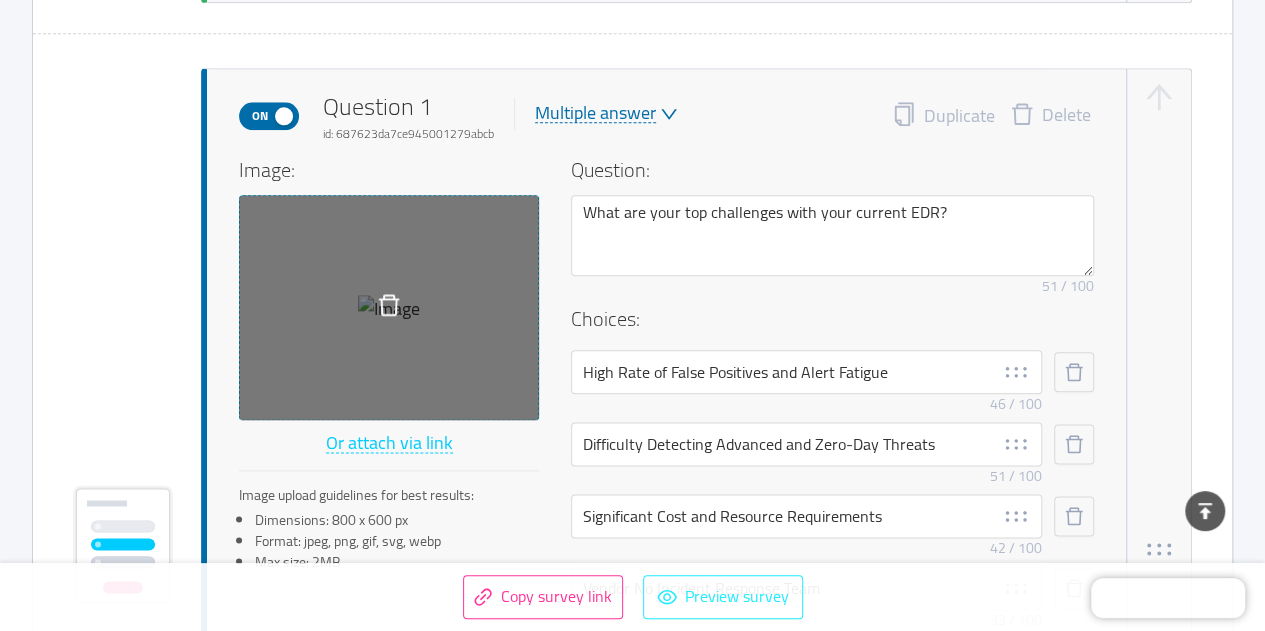 scroll, scrollTop: 1034, scrollLeft: 0, axis: vertical 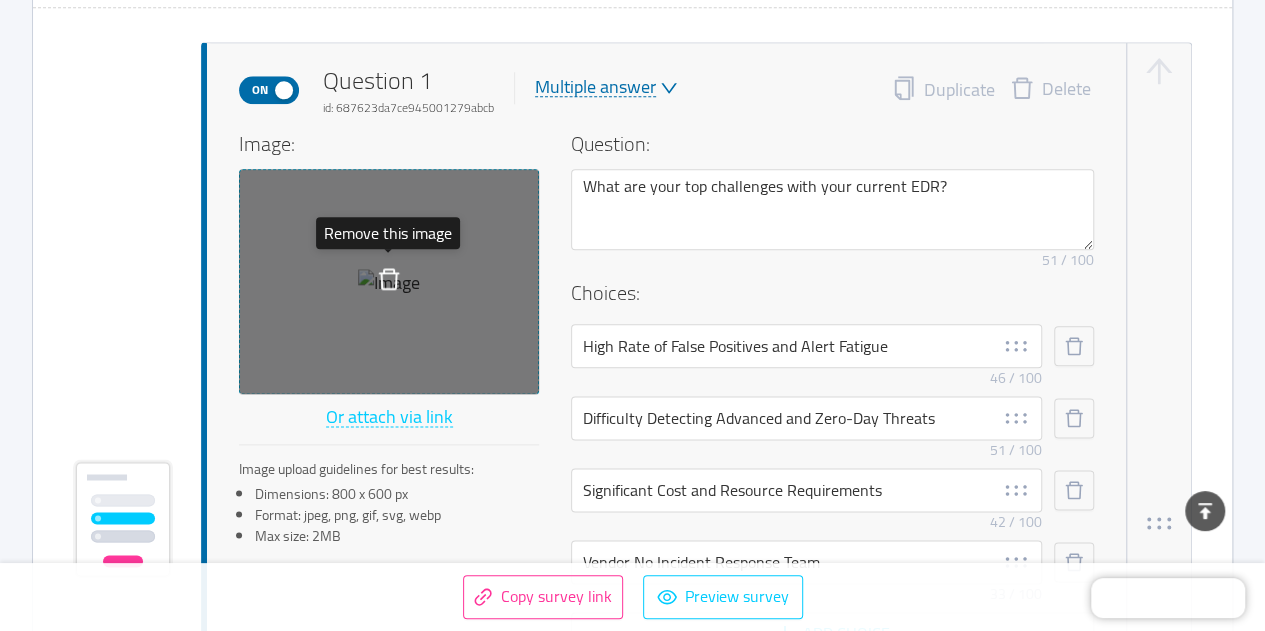 click 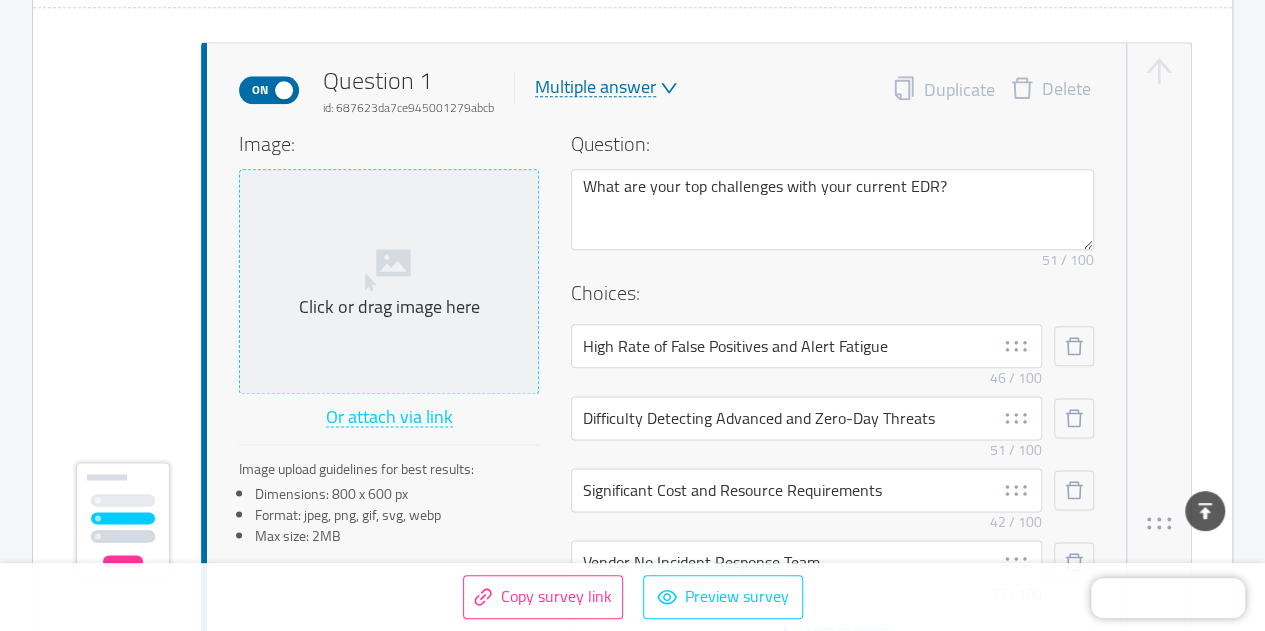 scroll, scrollTop: 0, scrollLeft: 0, axis: both 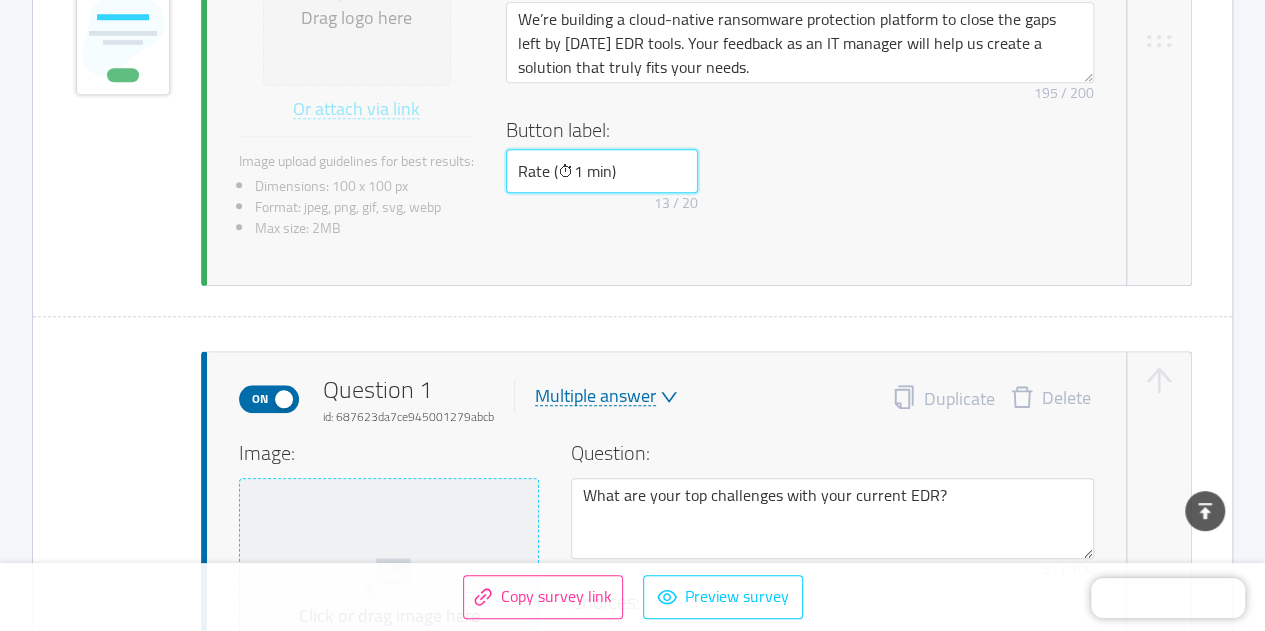 click on "Rate (⏱1 min)" at bounding box center [602, 171] 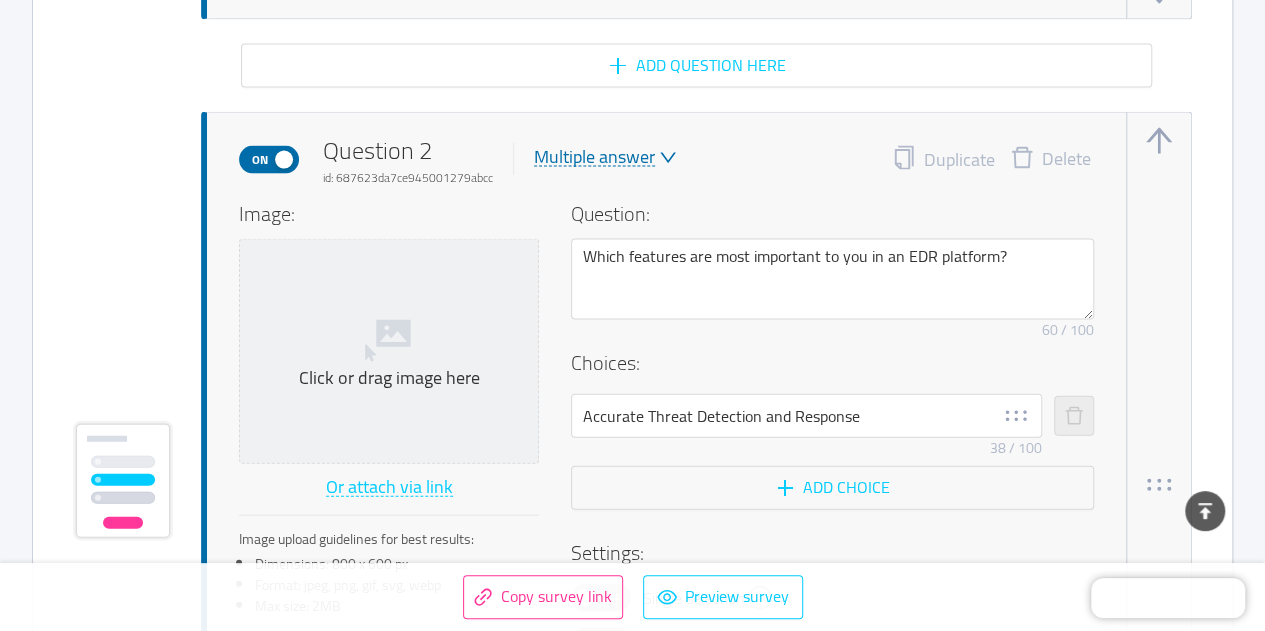 scroll, scrollTop: 2055, scrollLeft: 0, axis: vertical 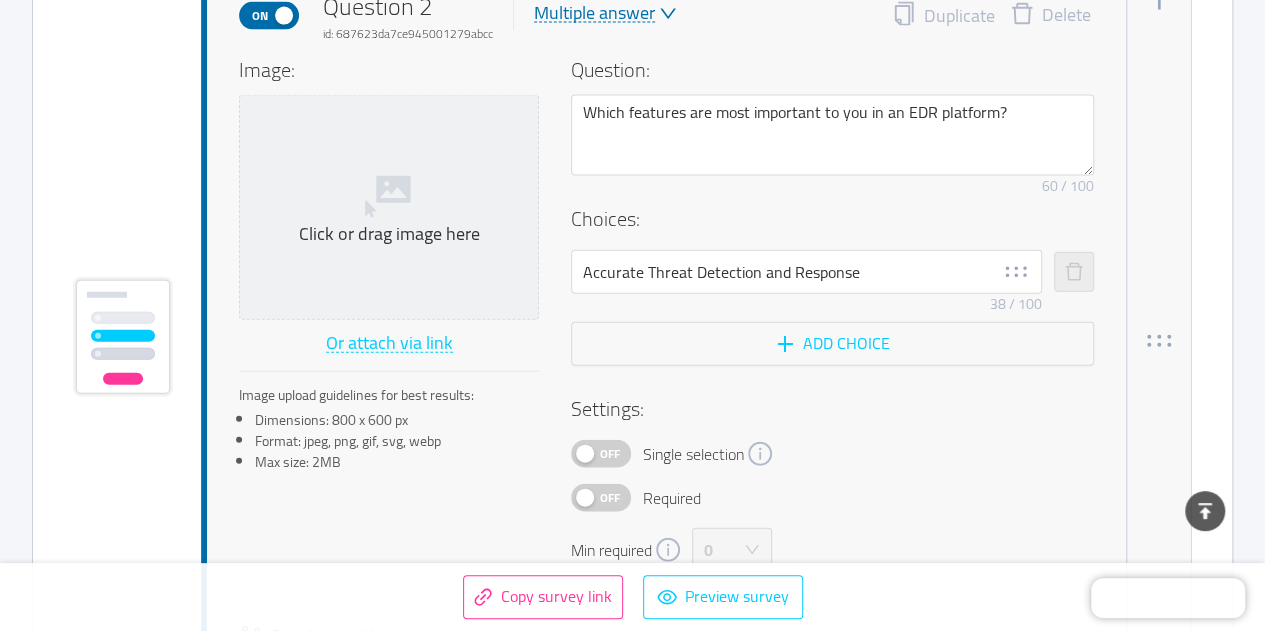 type on "Time (⏱1 min)" 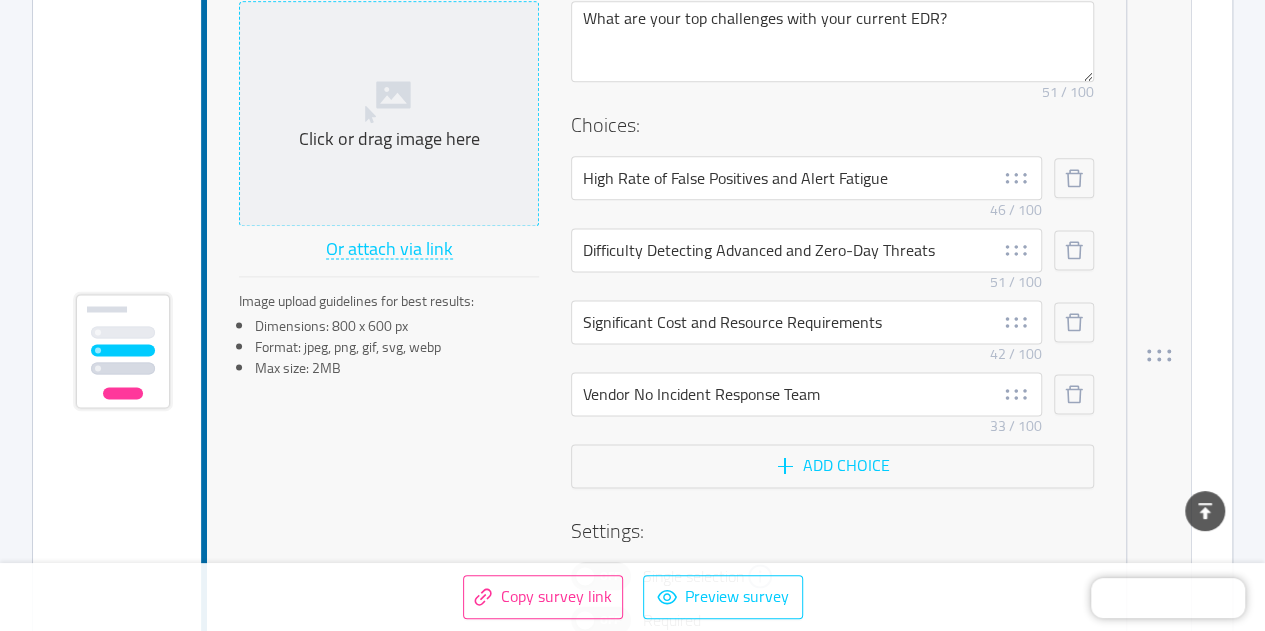 scroll, scrollTop: 1200, scrollLeft: 0, axis: vertical 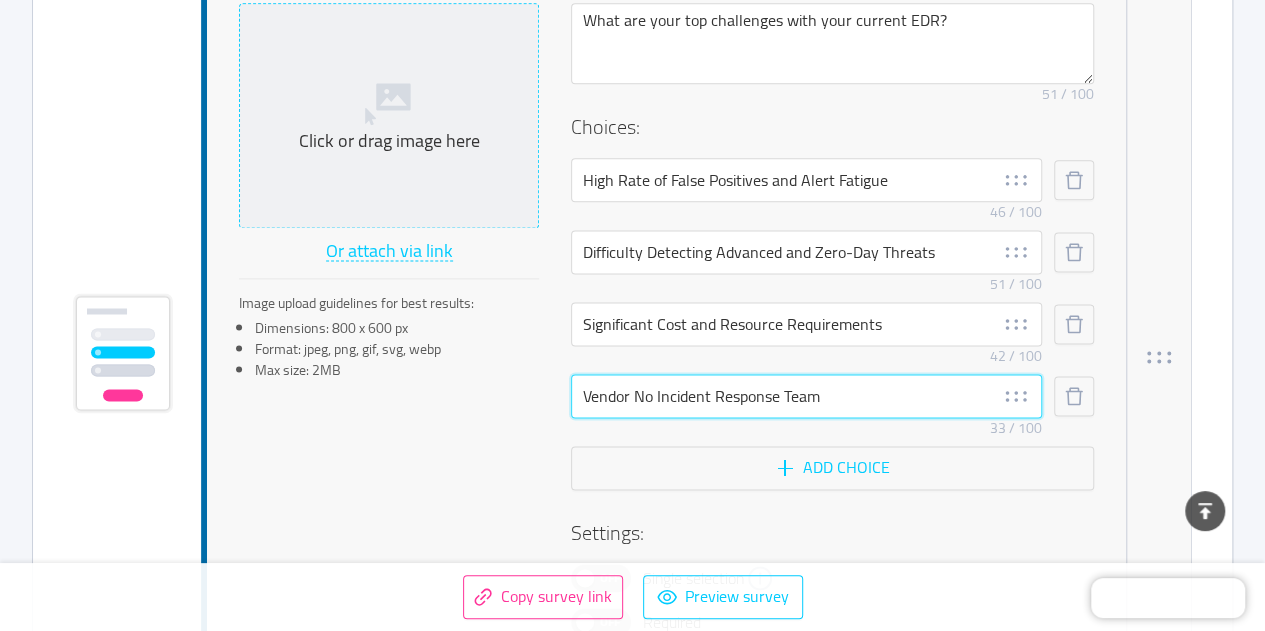 click on "Vendor No Incident Response Team" at bounding box center [806, 396] 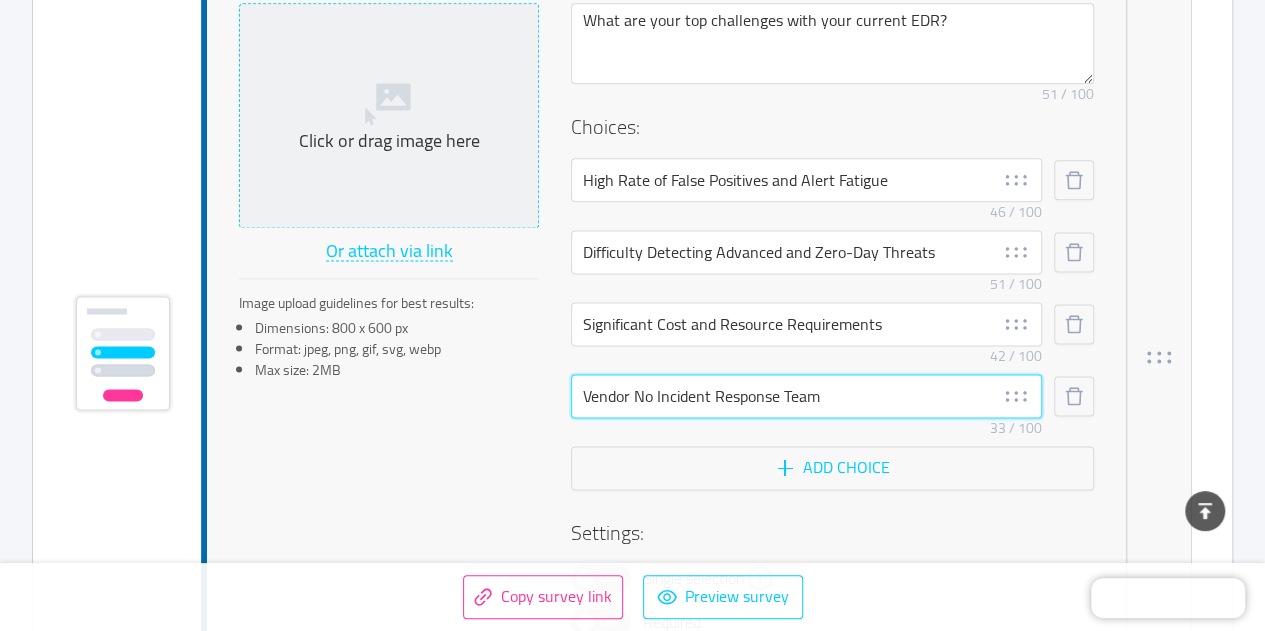 click on "Vendor No Incident Response Team" at bounding box center (806, 396) 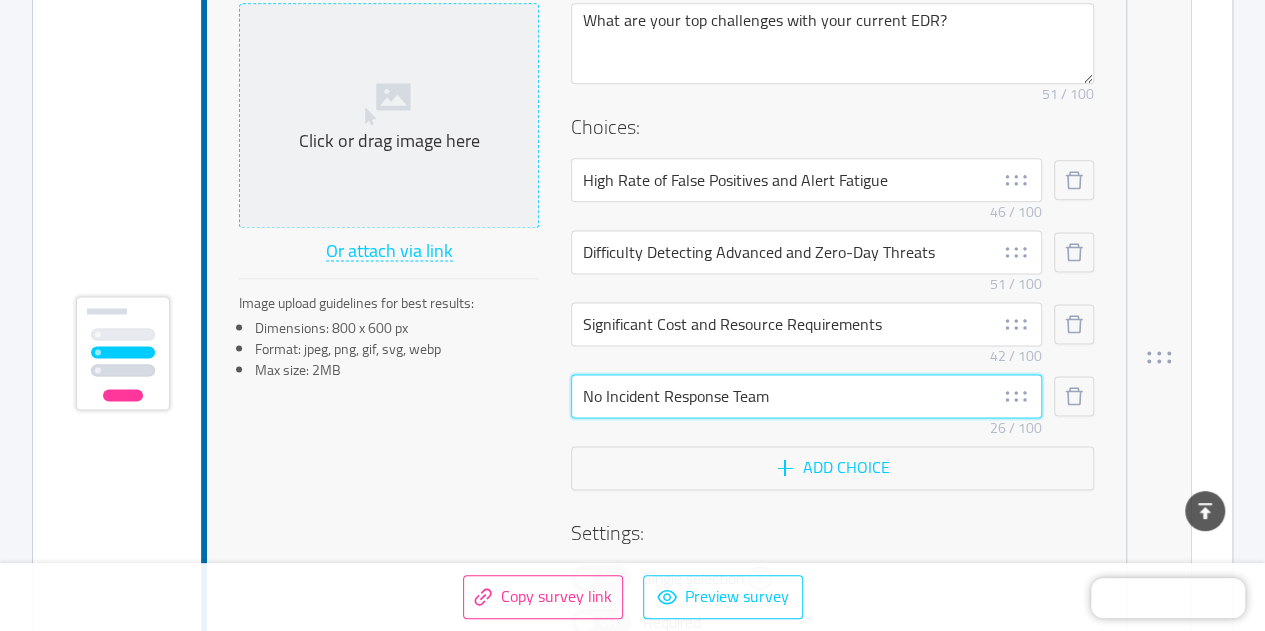 type on "No Incident Response Team" 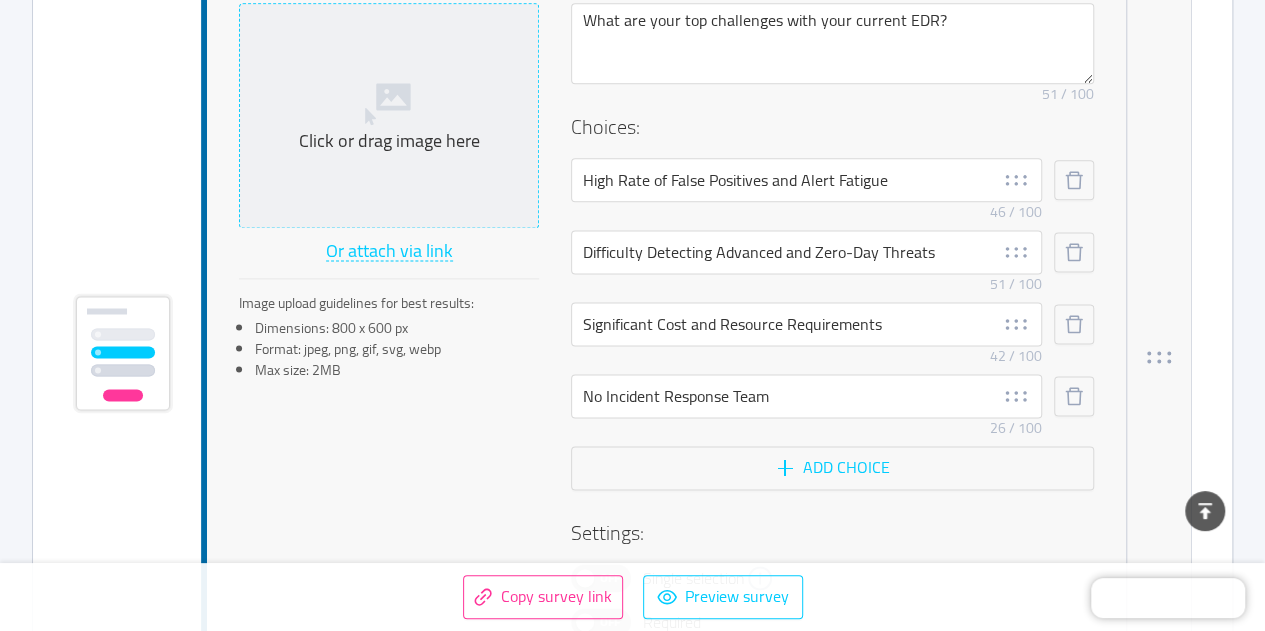click on "Image:    Click or drag image here  Or attach via link Image upload guidelines for best results: Dimensions: 800 x 600 px Format: jpeg, png, gif, svg, webp Max size: 2MB Question: What are your top challenges with your current EDR?  Remove character limit   51 / 100  Choices: High Rate of False Positives and Alert Fatigue    Remove character limit   46 / 100  Difficulty Detecting Advanced and Zero-Day Threats    Remove character limit   51 / 100  Significant Cost and Resource Requirements    Remove character limit   42 / 100  No Incident Response Team    Remove character limit   26 / 100  Add choice Settings: Off Single selection Off Required Min required 0" at bounding box center [666, 329] 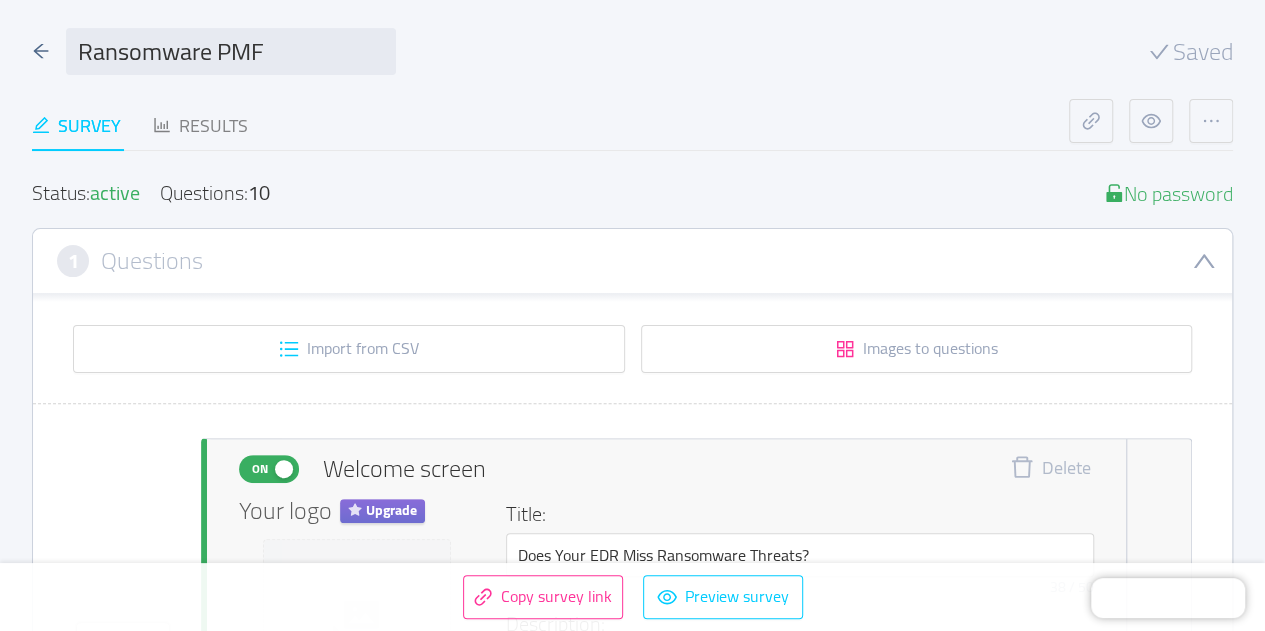 scroll, scrollTop: 0, scrollLeft: 0, axis: both 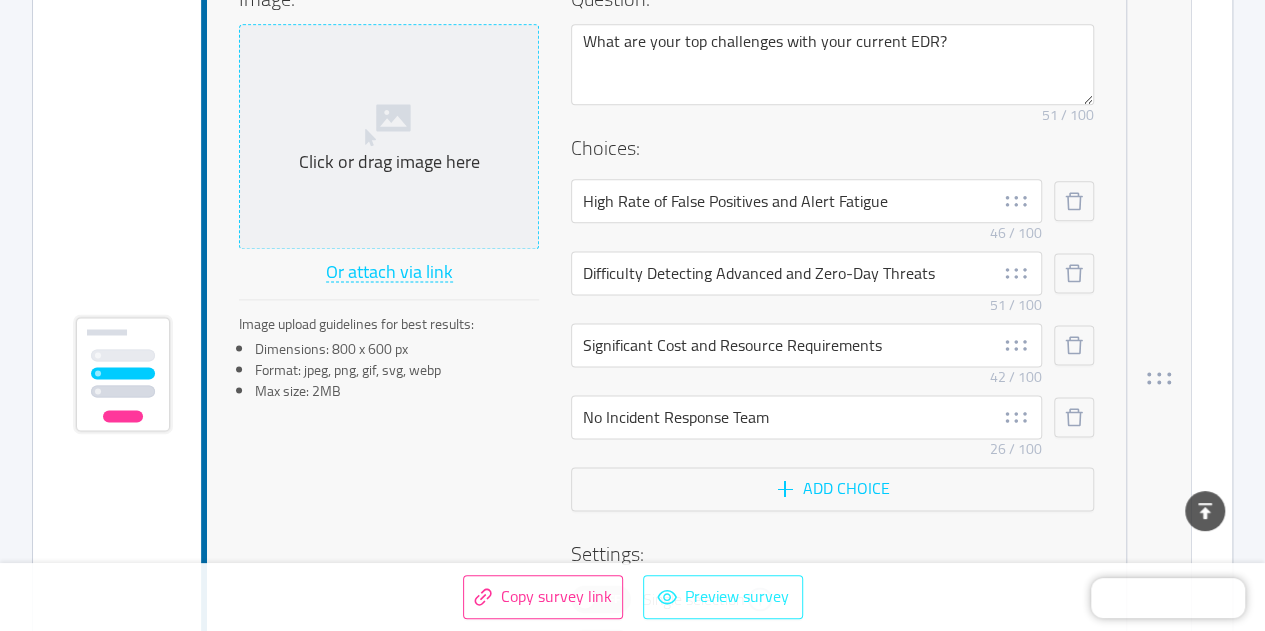 click on "Preview survey" at bounding box center (723, 597) 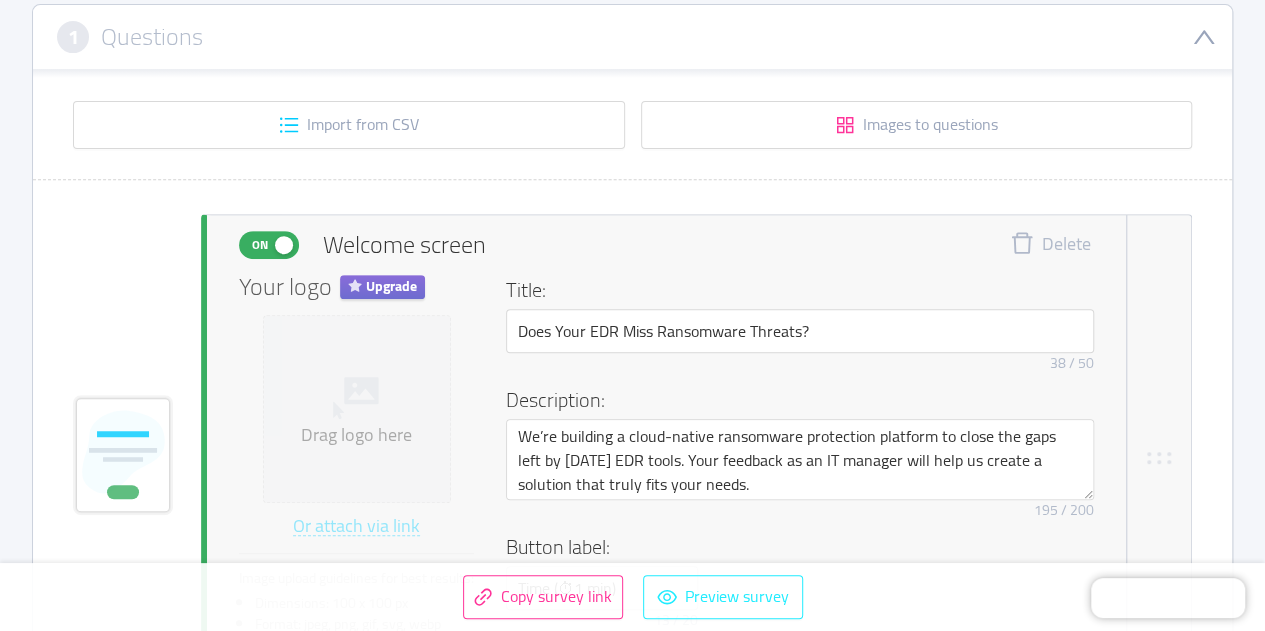 scroll, scrollTop: 346, scrollLeft: 0, axis: vertical 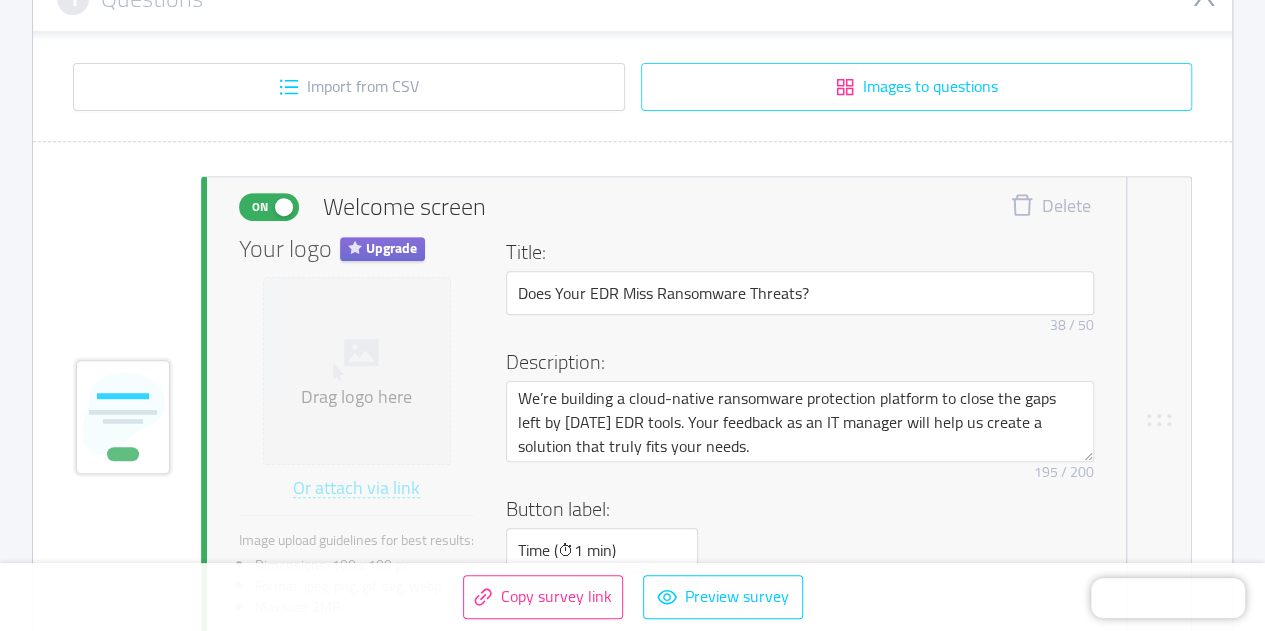 click on "Images to questions" at bounding box center [917, 87] 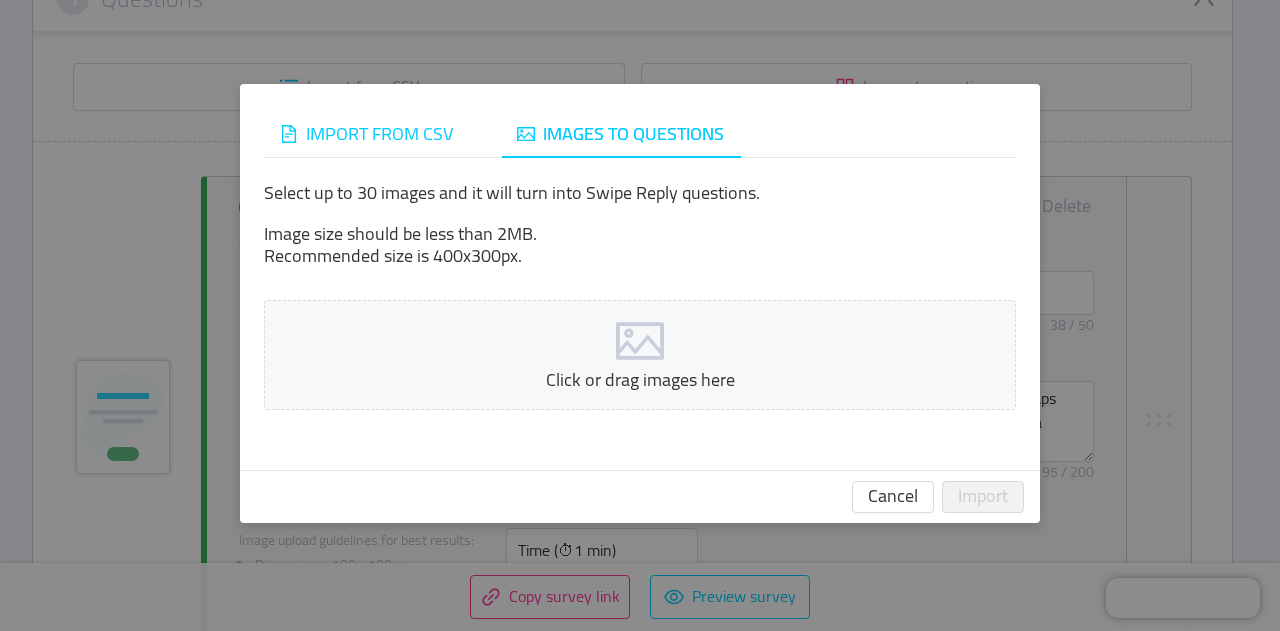 click on "Import from CSV" at bounding box center [379, 133] 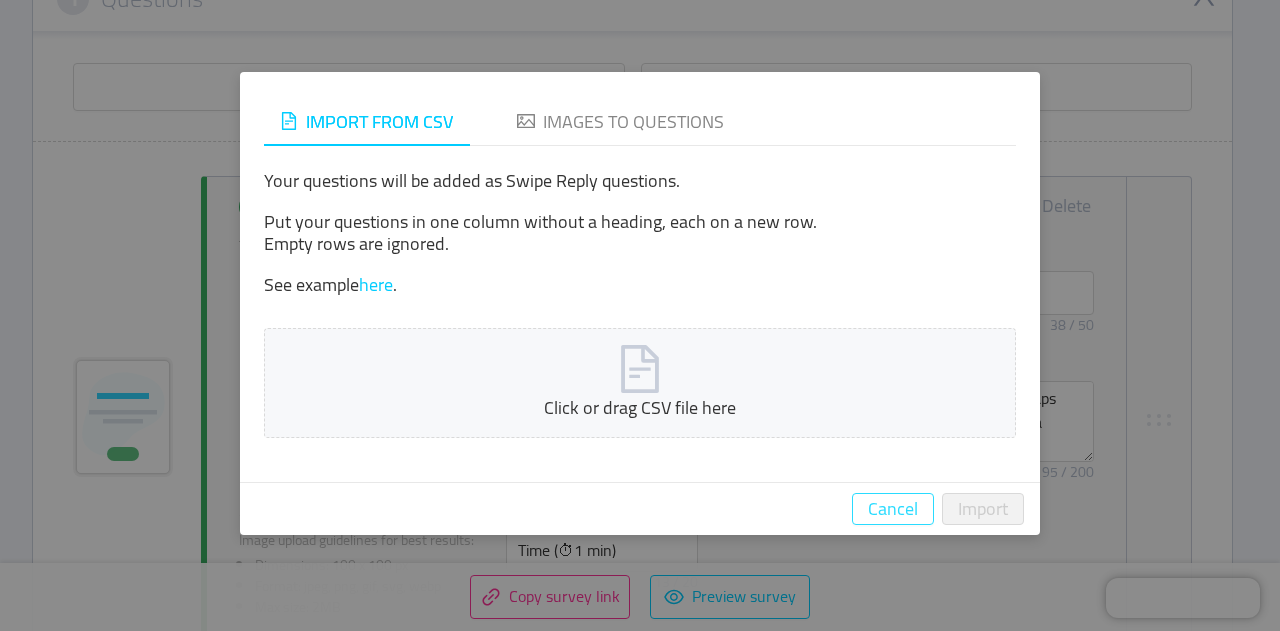 click on "Cancel" at bounding box center (893, 509) 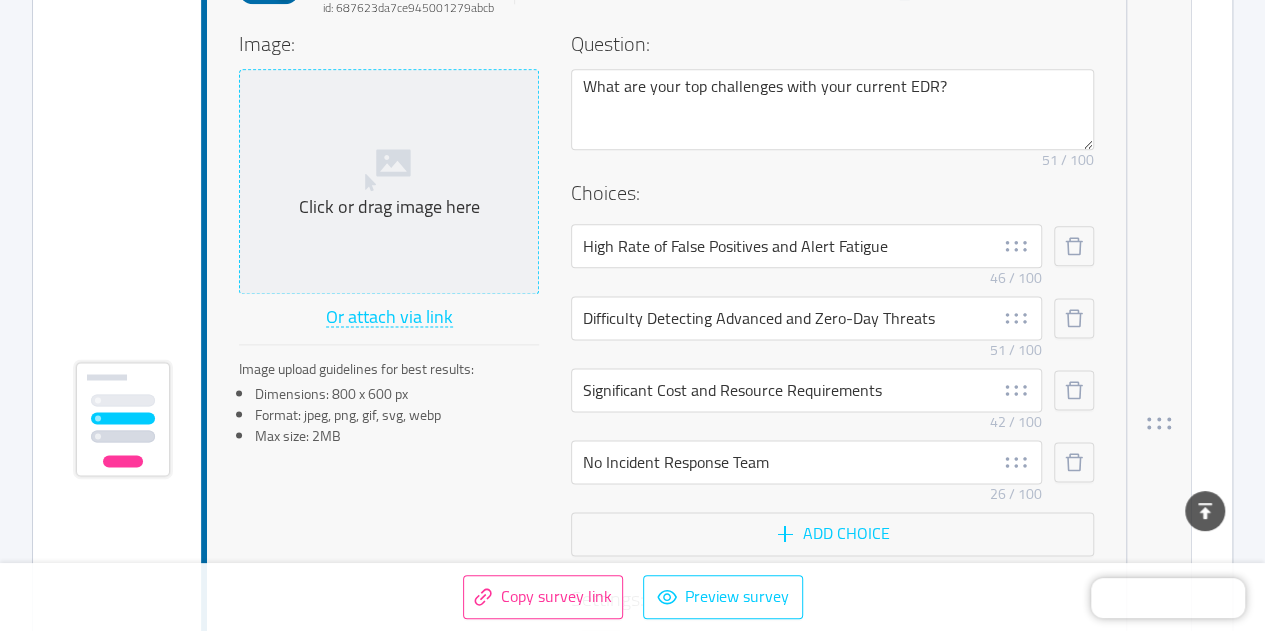 scroll, scrollTop: 1147, scrollLeft: 0, axis: vertical 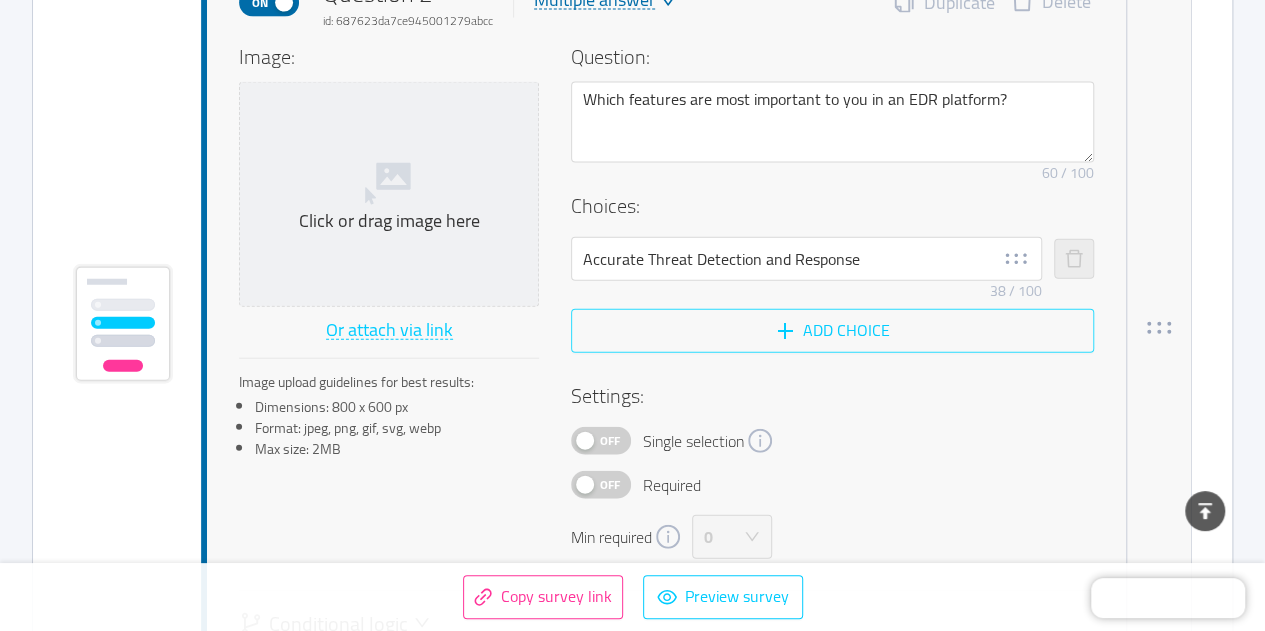 click on "Add choice" at bounding box center (832, 331) 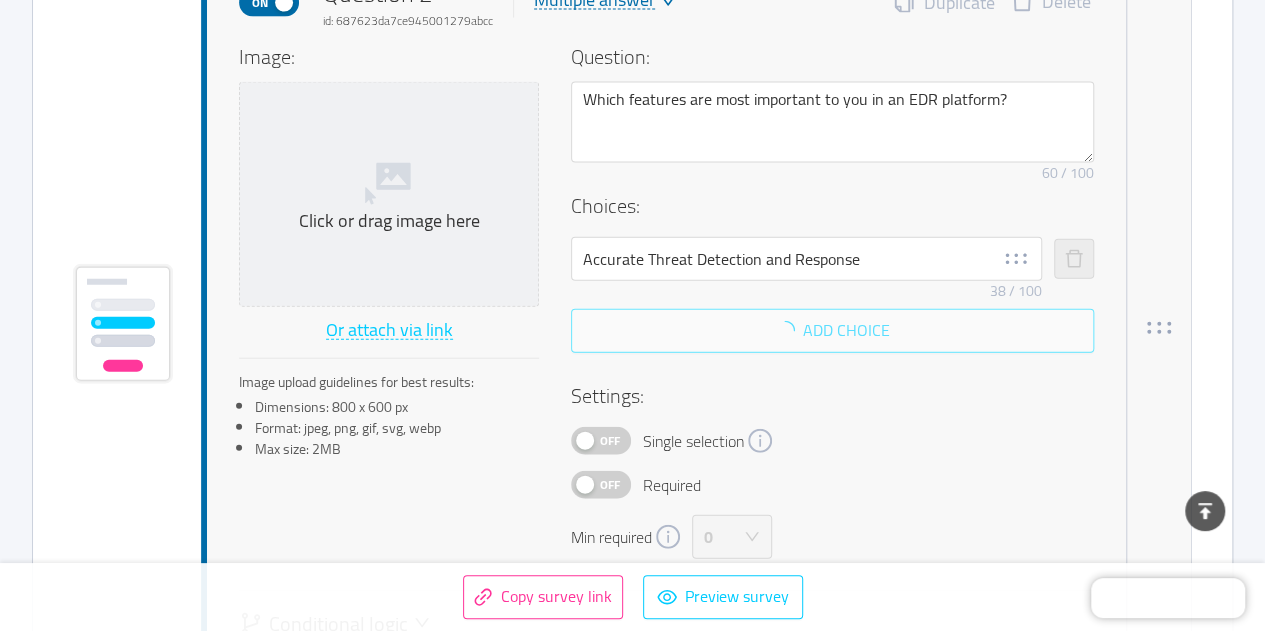 scroll, scrollTop: 2211, scrollLeft: 0, axis: vertical 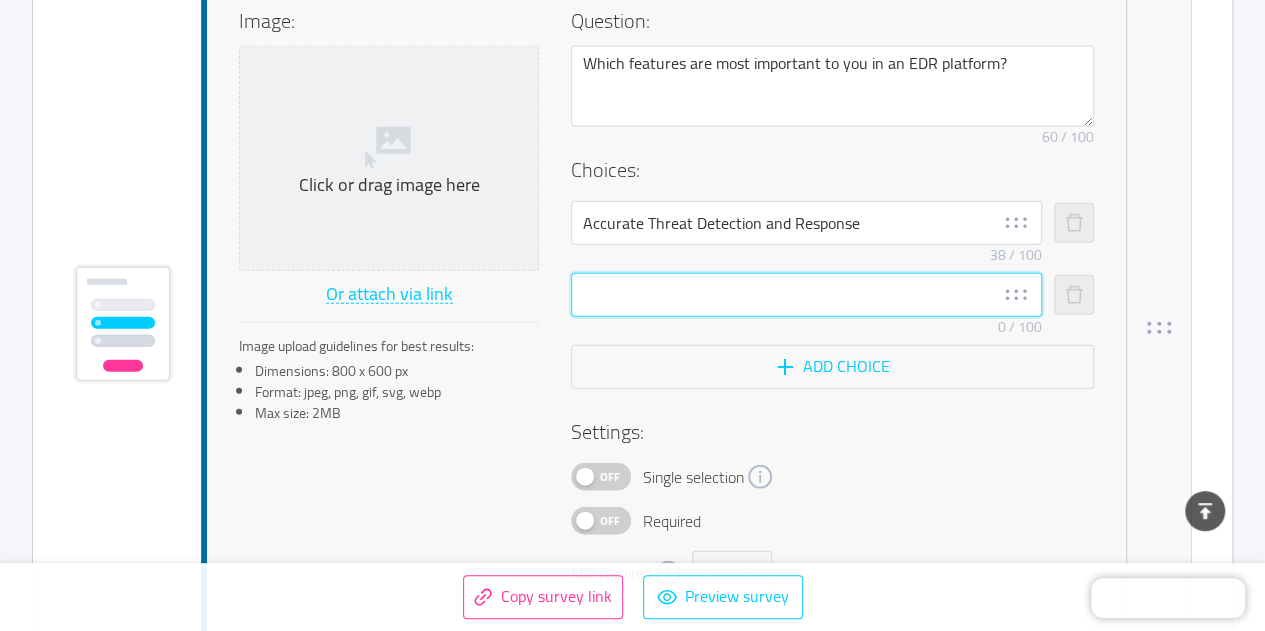 click at bounding box center [806, 295] 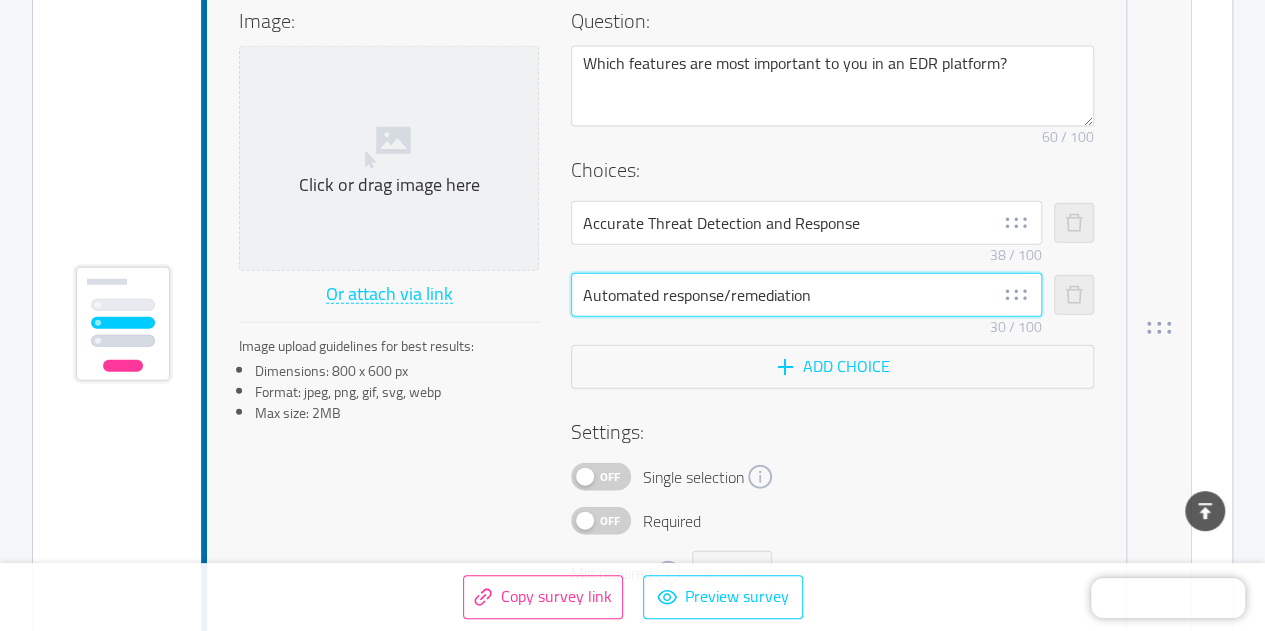 type on "Automated response/remediation" 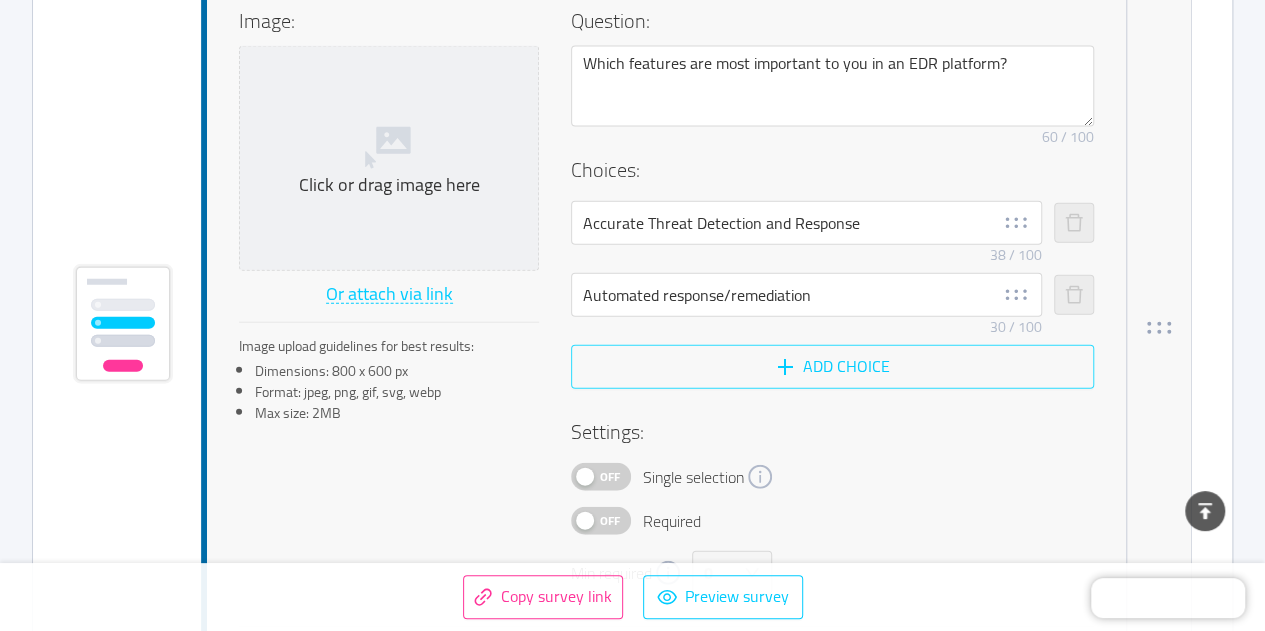 click on "Add choice" at bounding box center [832, 367] 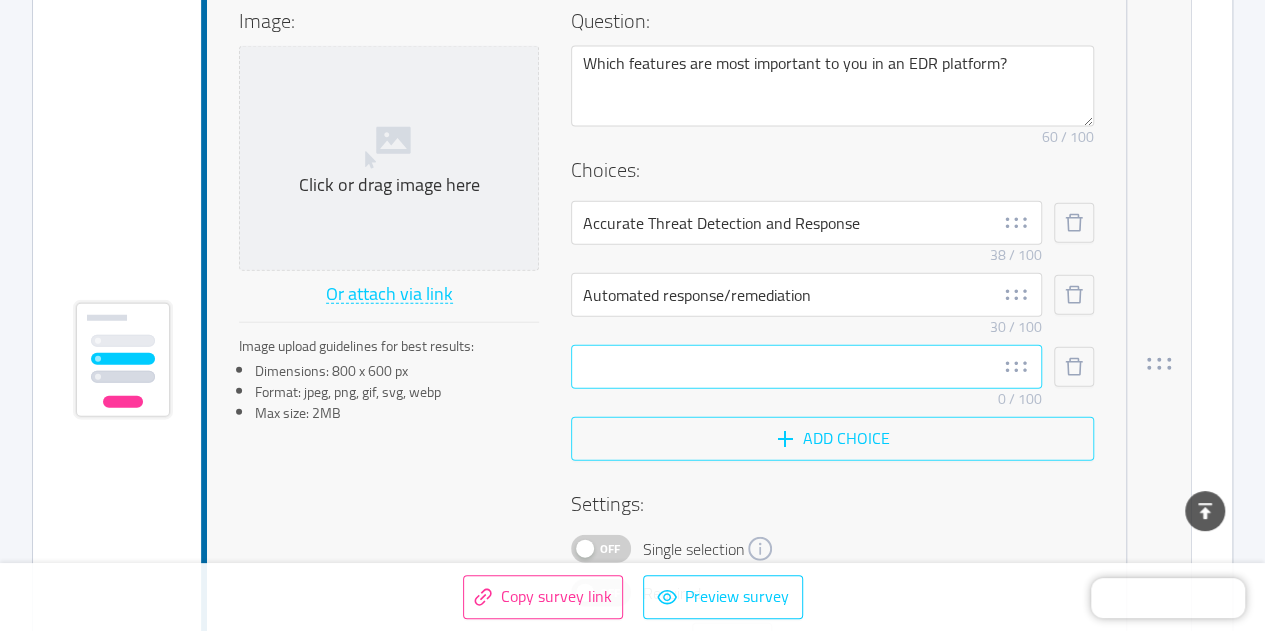 scroll, scrollTop: 2247, scrollLeft: 0, axis: vertical 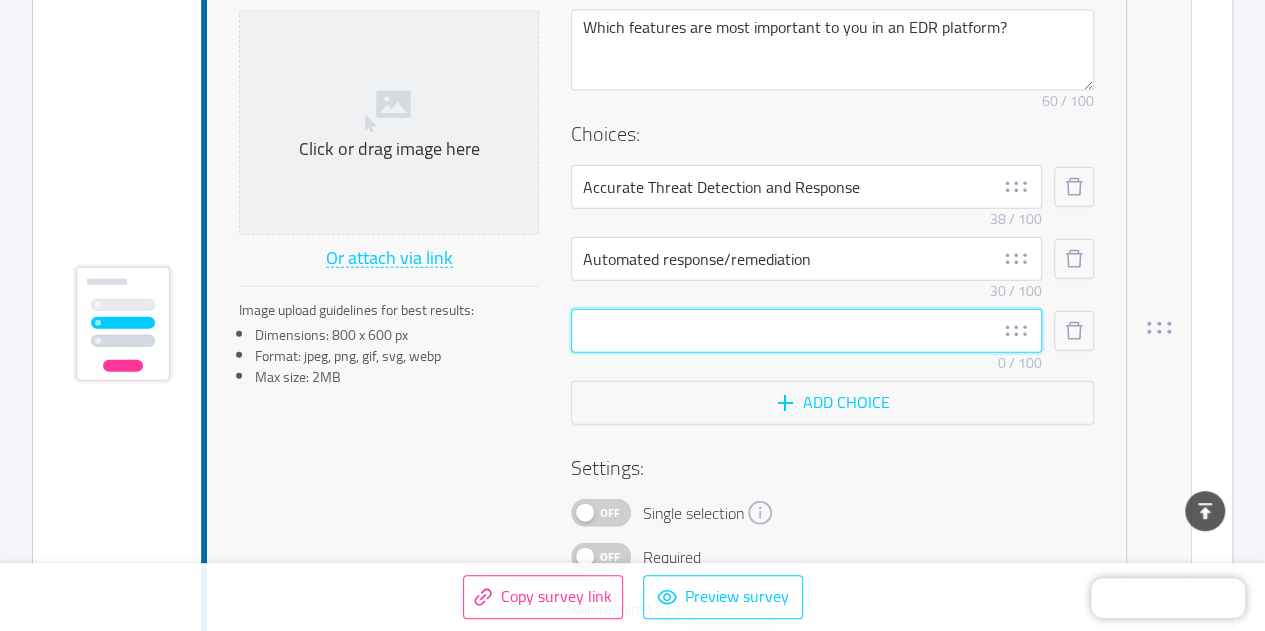 click at bounding box center (806, 331) 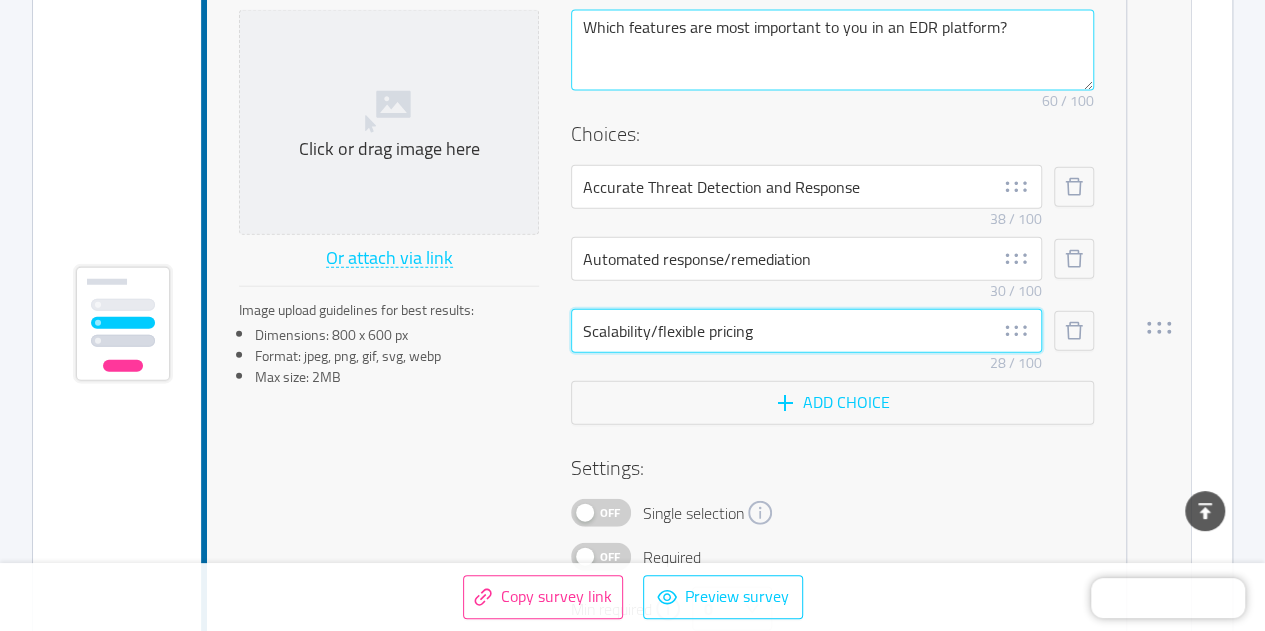 type on "Scalability/flexible pricing" 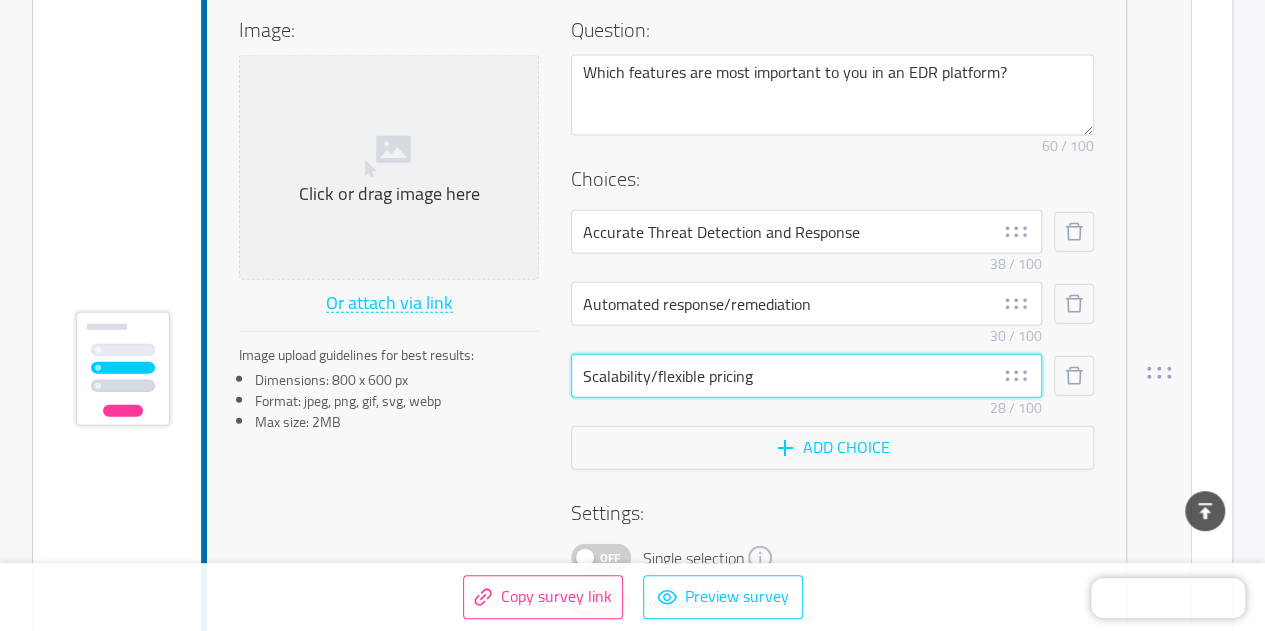 scroll, scrollTop: 2317, scrollLeft: 0, axis: vertical 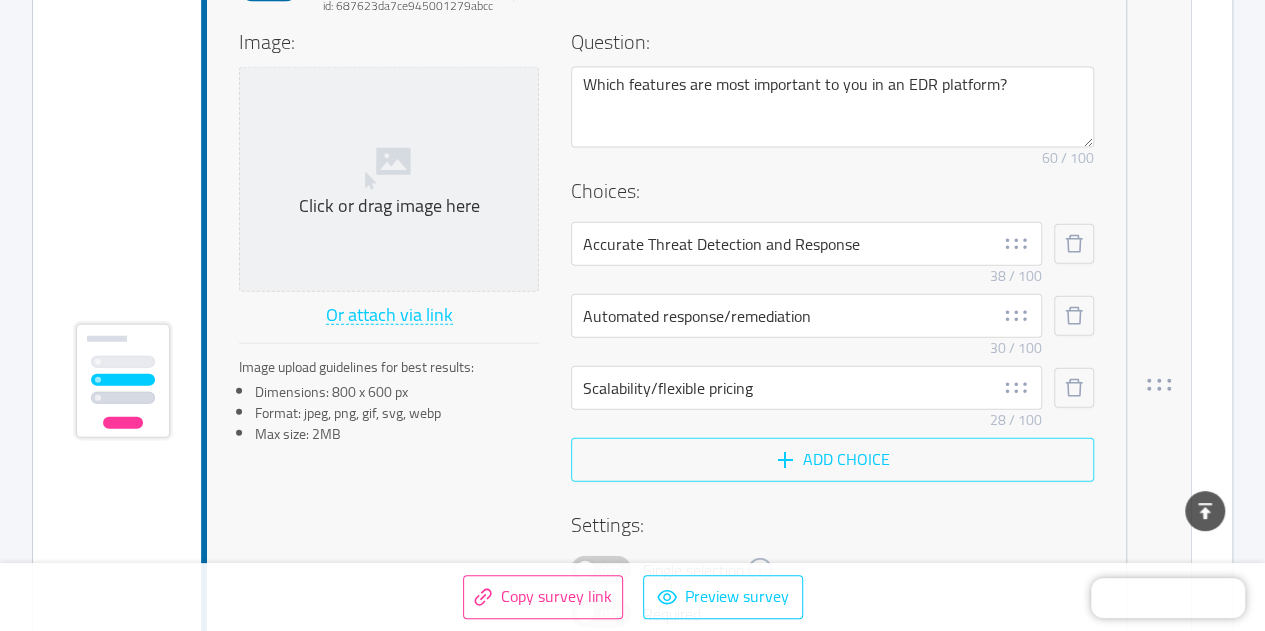 click on "Add choice" at bounding box center (832, 460) 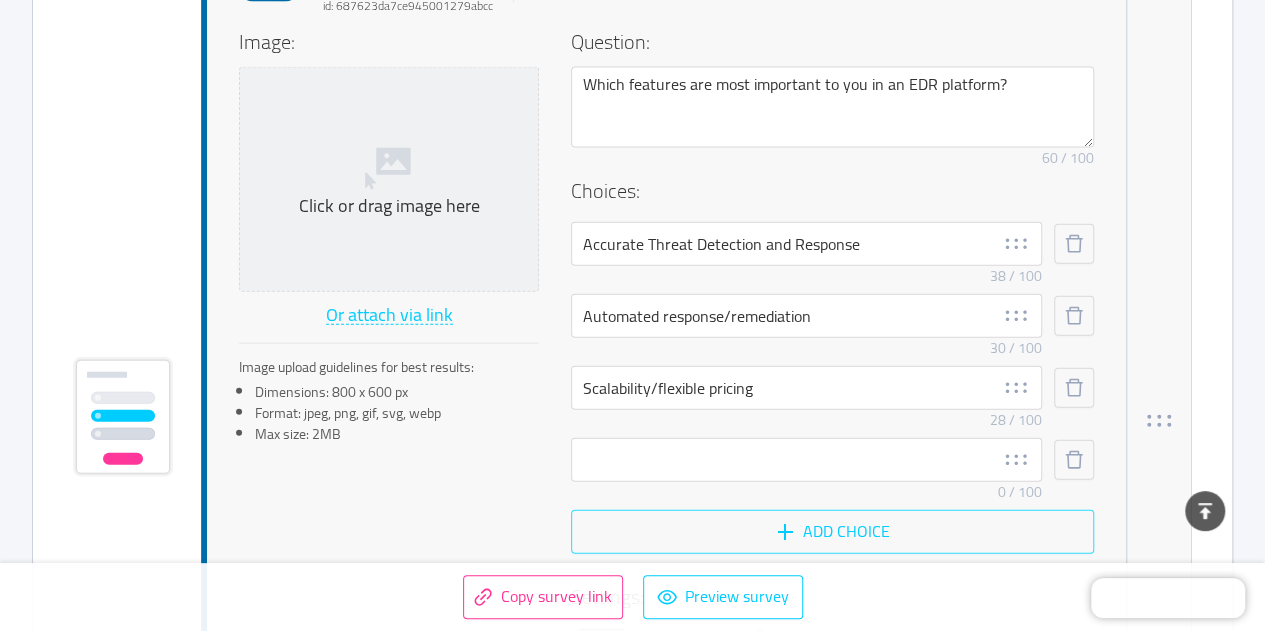 scroll, scrollTop: 2226, scrollLeft: 0, axis: vertical 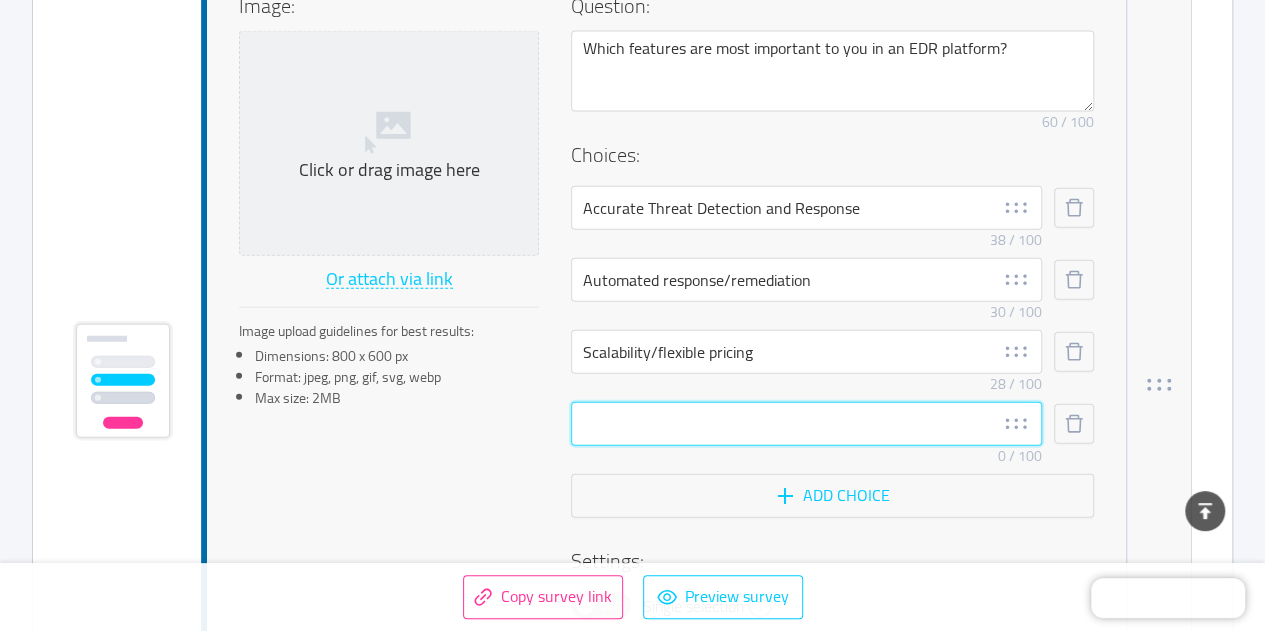 click at bounding box center (806, 424) 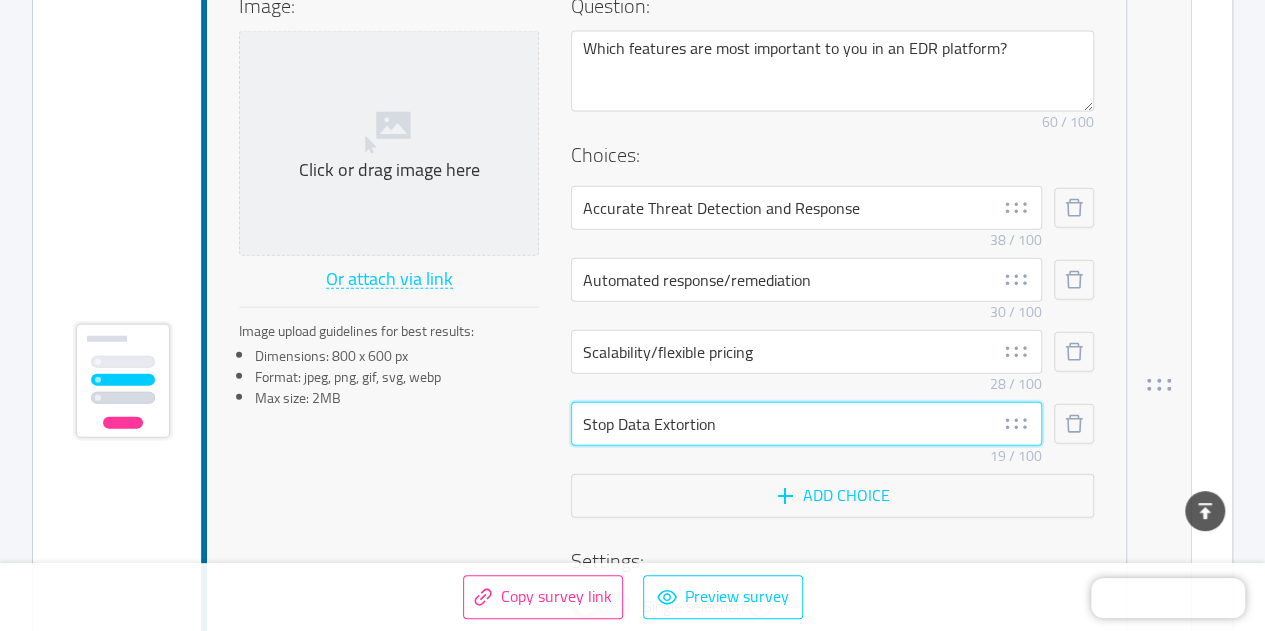 type on "Stop Data Extortion" 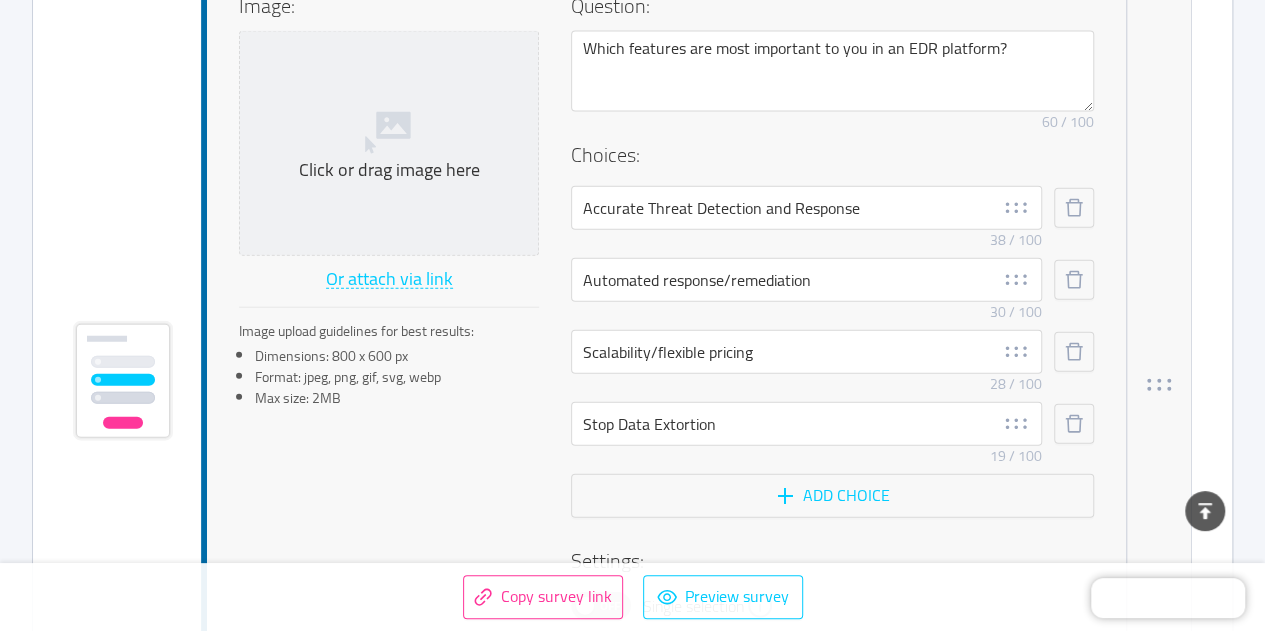 click on "Image:    Click or drag image here  Or attach via link Image upload guidelines for best results: Dimensions: 800 x 600 px Format: jpeg, png, gif, svg, webp Max size: 2MB Question: Which features are most important to you in an EDR platform?  Remove character limit   60 / 100  Choices: Accurate Threat Detection and Response    Remove character limit   38 / 100  Automated response/remediation    Remove character limit   30 / 100  Scalability/flexible pricing    Remove character limit   28 / 100  Stop Data Extortion    Remove character limit   19 / 100  Add choice Settings: Off Single selection Off Required Min required 0" at bounding box center [666, 357] 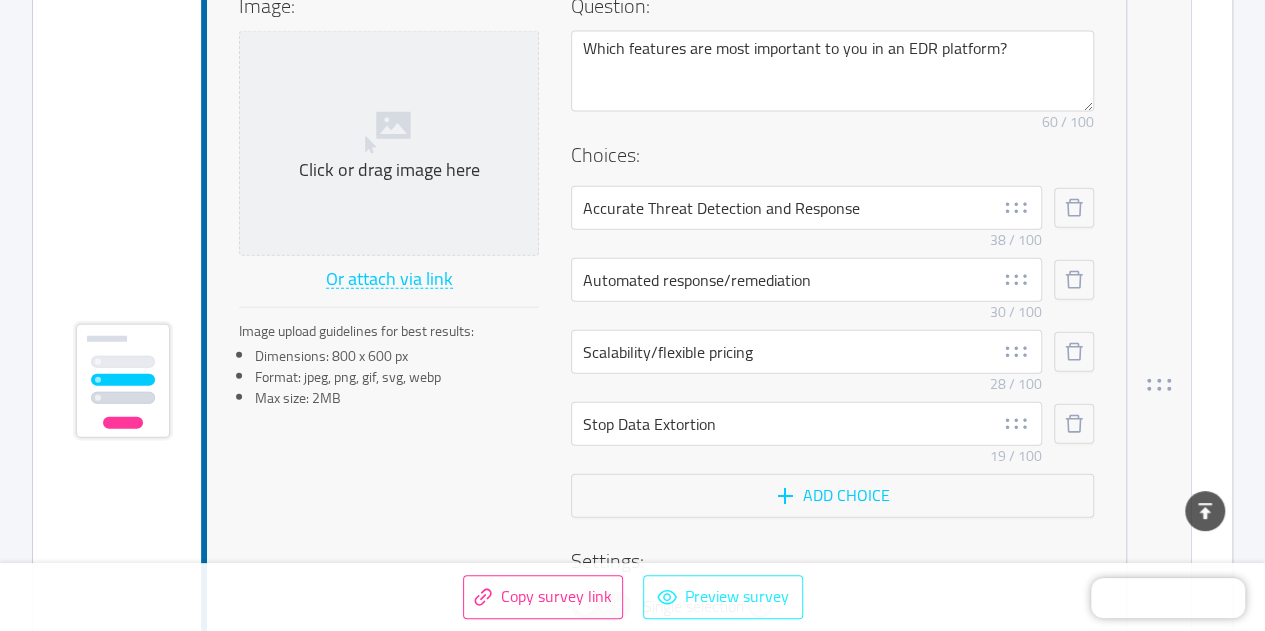 click on "Preview survey" at bounding box center (723, 597) 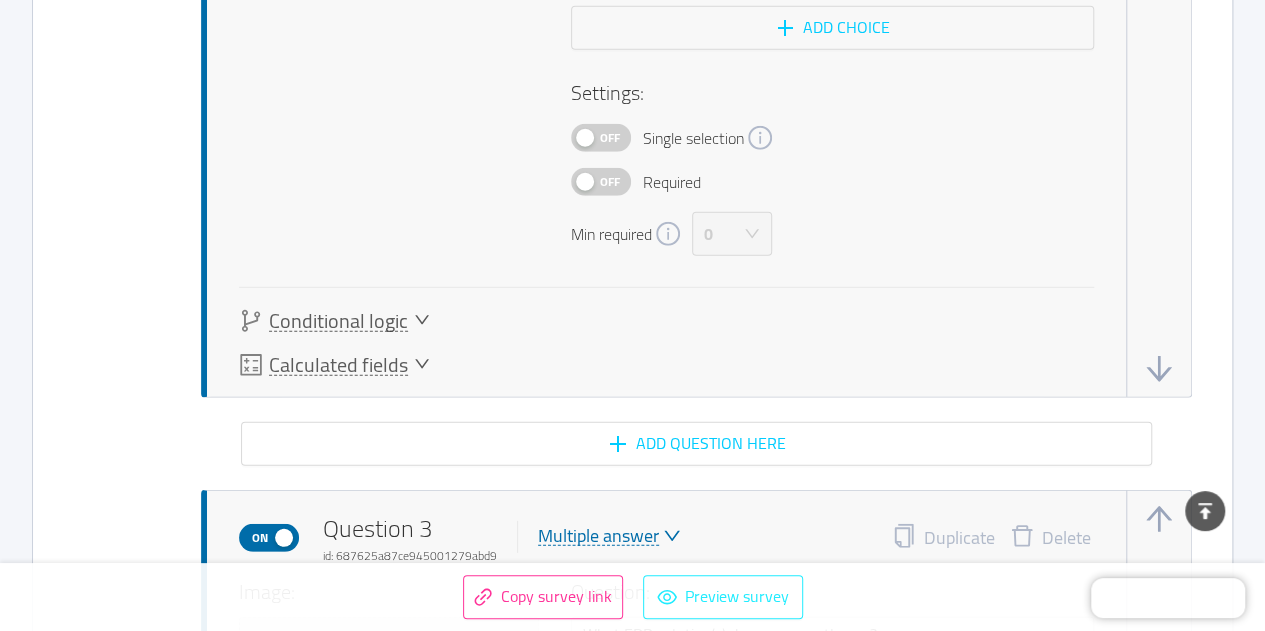 scroll, scrollTop: 2708, scrollLeft: 0, axis: vertical 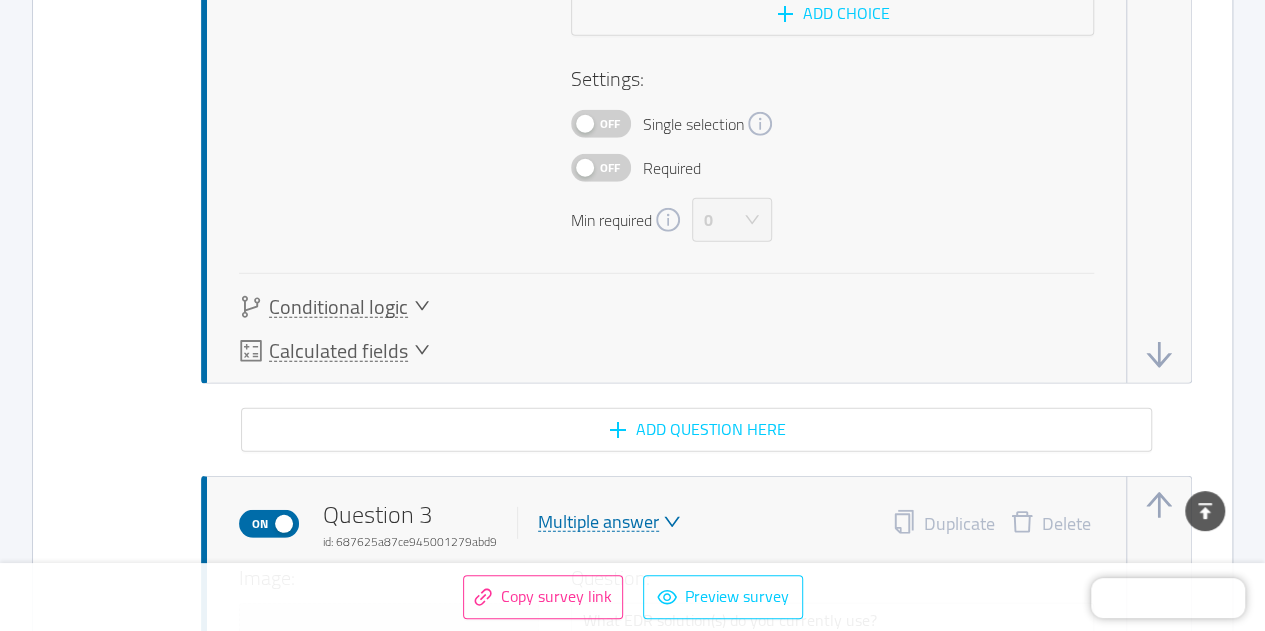 click on "Off" at bounding box center [610, 168] 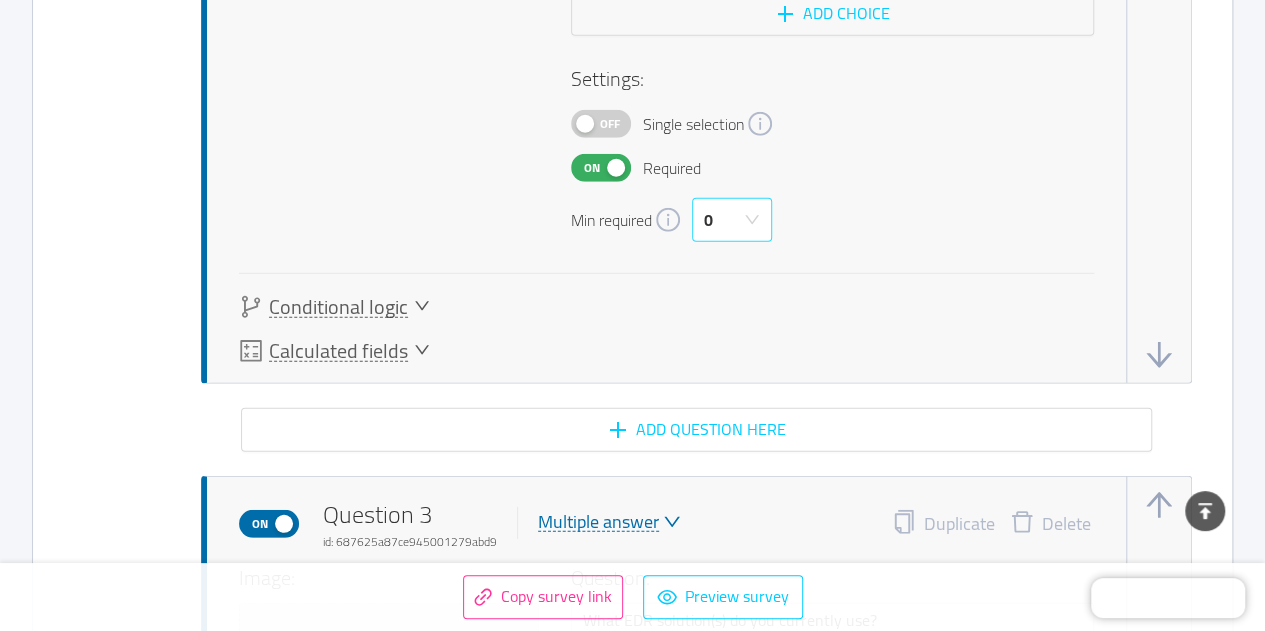 click 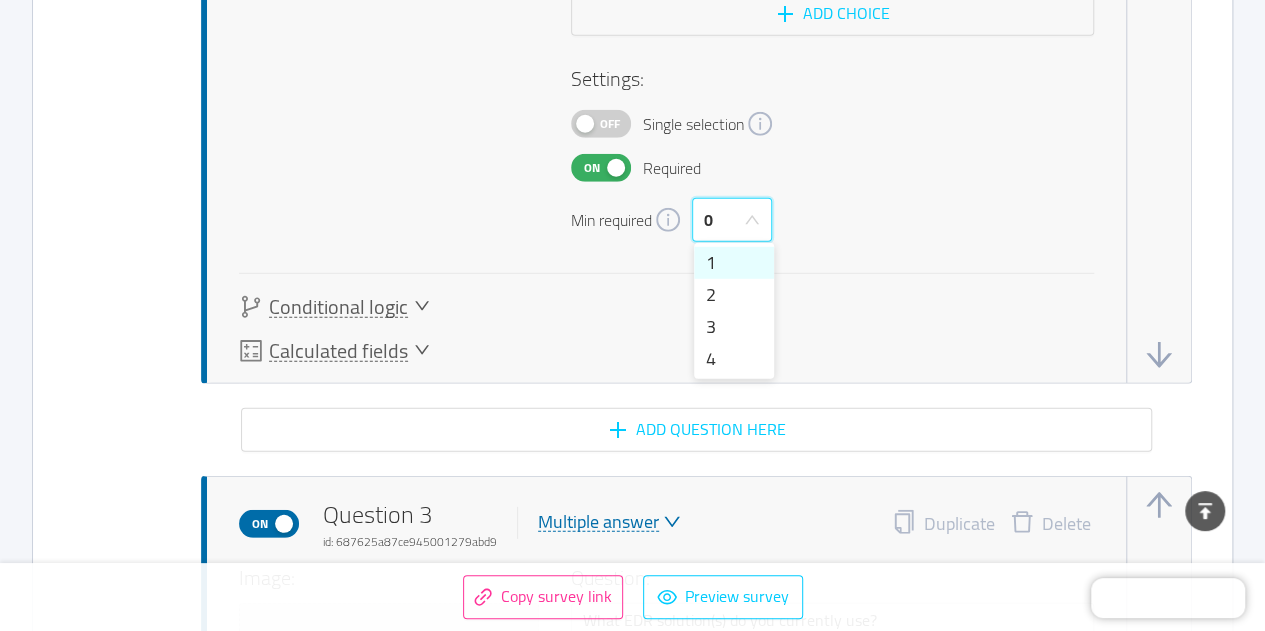 click on "1" at bounding box center [734, 263] 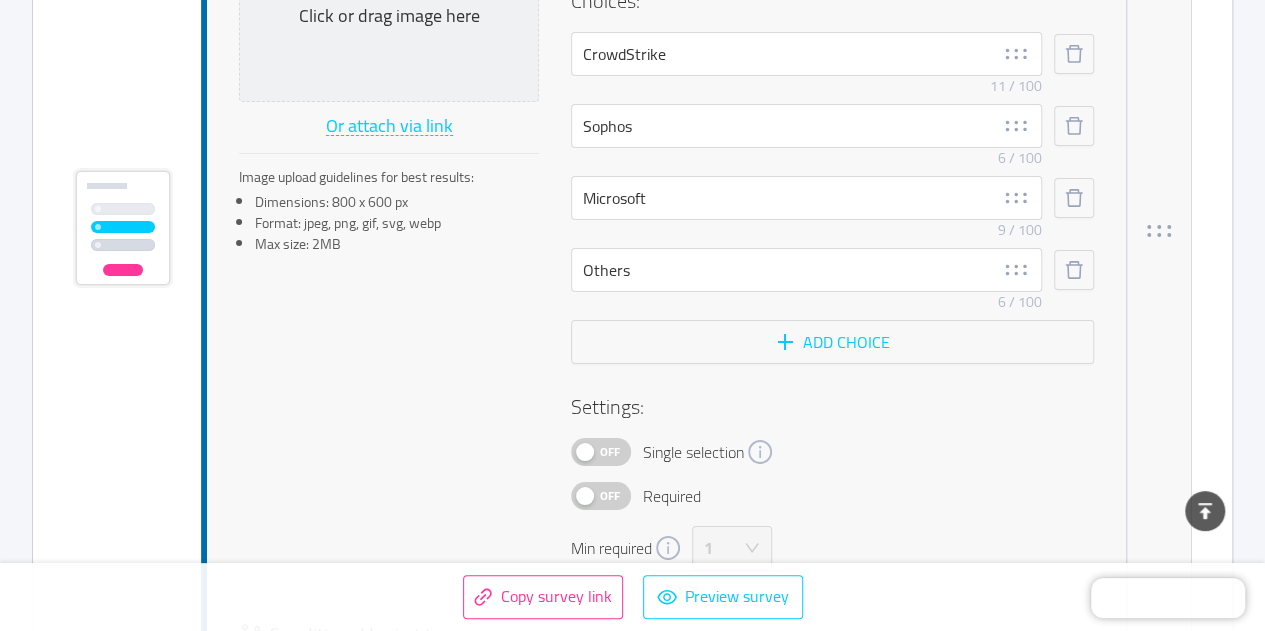 scroll, scrollTop: 3459, scrollLeft: 0, axis: vertical 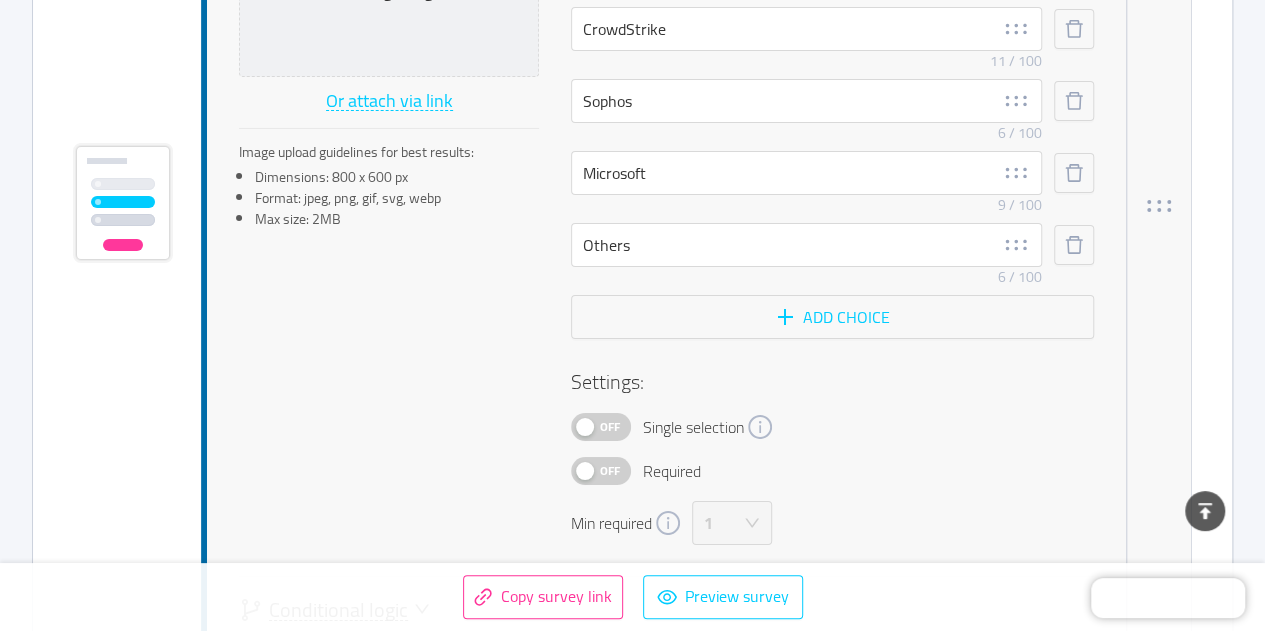 click on "Off" at bounding box center (610, 471) 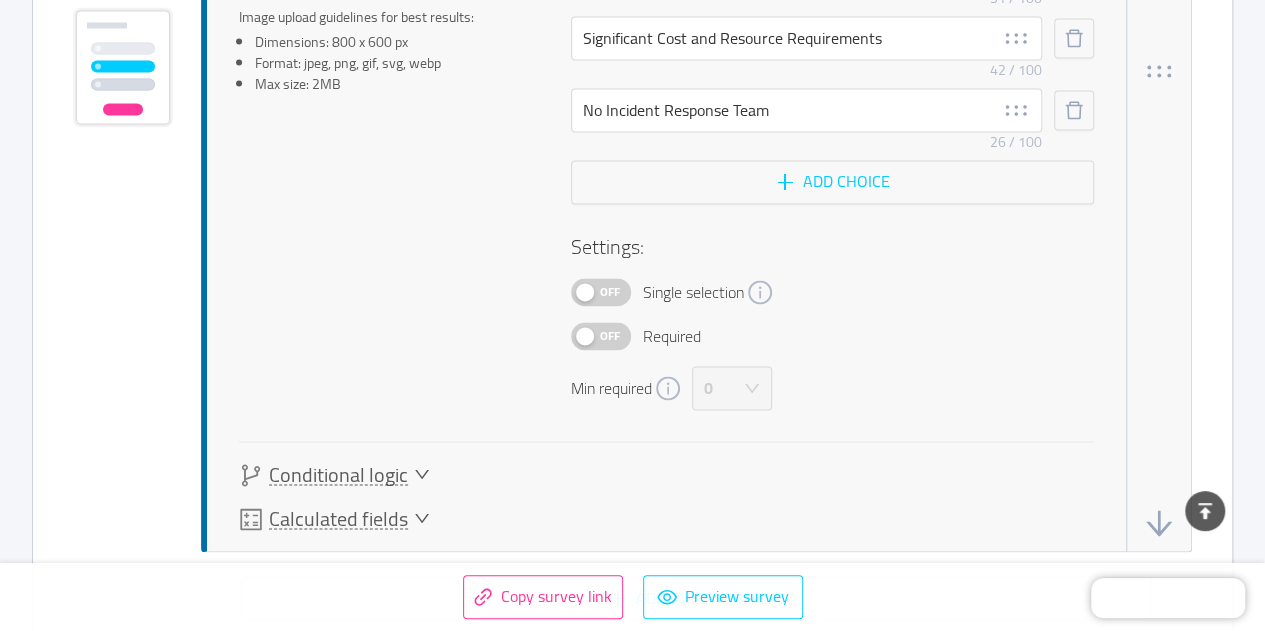 scroll, scrollTop: 1448, scrollLeft: 0, axis: vertical 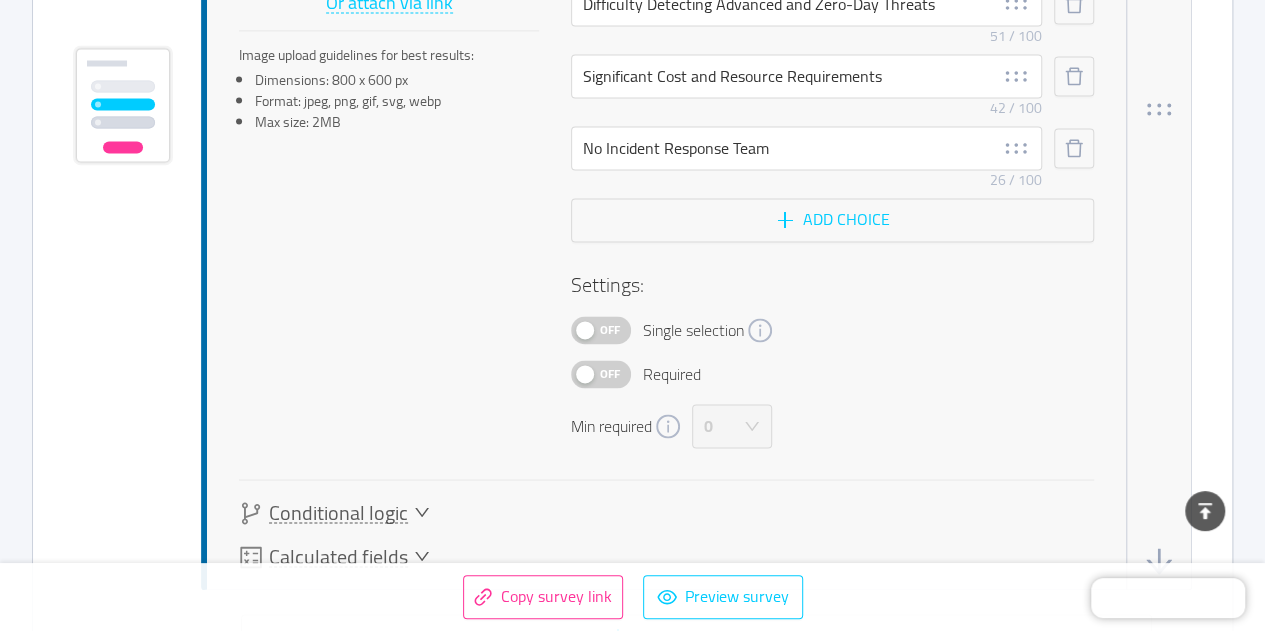 click on "Off" at bounding box center (610, 330) 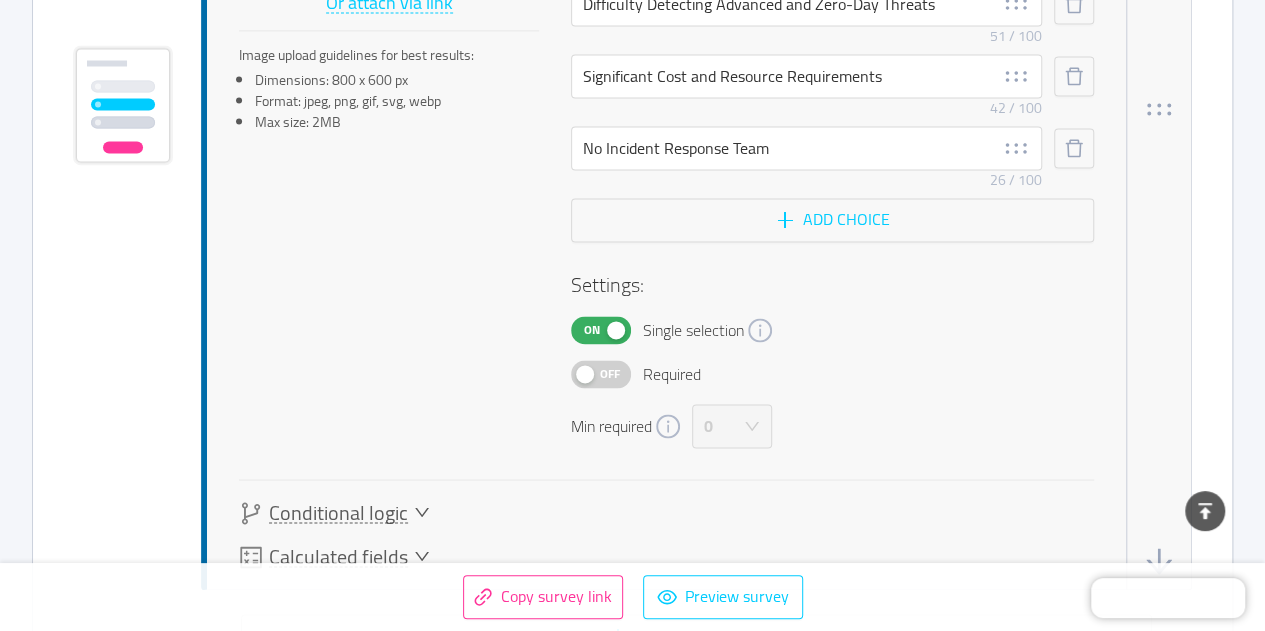 click on "0" at bounding box center [725, 426] 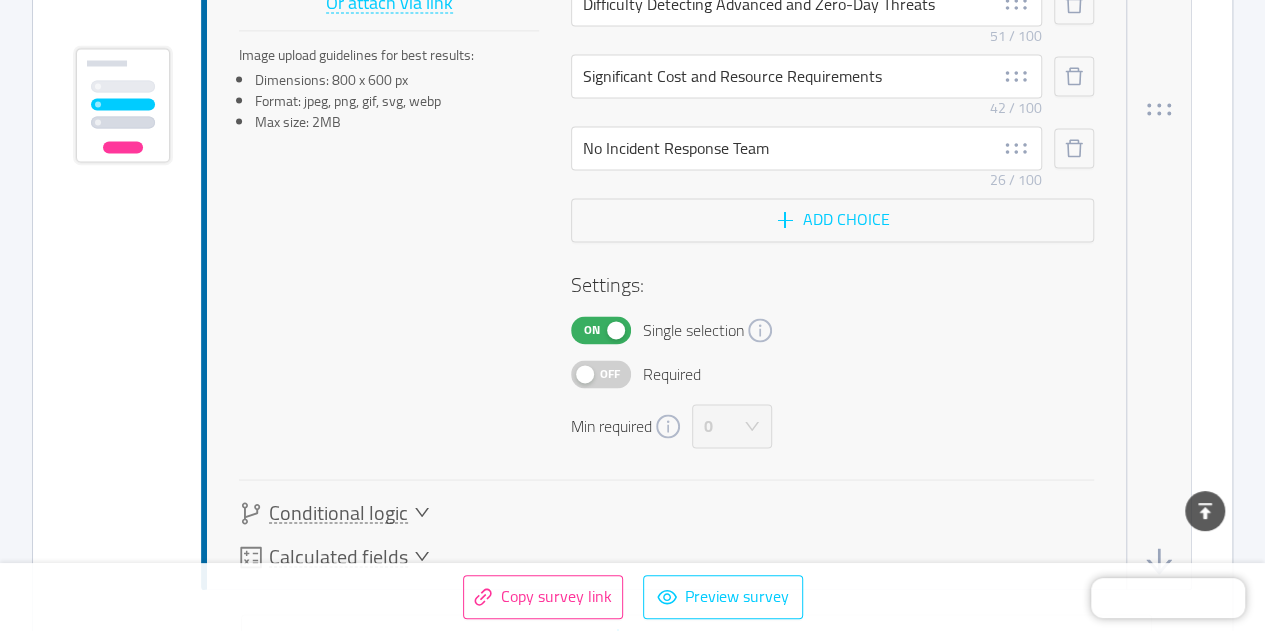 click on "Off" at bounding box center (610, 374) 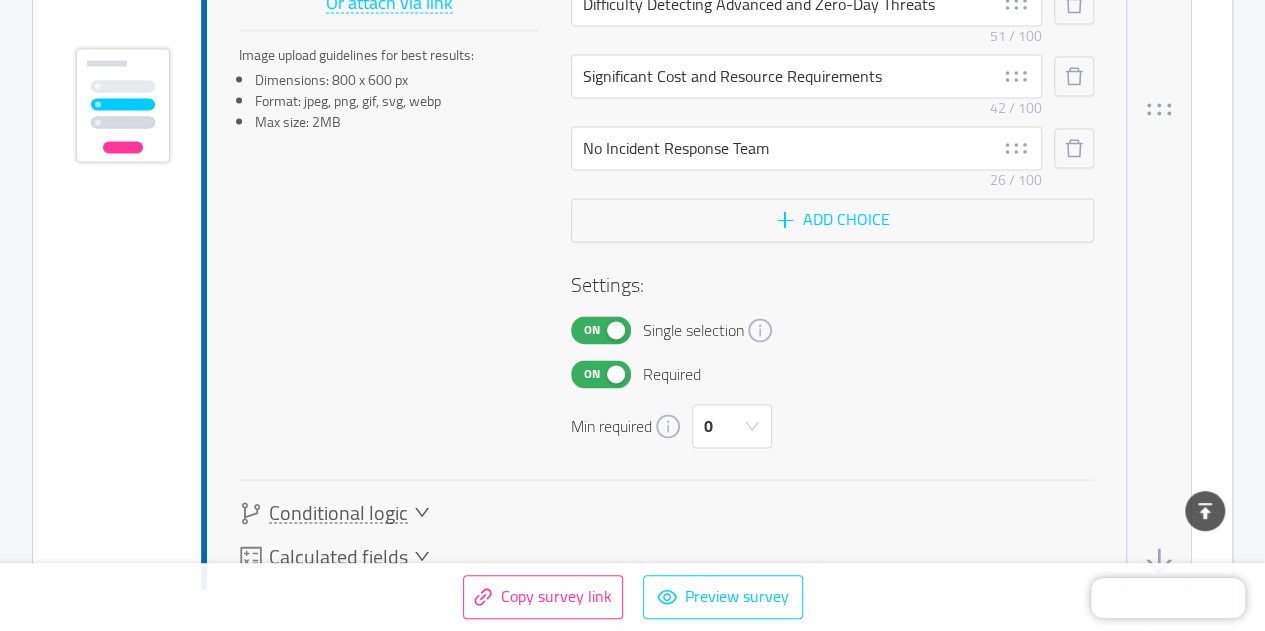 click on "On" at bounding box center [601, 330] 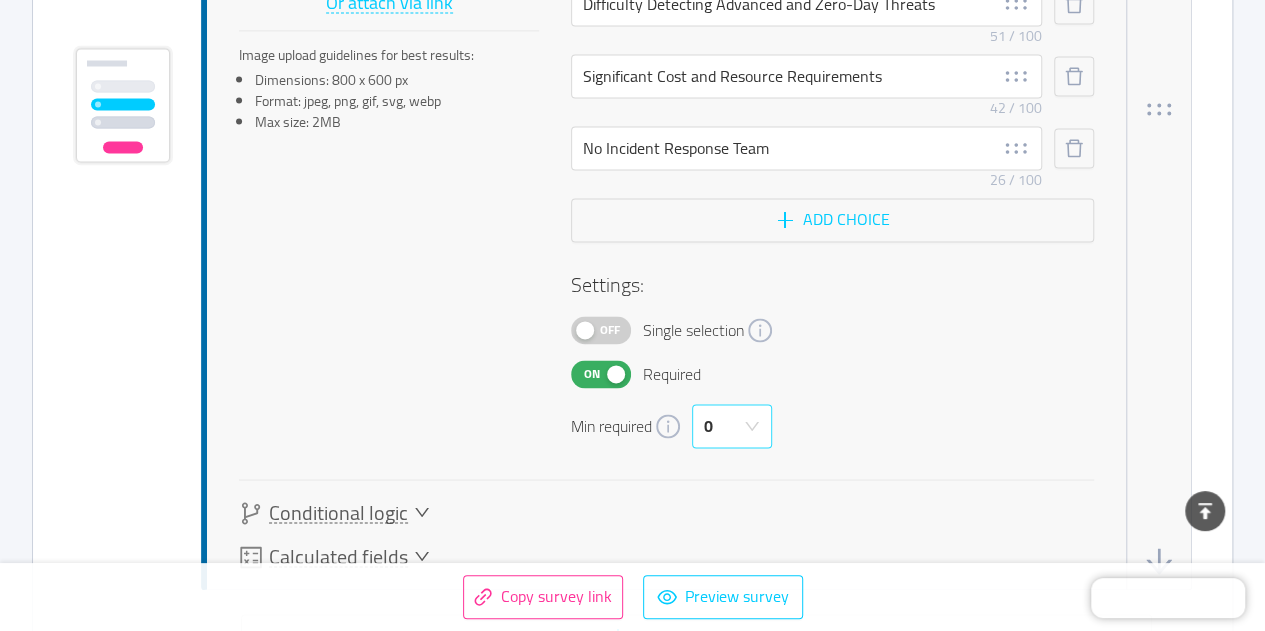 click at bounding box center [752, 427] 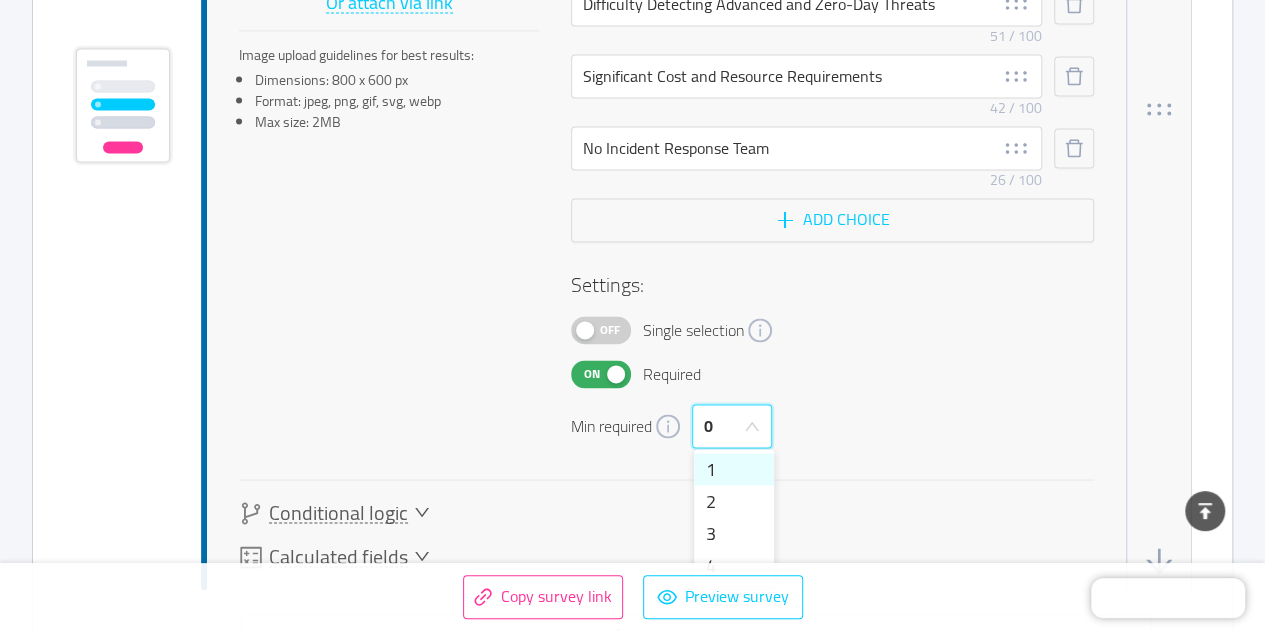 click on "1" at bounding box center [734, 469] 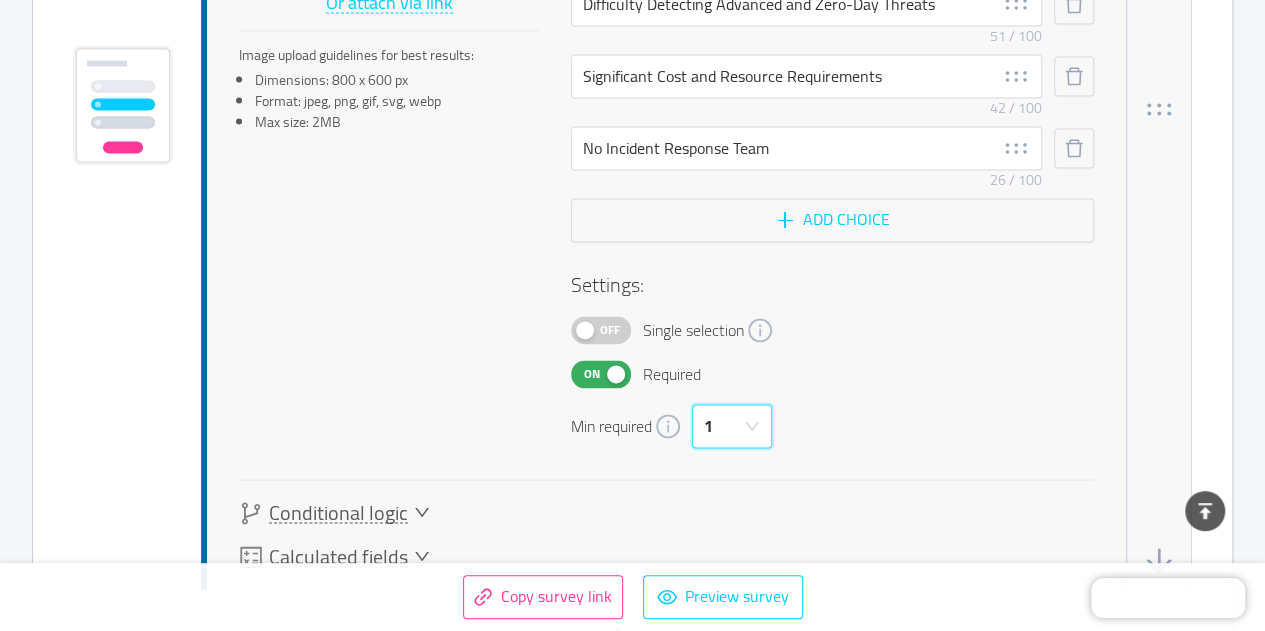 click on "On Required" at bounding box center [832, 374] 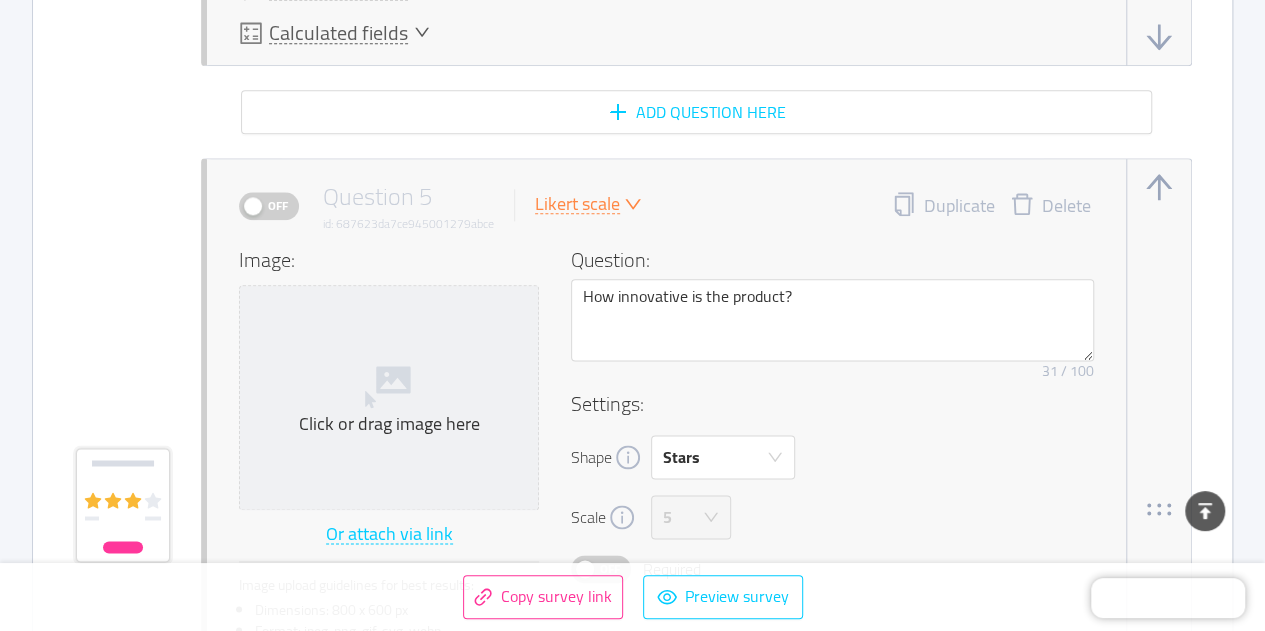 scroll, scrollTop: 5130, scrollLeft: 0, axis: vertical 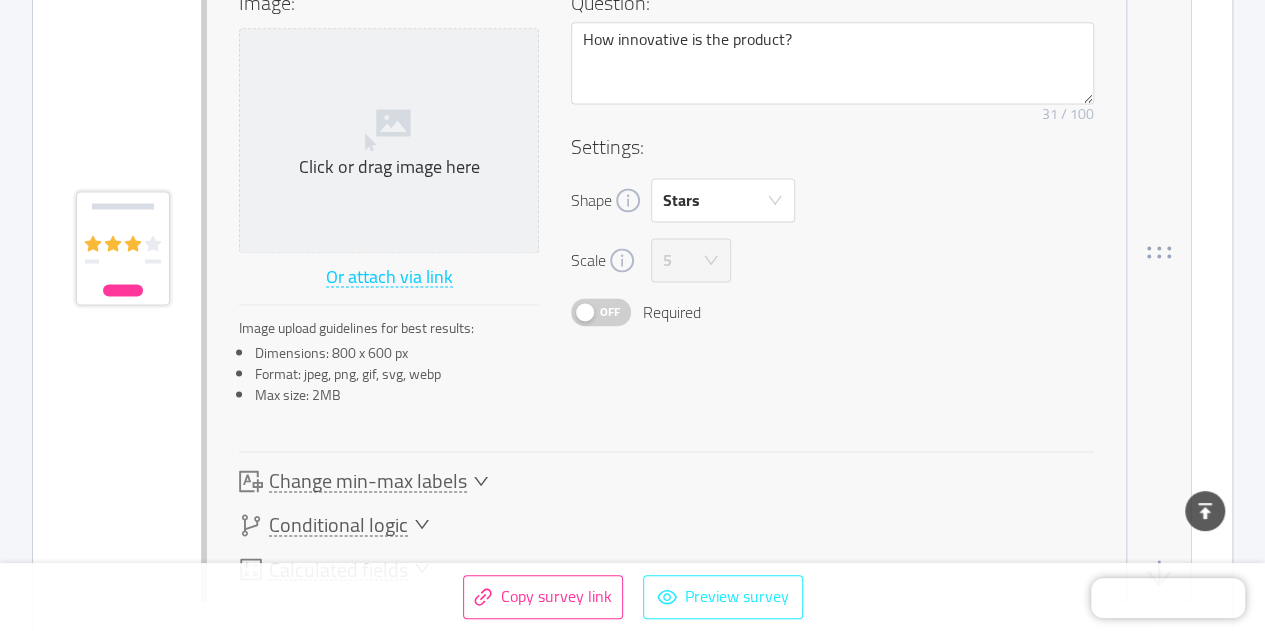 click on "Preview survey" at bounding box center (723, 597) 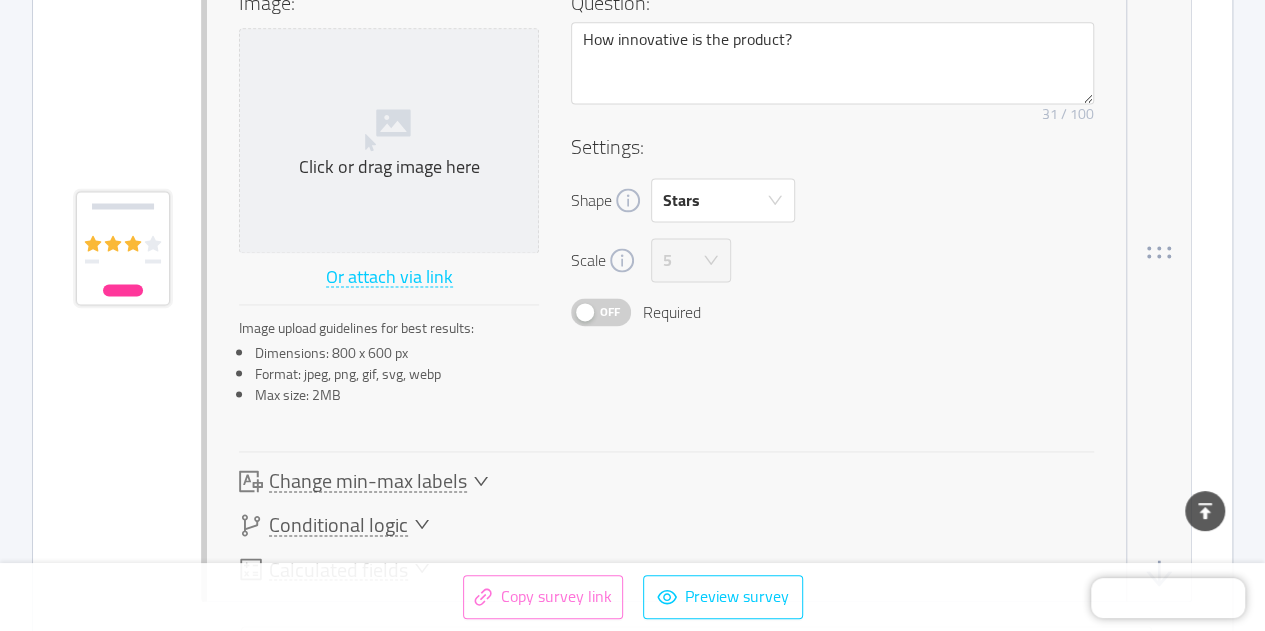 click on "Copy survey link" at bounding box center (543, 597) 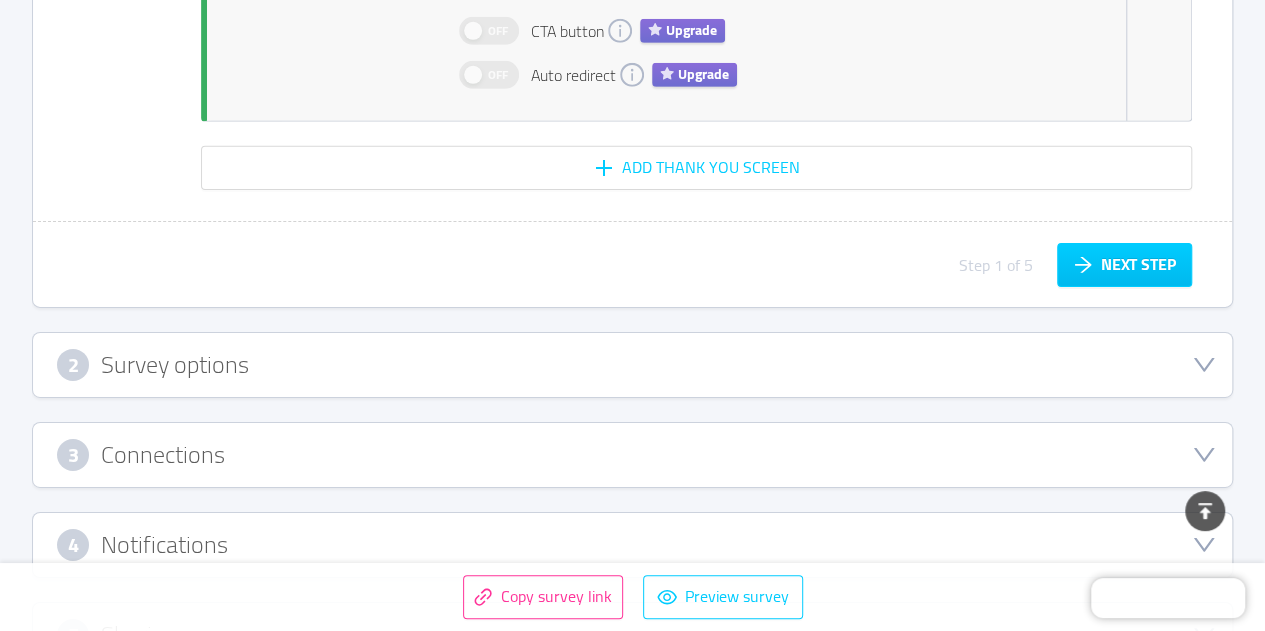 scroll, scrollTop: 10846, scrollLeft: 0, axis: vertical 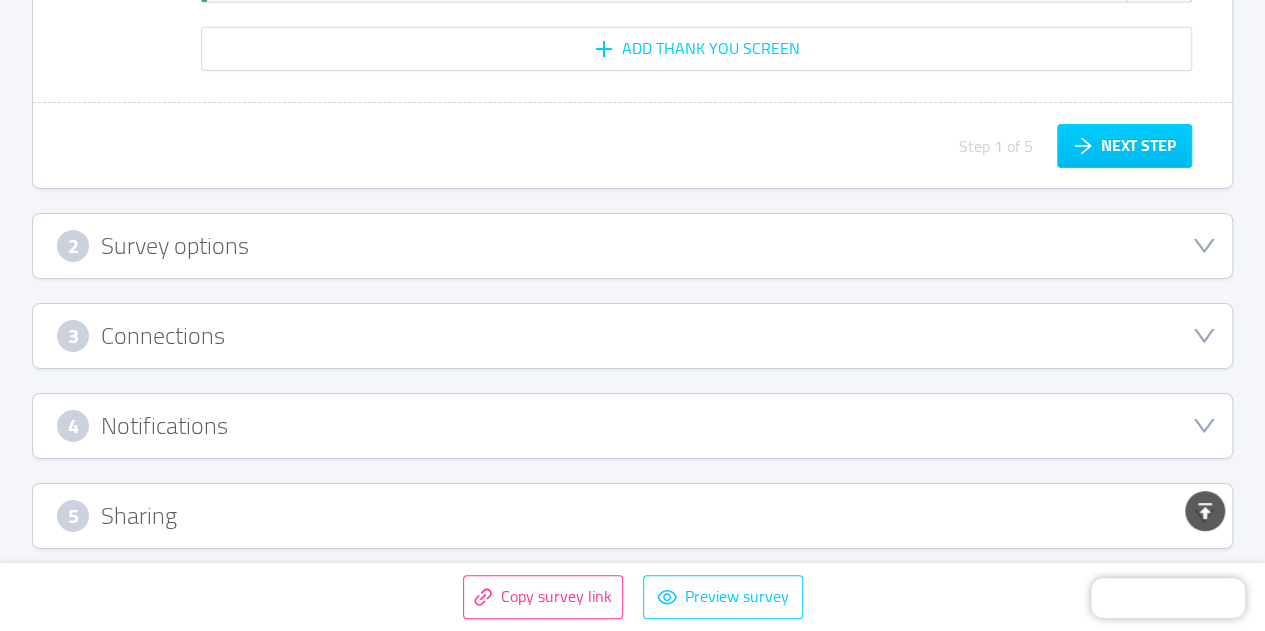 click 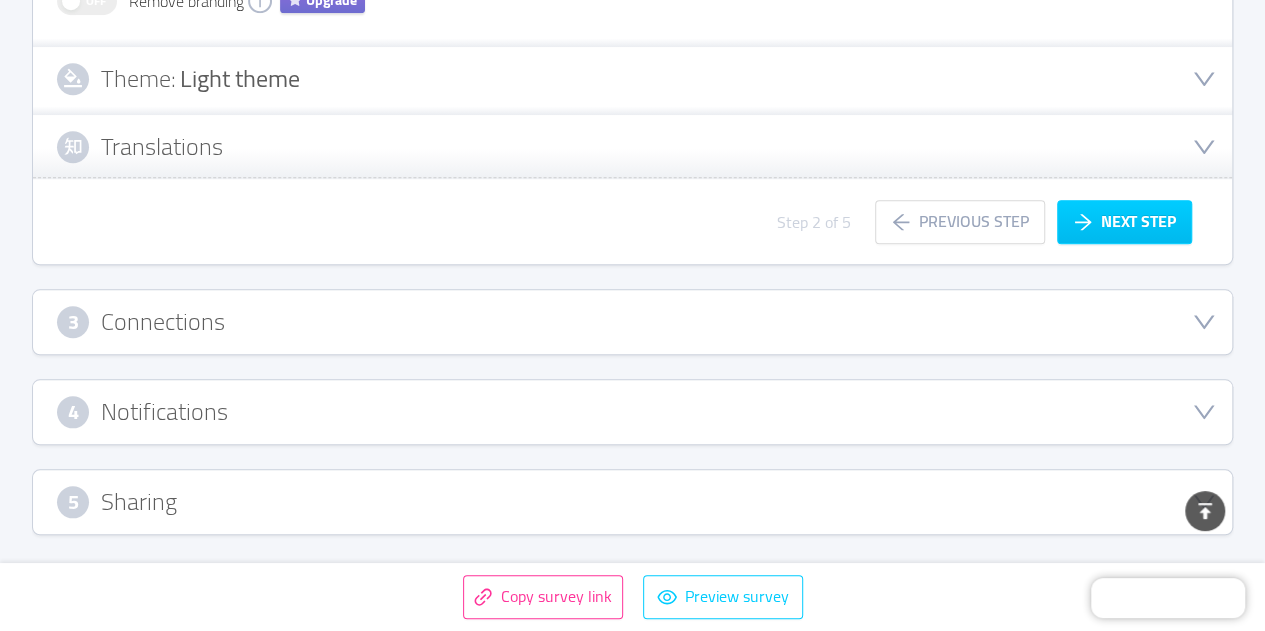 scroll, scrollTop: 834, scrollLeft: 0, axis: vertical 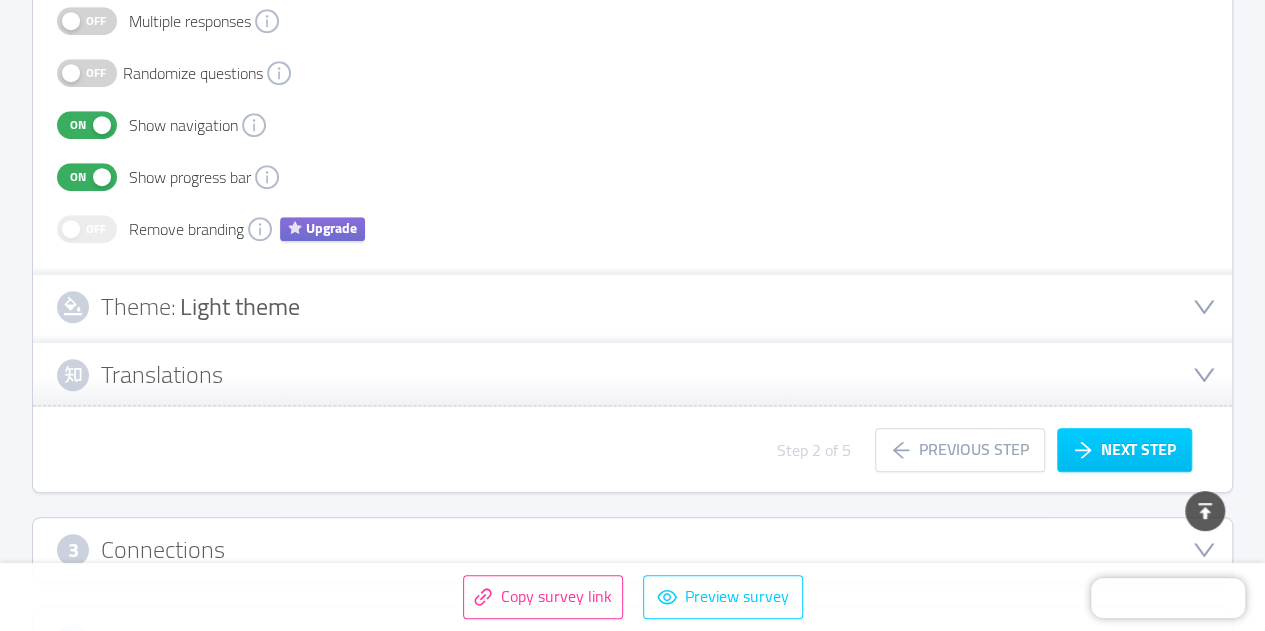 click 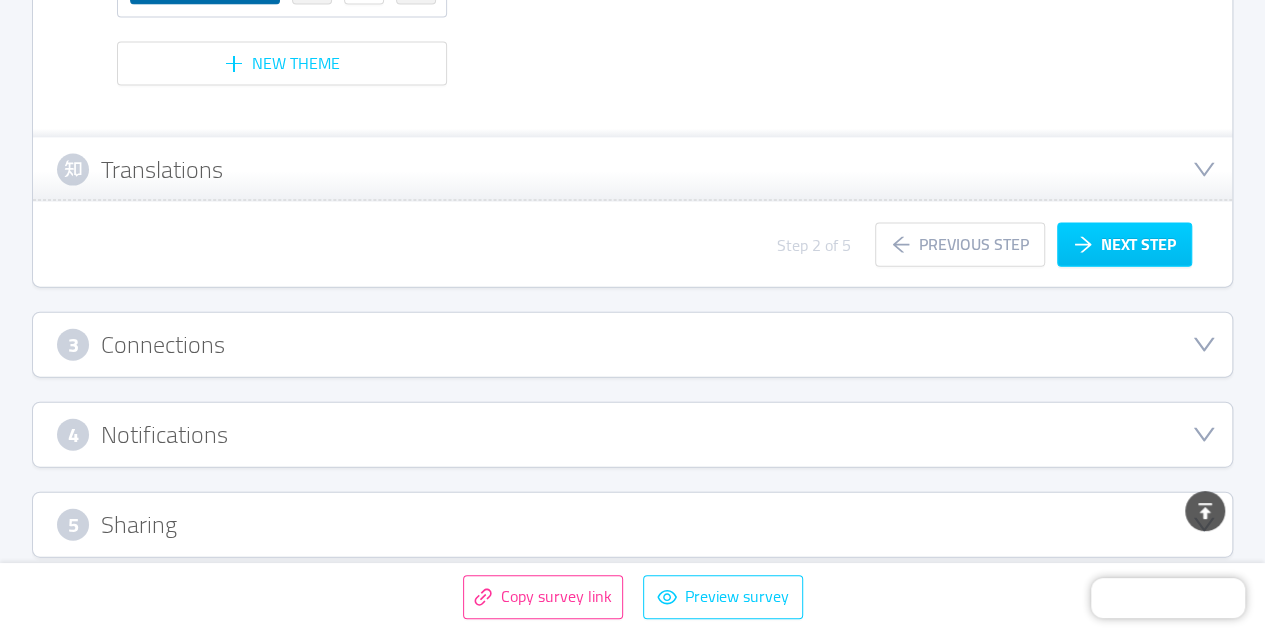 scroll, scrollTop: 2150, scrollLeft: 0, axis: vertical 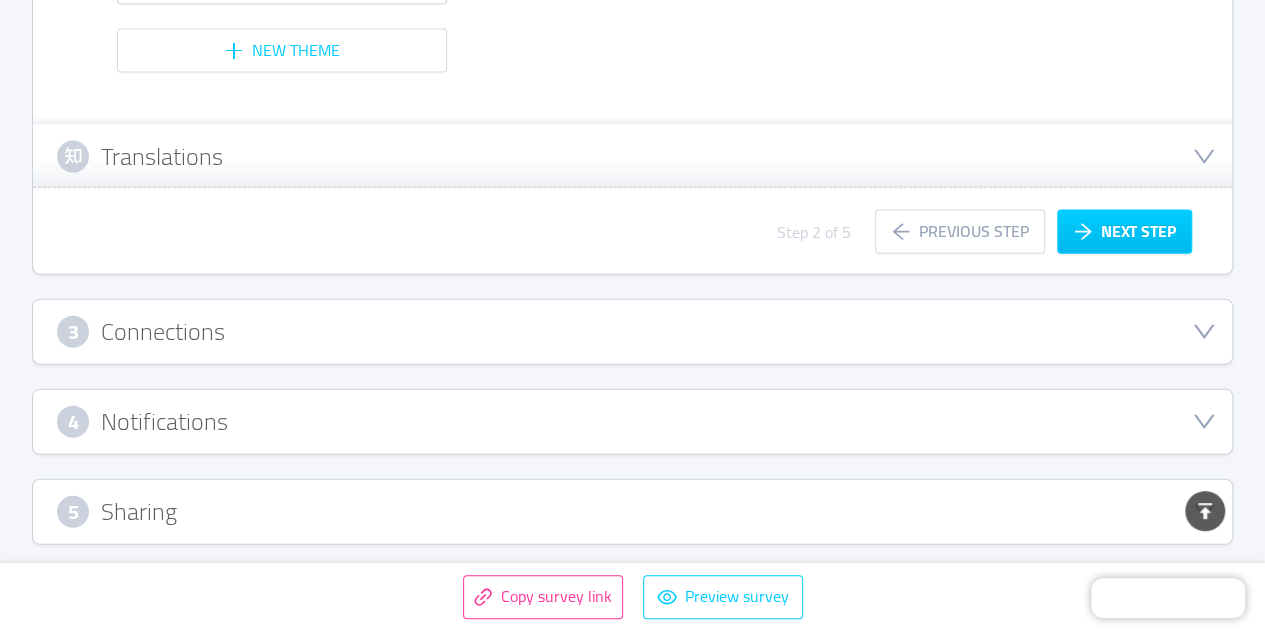 click 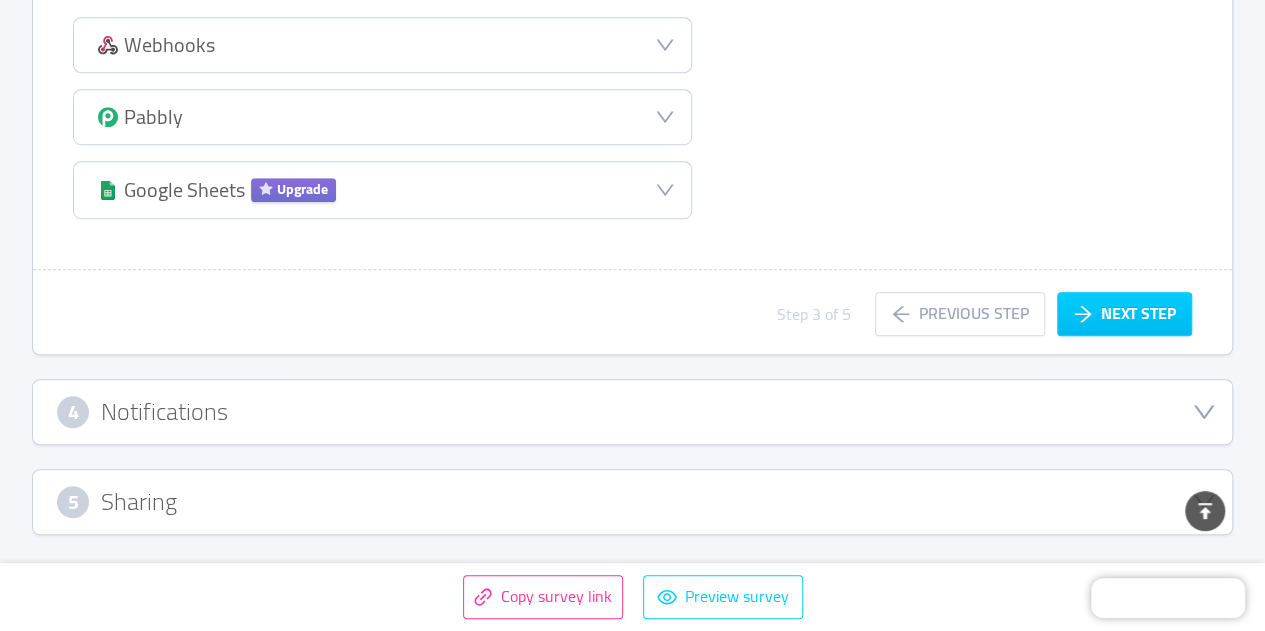 scroll, scrollTop: 510, scrollLeft: 0, axis: vertical 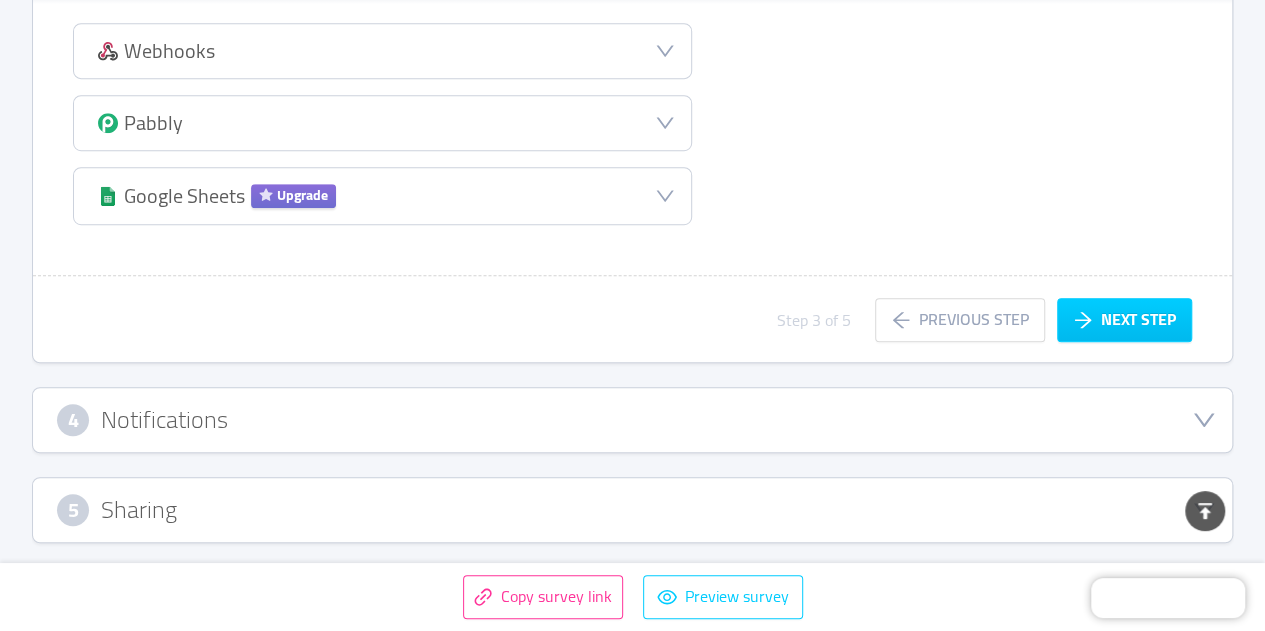 click 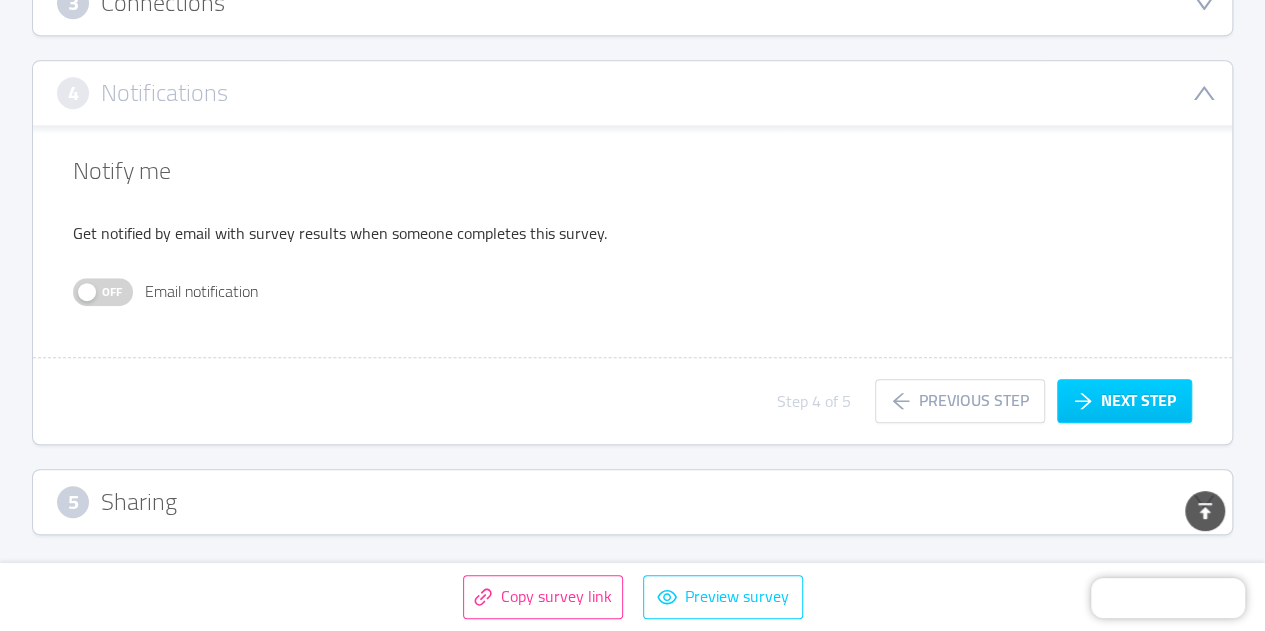 scroll, scrollTop: 516, scrollLeft: 0, axis: vertical 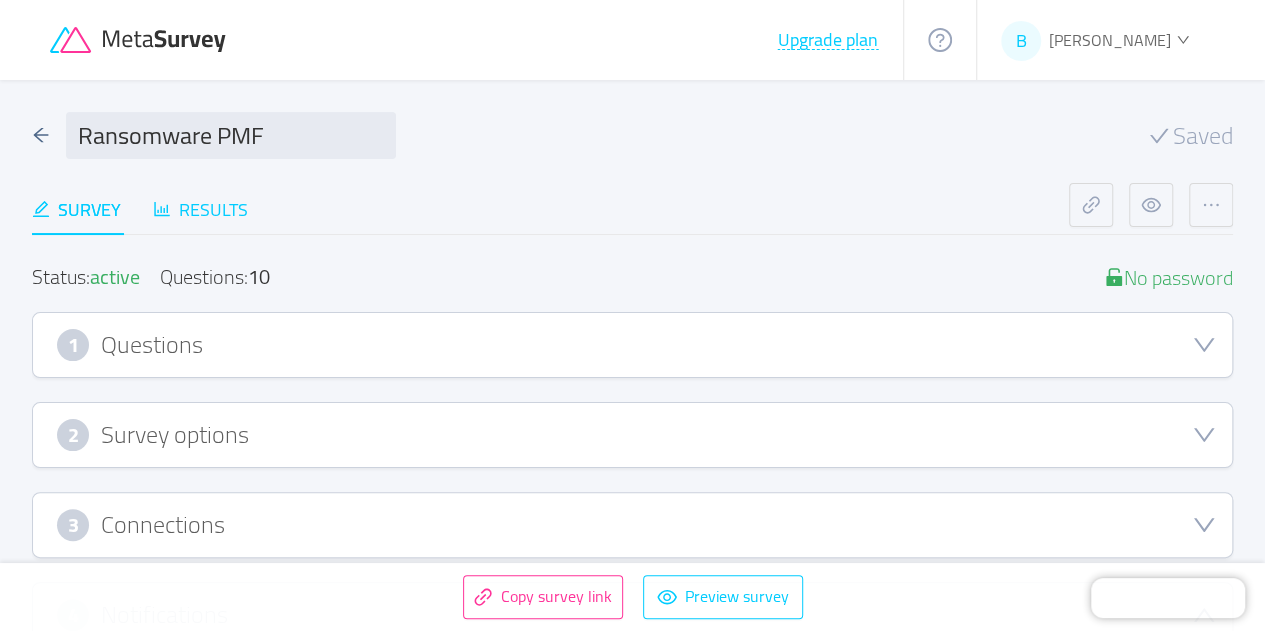 click on "Results" at bounding box center [200, 209] 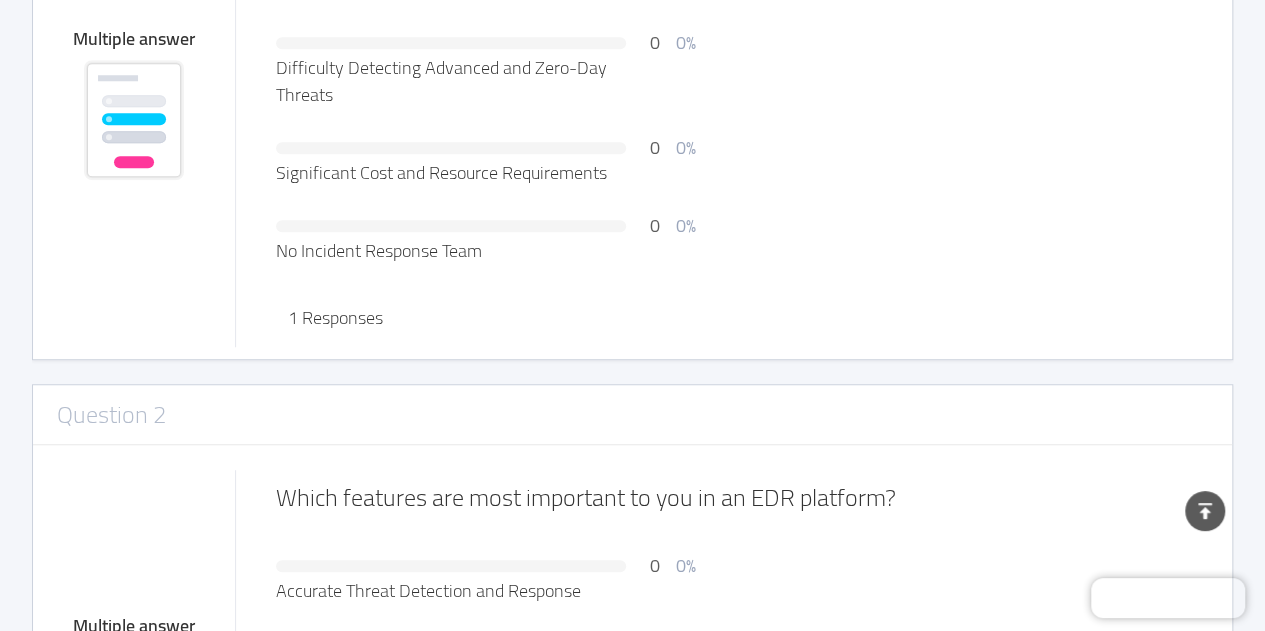scroll, scrollTop: 0, scrollLeft: 0, axis: both 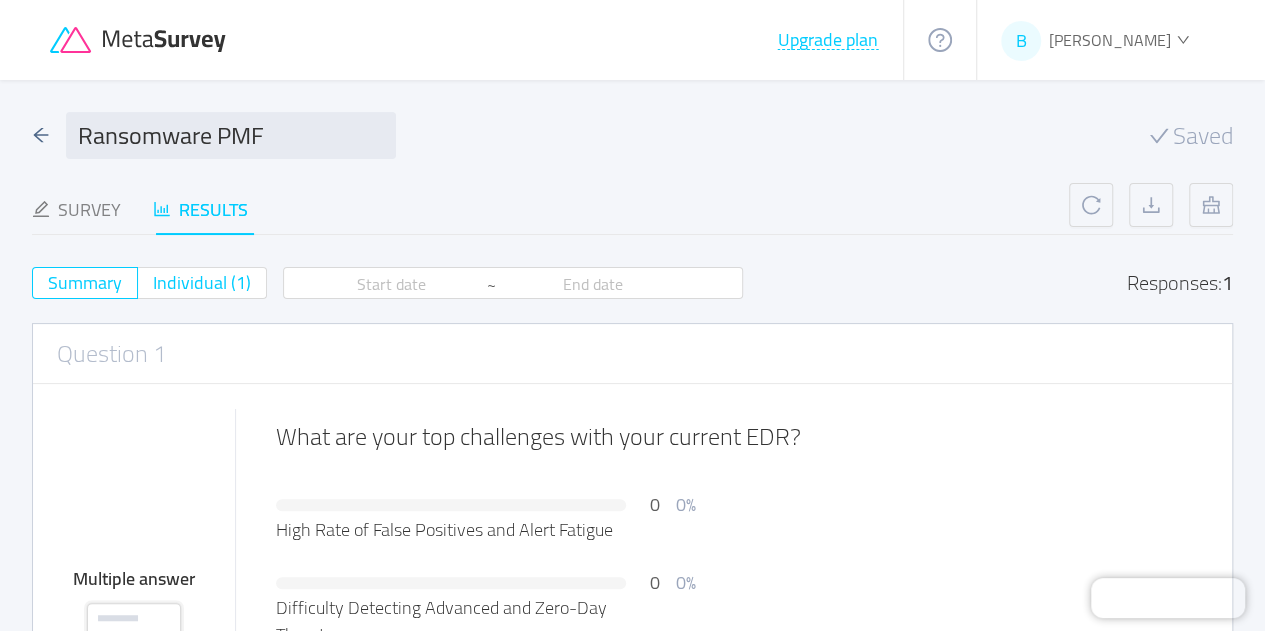 click on "Individual (1)" at bounding box center [202, 282] 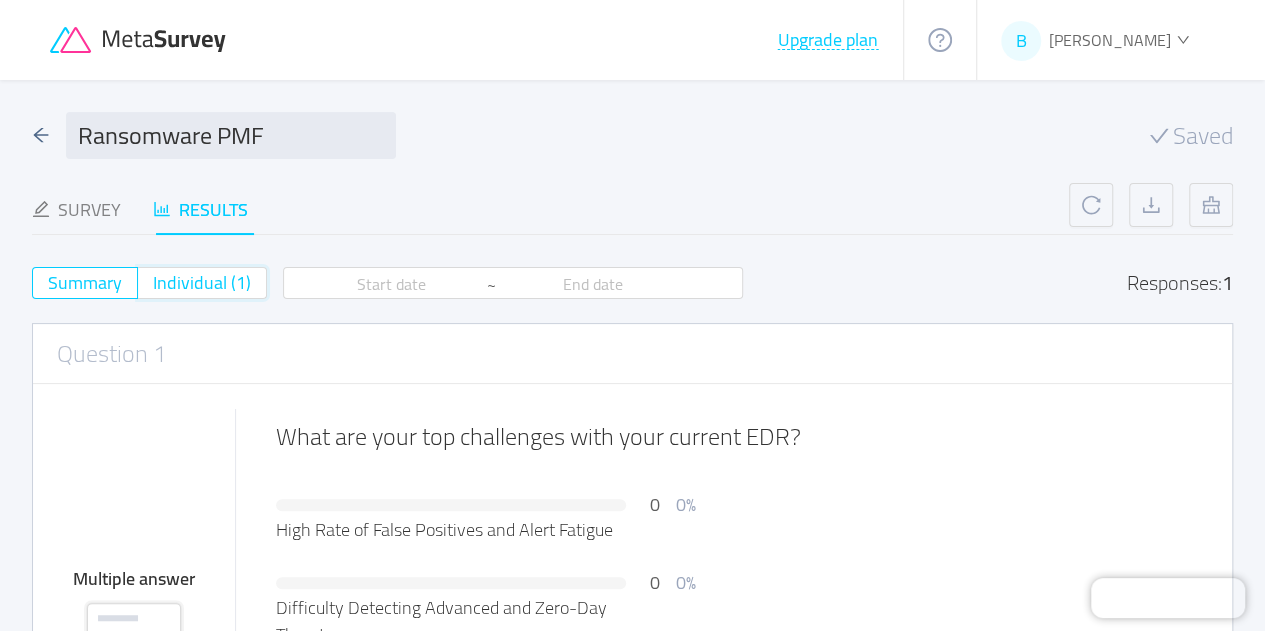 click on "Individual (1)" at bounding box center [153, 289] 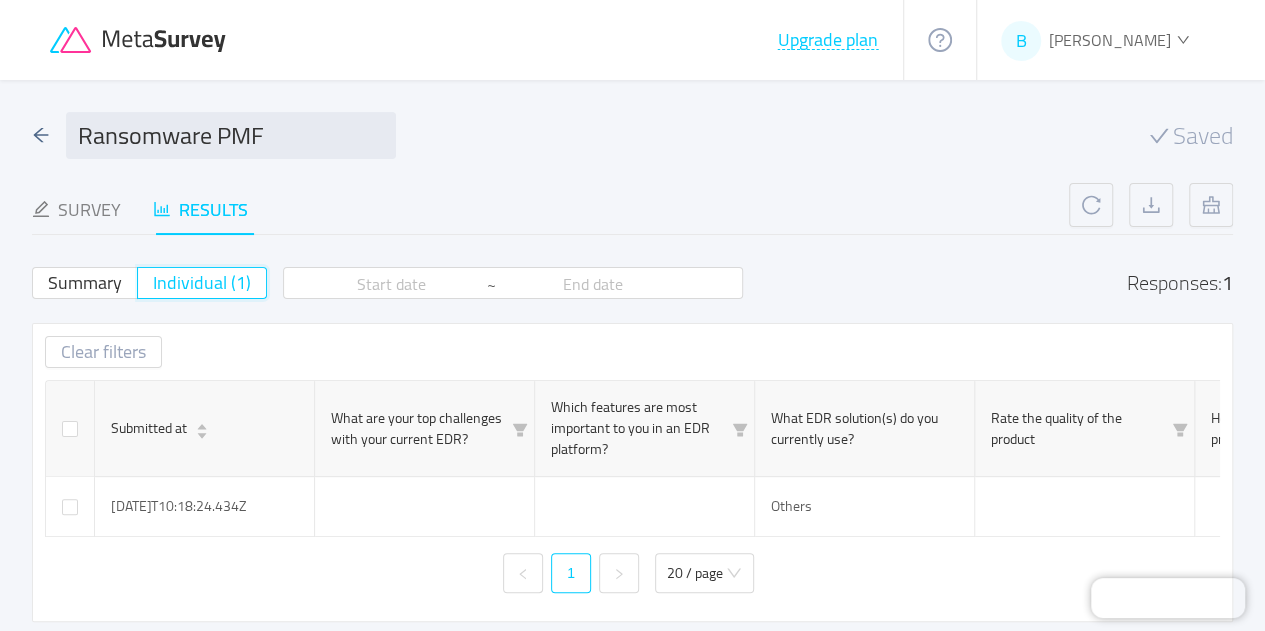 scroll, scrollTop: 36, scrollLeft: 0, axis: vertical 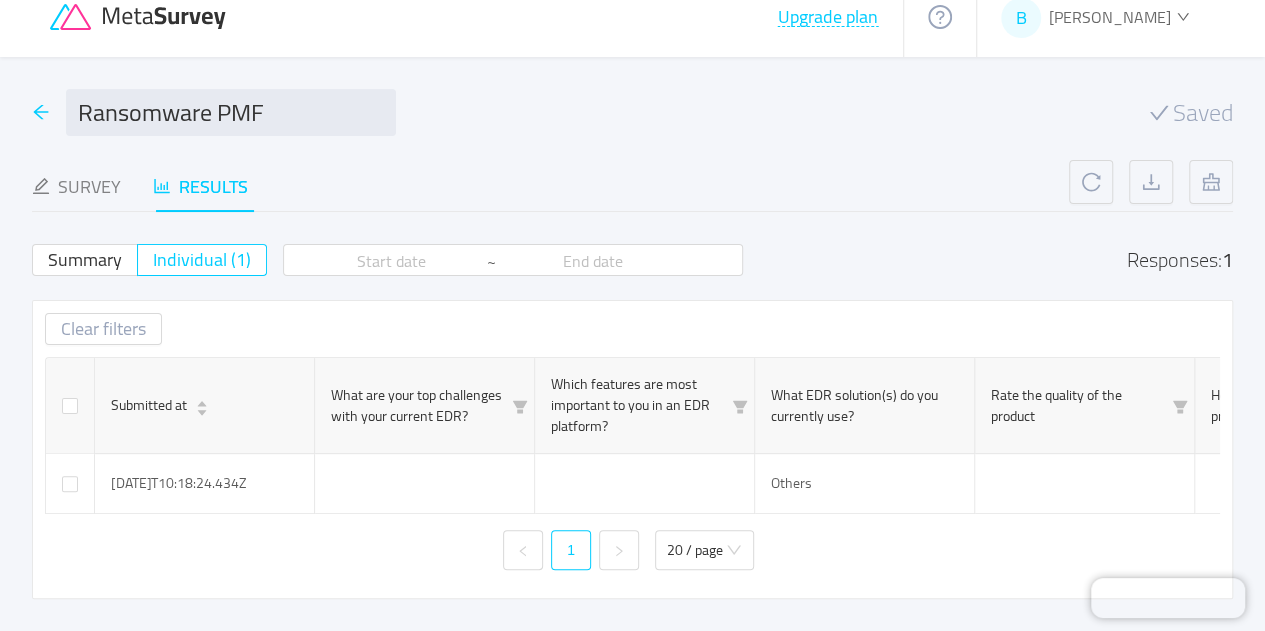 click 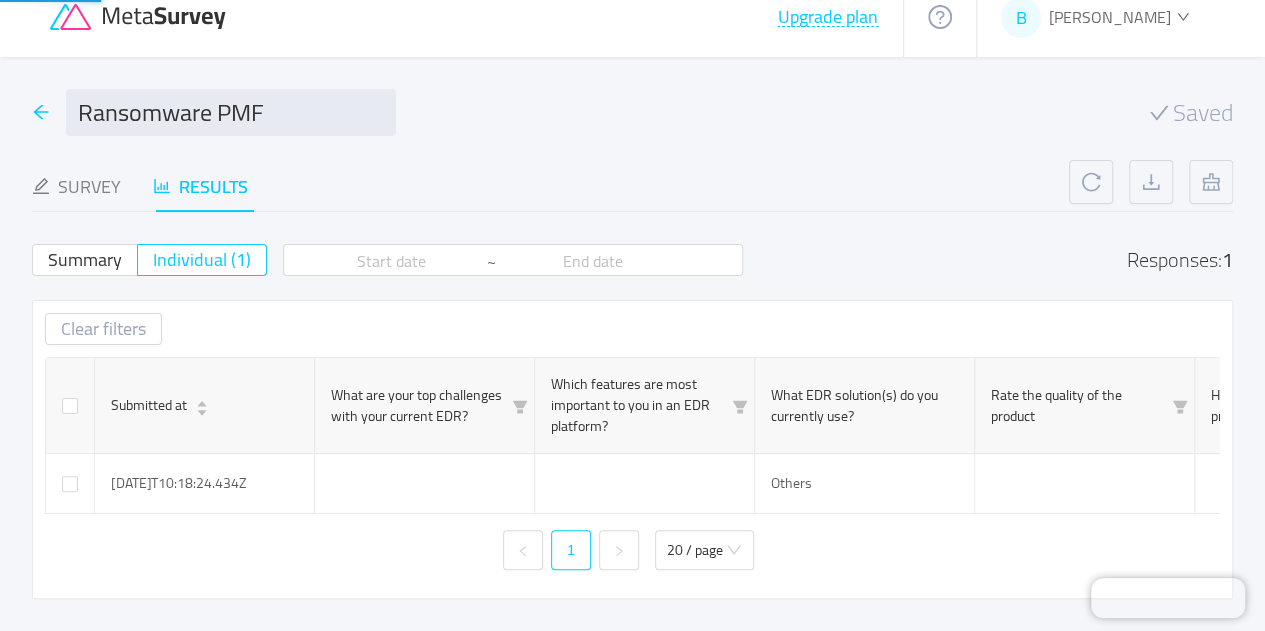 scroll, scrollTop: 0, scrollLeft: 0, axis: both 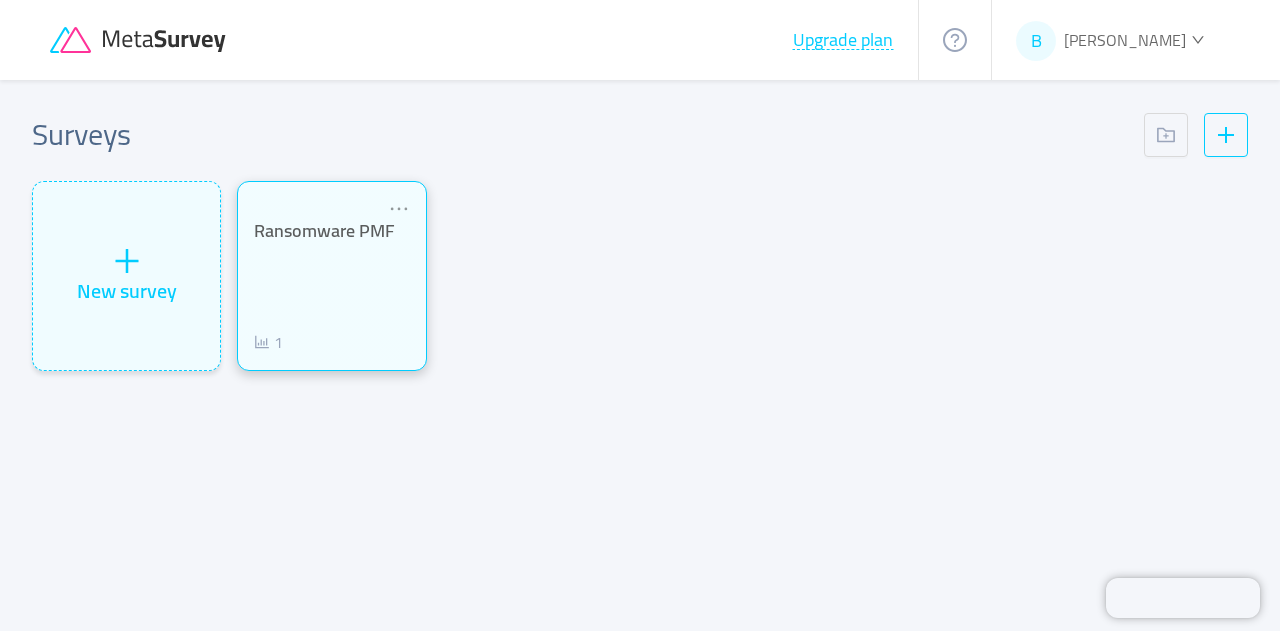 click on "Ransomware PMF  1" at bounding box center [331, 287] 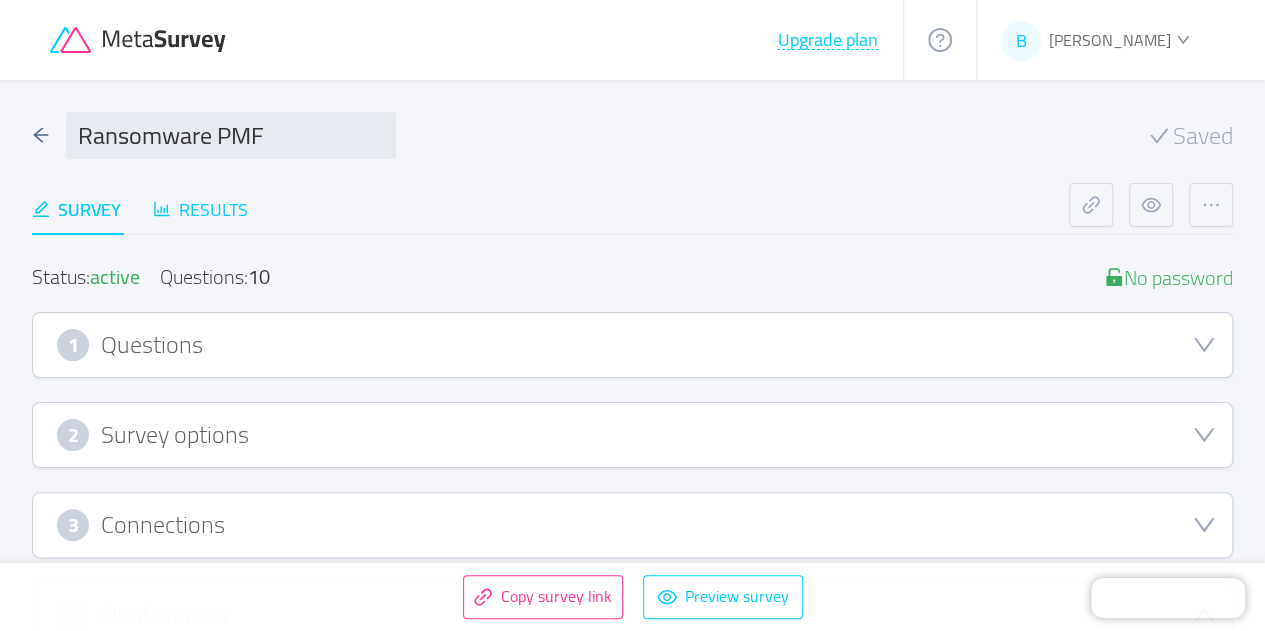 type 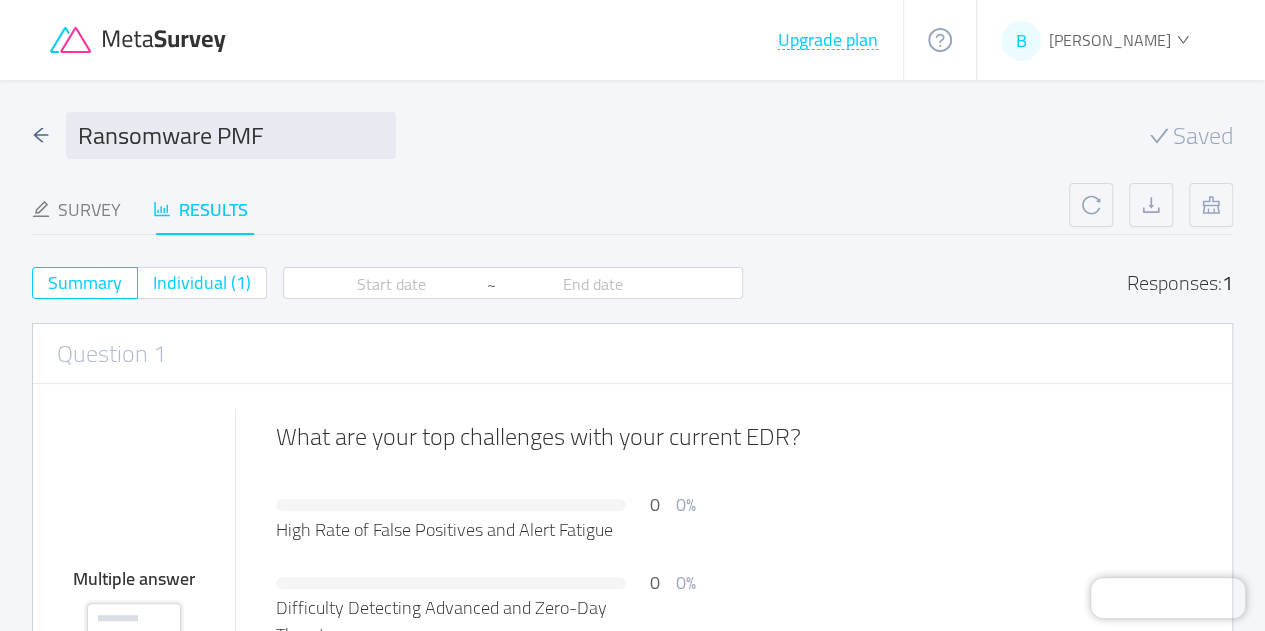 click on "Individual (1)" at bounding box center [202, 282] 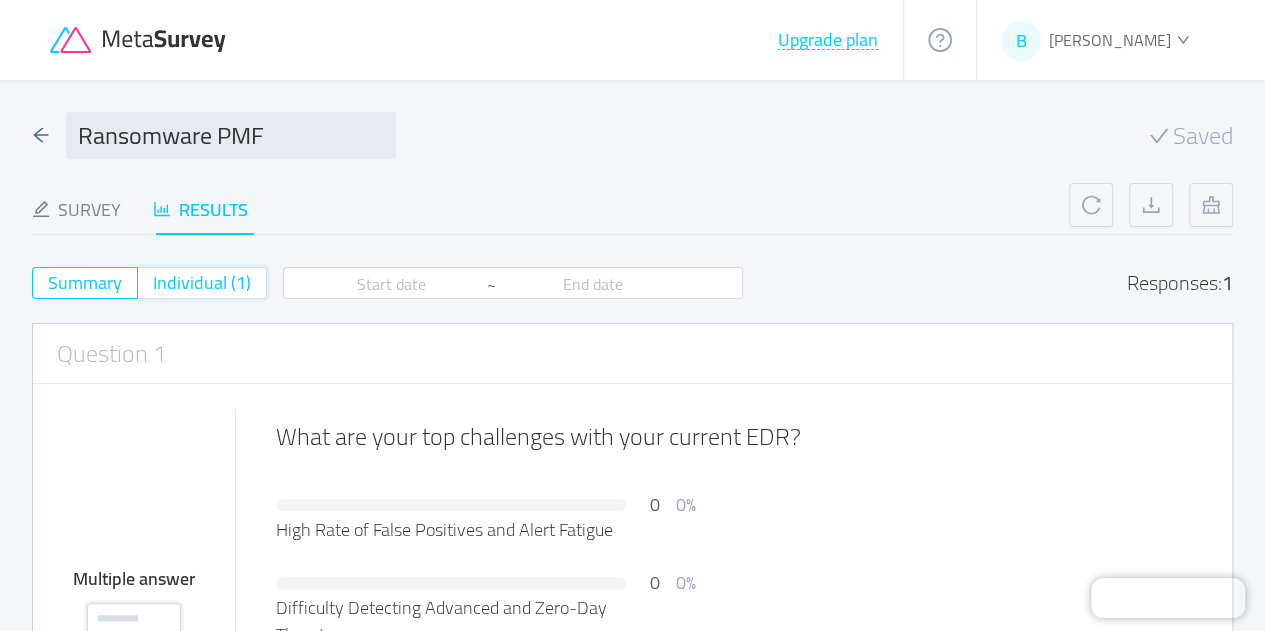 click on "Individual (1)" at bounding box center (153, 289) 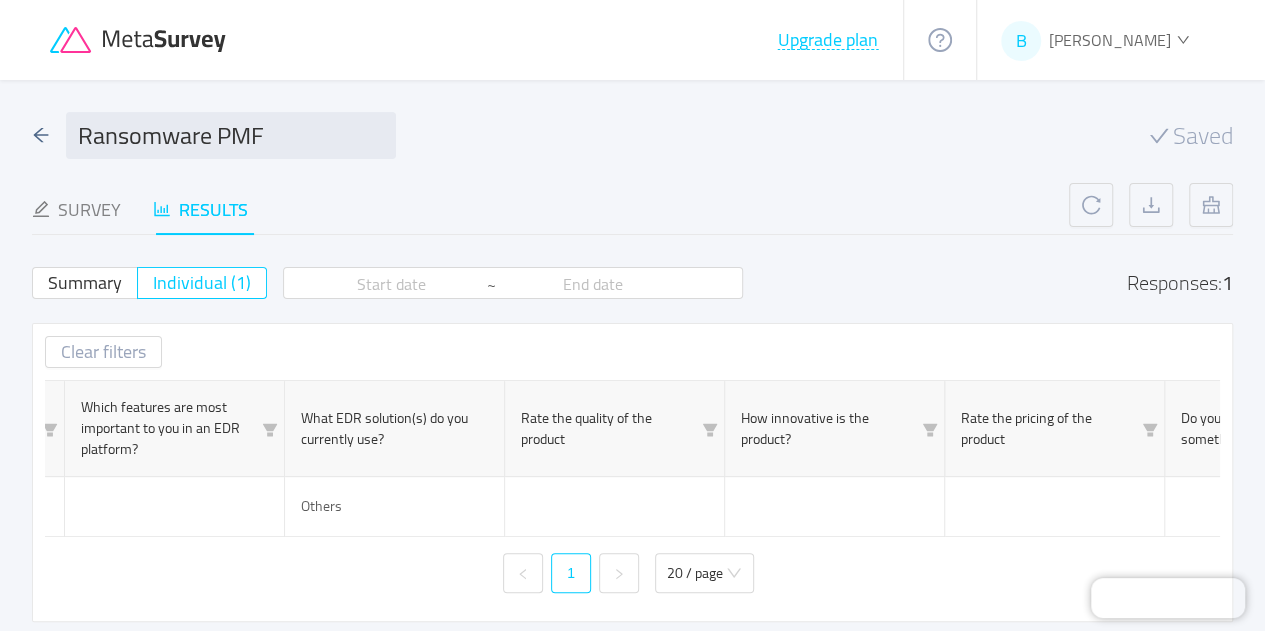 scroll, scrollTop: 0, scrollLeft: 0, axis: both 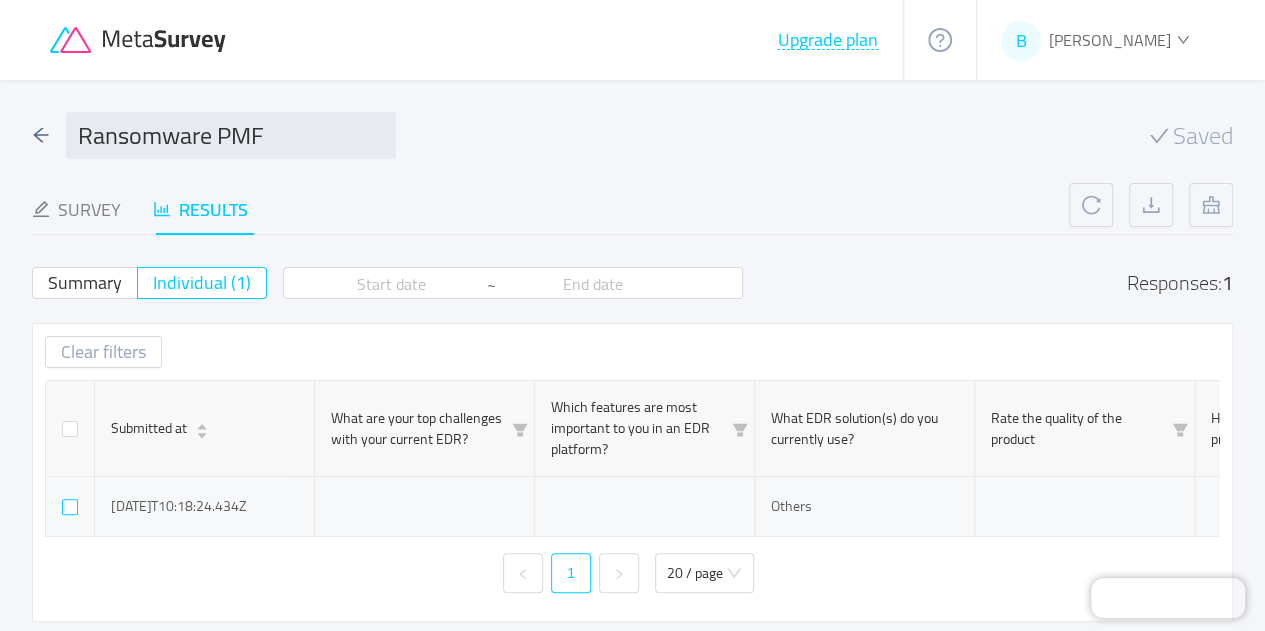click at bounding box center (70, 507) 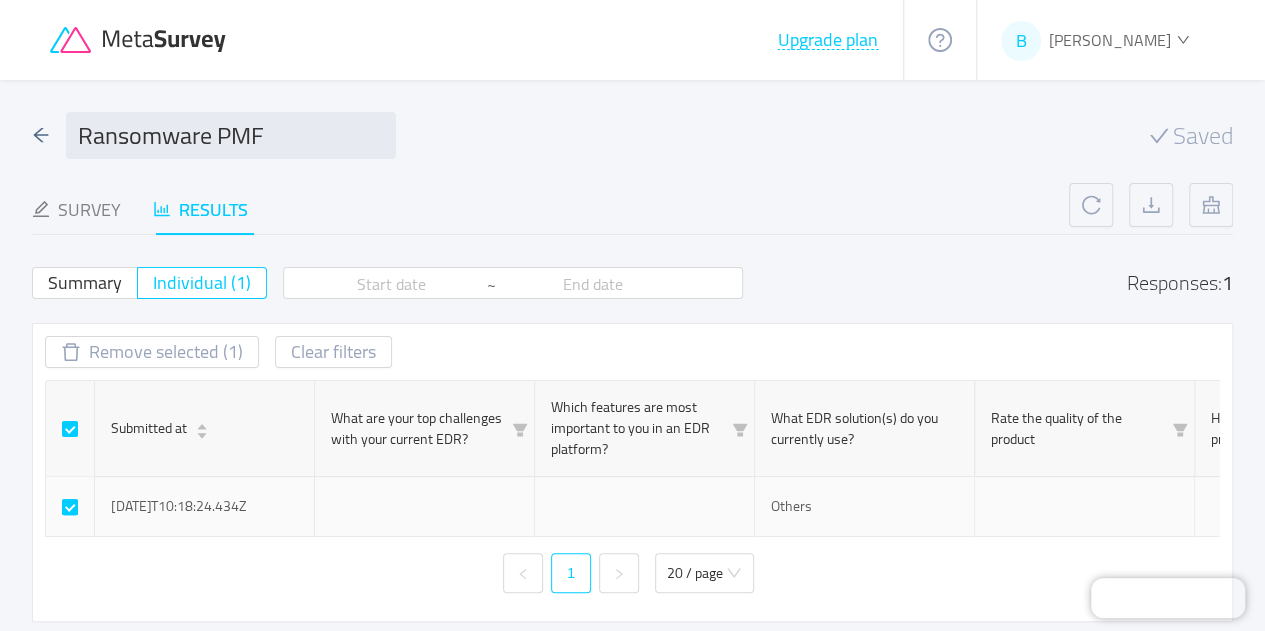 click at bounding box center [70, 507] 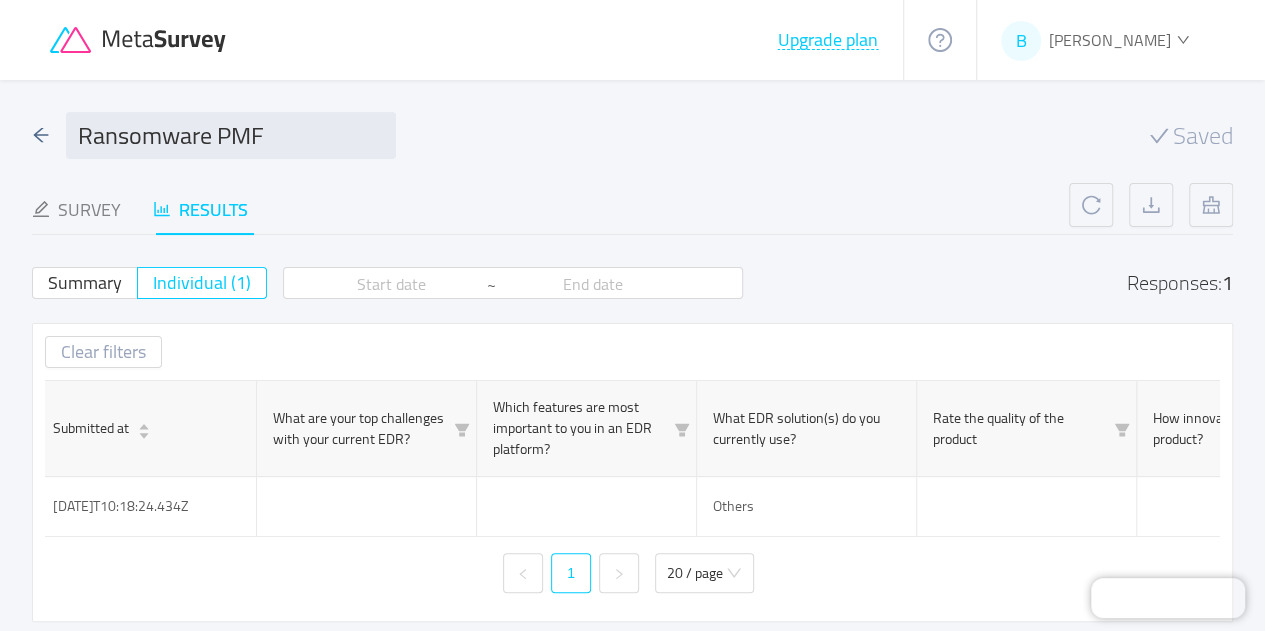 scroll, scrollTop: 0, scrollLeft: 60, axis: horizontal 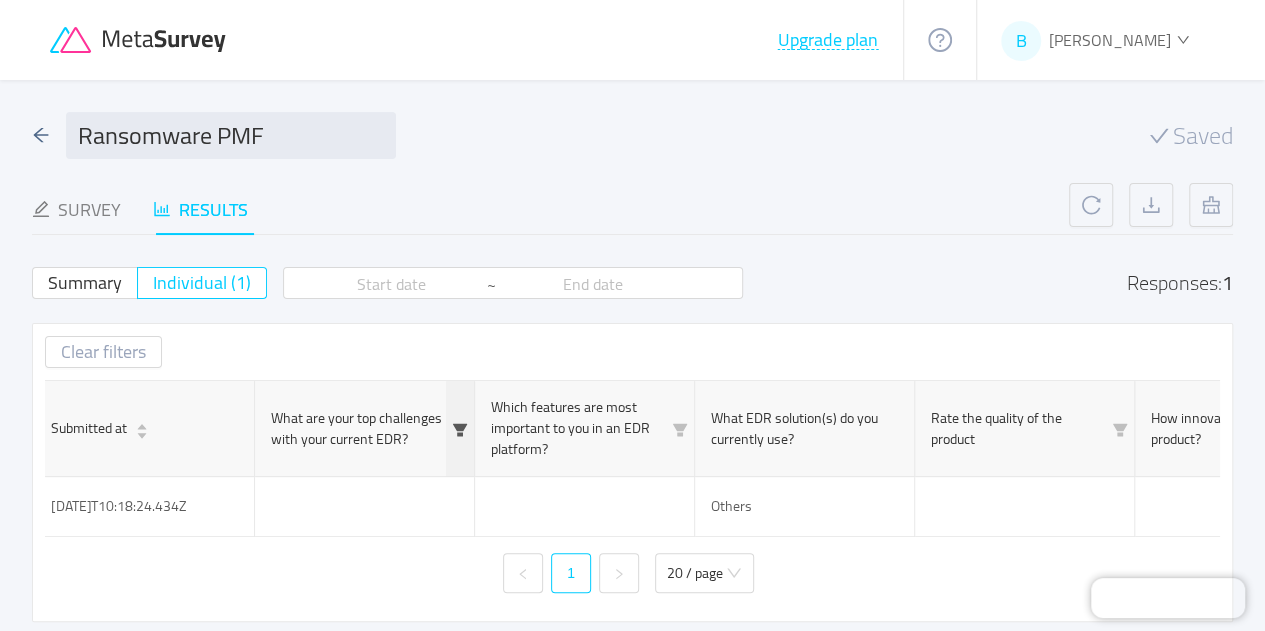 click 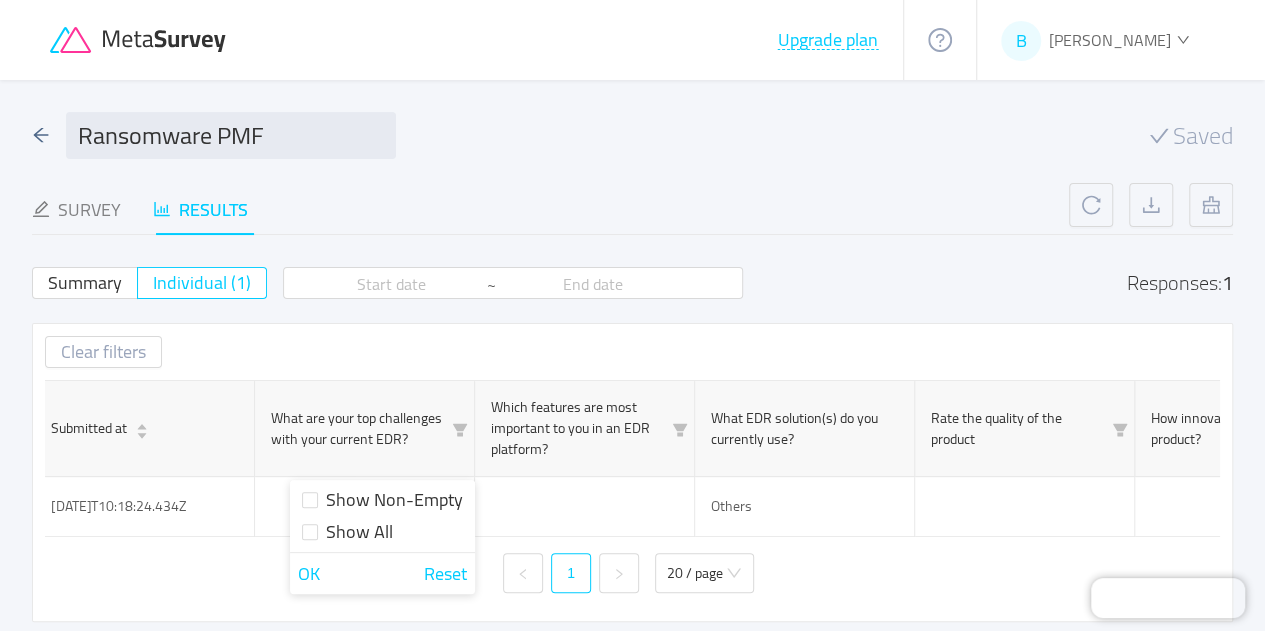 click on "1 20 / page" at bounding box center [632, 573] 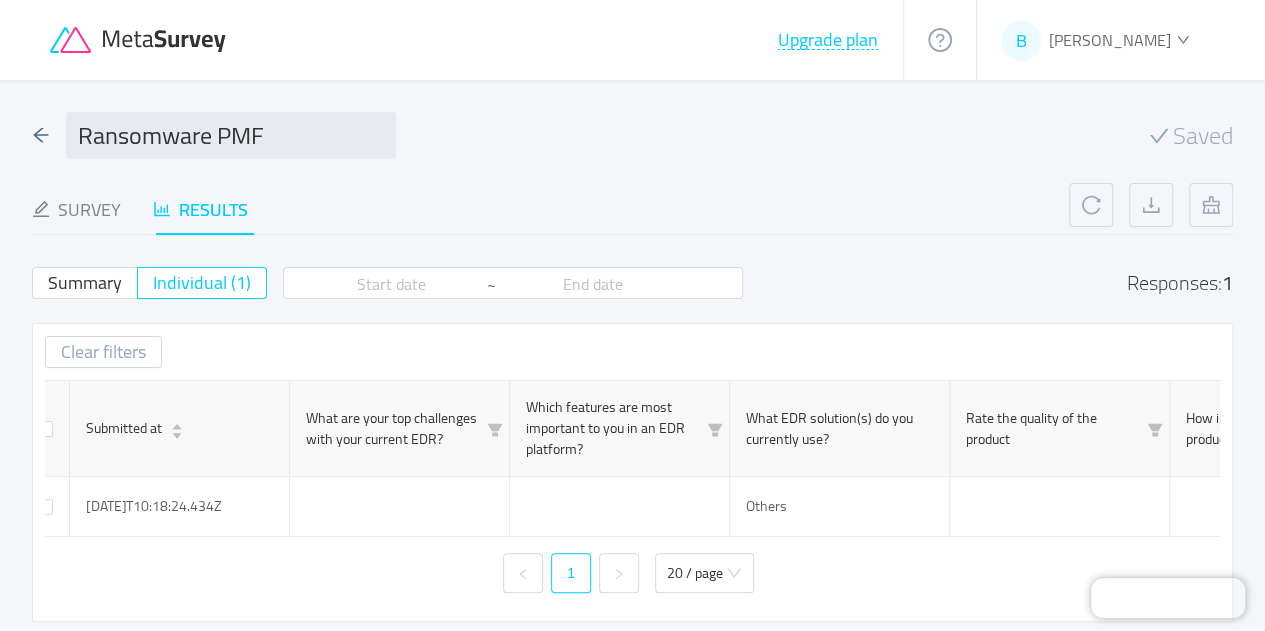scroll, scrollTop: 0, scrollLeft: 0, axis: both 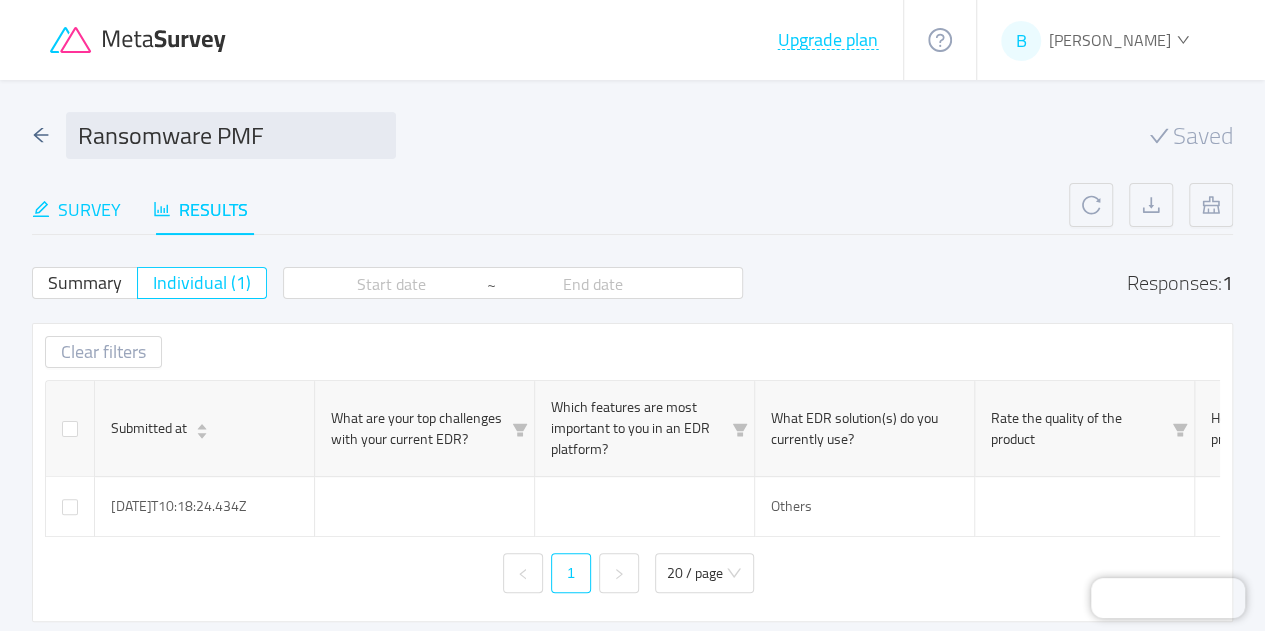 click on "Survey" at bounding box center [76, 209] 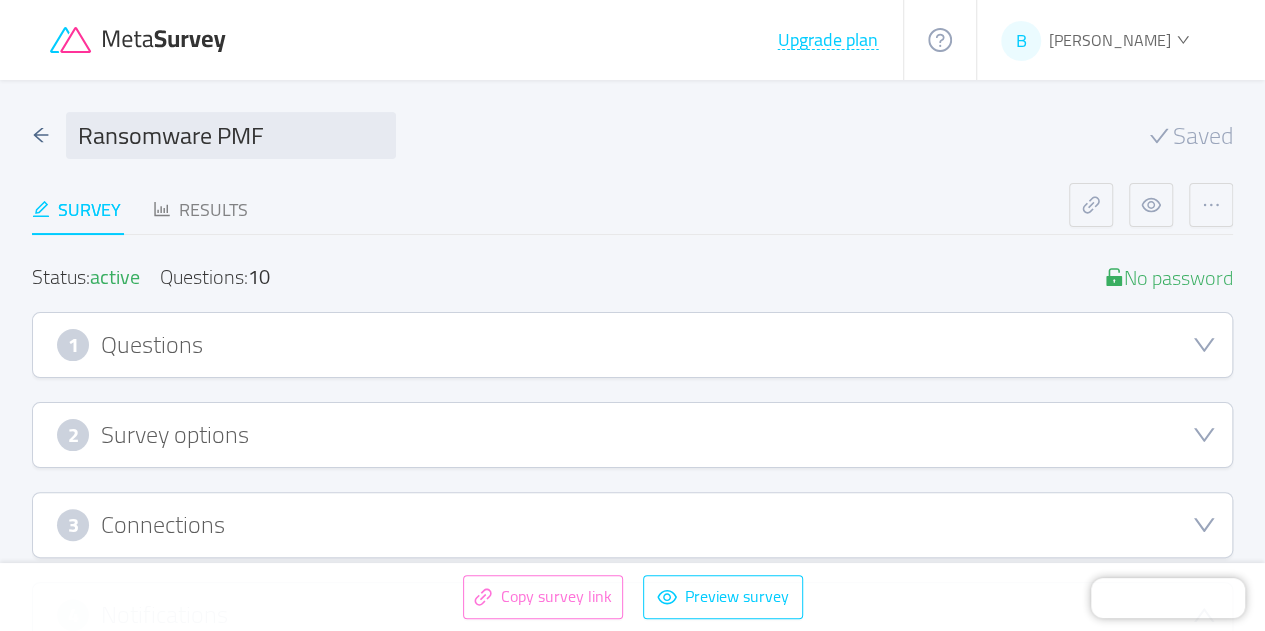 click on "Copy survey link" at bounding box center [543, 597] 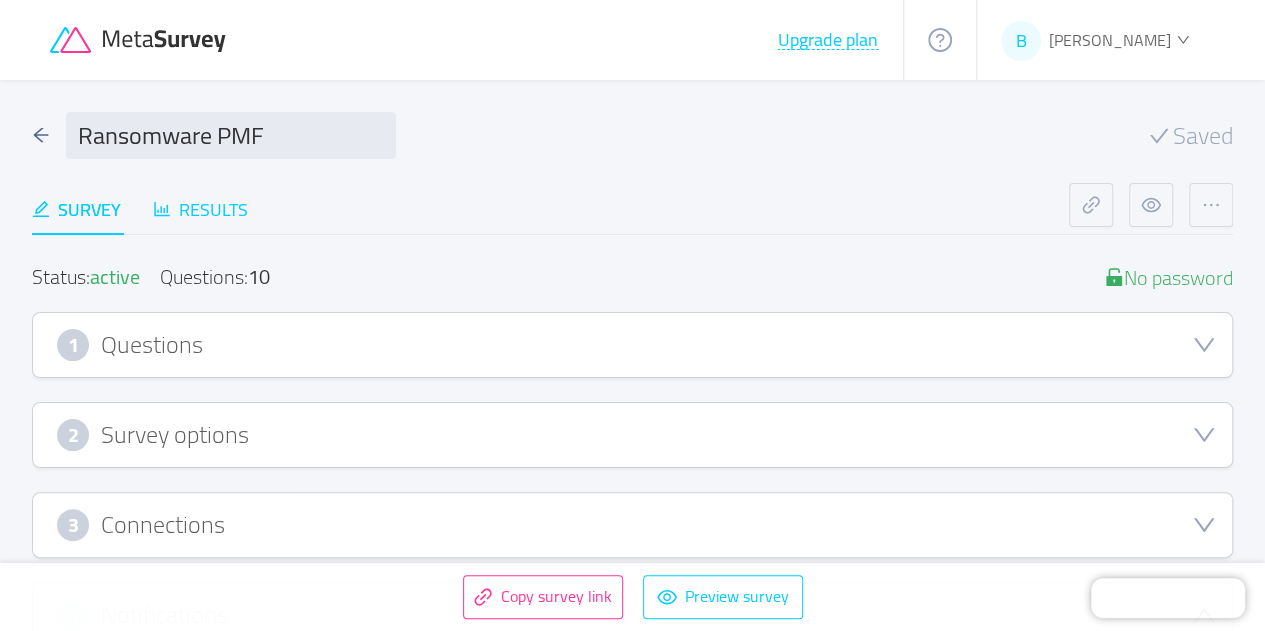 click on "Results" at bounding box center [200, 209] 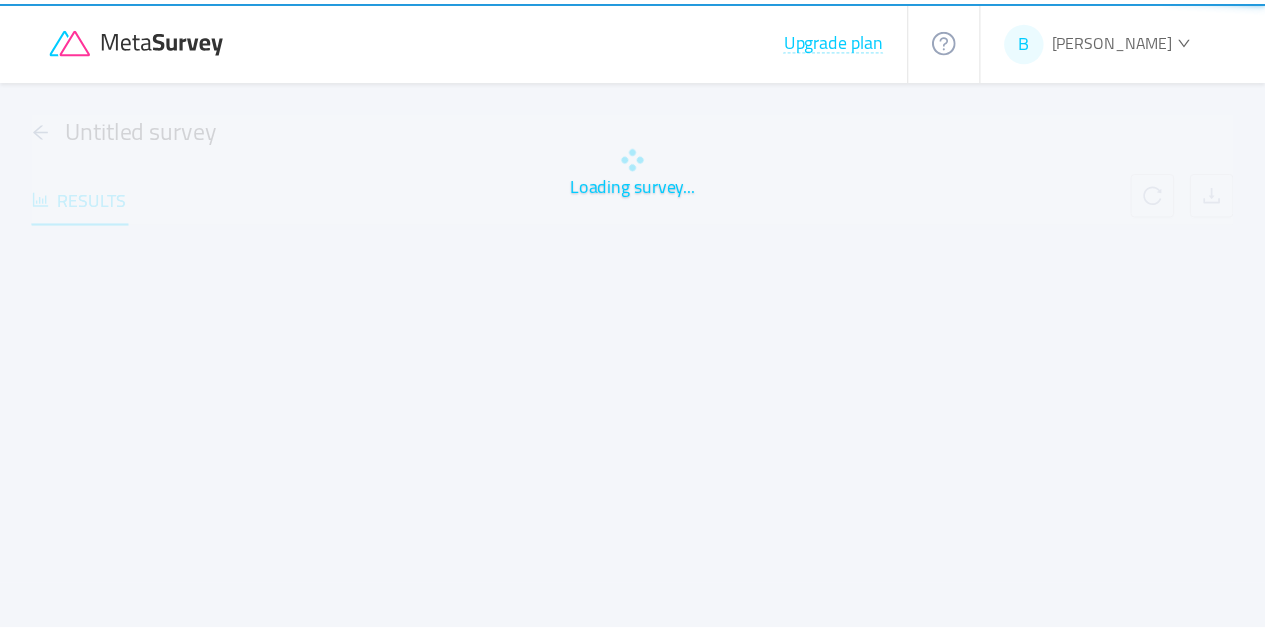 scroll, scrollTop: 0, scrollLeft: 0, axis: both 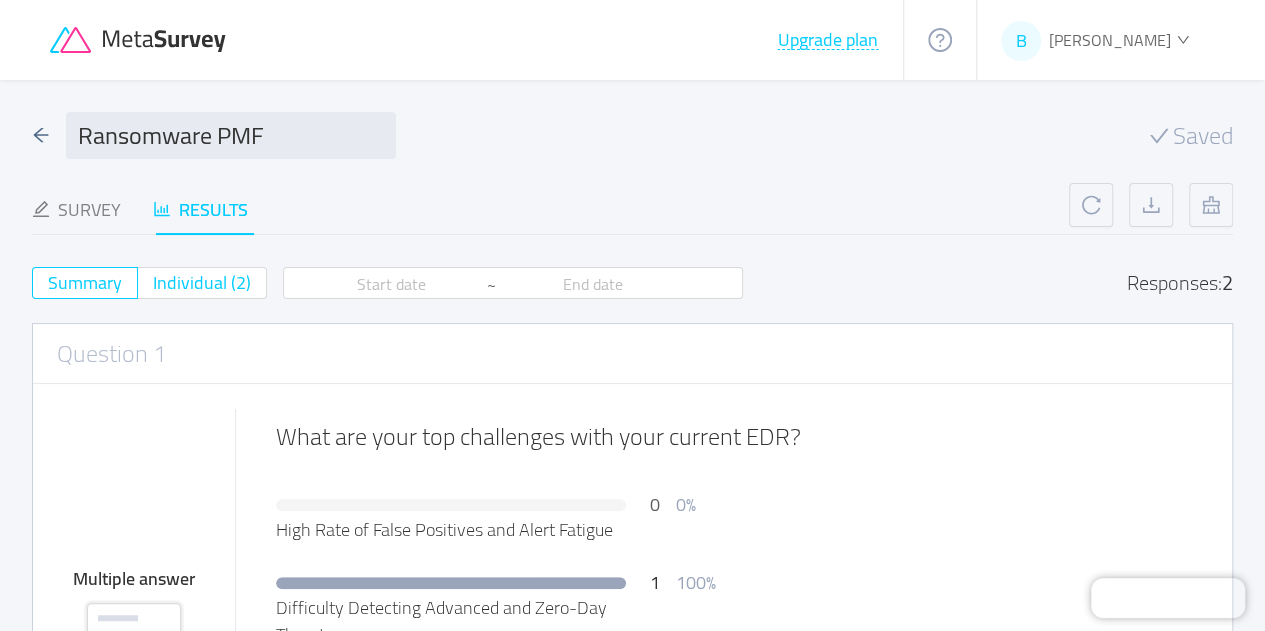 click on "Individual (2)" at bounding box center (202, 282) 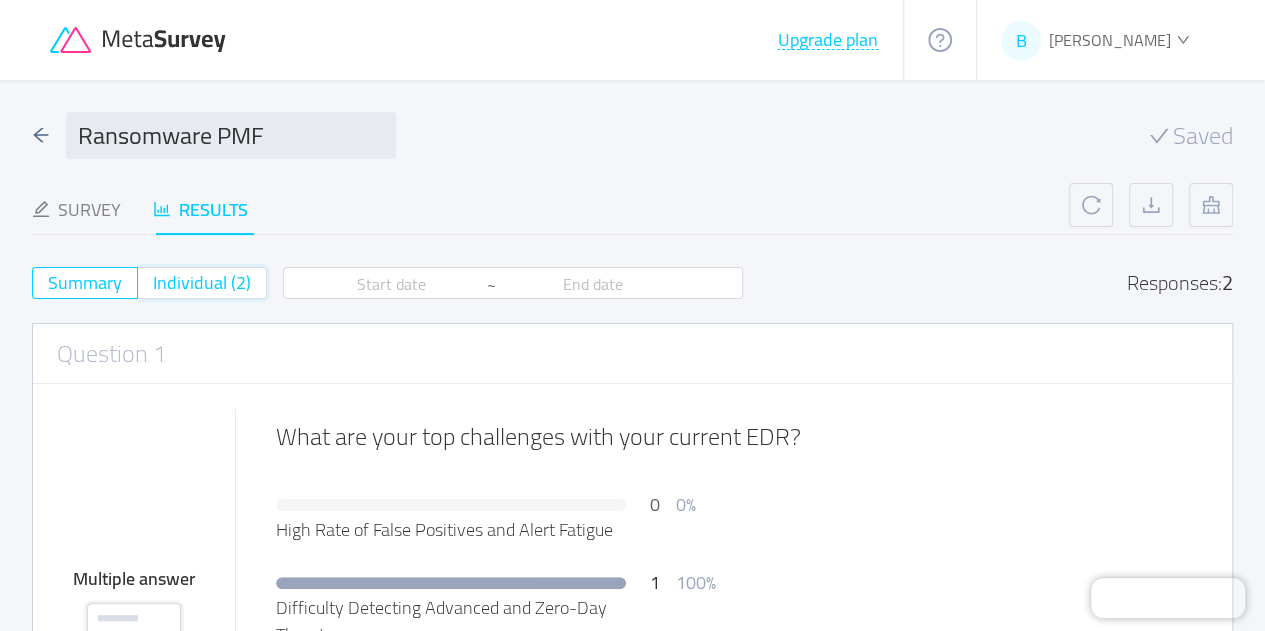 click on "Individual (2)" at bounding box center [153, 289] 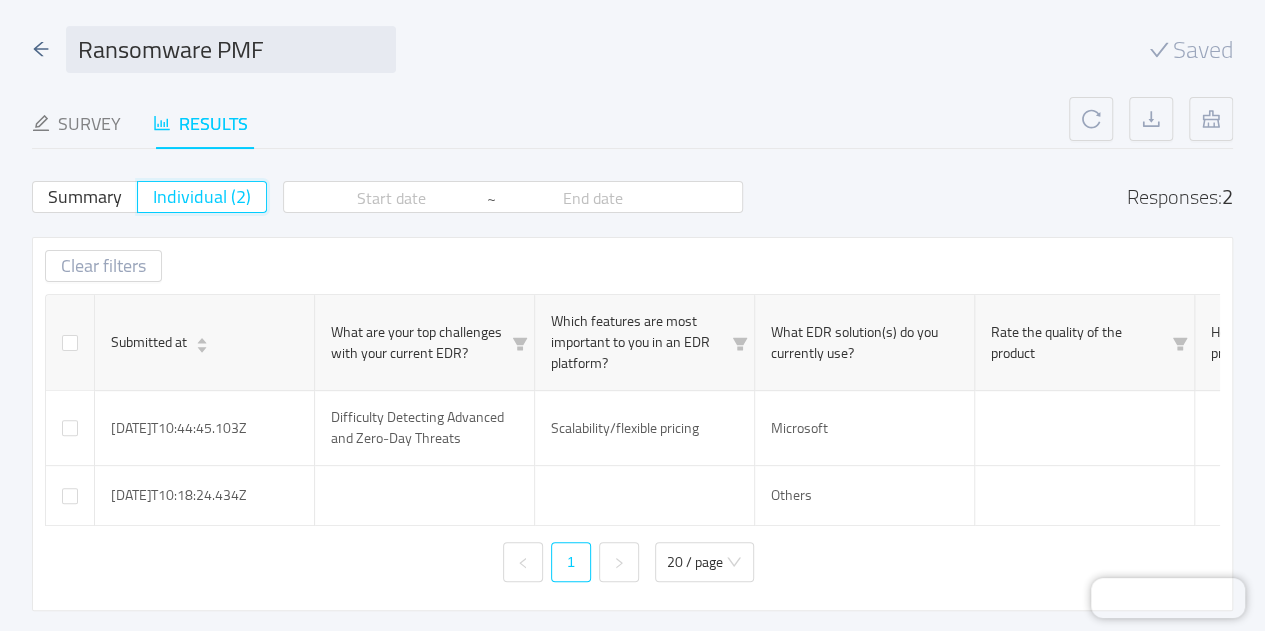 scroll, scrollTop: 110, scrollLeft: 0, axis: vertical 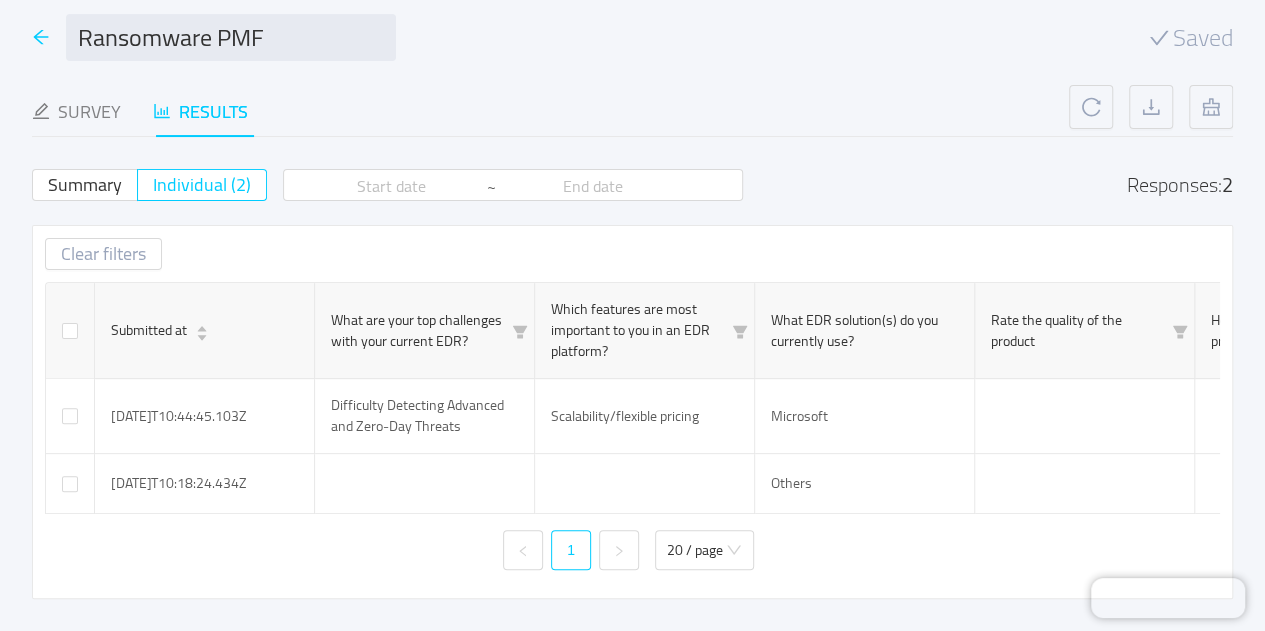 click 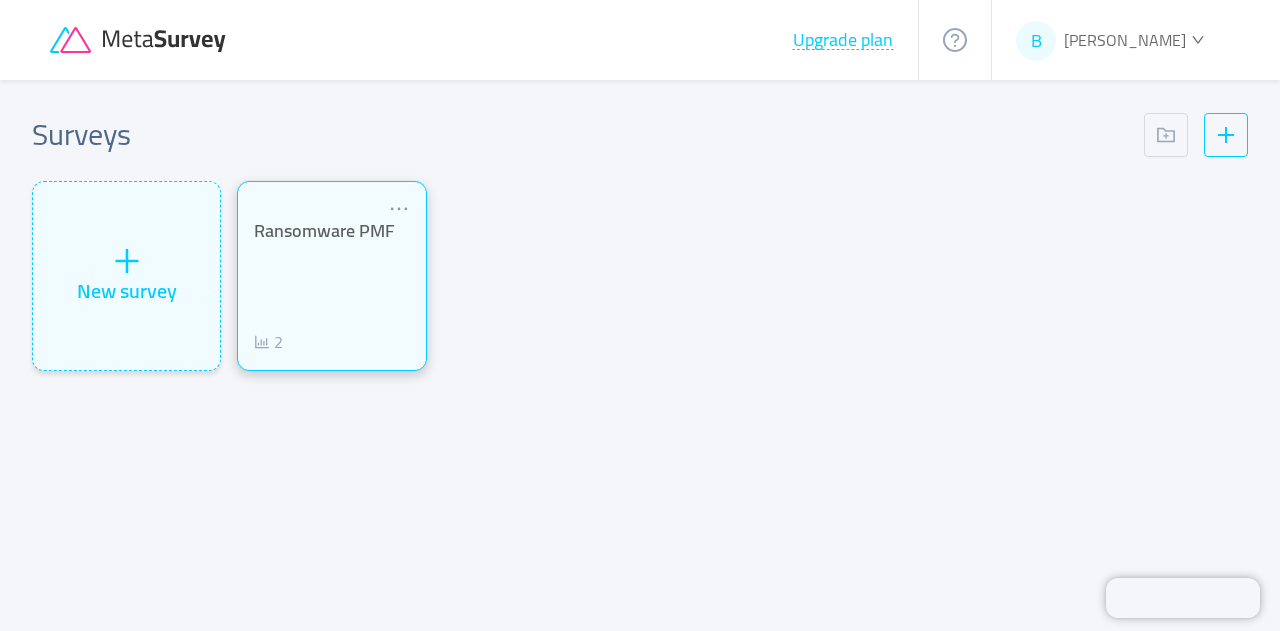 click on "Ransomware PMF  2" at bounding box center (331, 287) 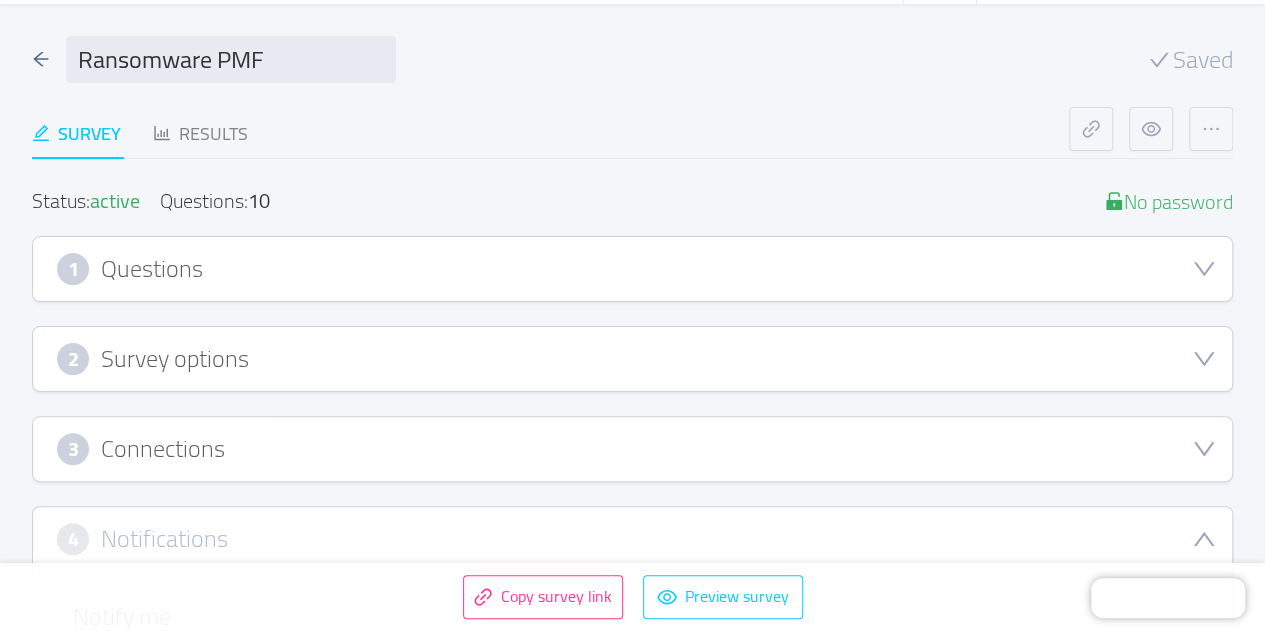 scroll, scrollTop: 75, scrollLeft: 0, axis: vertical 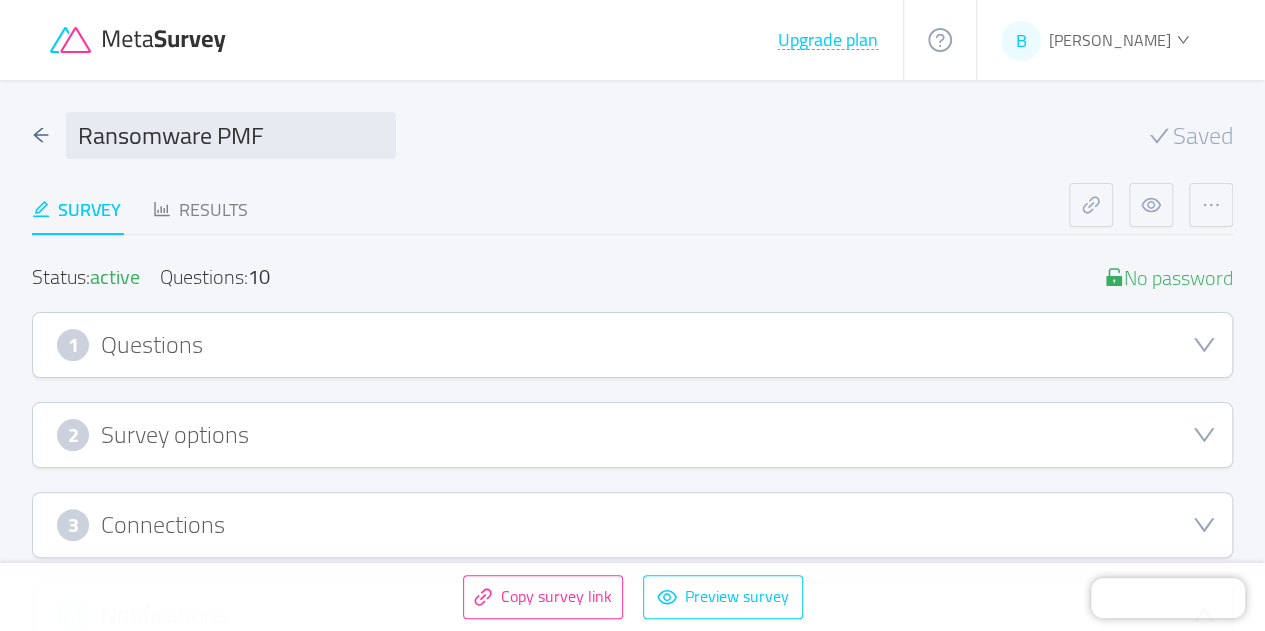 click 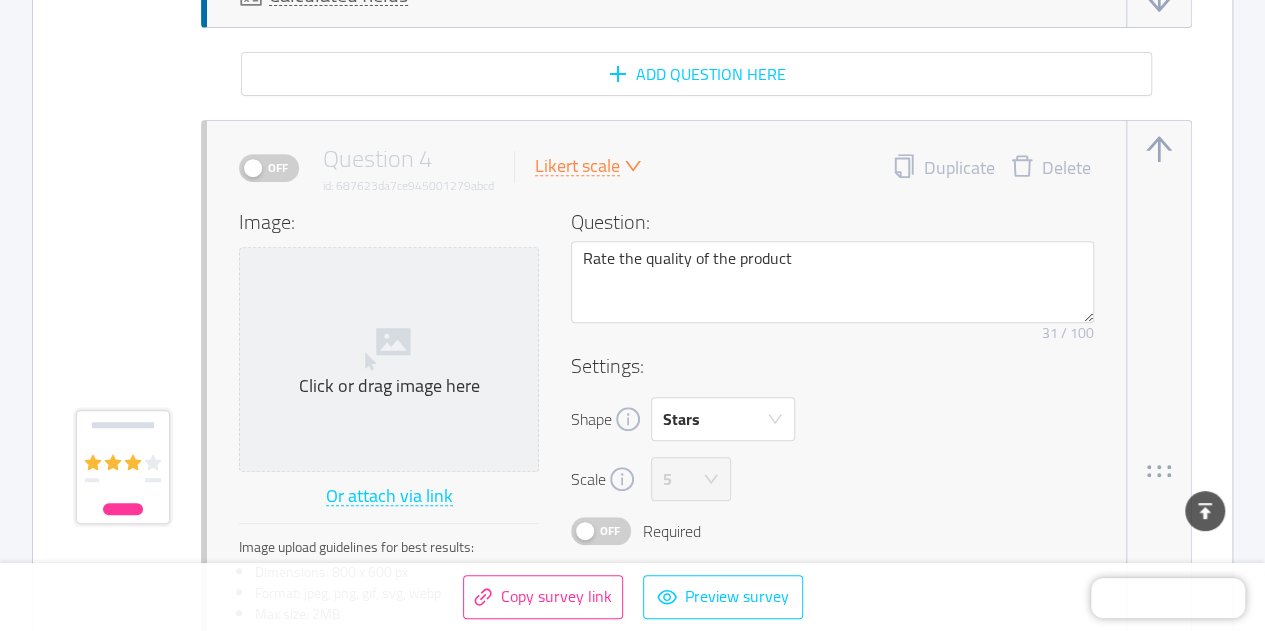 scroll, scrollTop: 4132, scrollLeft: 0, axis: vertical 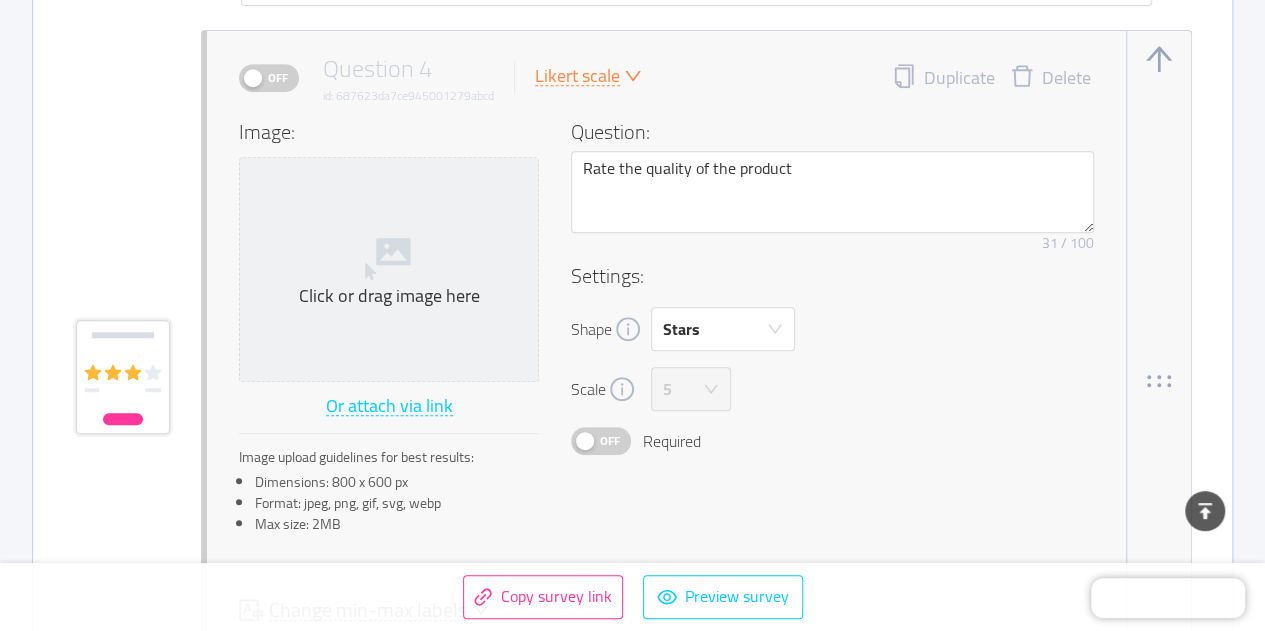 click 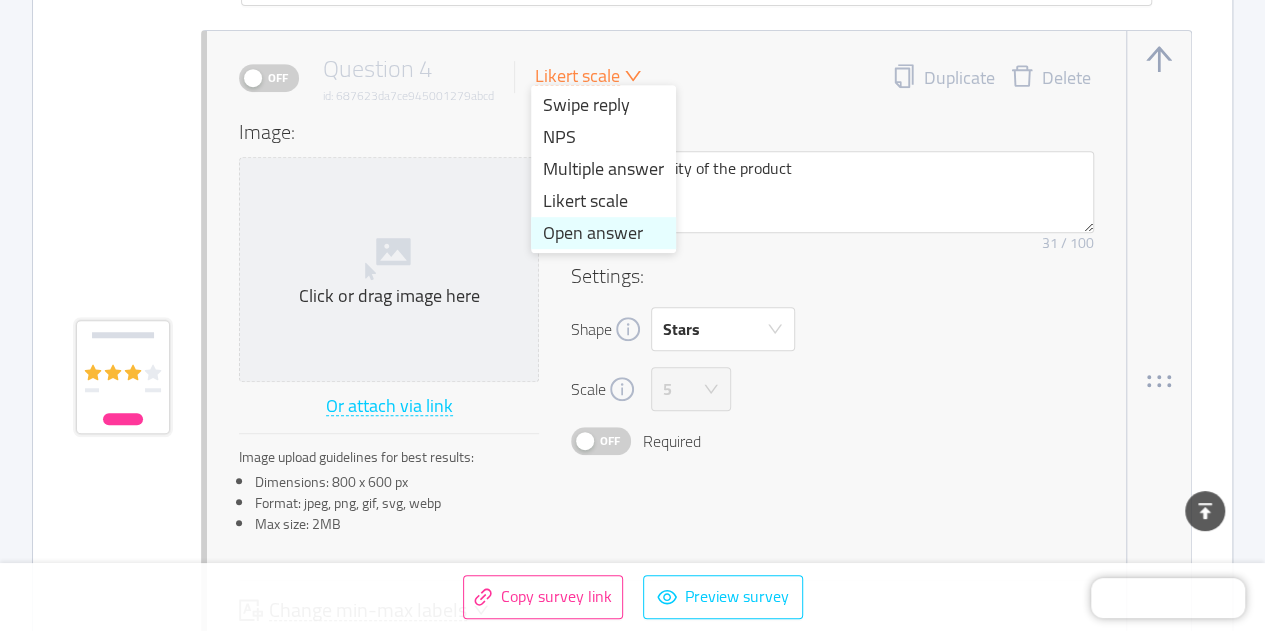 click on "Open answer" at bounding box center [603, 233] 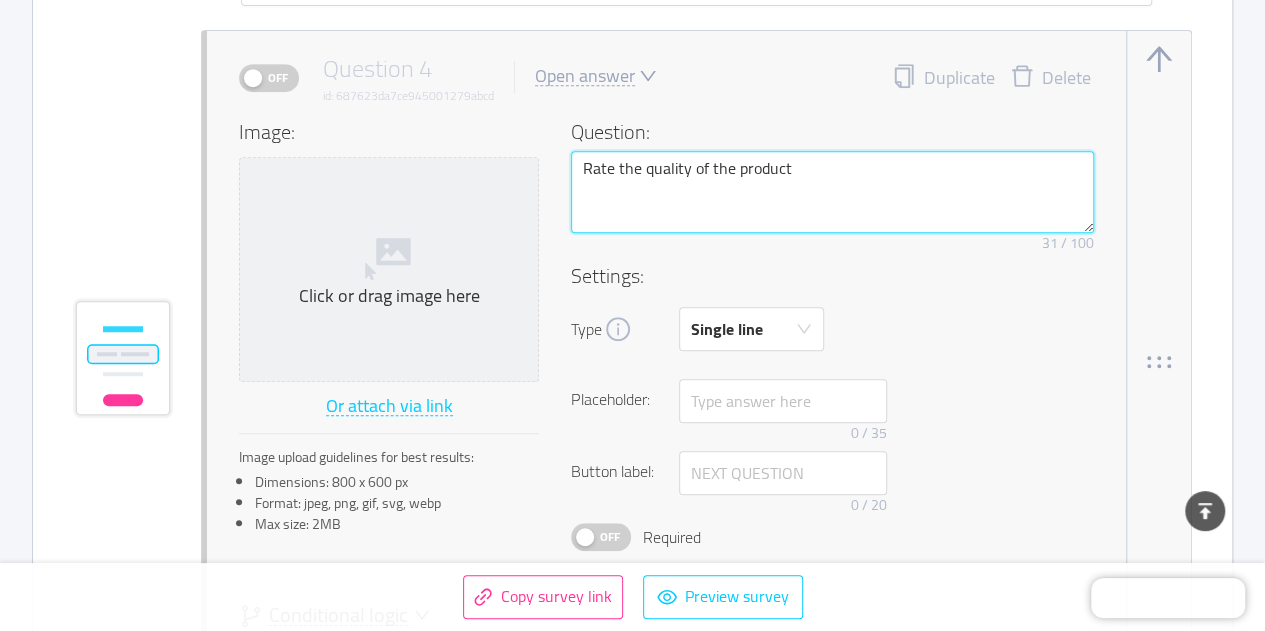 drag, startPoint x: 804, startPoint y: 156, endPoint x: 564, endPoint y: 164, distance: 240.1333 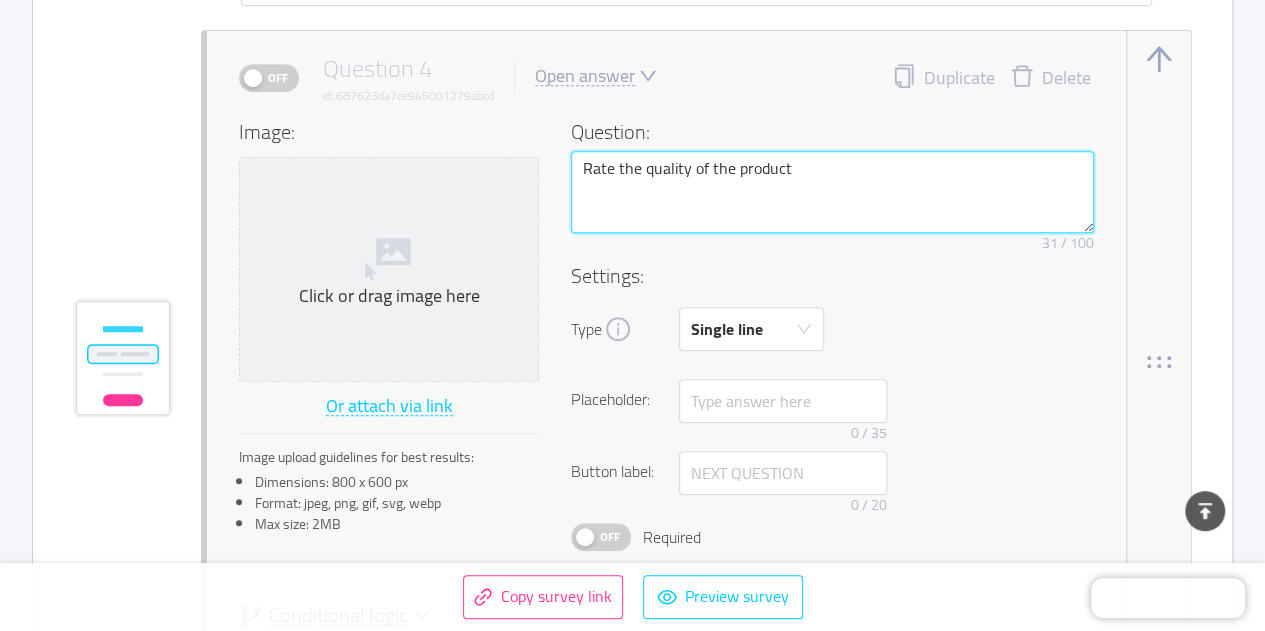 type 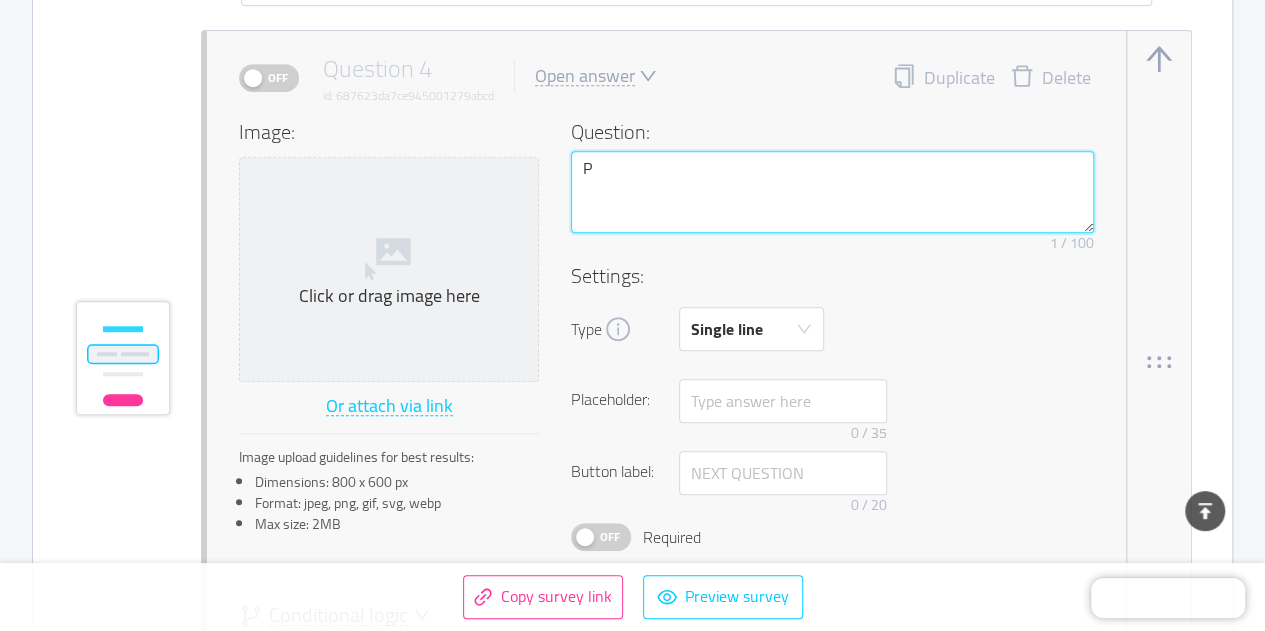type 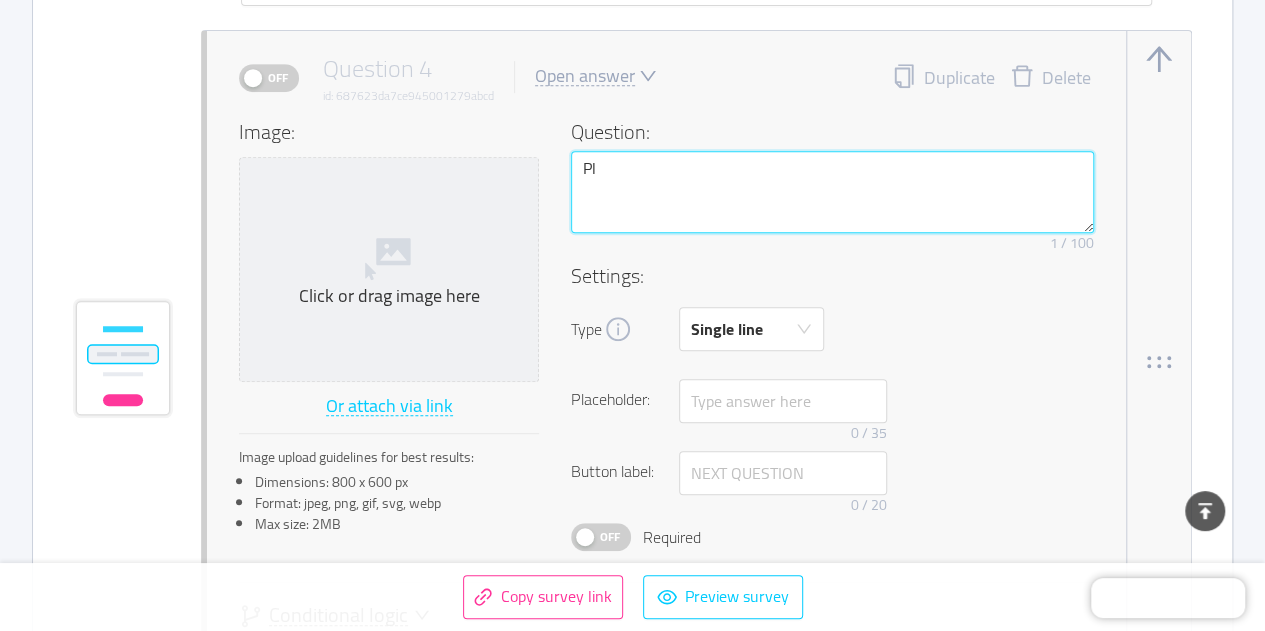 type 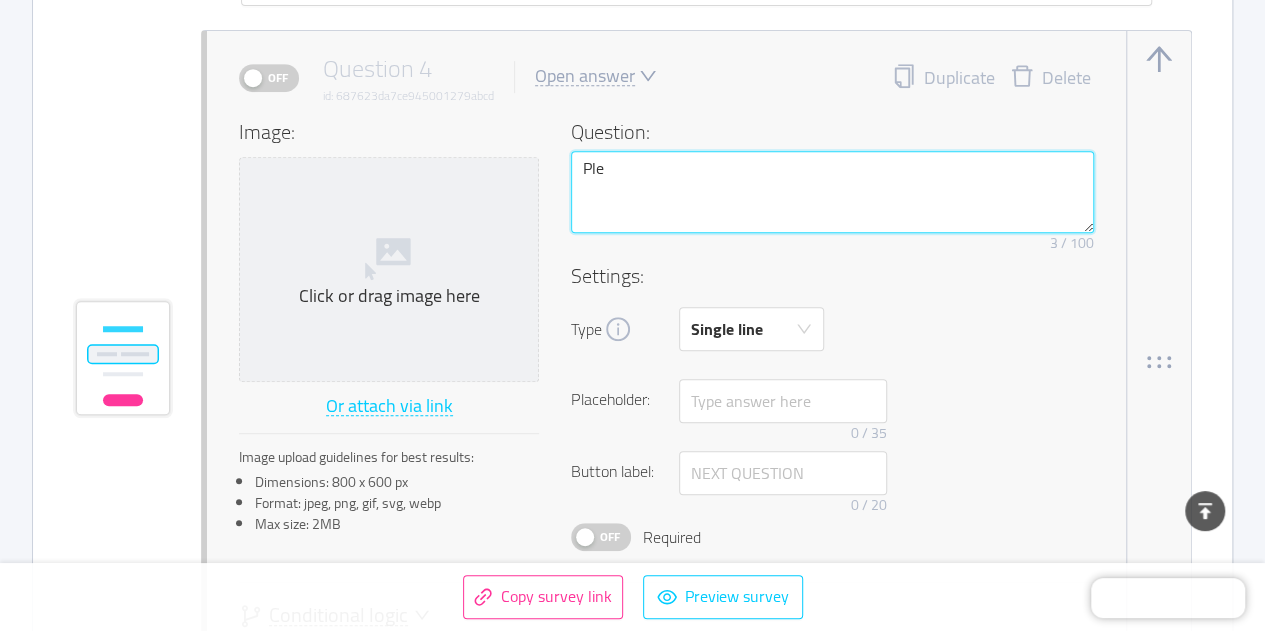 type 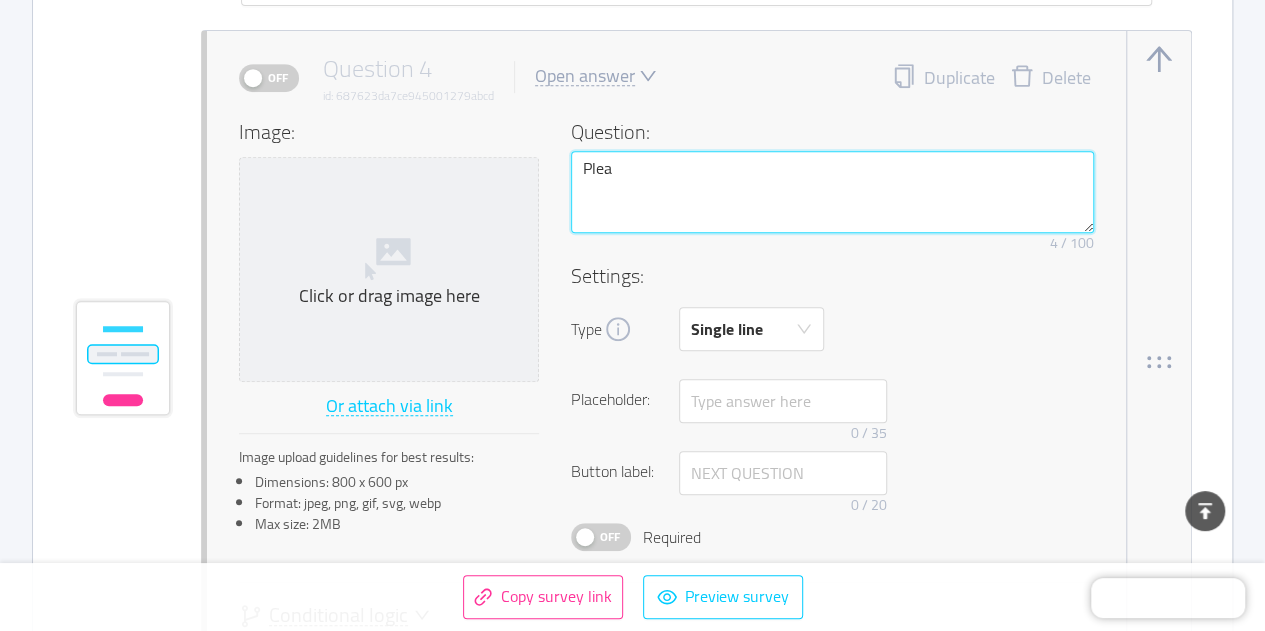 type 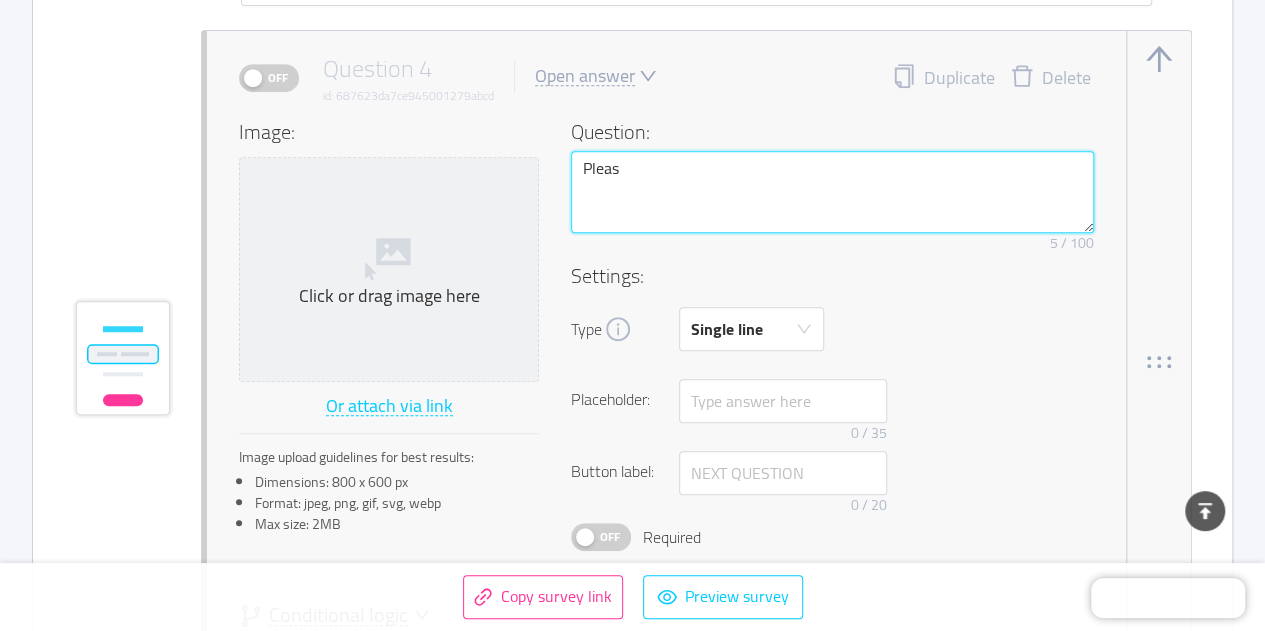 type 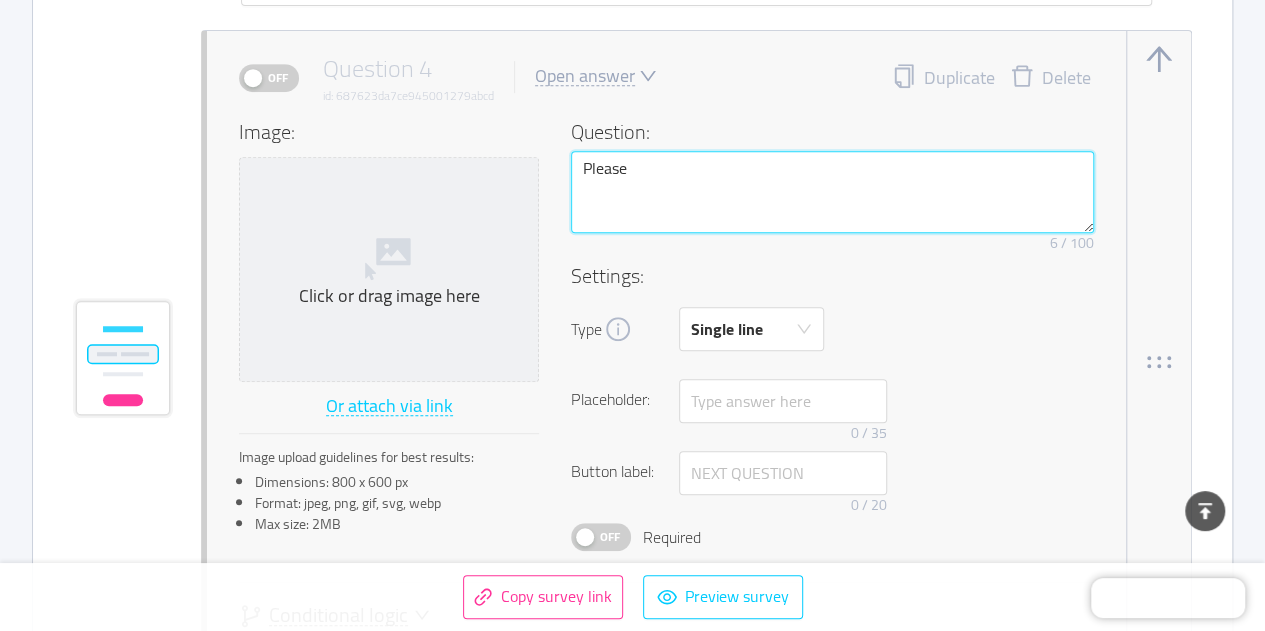 type 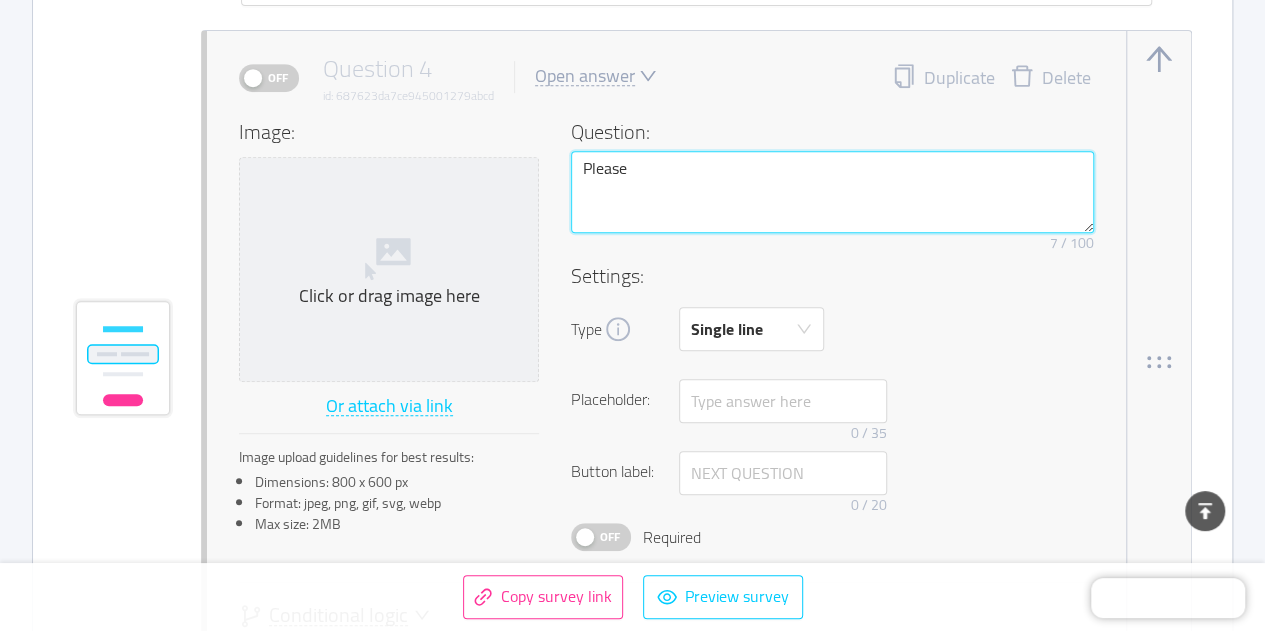 type 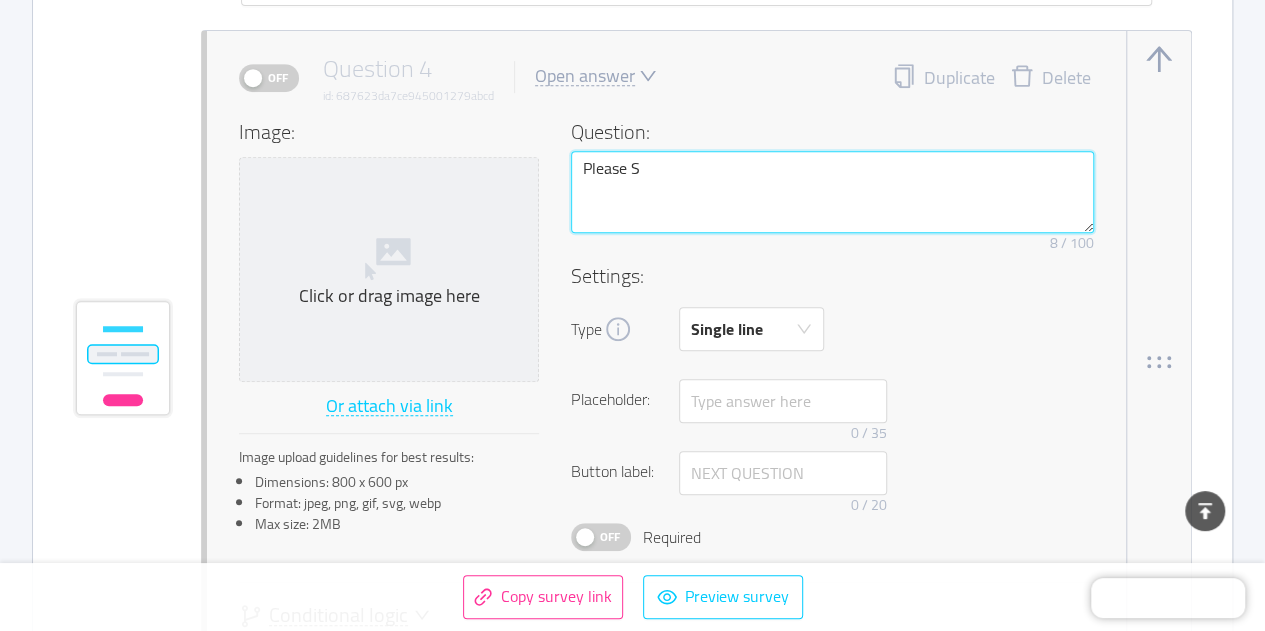 type 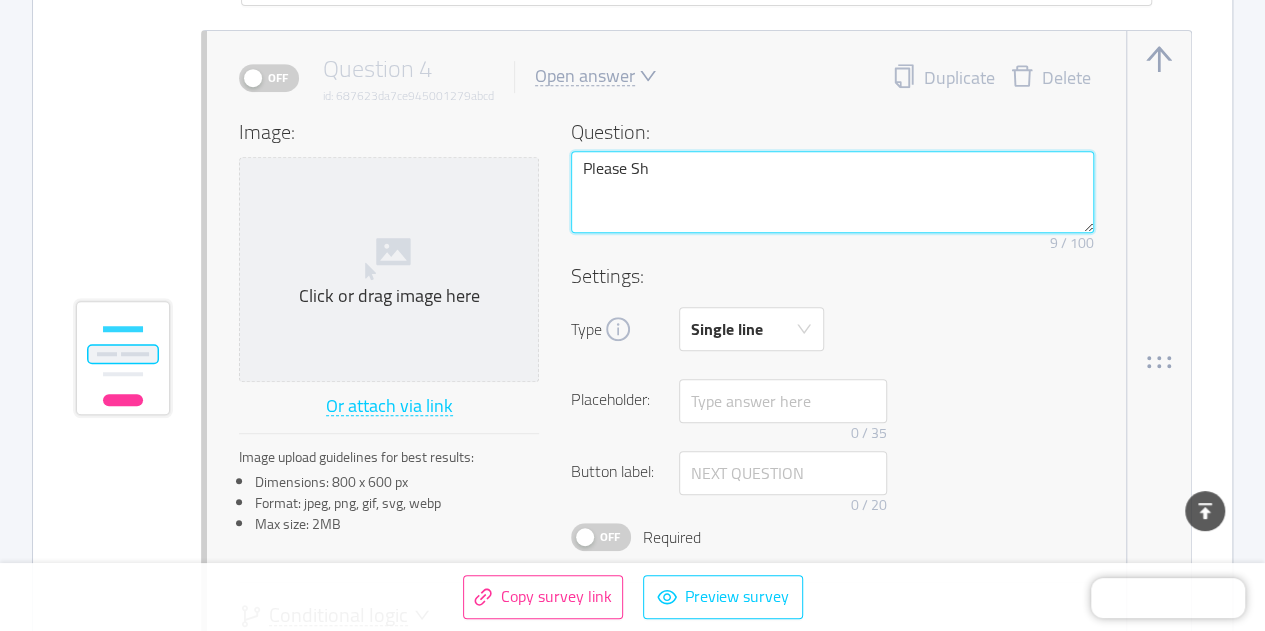 type 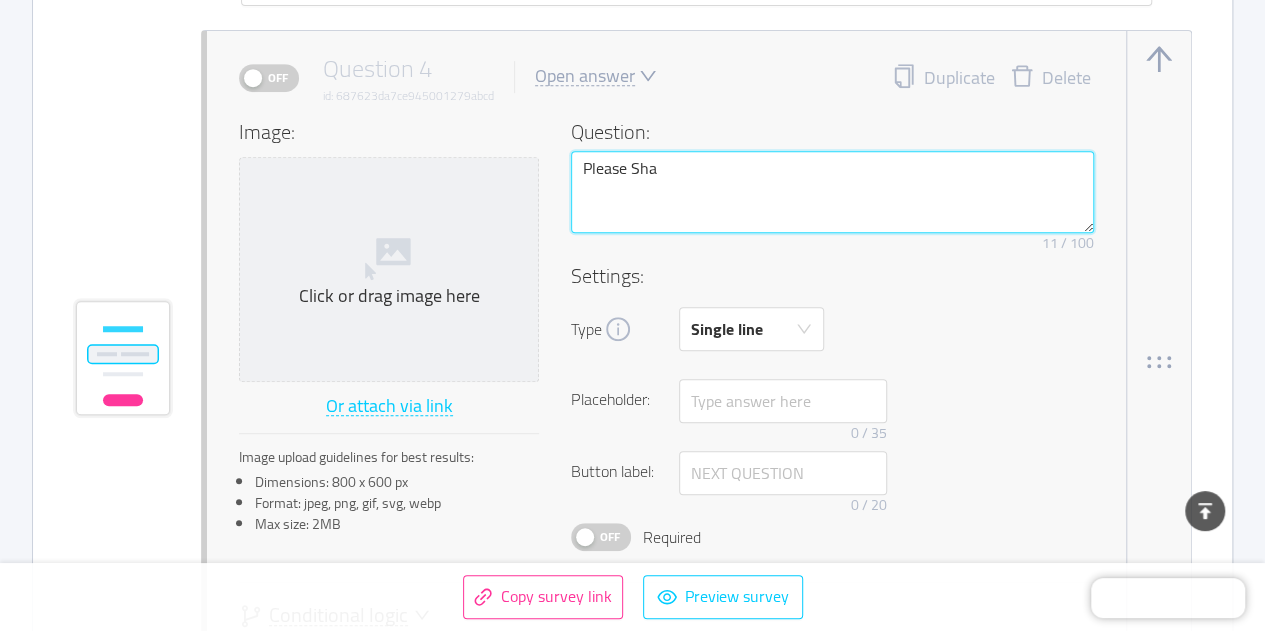 type 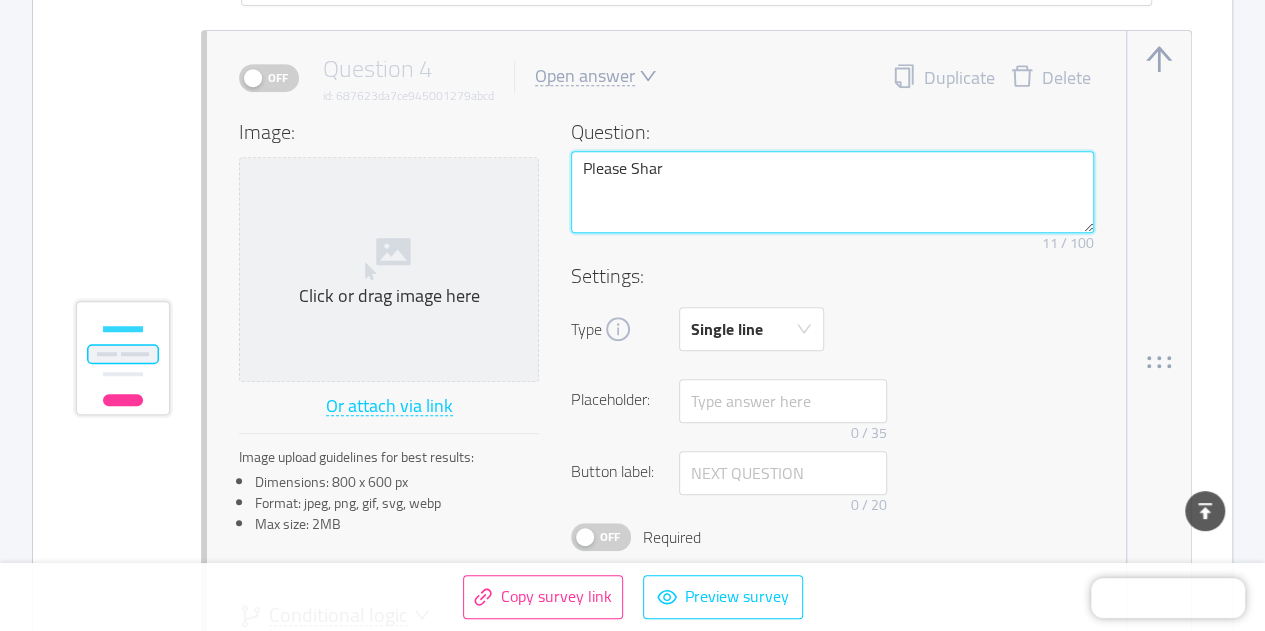 type 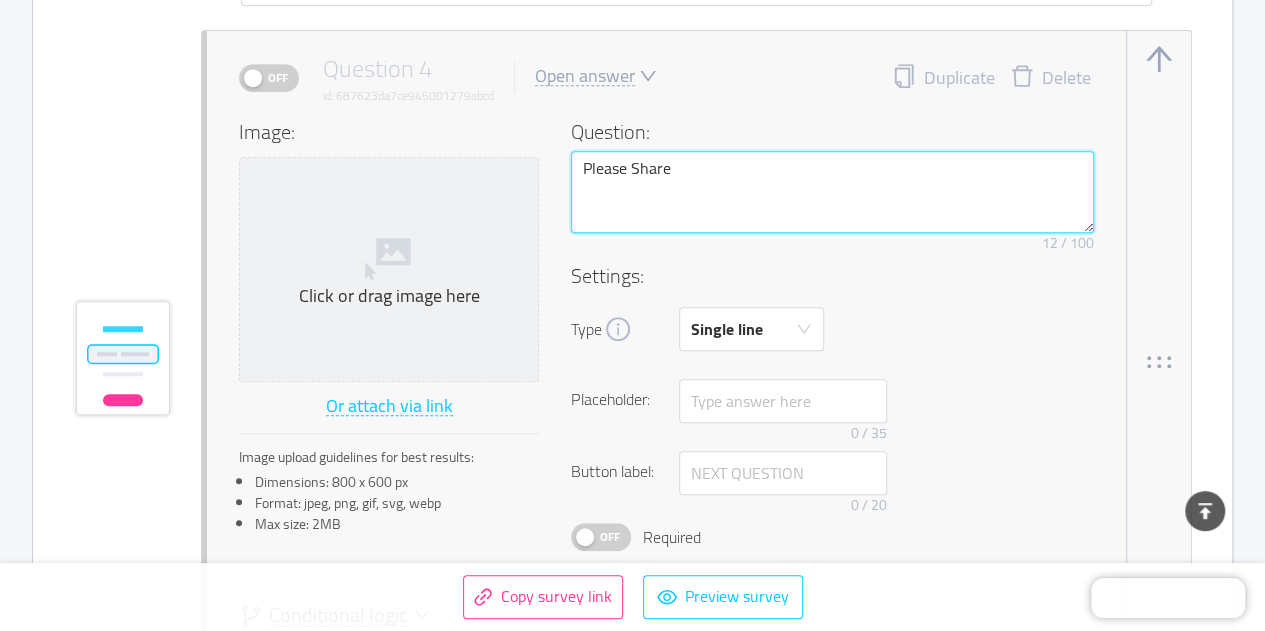 type 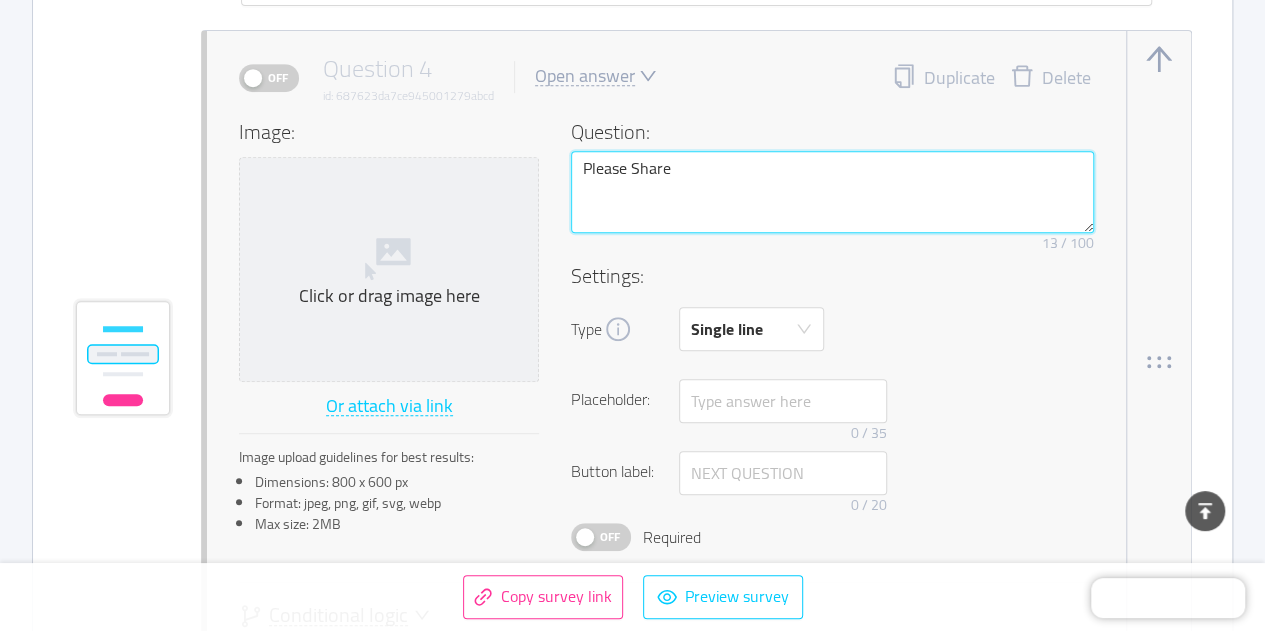 type 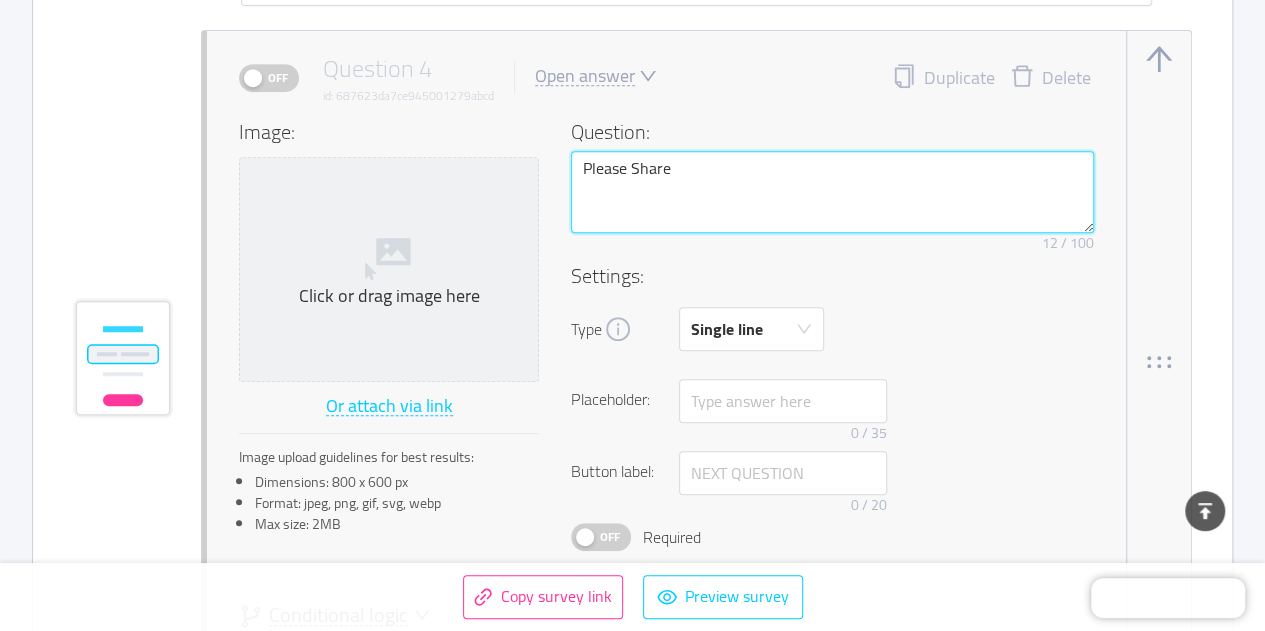 type 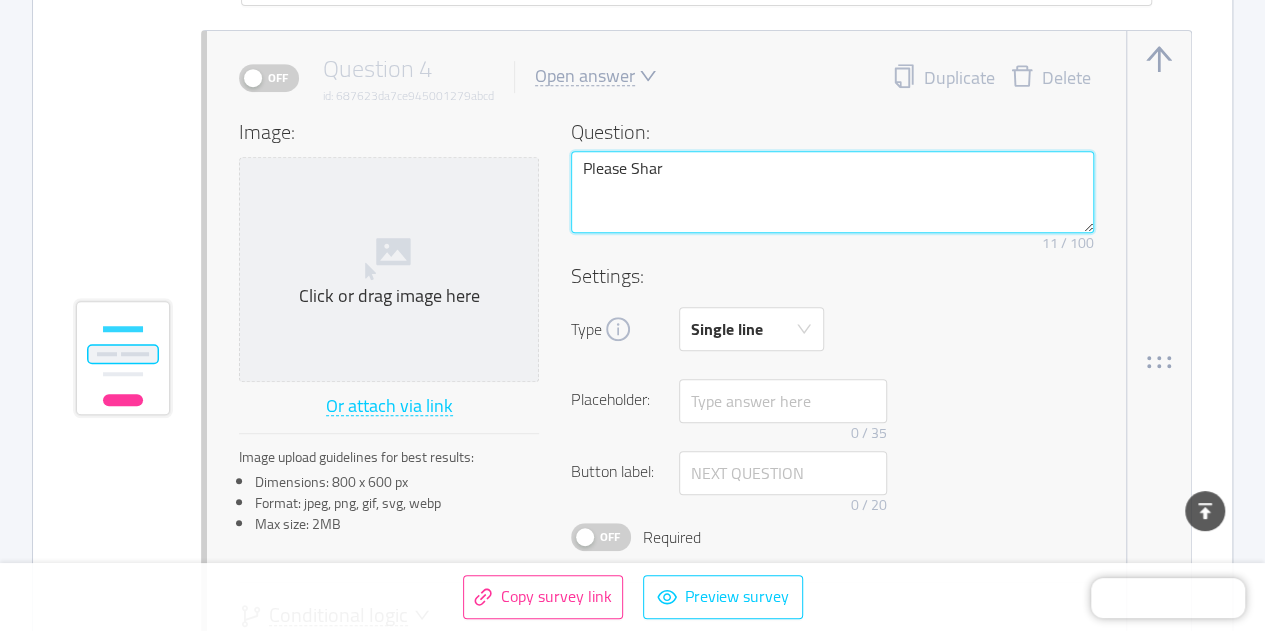 type 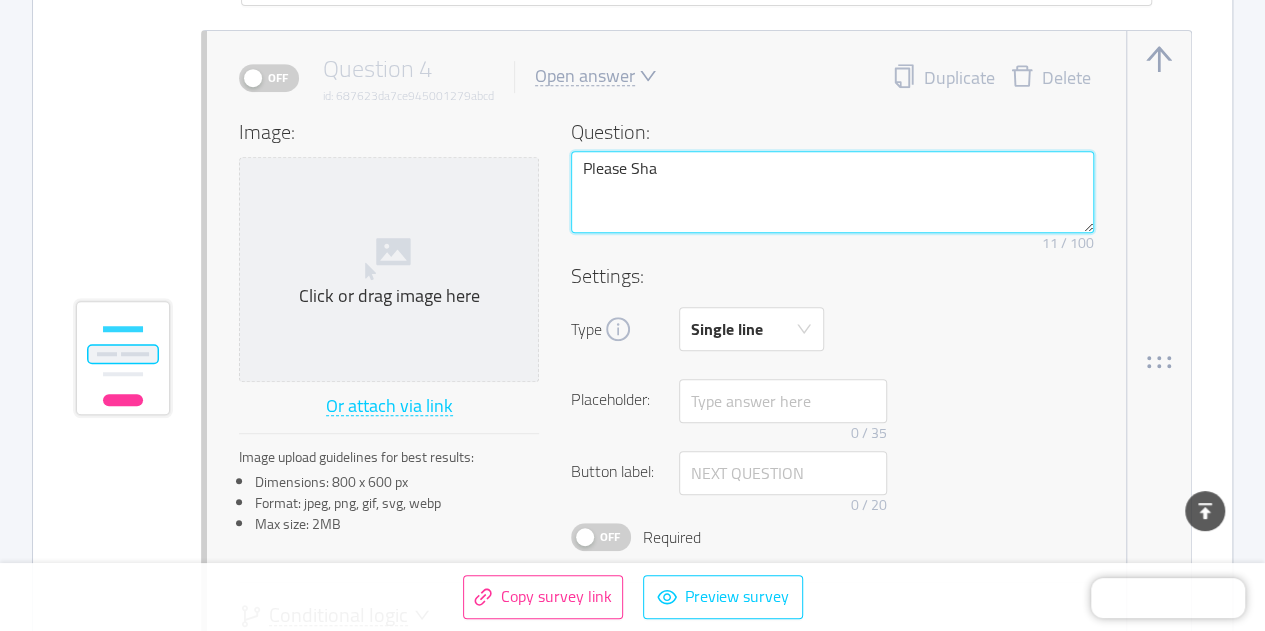 type 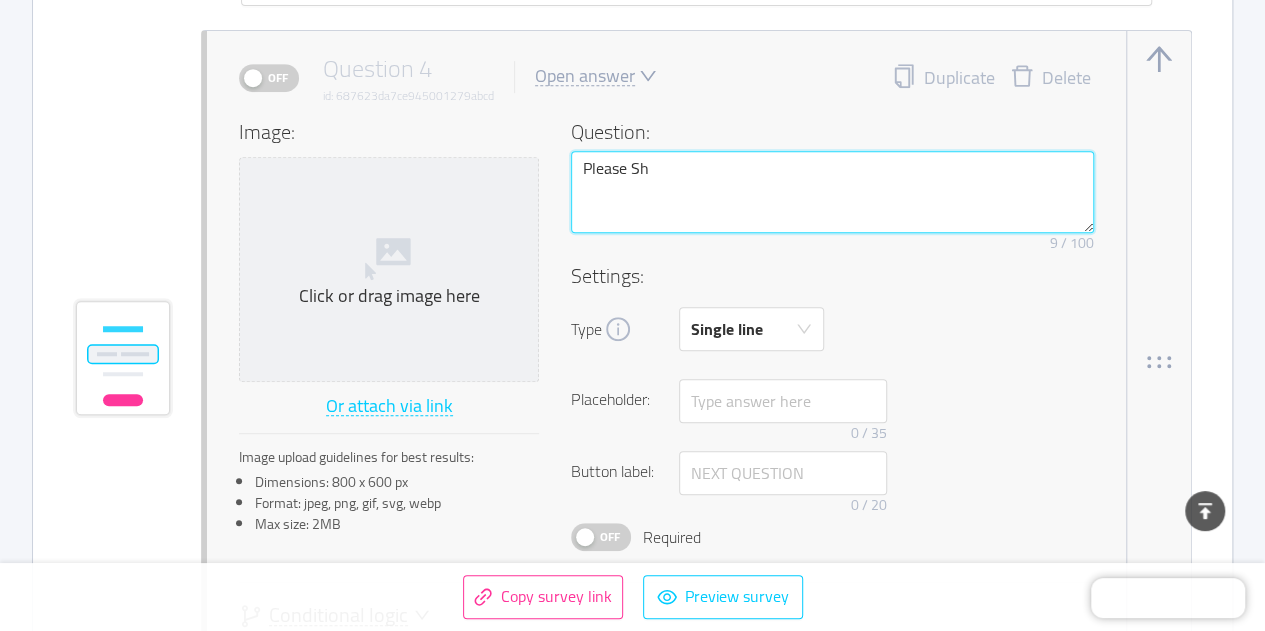 type 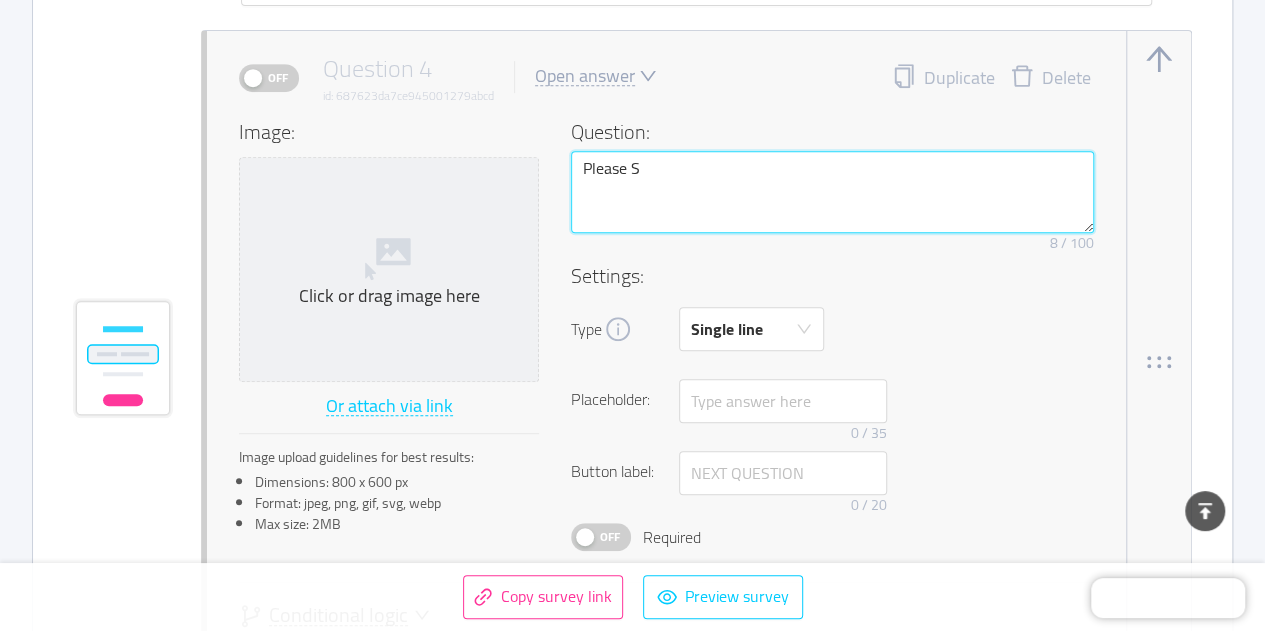 type 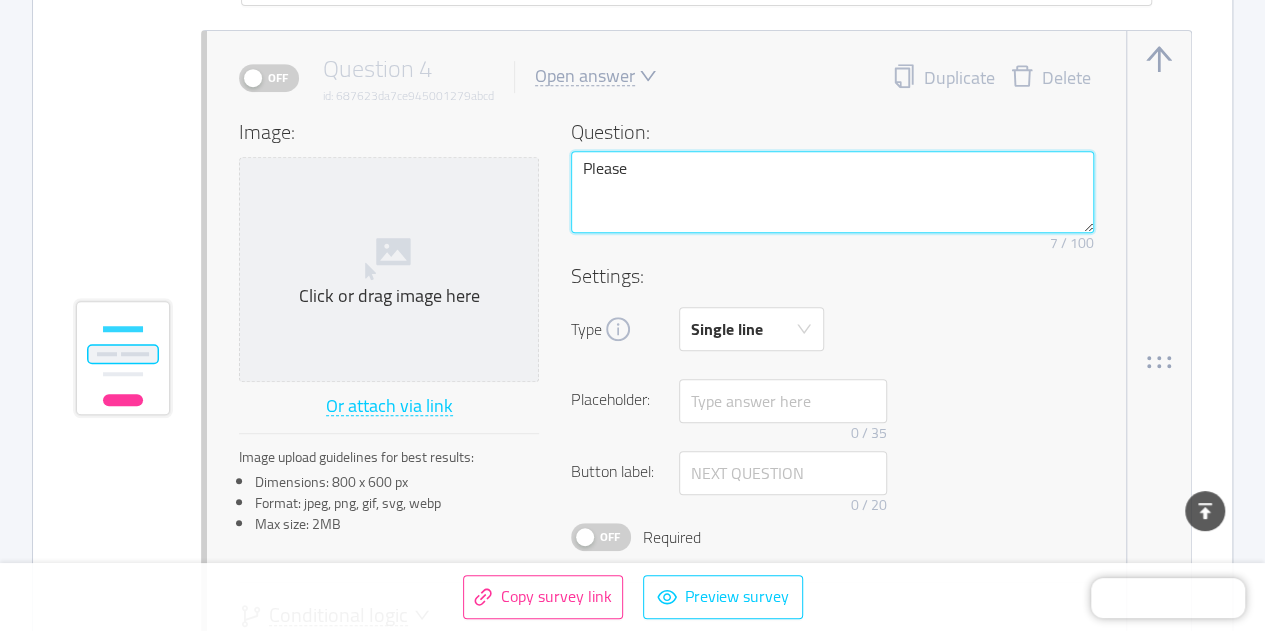 type 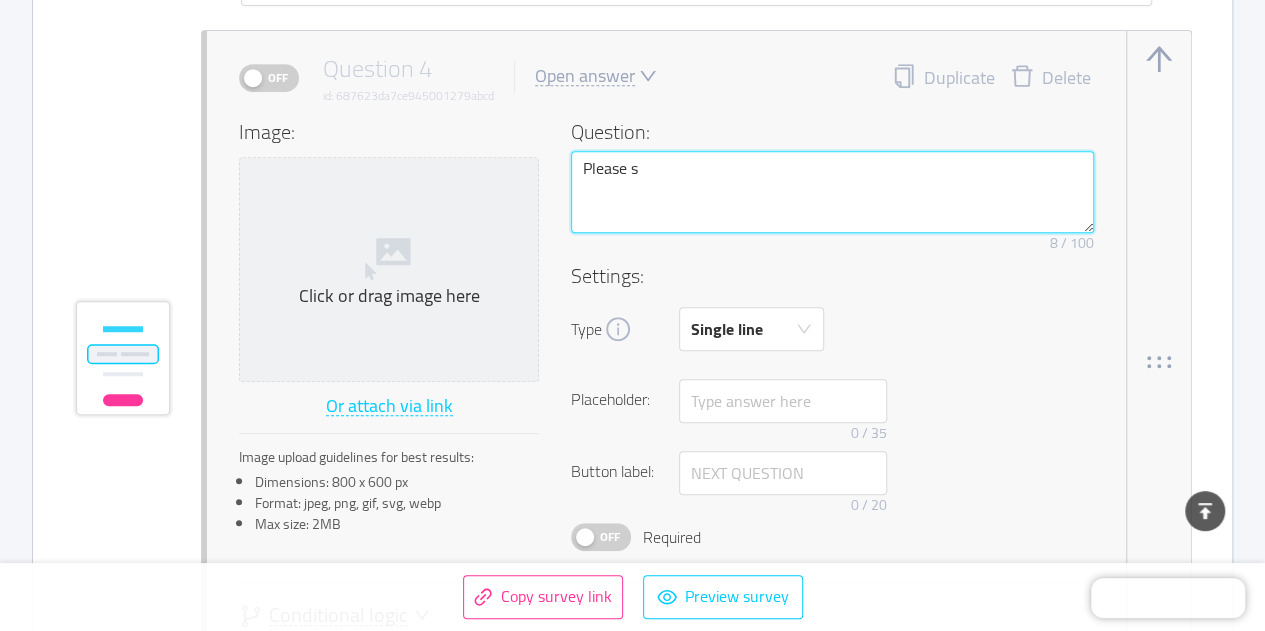 type on "Please sh" 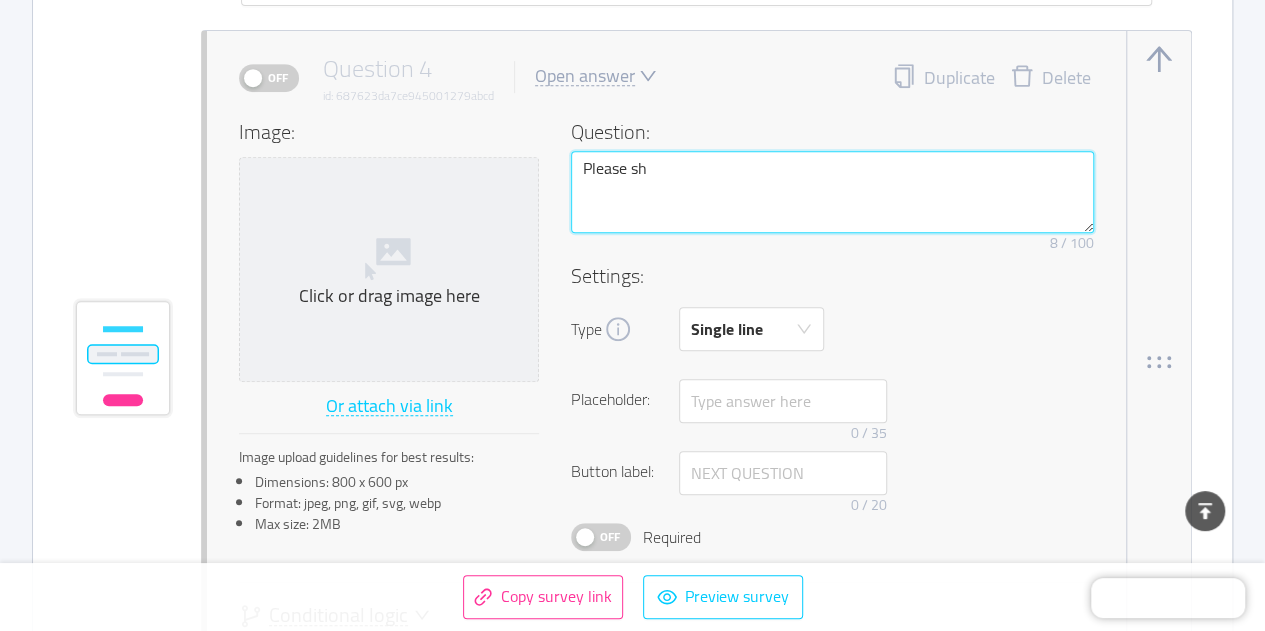 type 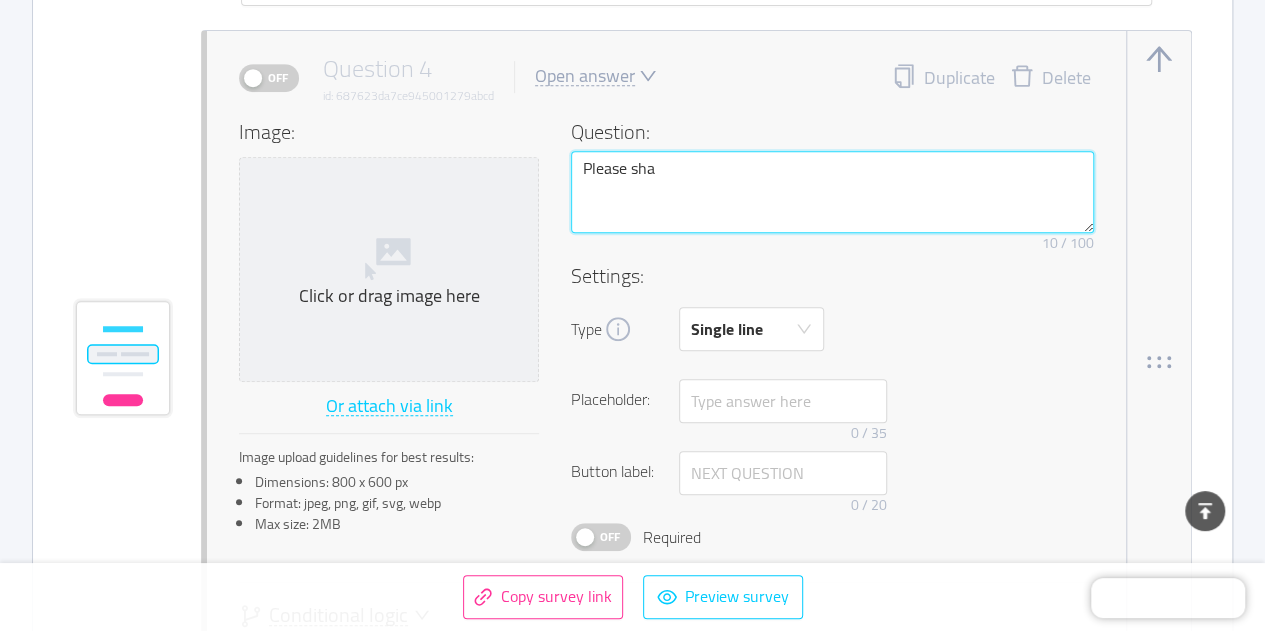 type 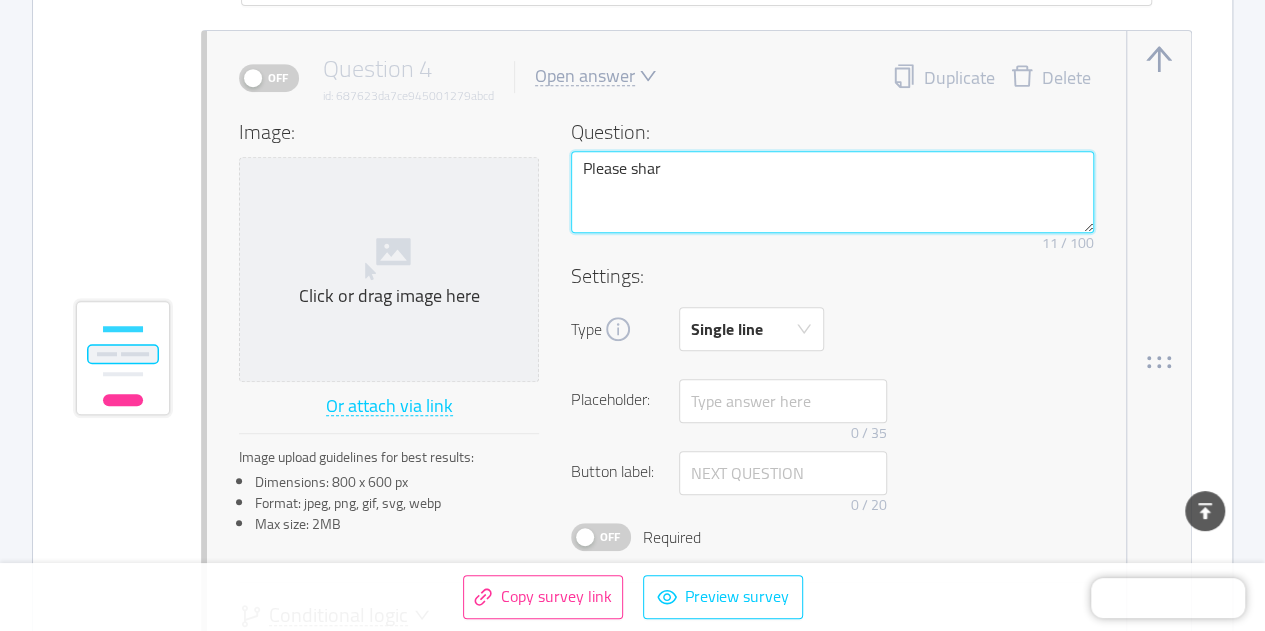type 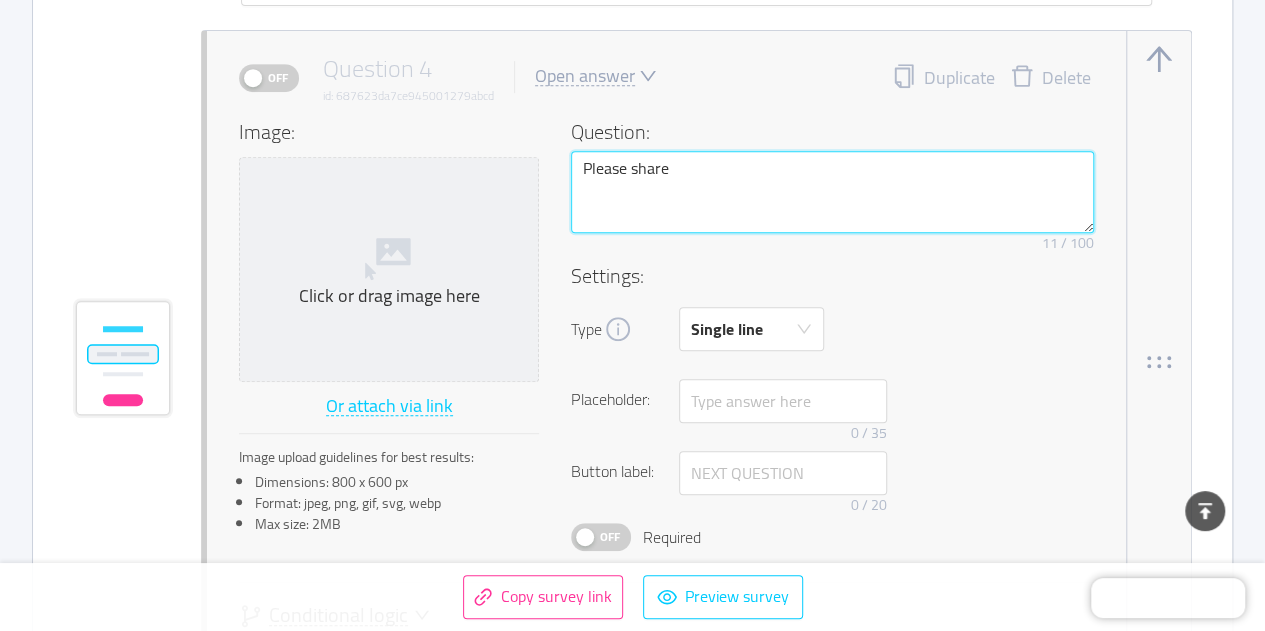 type on "Please share" 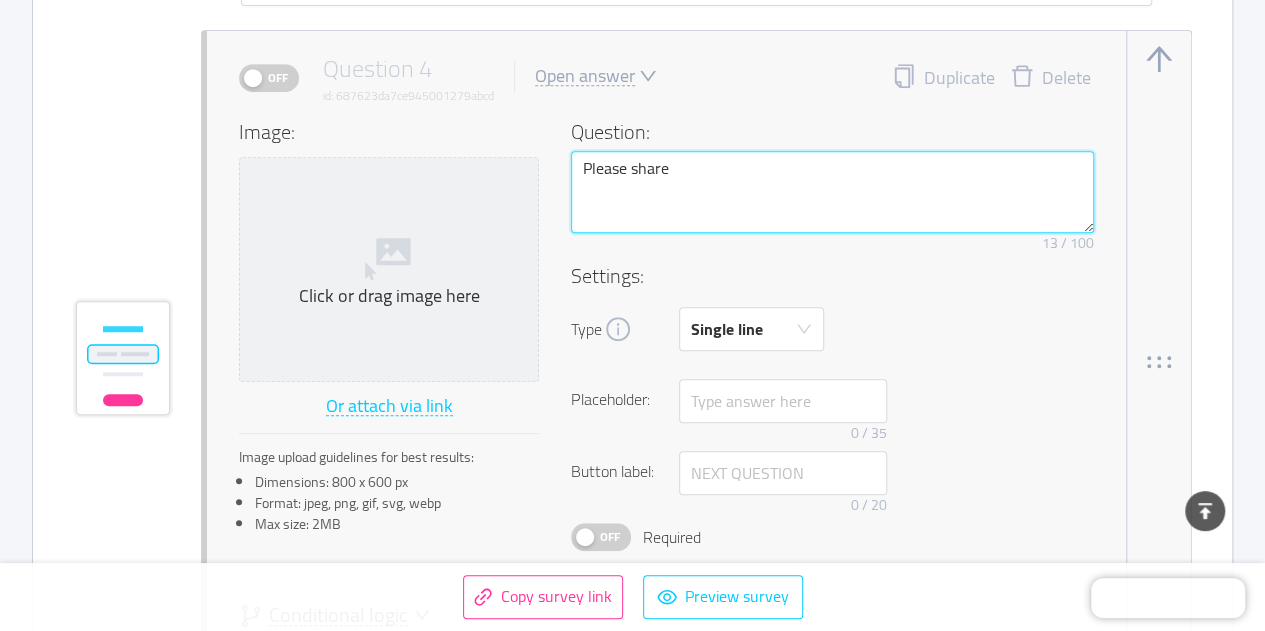 type 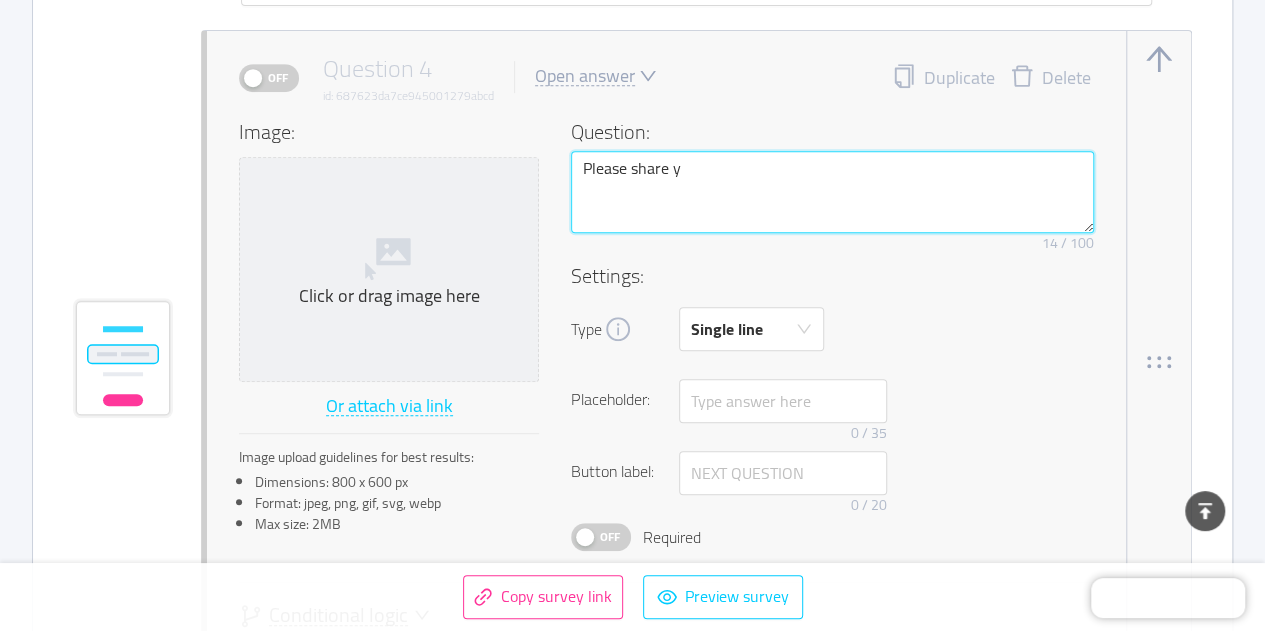 type 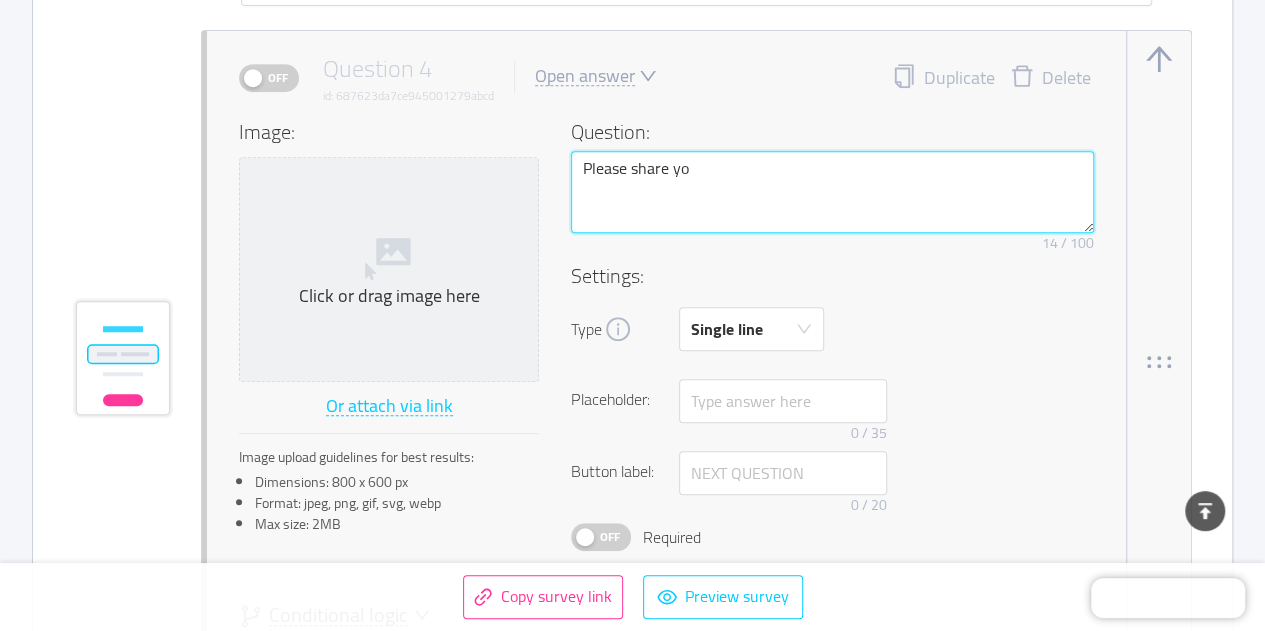 type 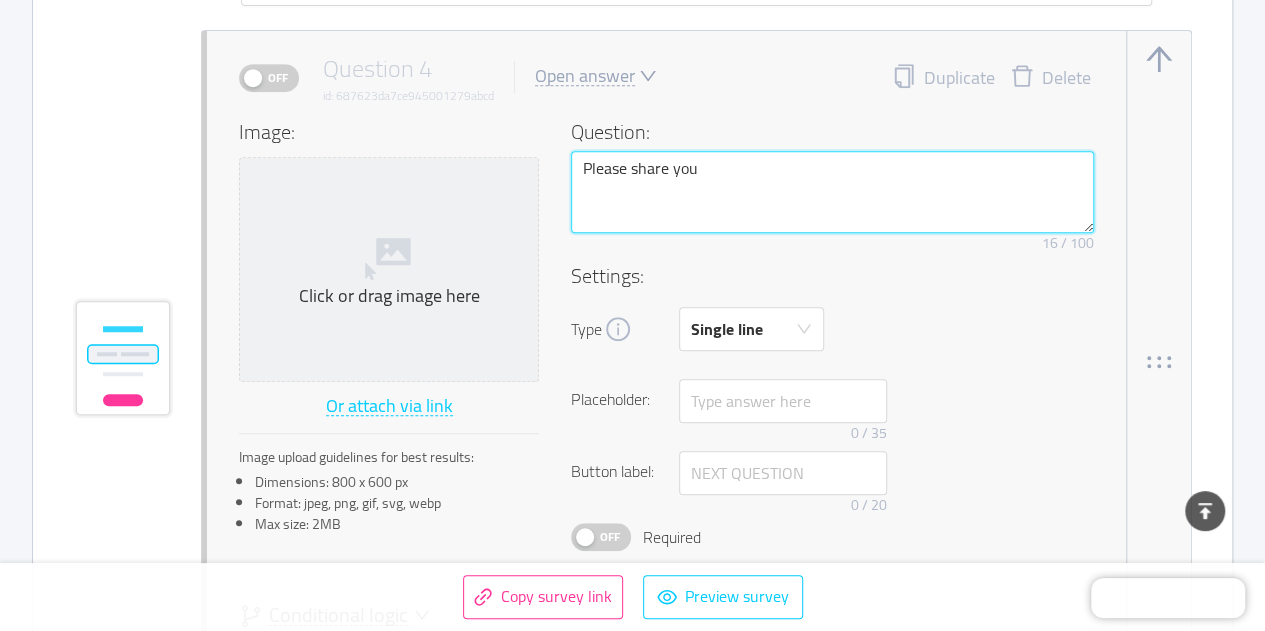 type 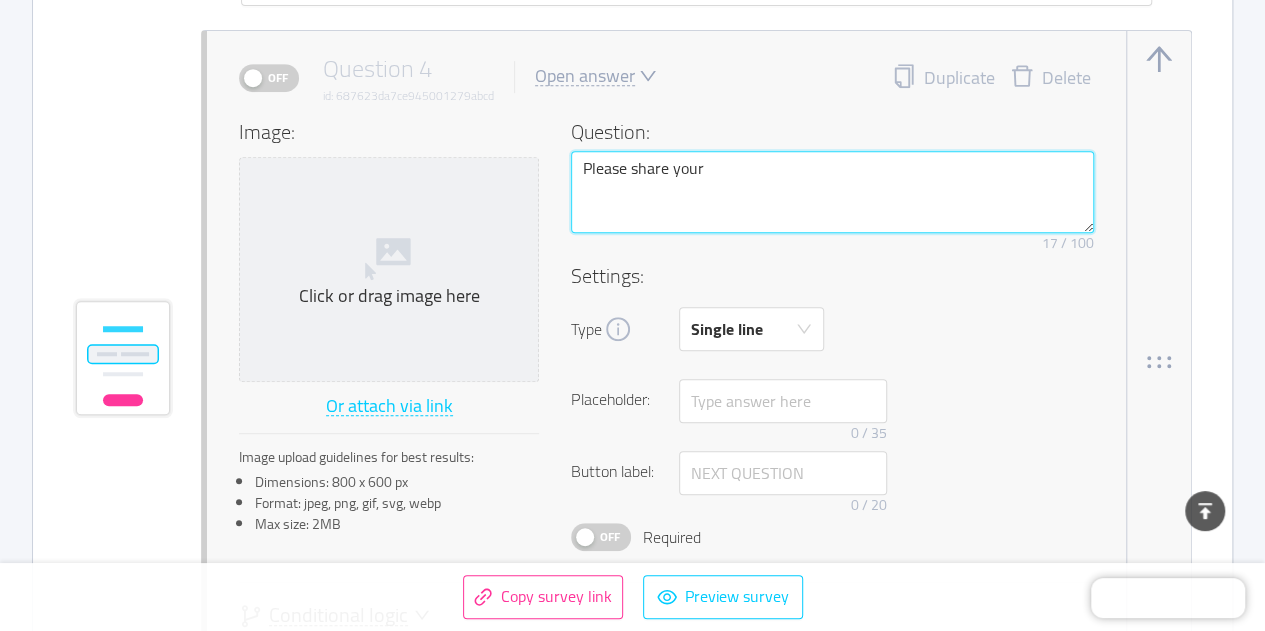 type 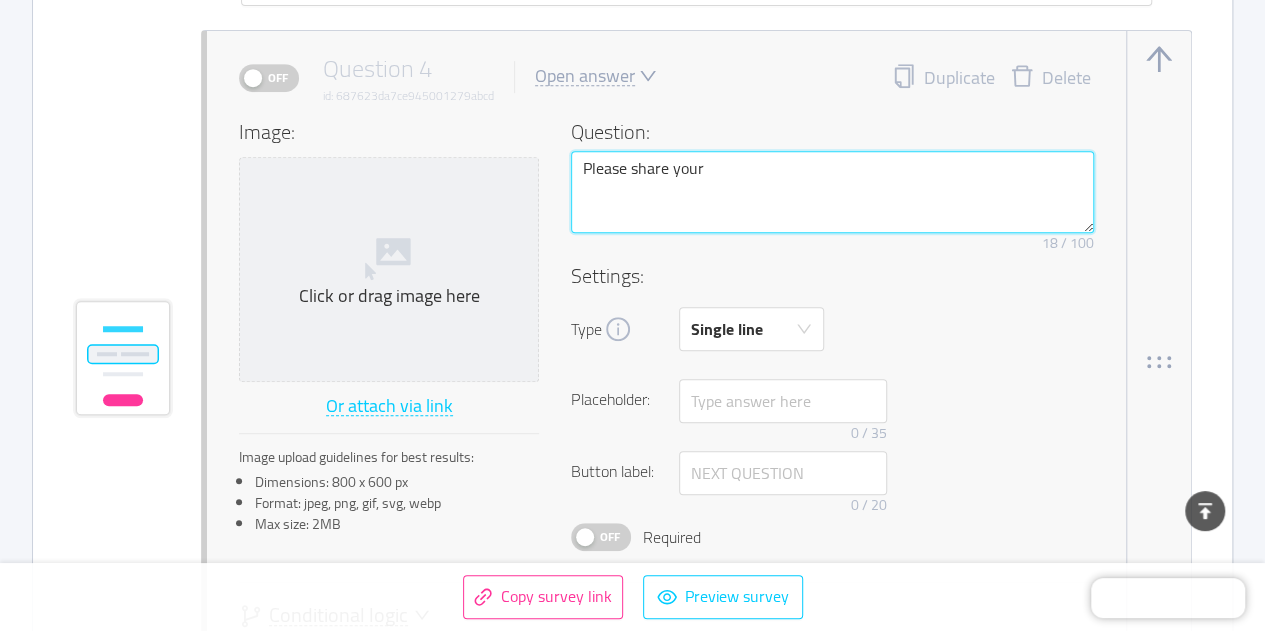 type 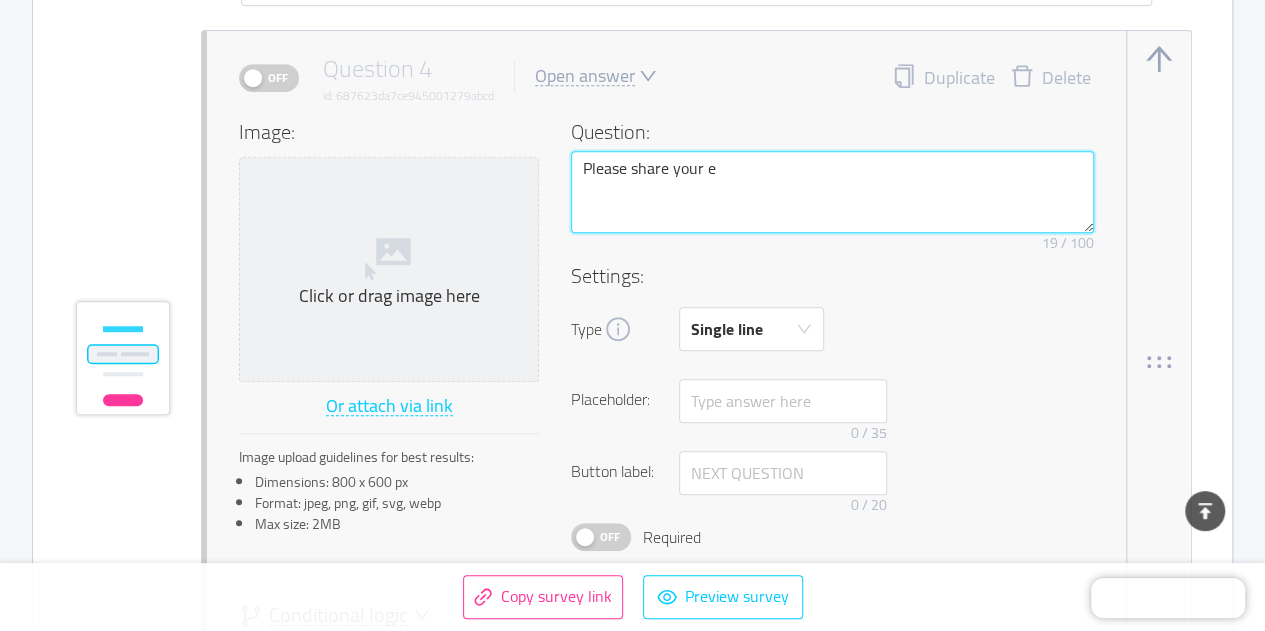 type 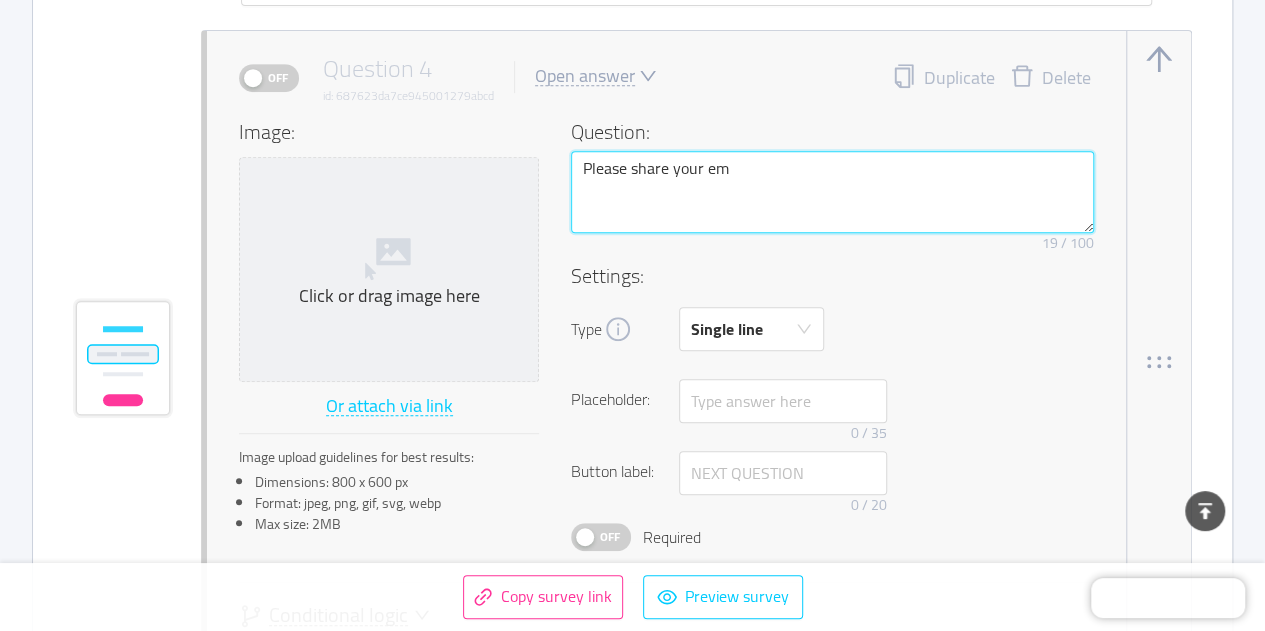 type 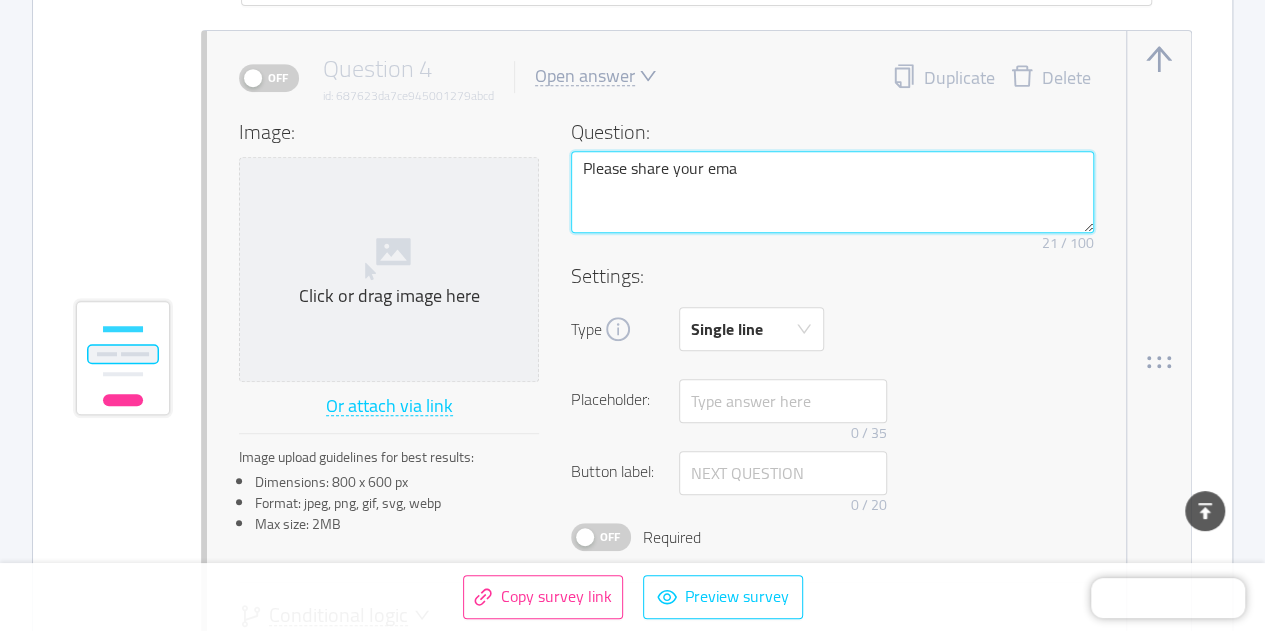 type 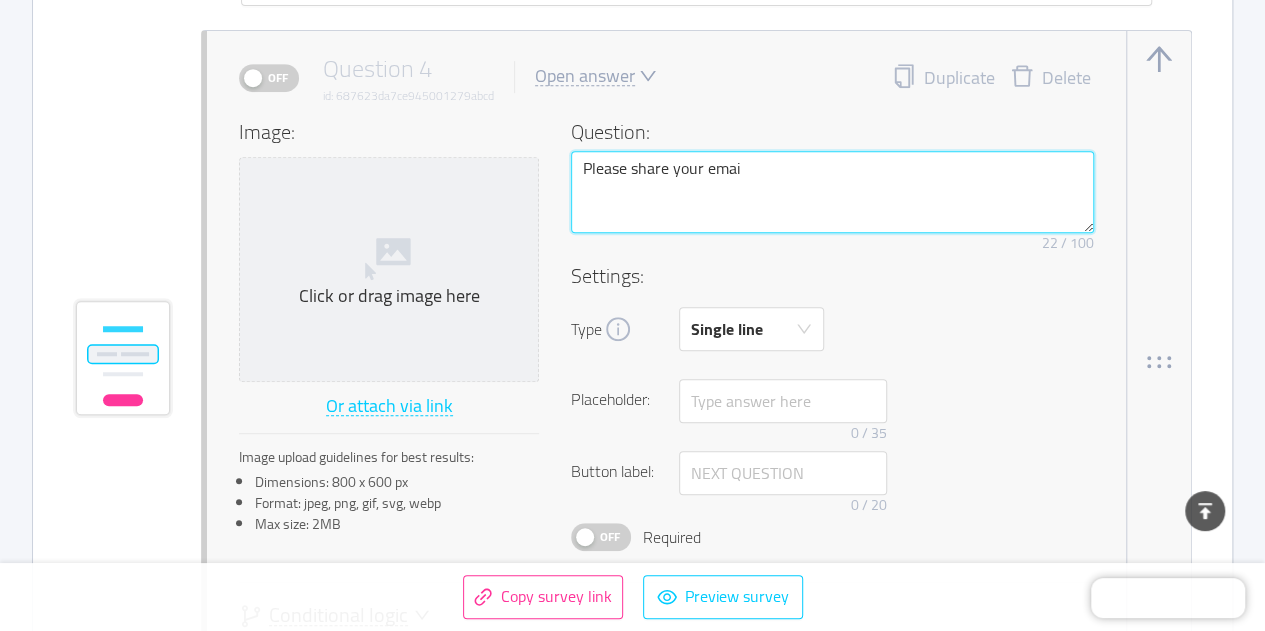 type 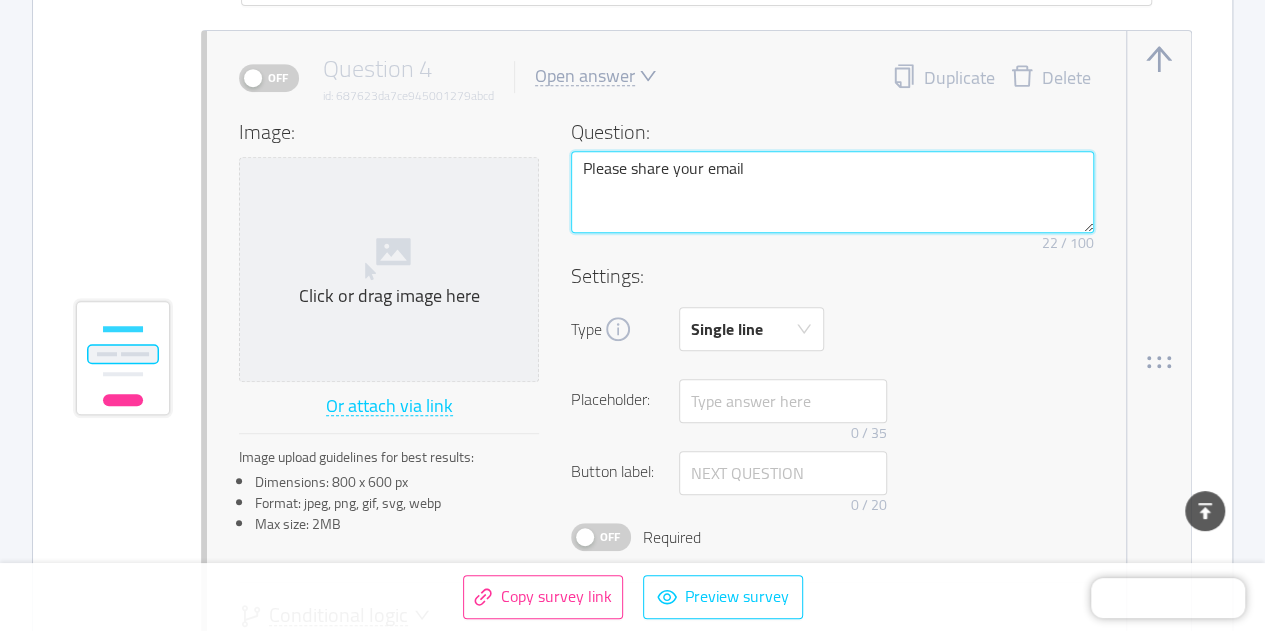 type 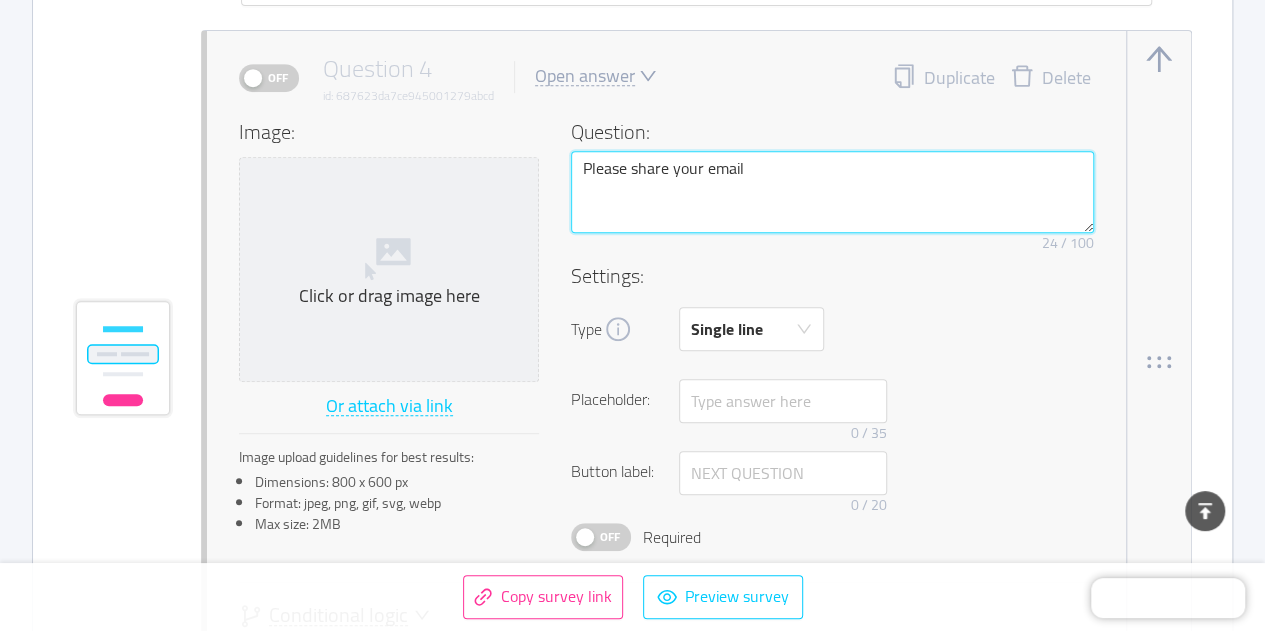 type 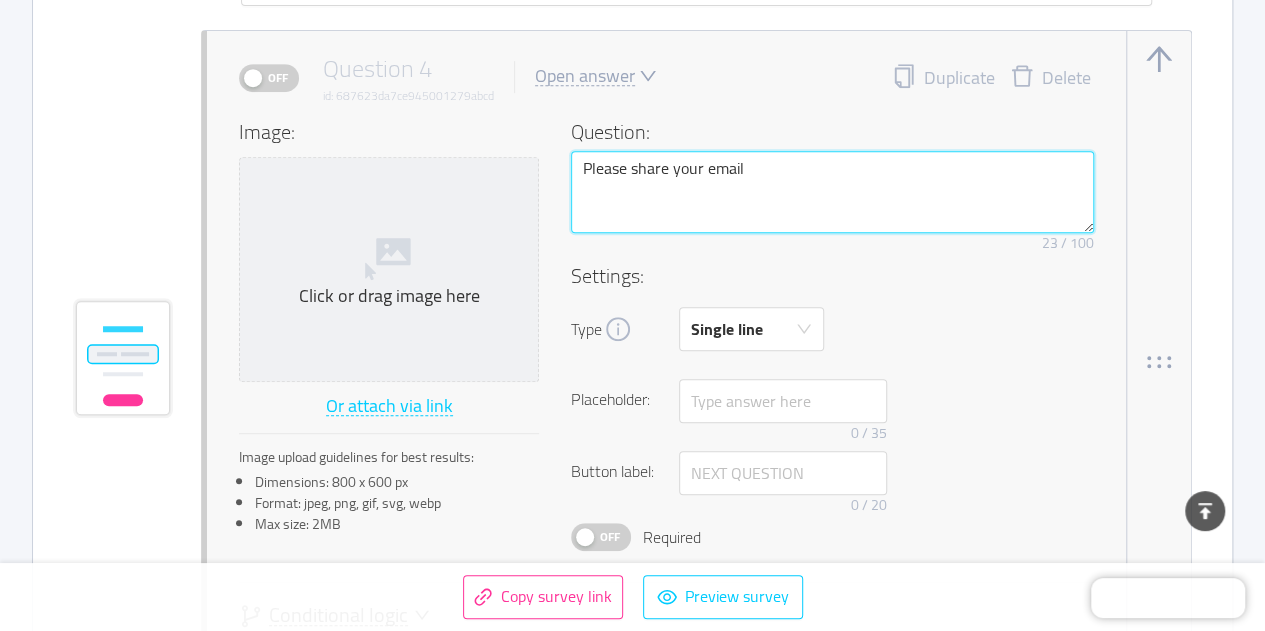 type 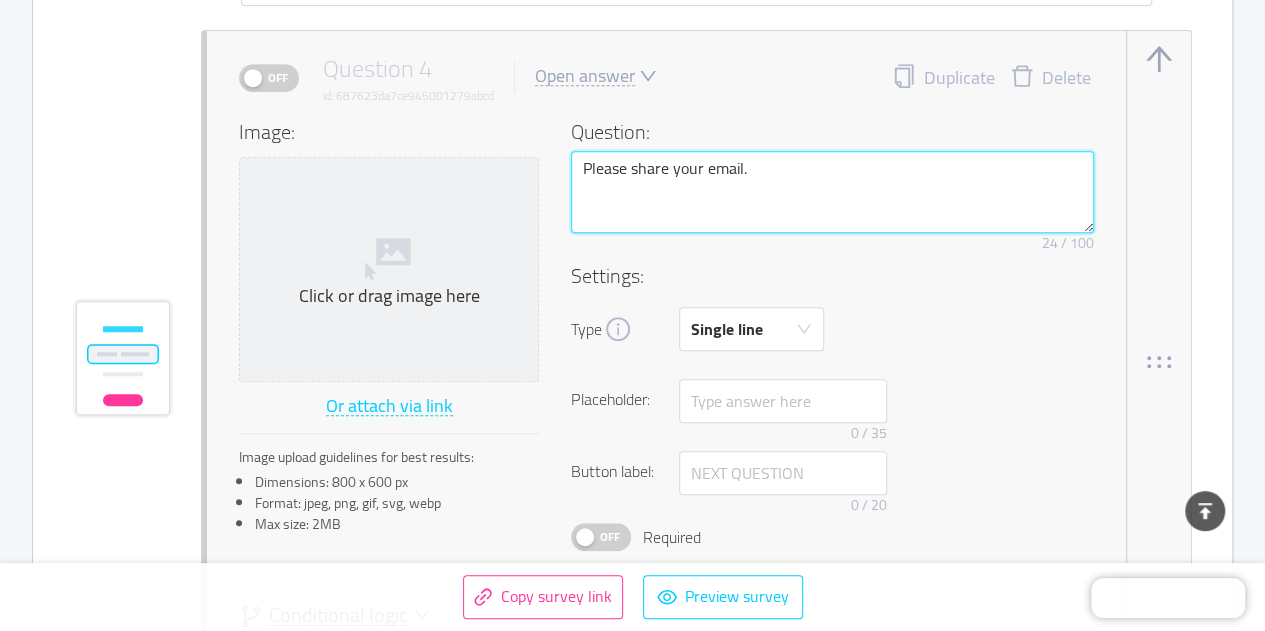 type 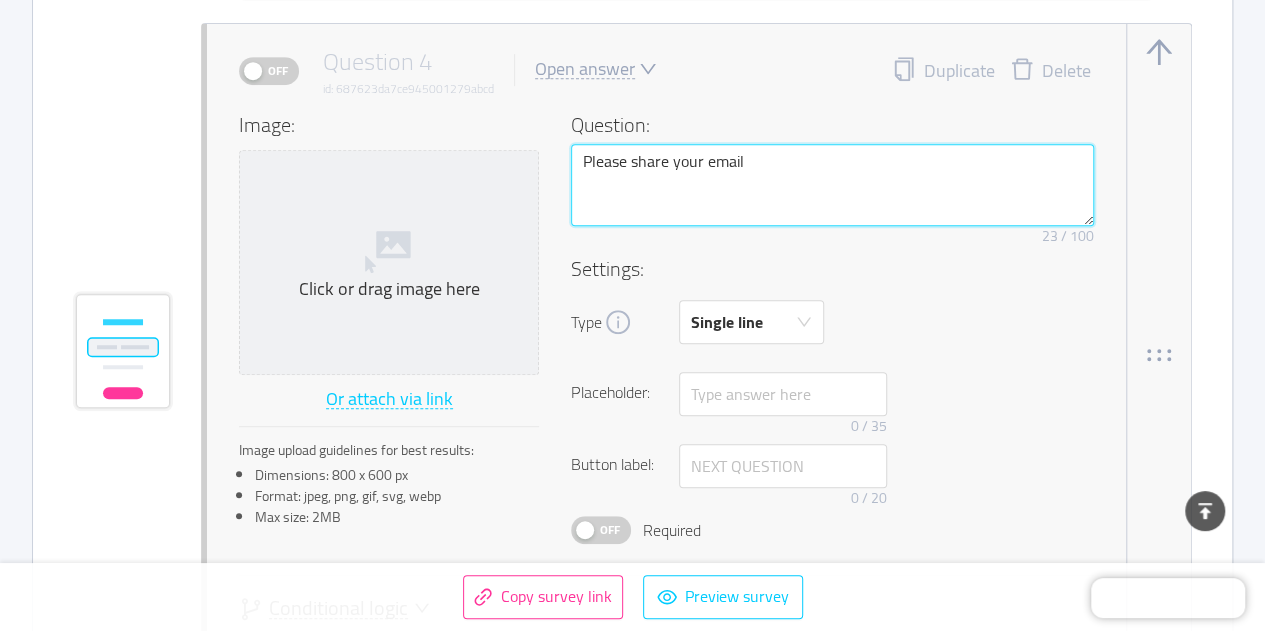 scroll, scrollTop: 4240, scrollLeft: 0, axis: vertical 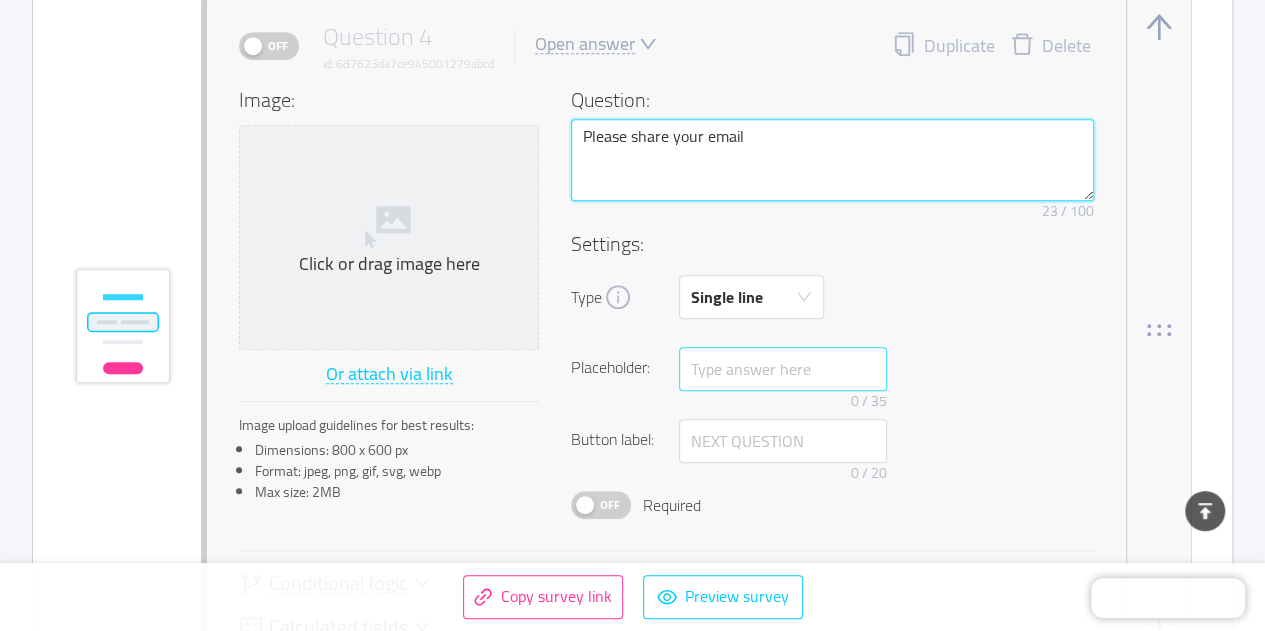 type on "Please share your email" 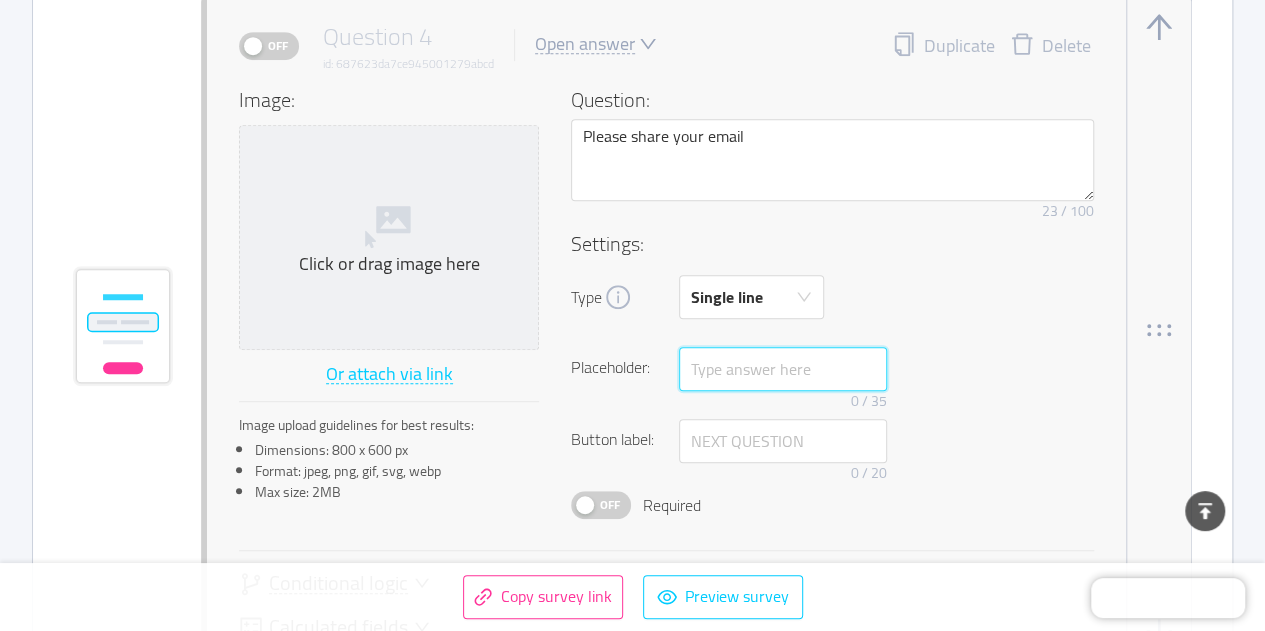 click at bounding box center [783, 369] 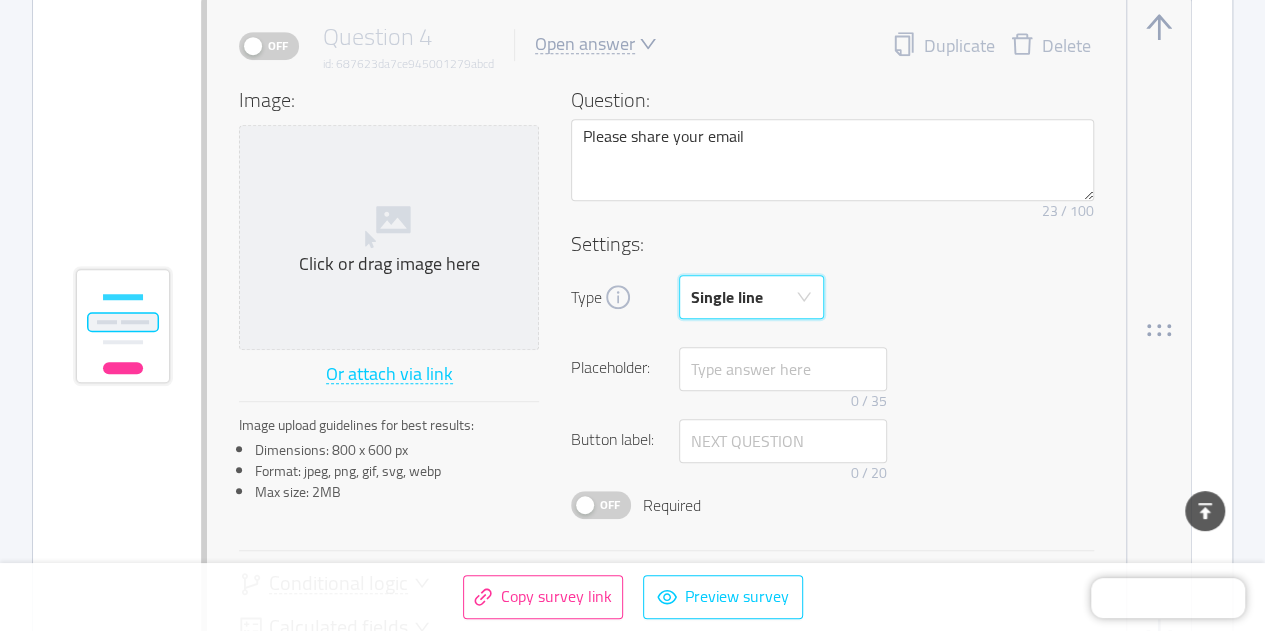 click 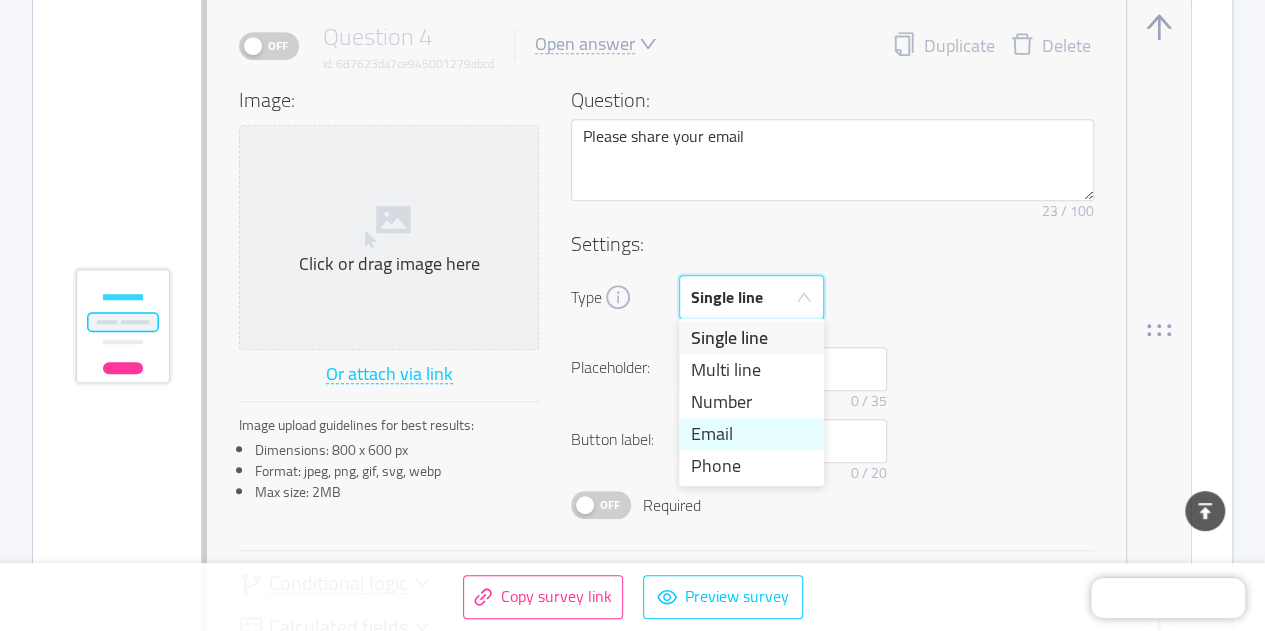 click on "Email" at bounding box center [751, 434] 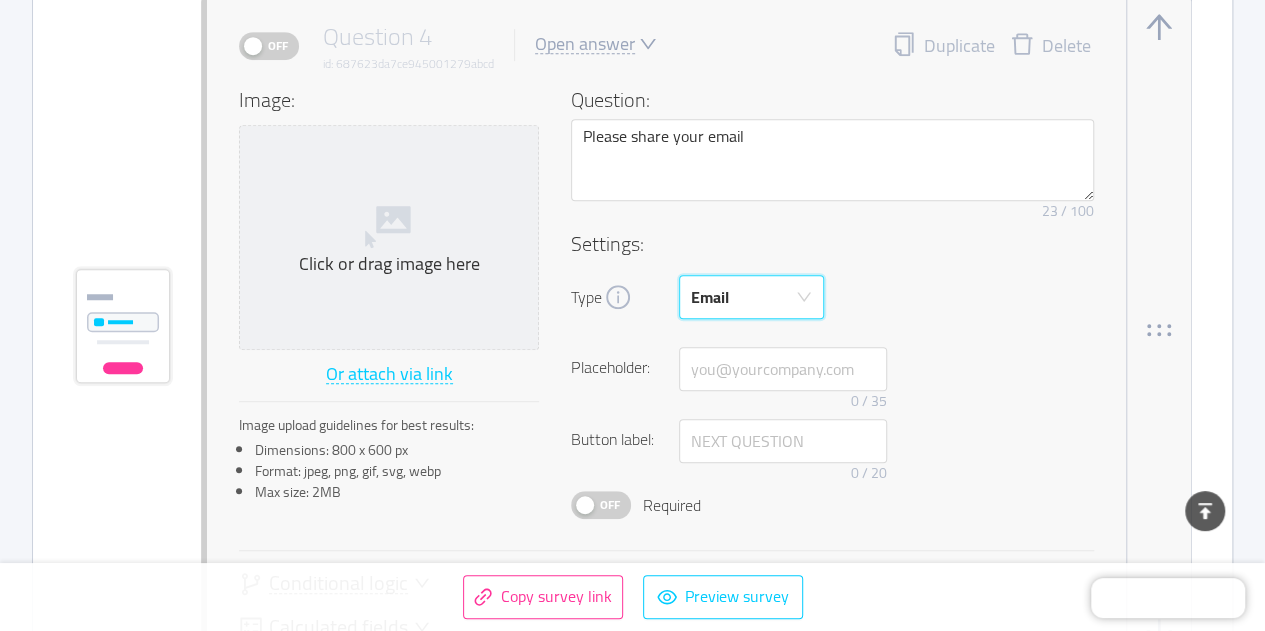 click on "Settings: Type  Email  Country code: 🇺🇸 +1   Placeholder:  0 / 35  Button label:  0 / 20  Off Required" at bounding box center [832, 374] 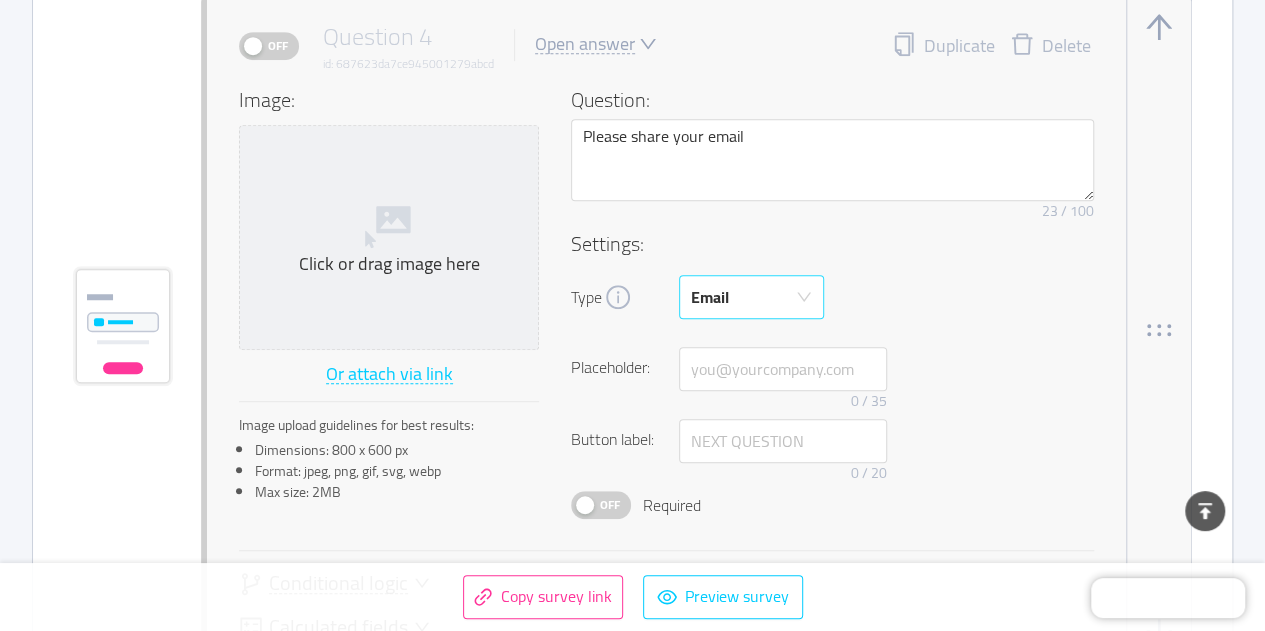 click on "Email" at bounding box center [745, 297] 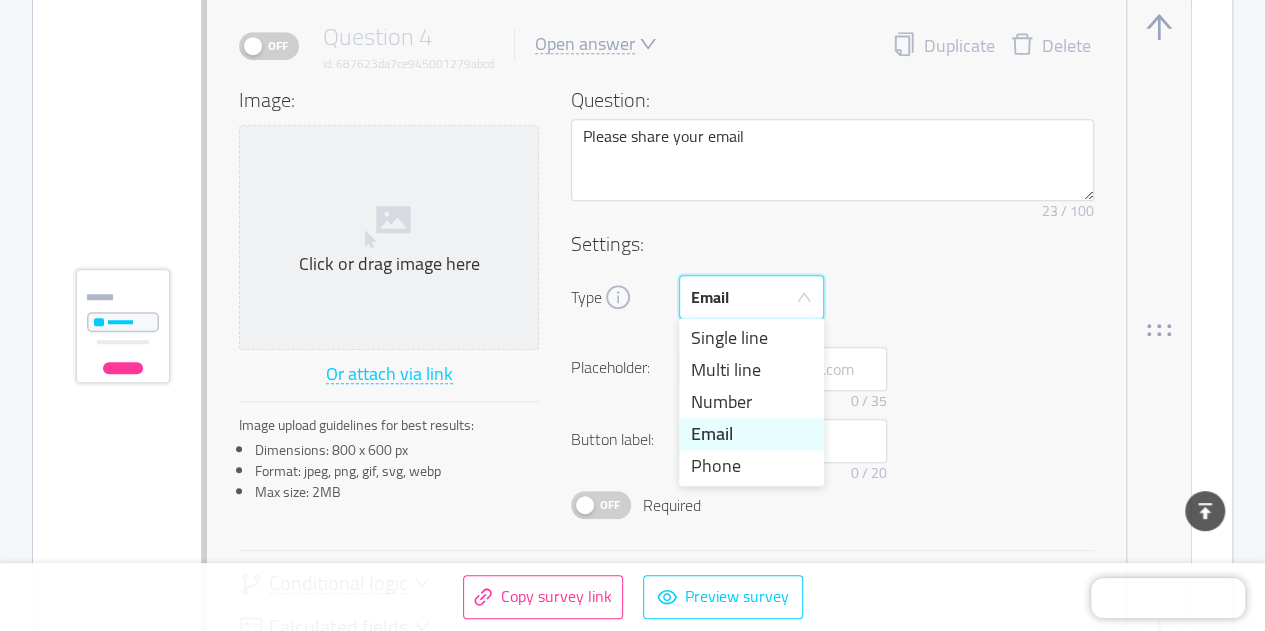 click on "Email" at bounding box center (751, 434) 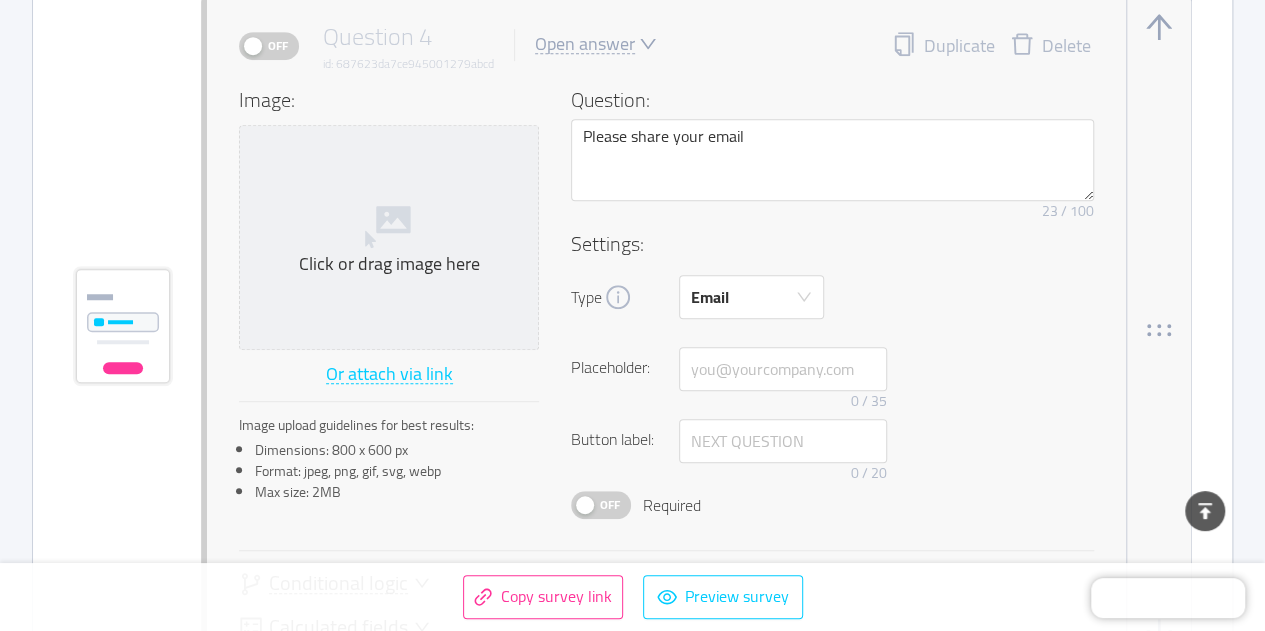 click on "Type  Email" at bounding box center [832, 297] 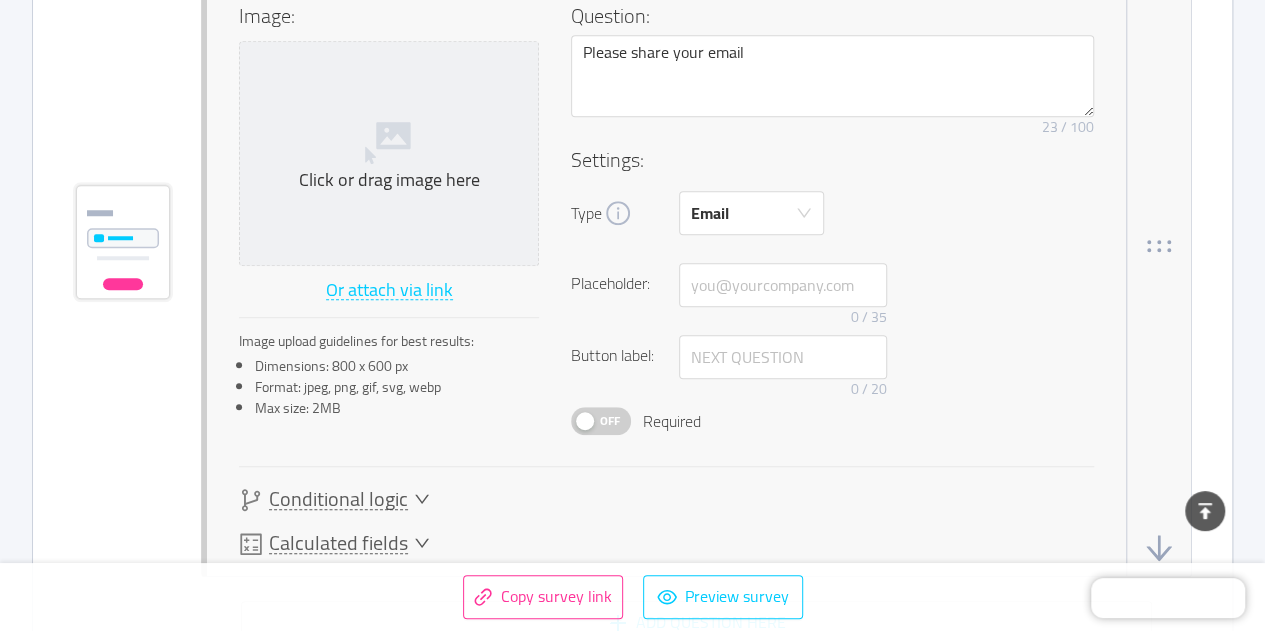 scroll, scrollTop: 4298, scrollLeft: 0, axis: vertical 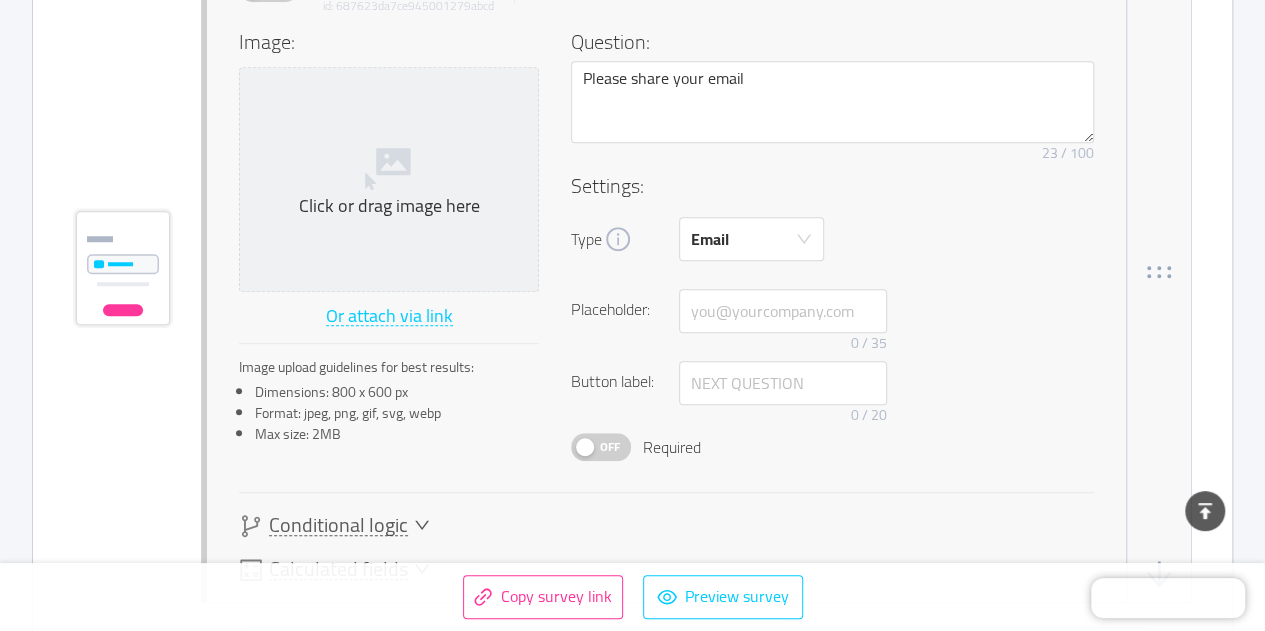 click on "Off" at bounding box center (610, 447) 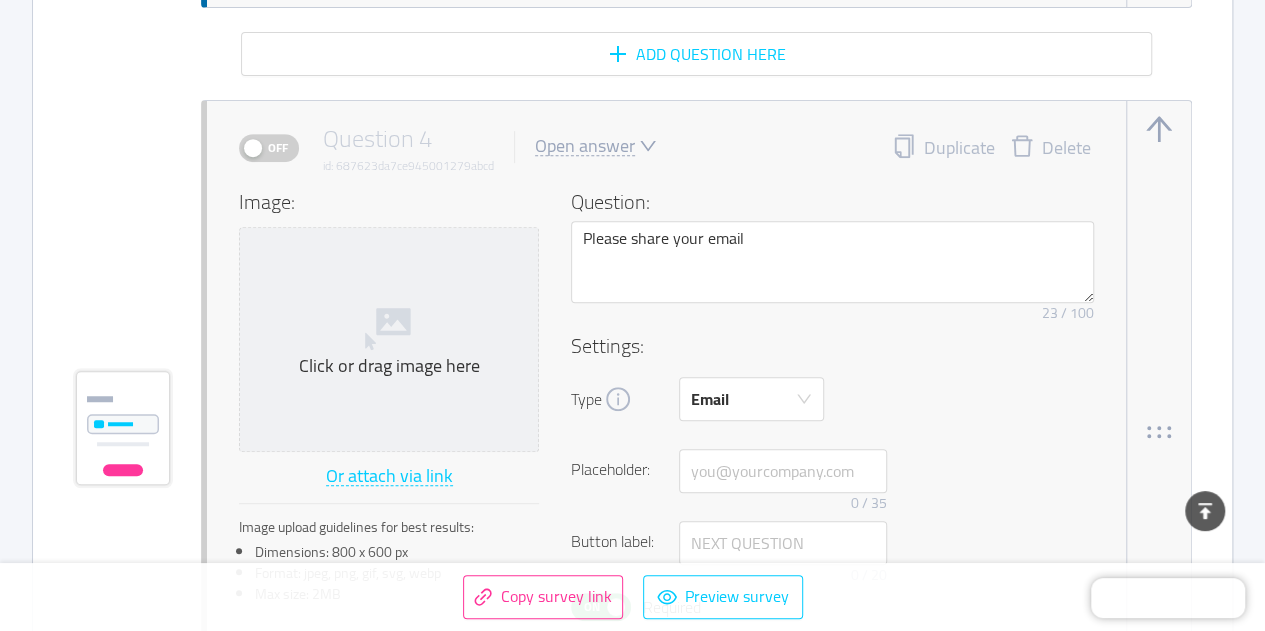 scroll, scrollTop: 4164, scrollLeft: 0, axis: vertical 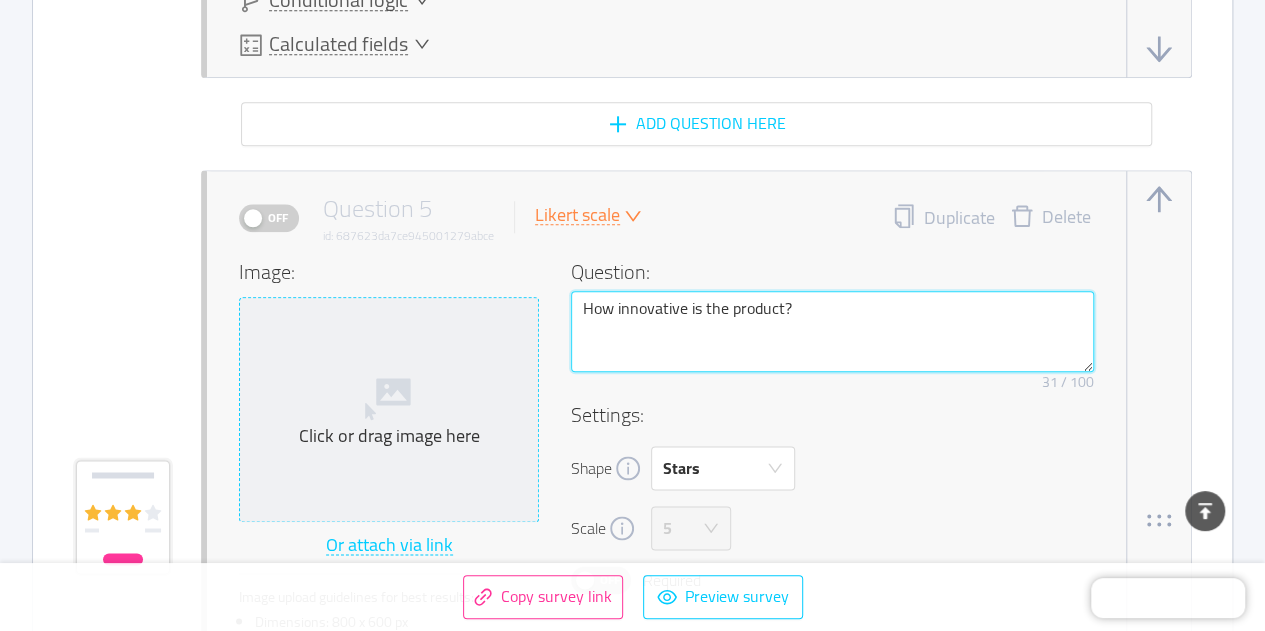 drag, startPoint x: 819, startPoint y: 293, endPoint x: 436, endPoint y: 291, distance: 383.00522 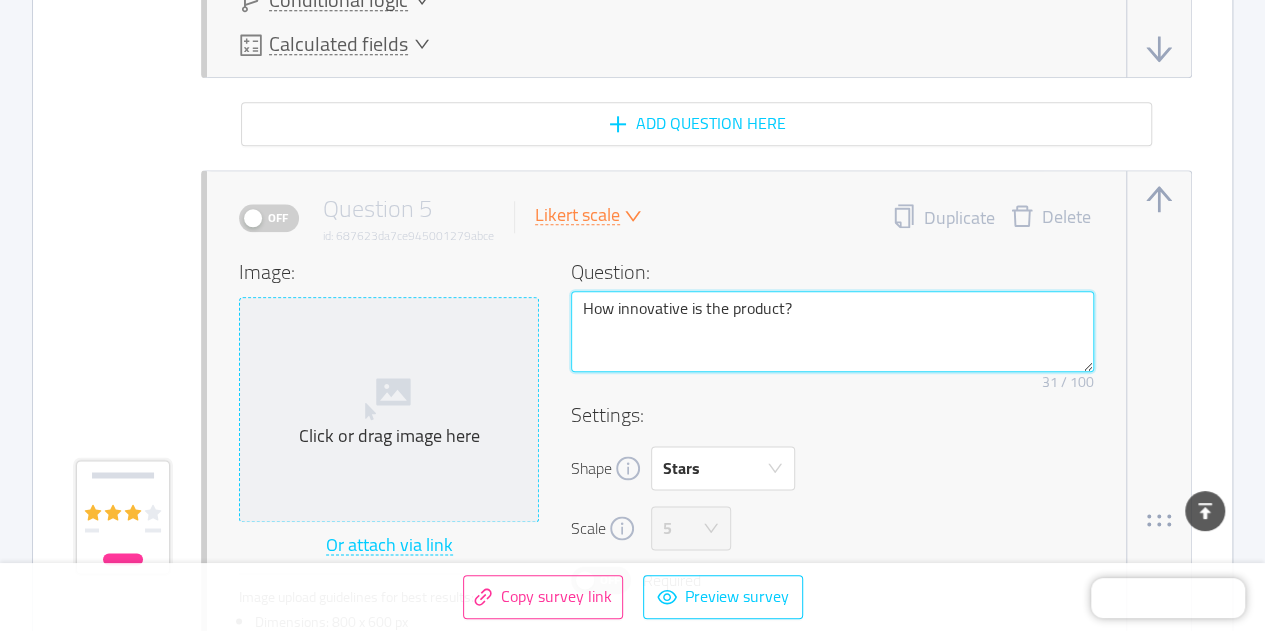 type 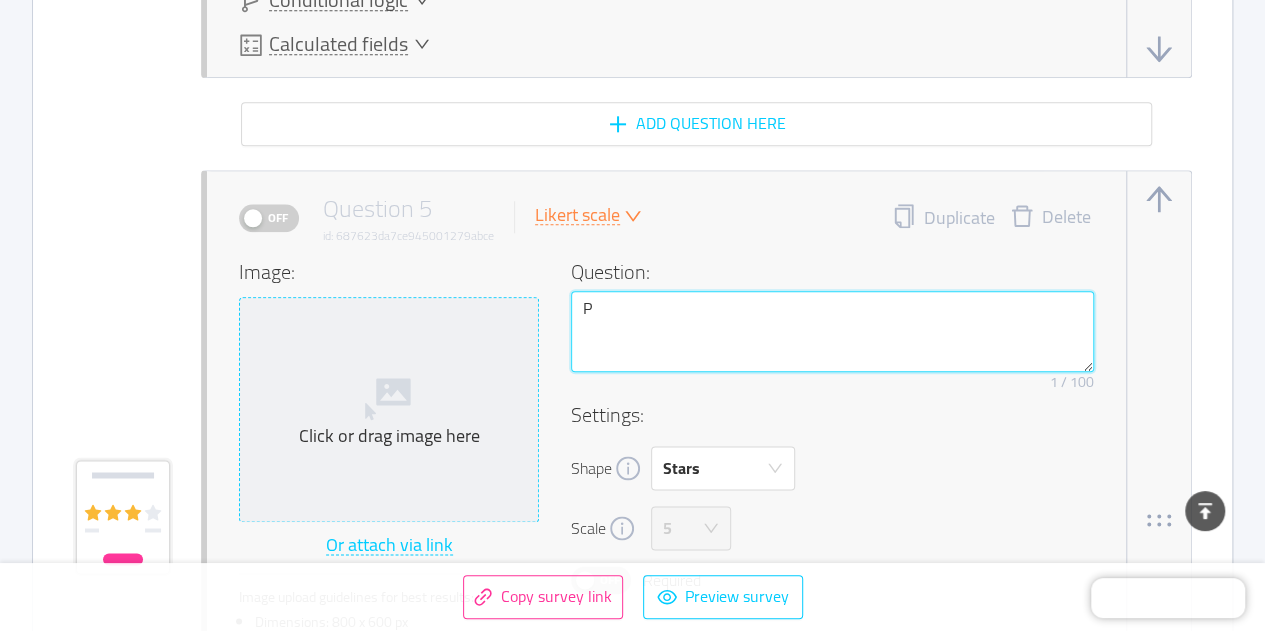 type 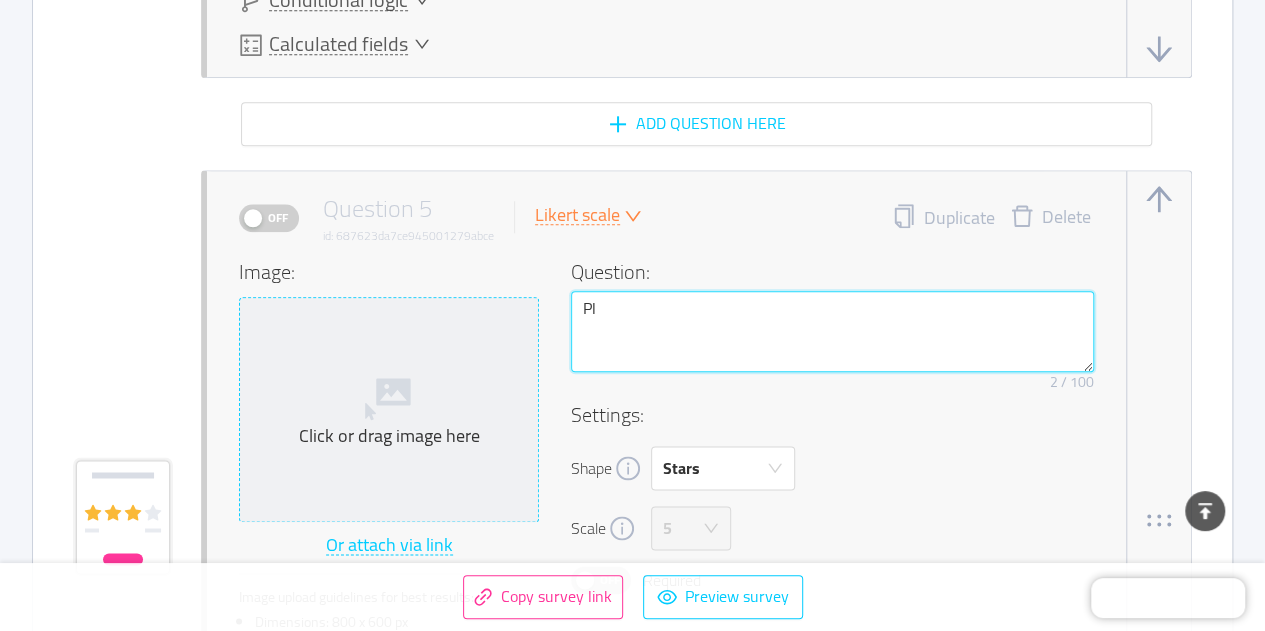 type 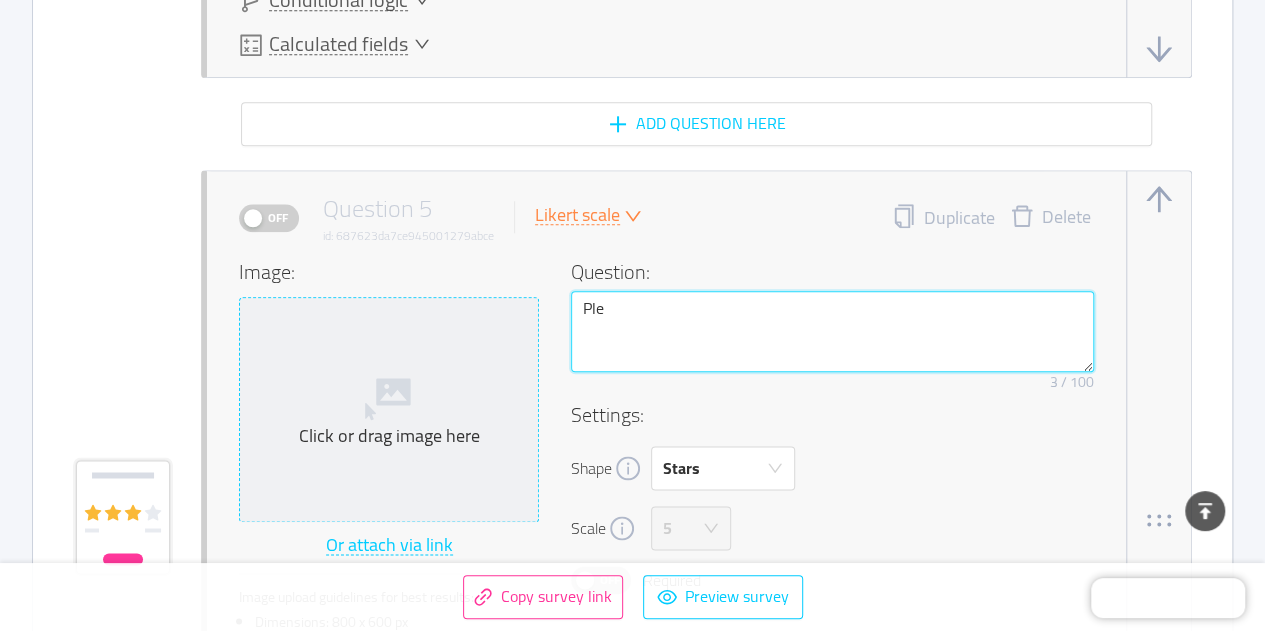 type 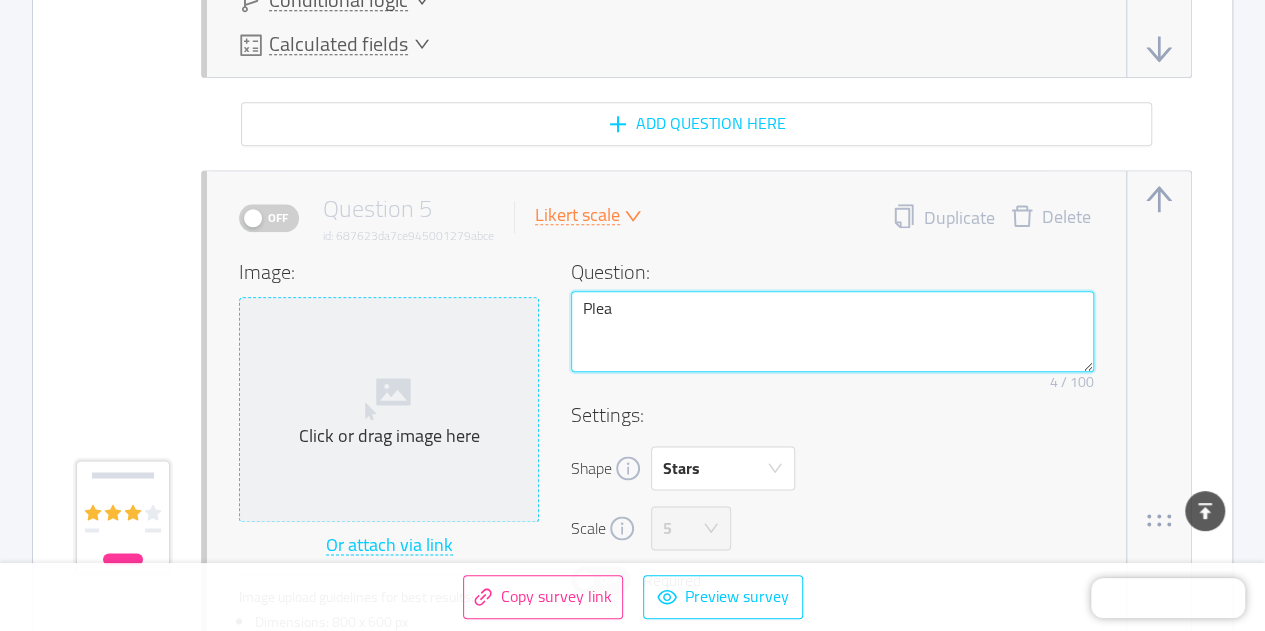 type on "Pleas" 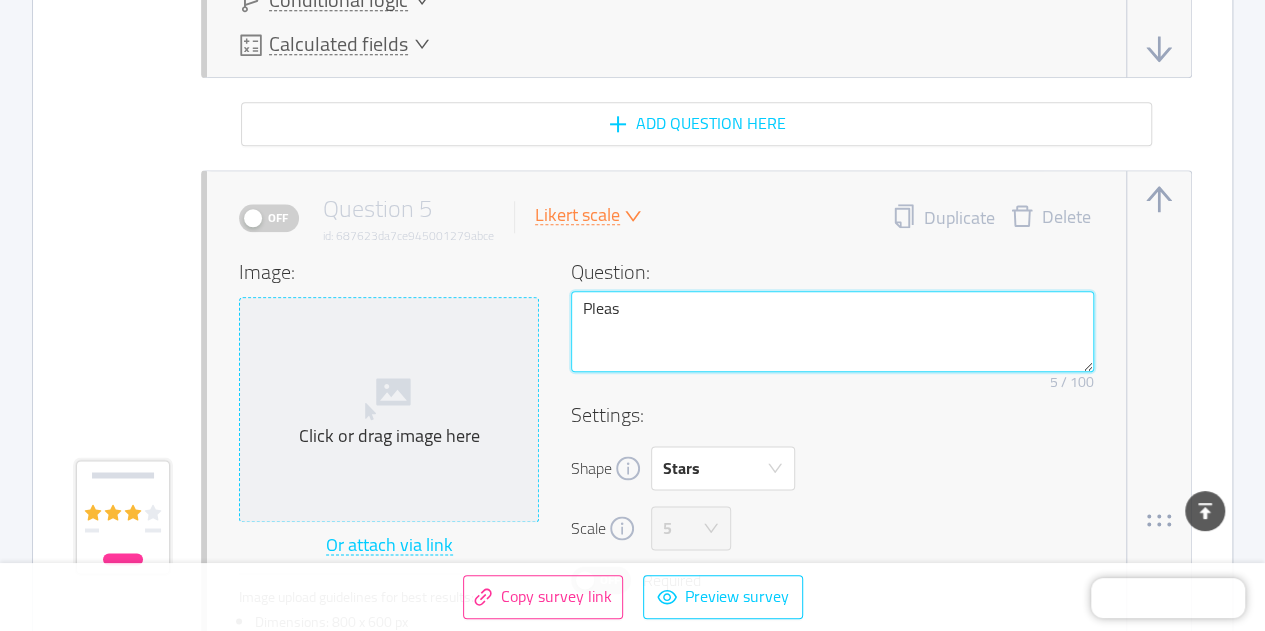 type 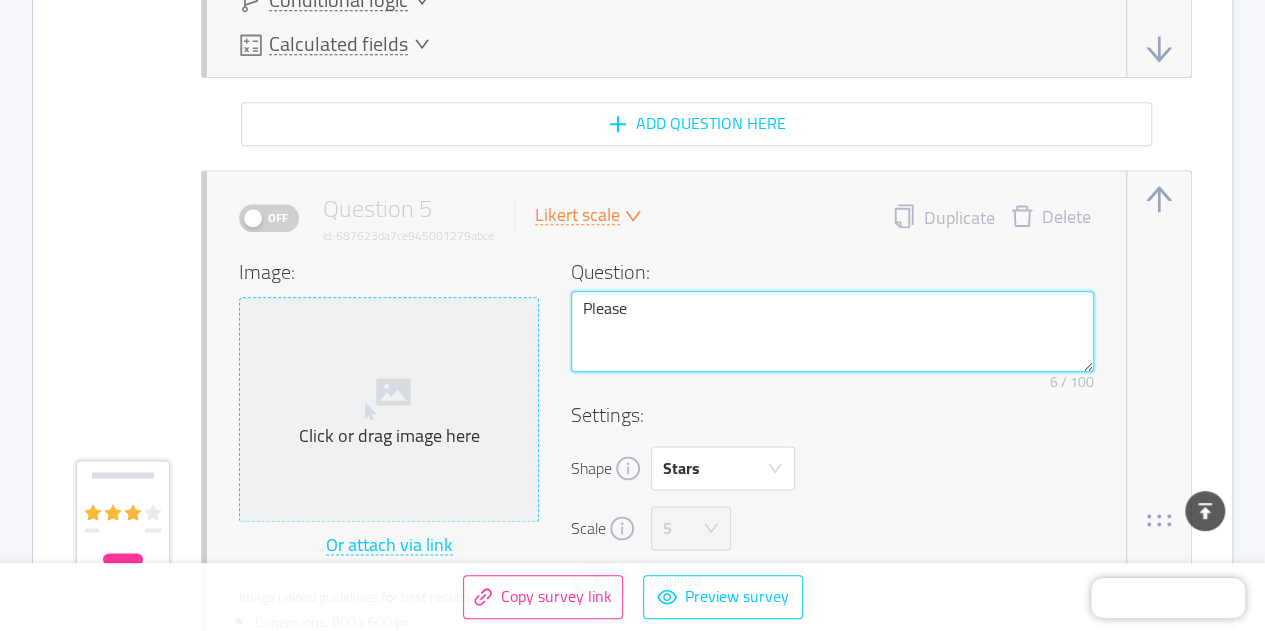 type 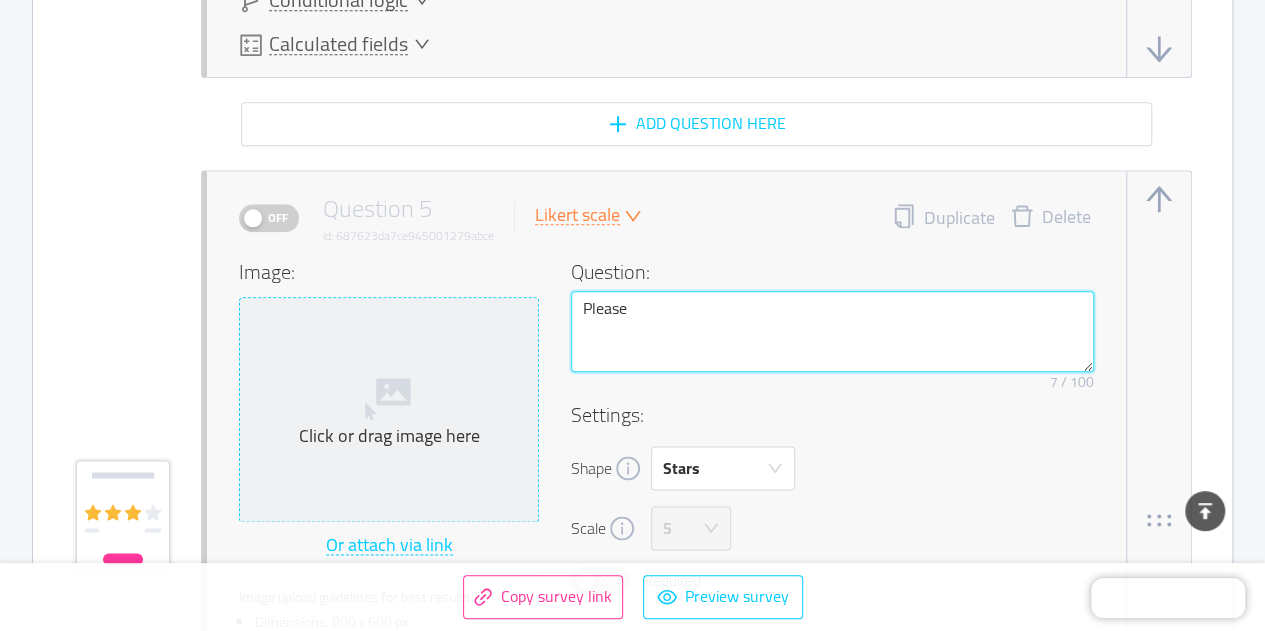 type 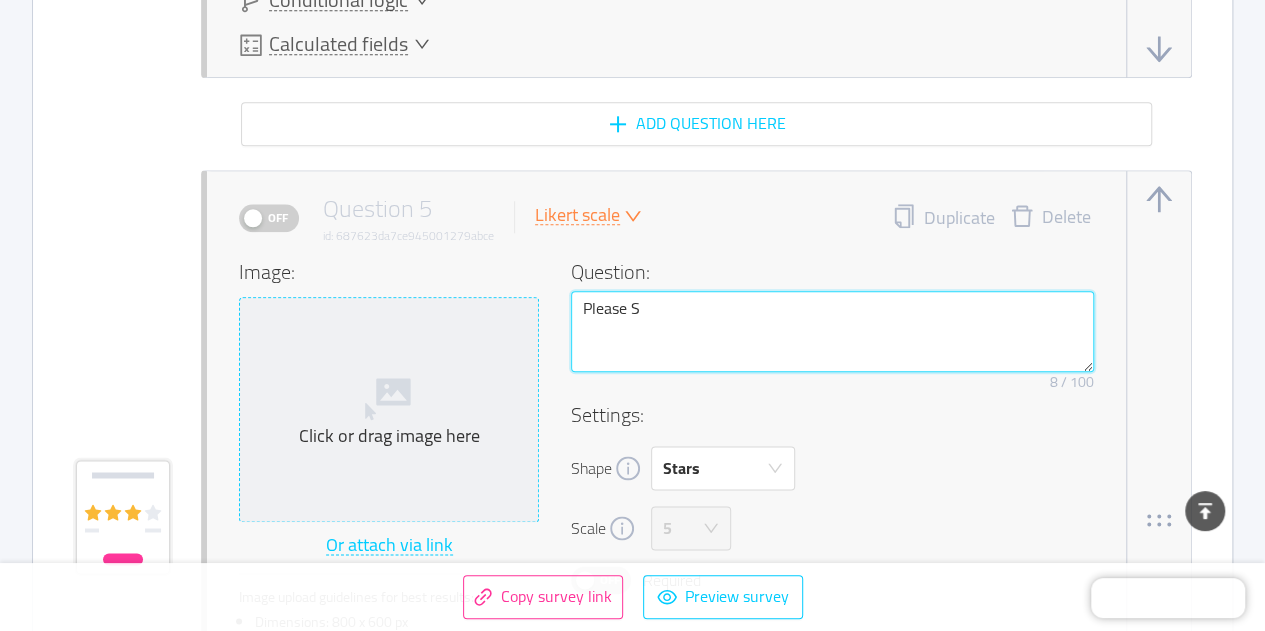 type 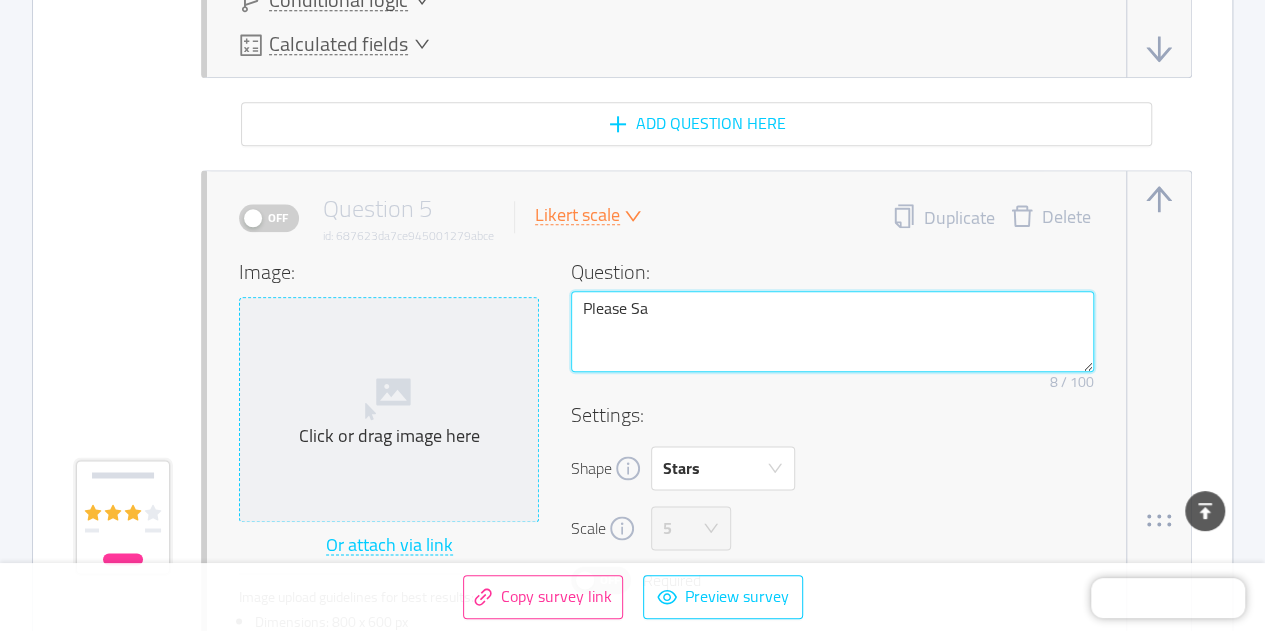 type on "Please Sah" 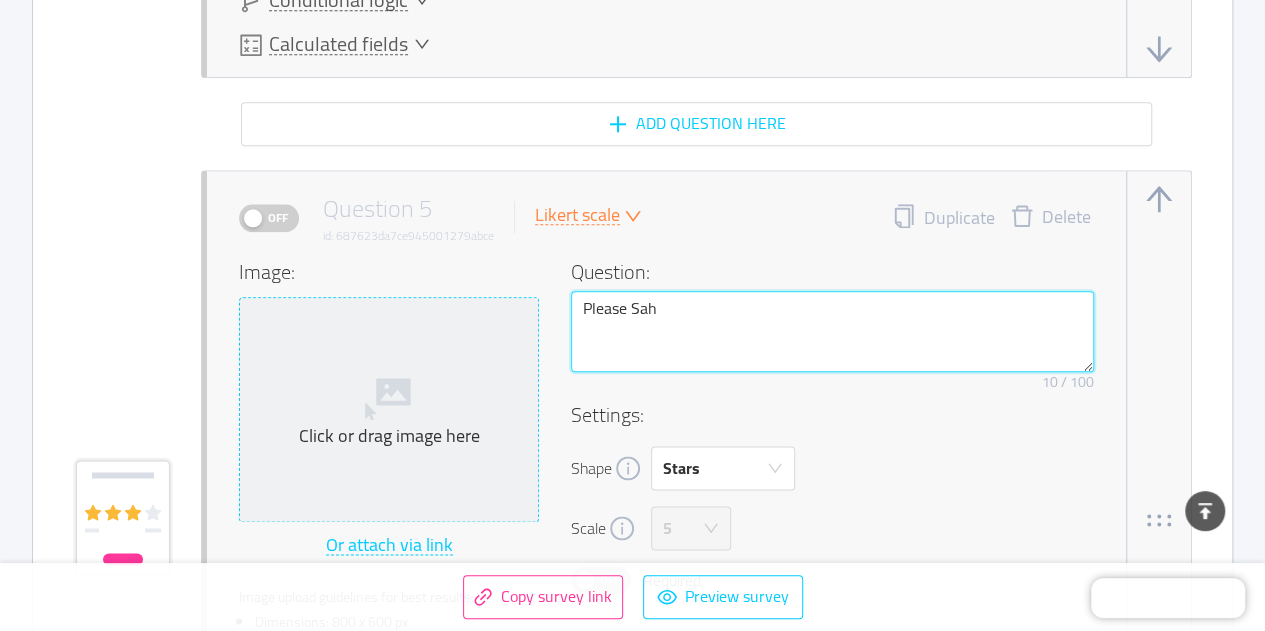 type 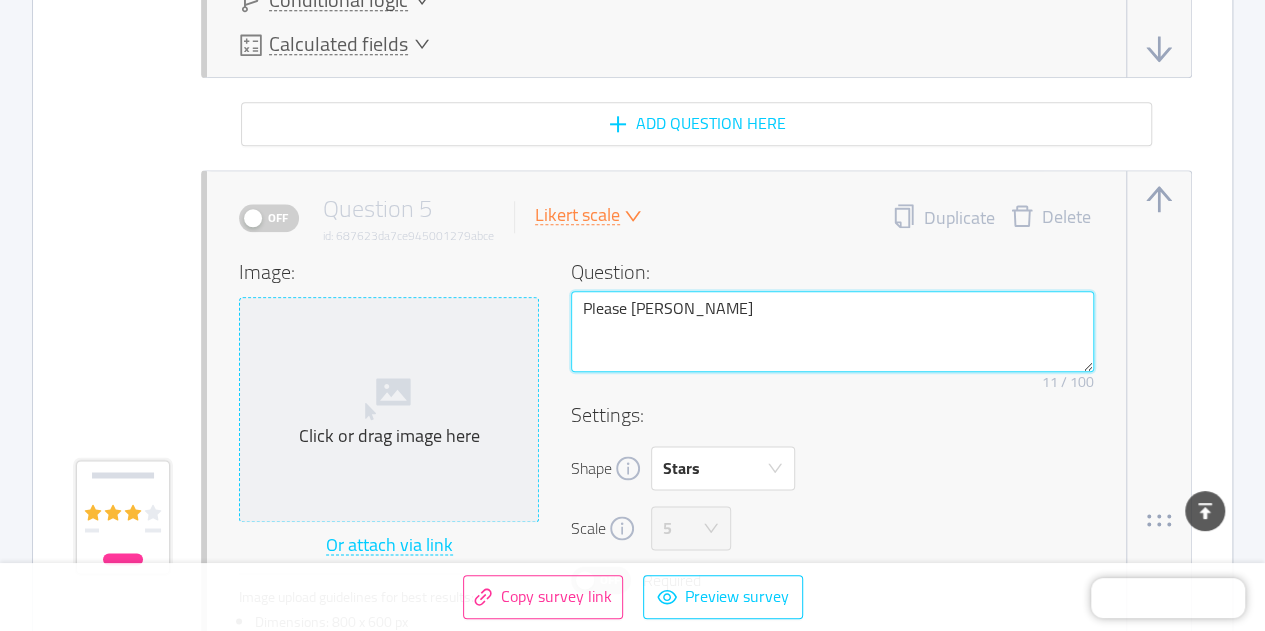 type 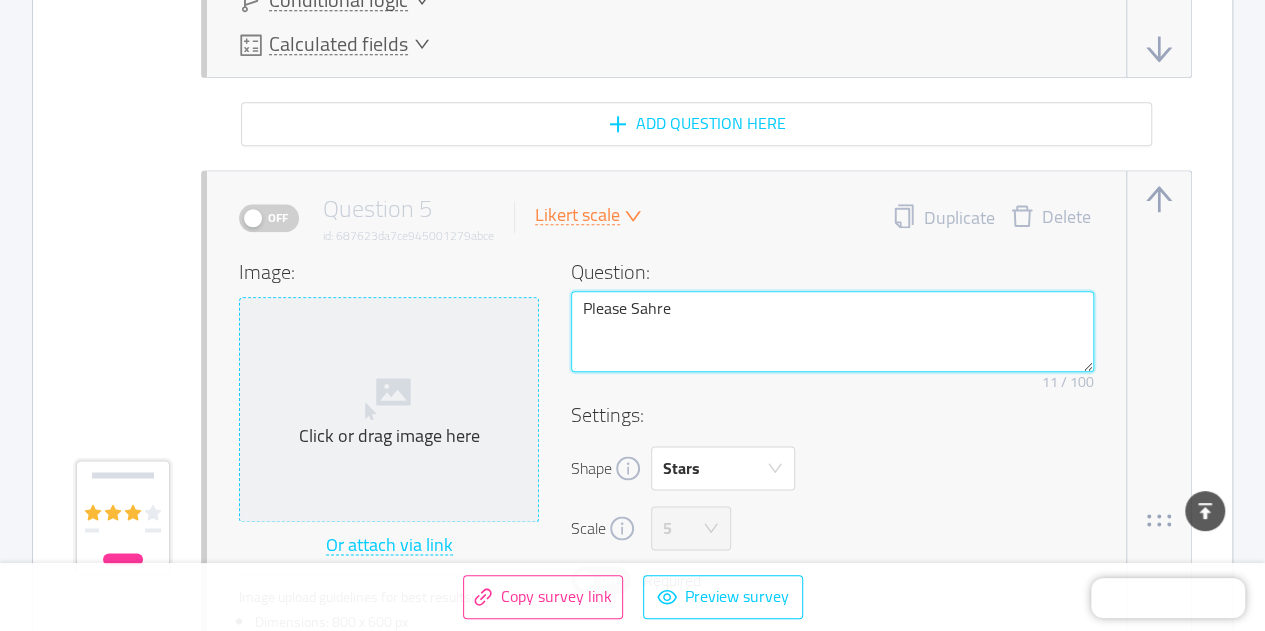 type 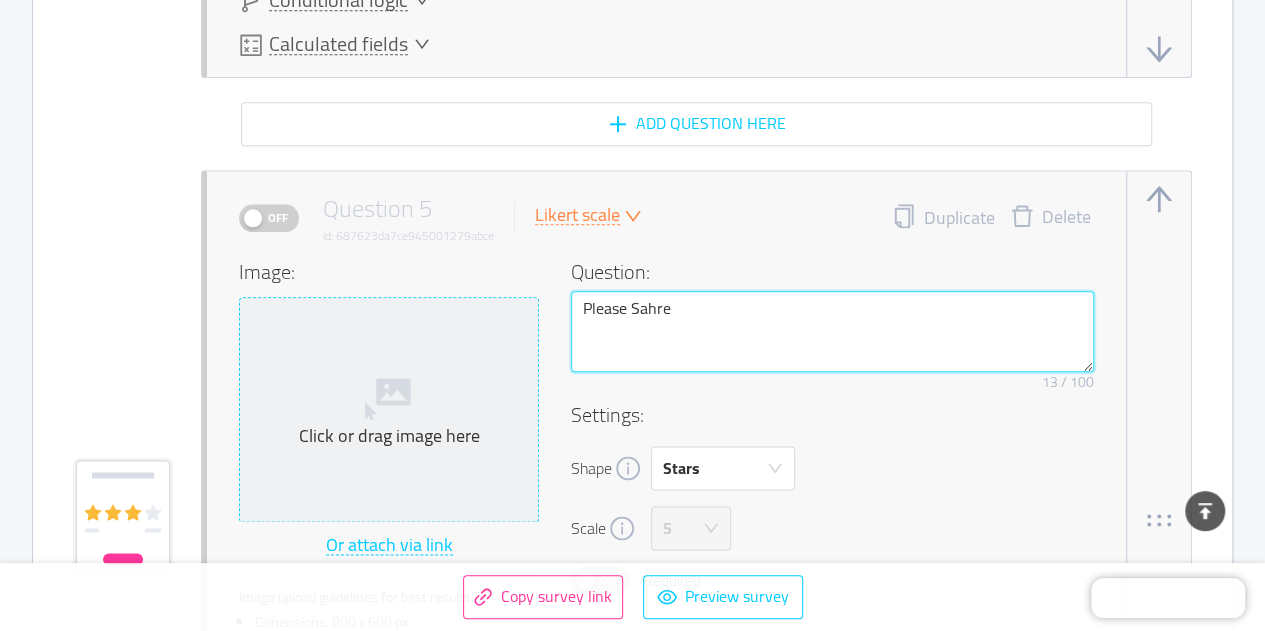 type 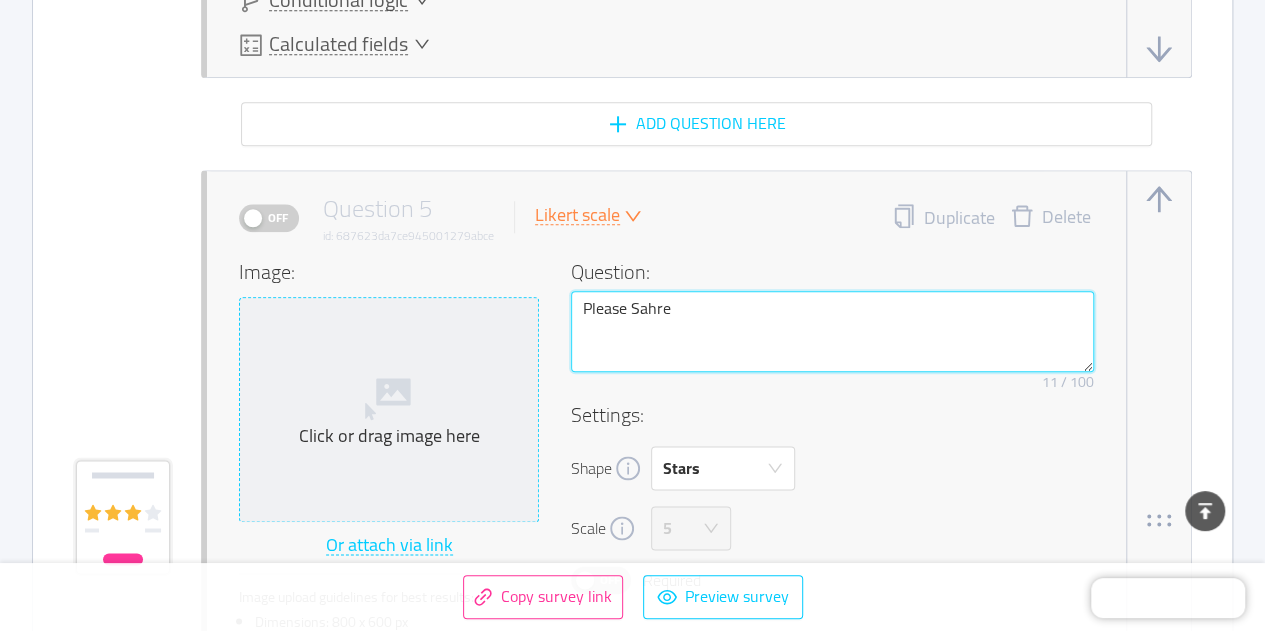 type 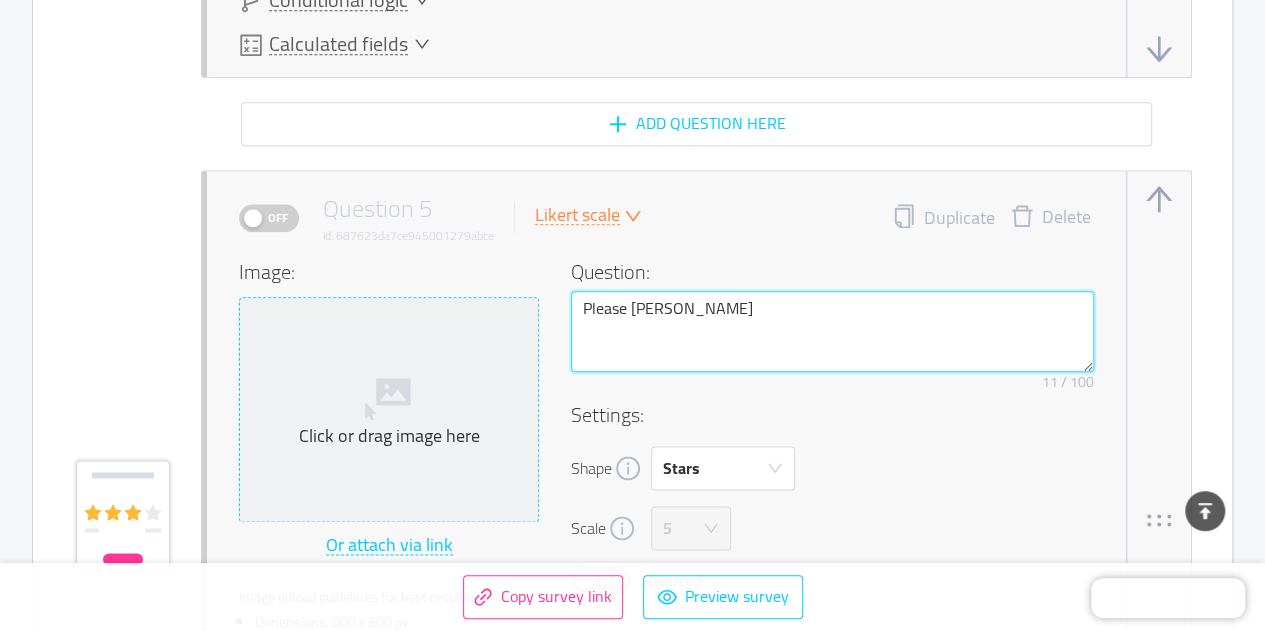 type 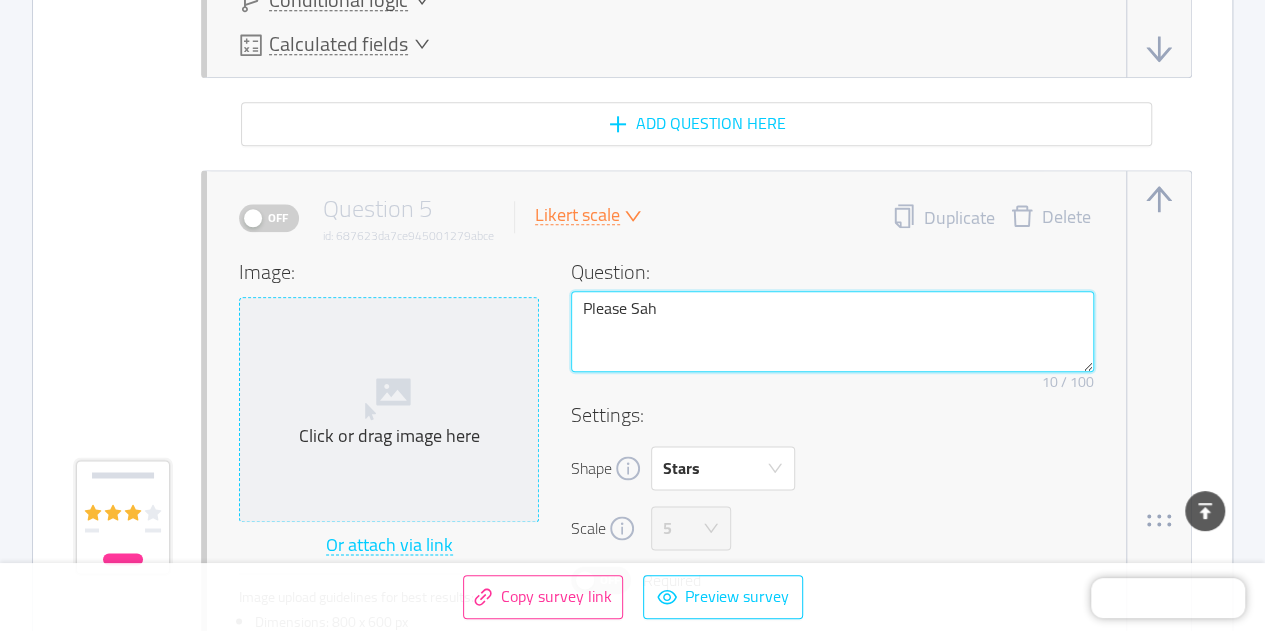 type 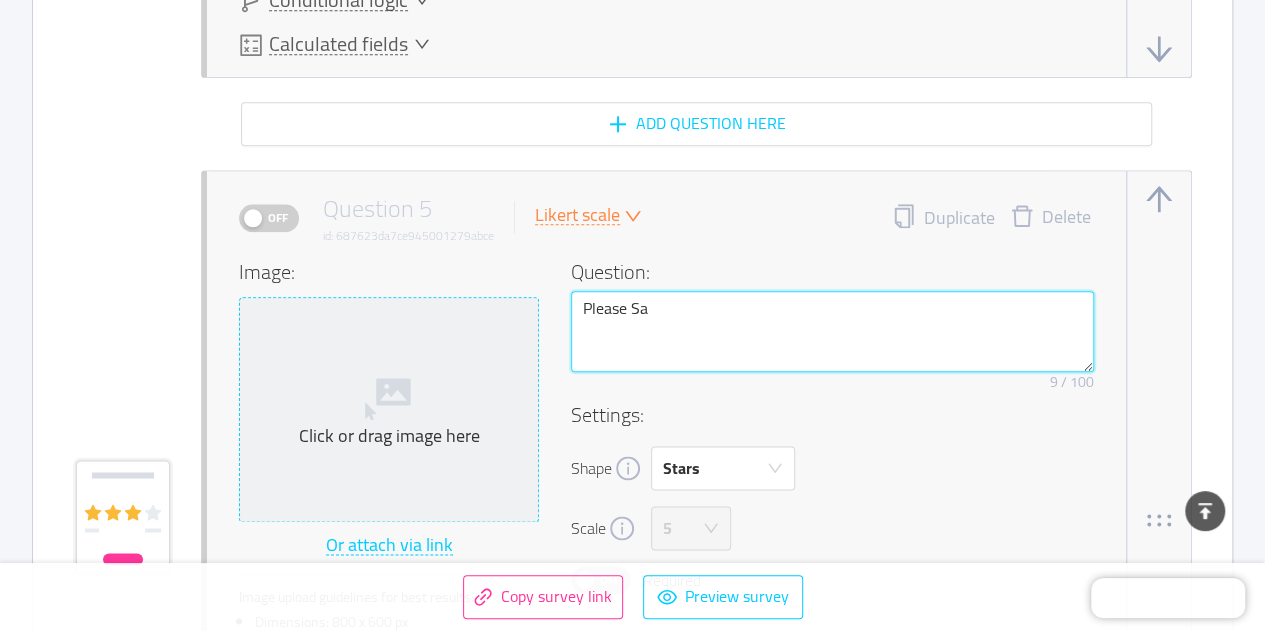 type 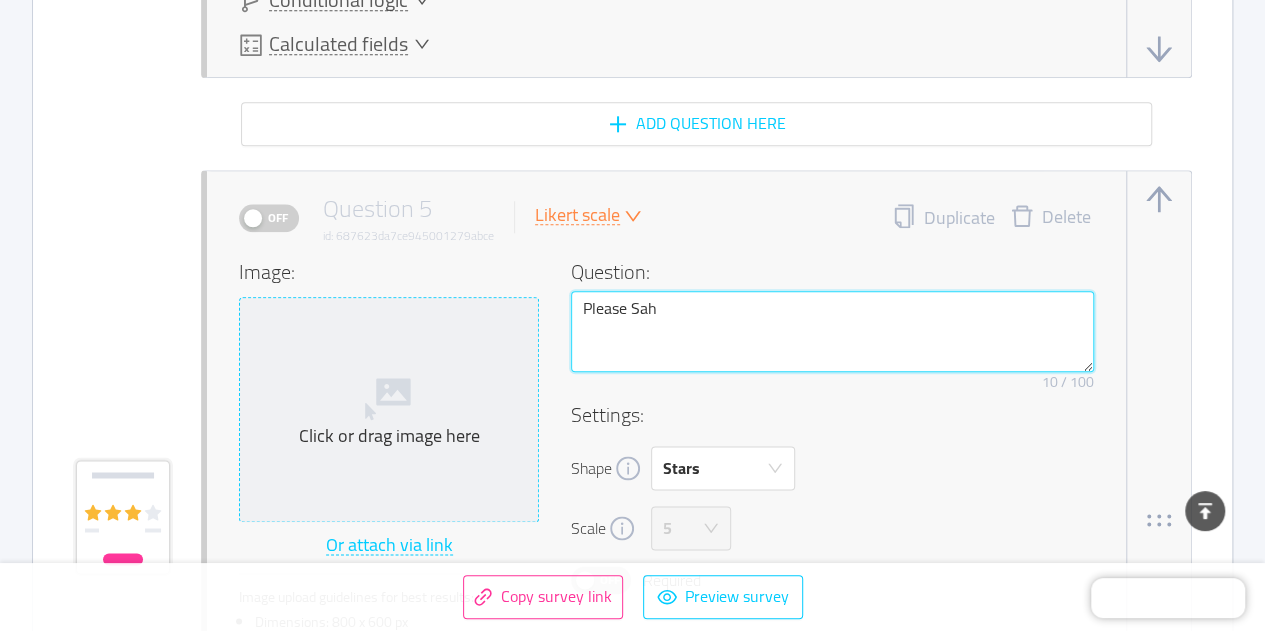 type 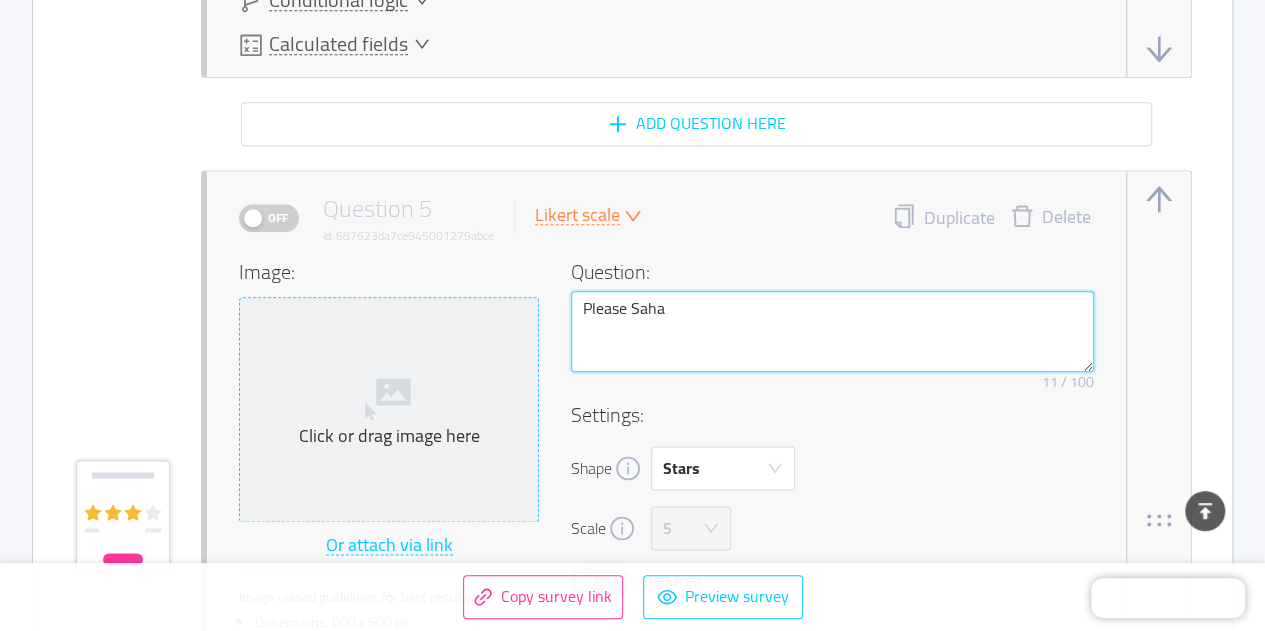 type 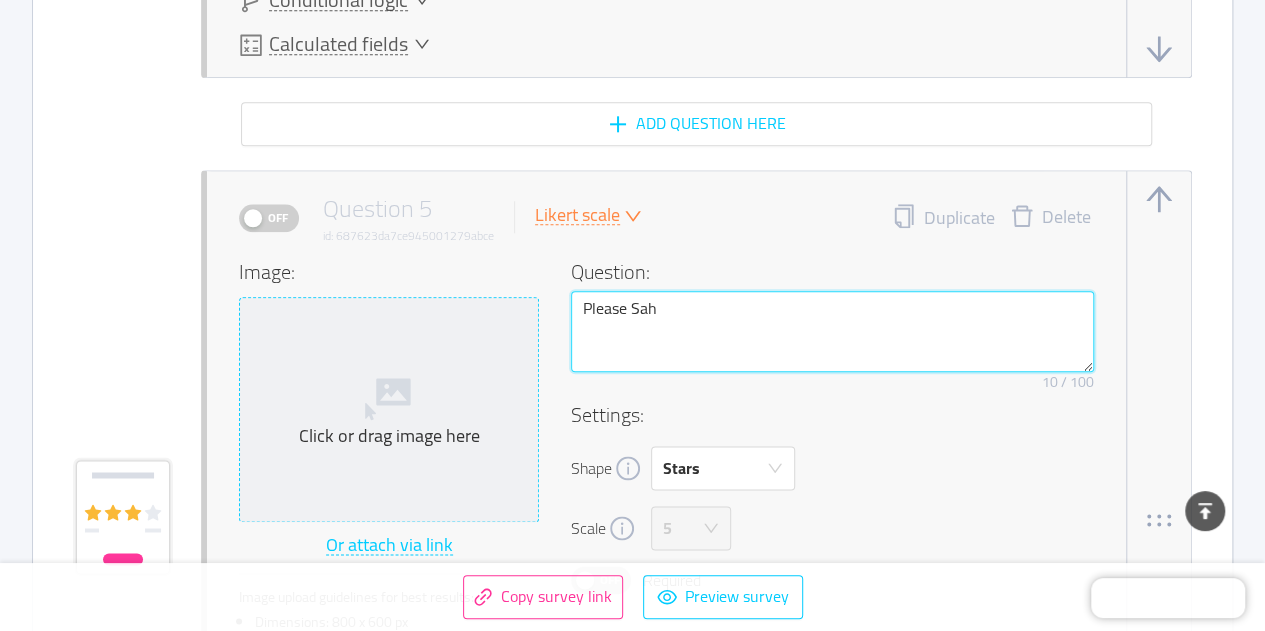 type 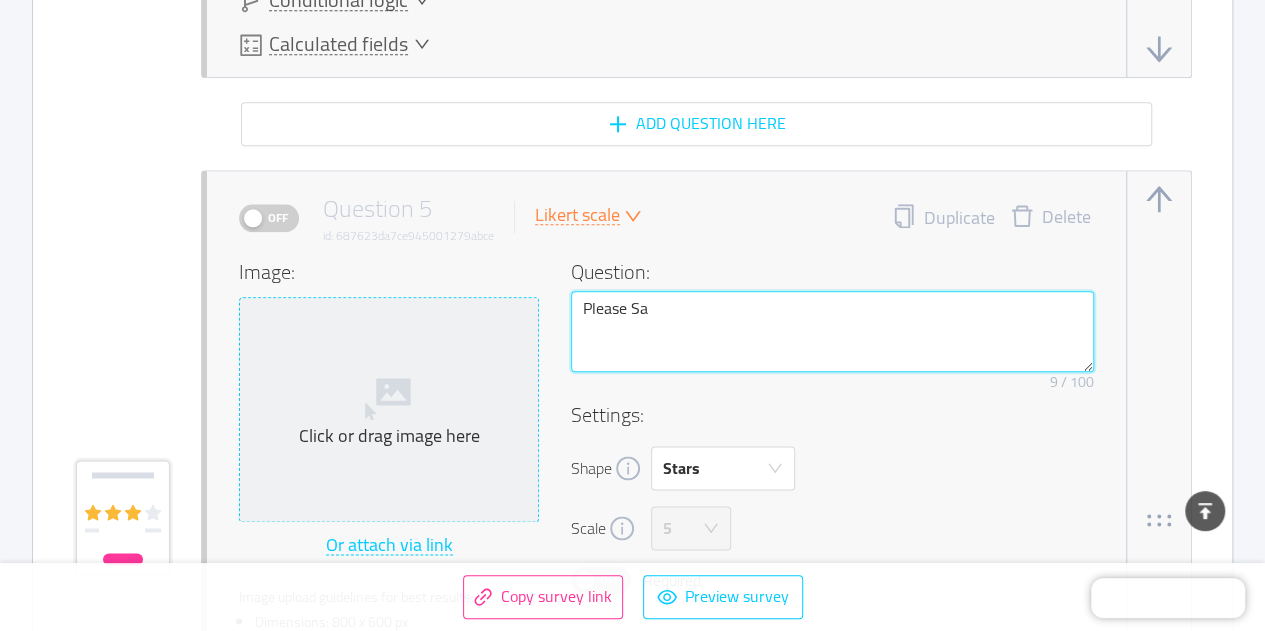 type 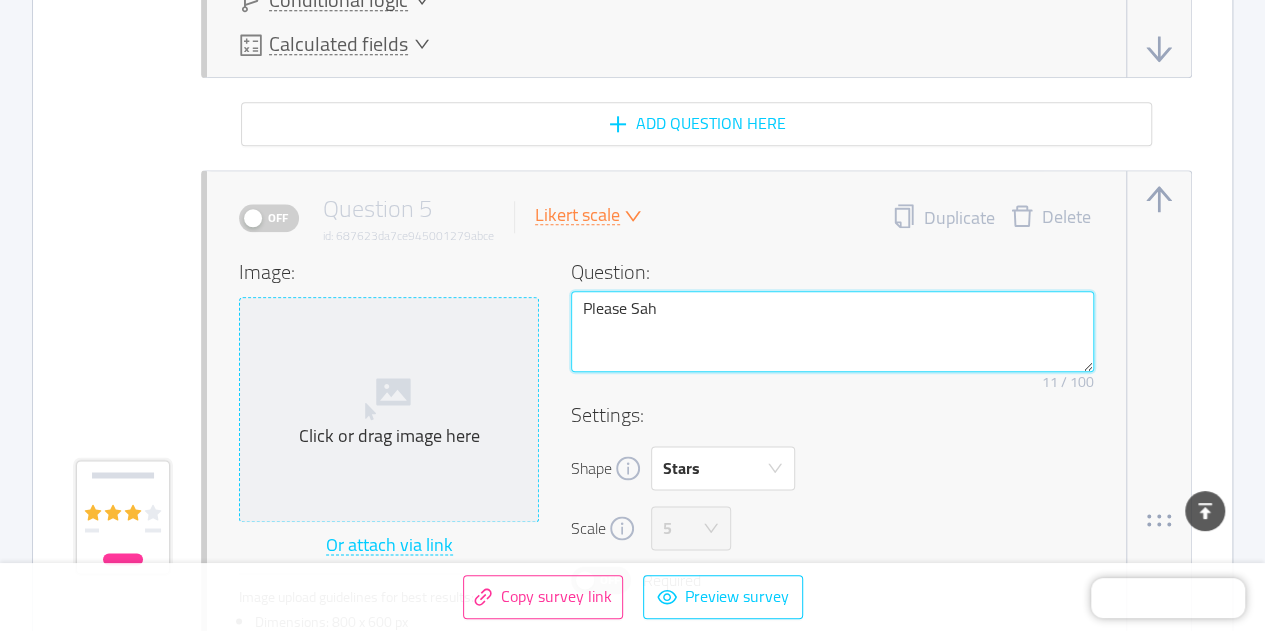 type 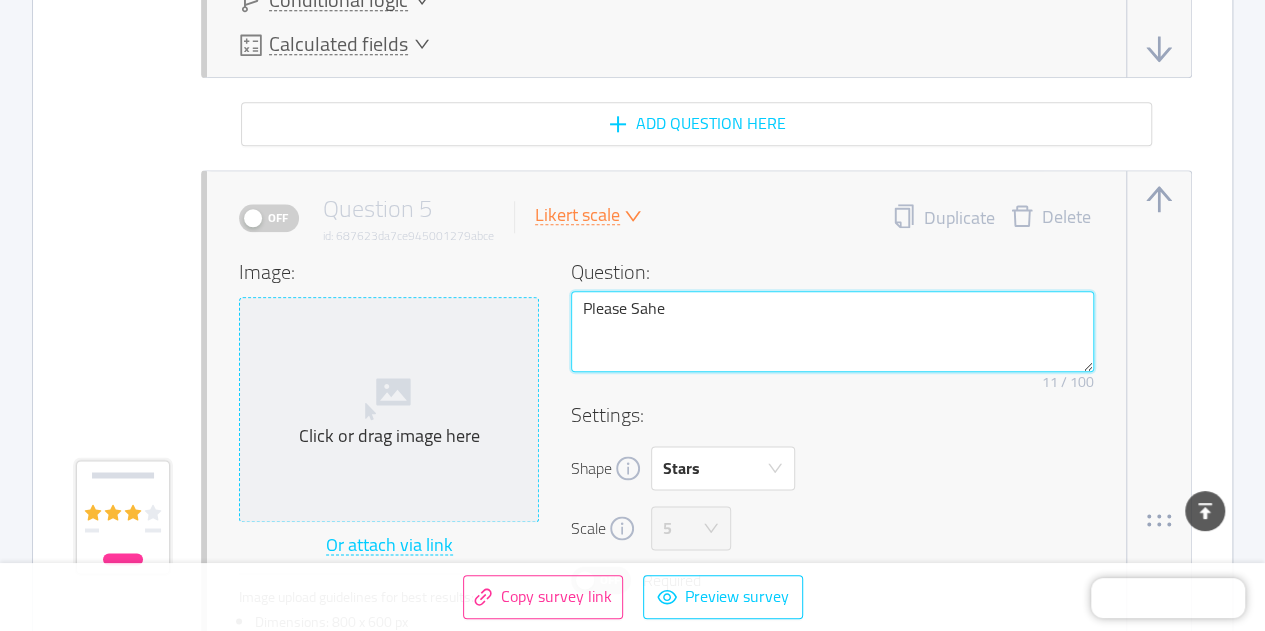 type 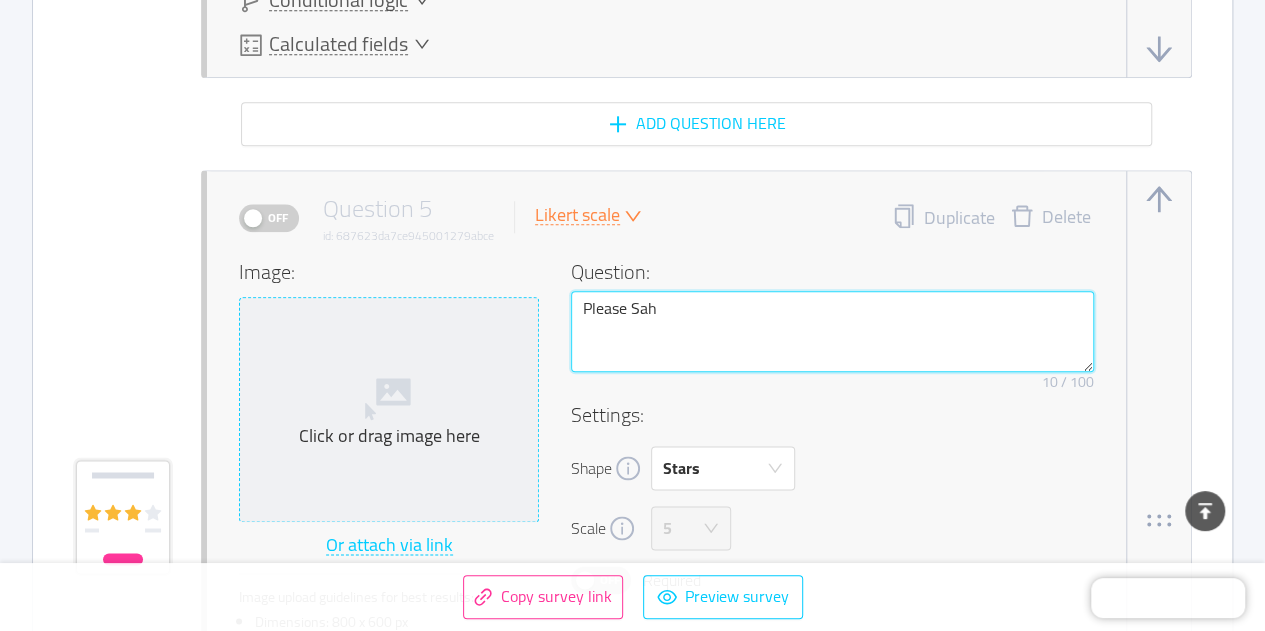type 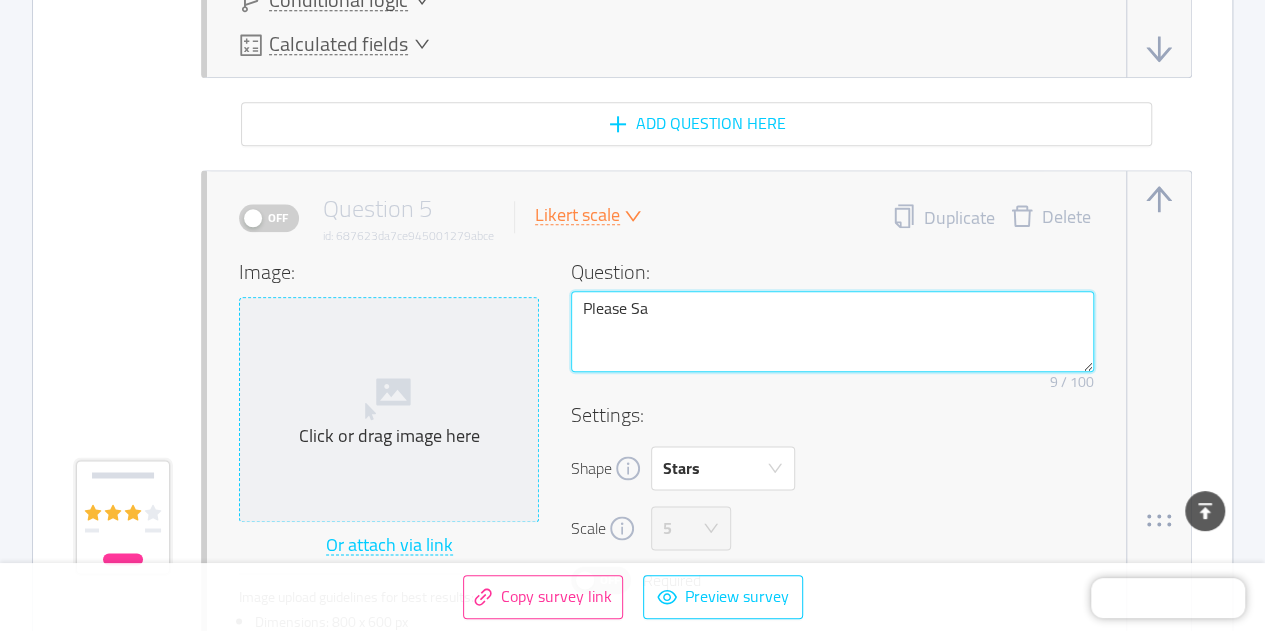 type 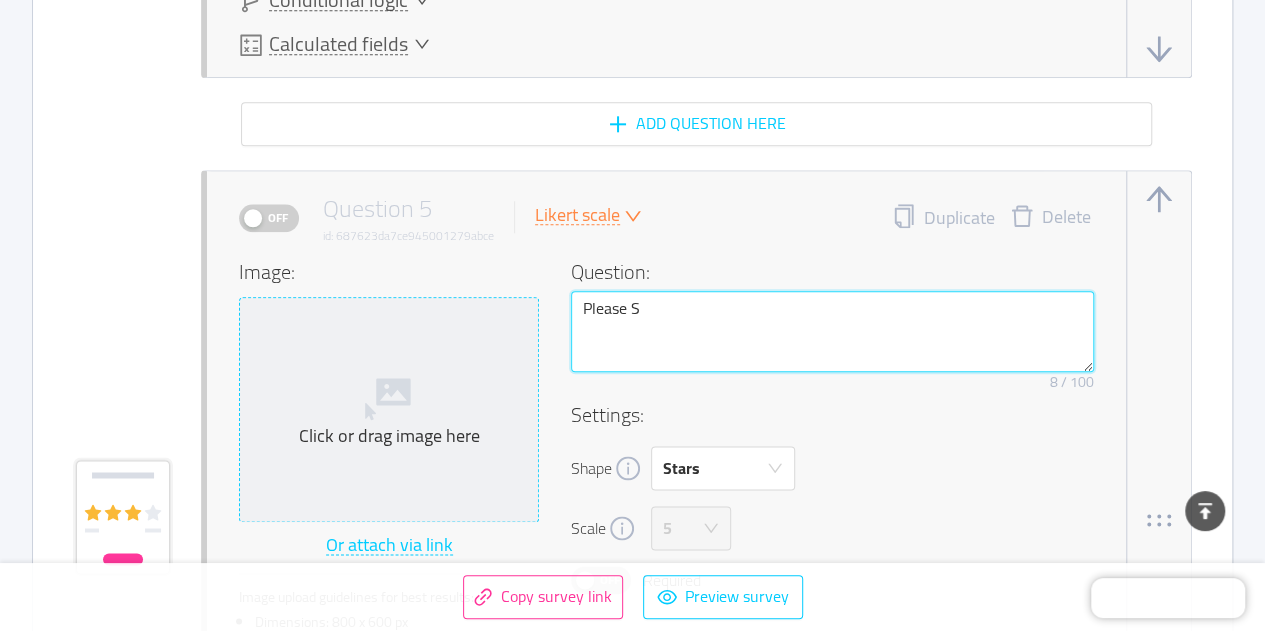 type 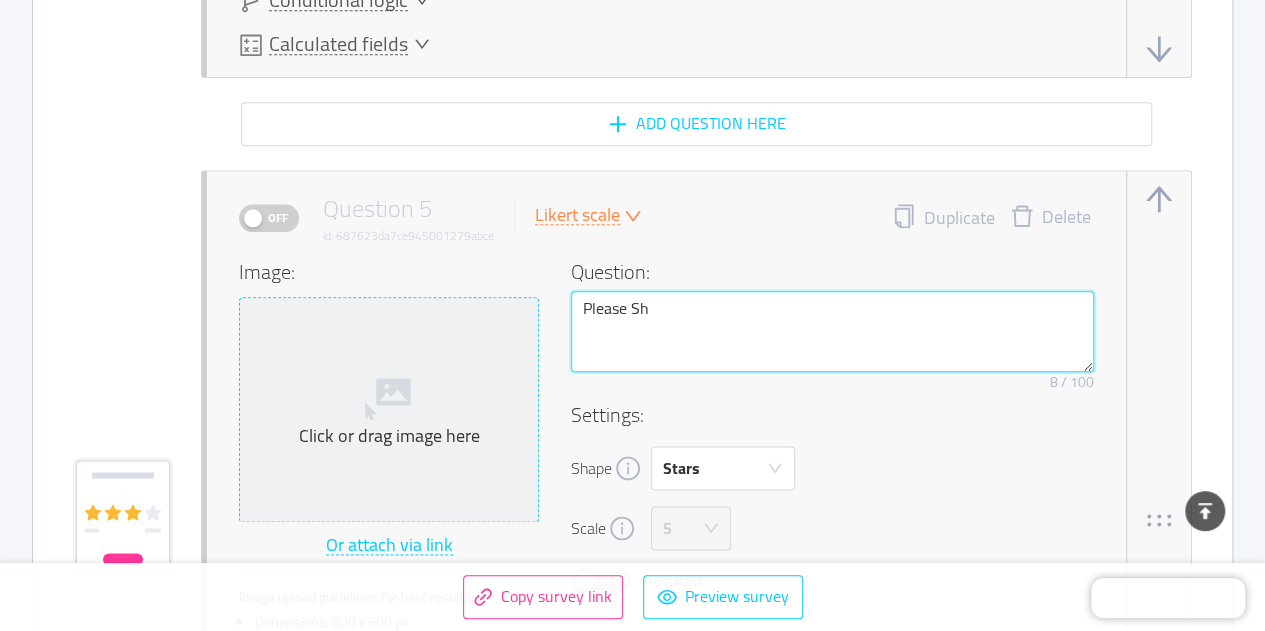 type 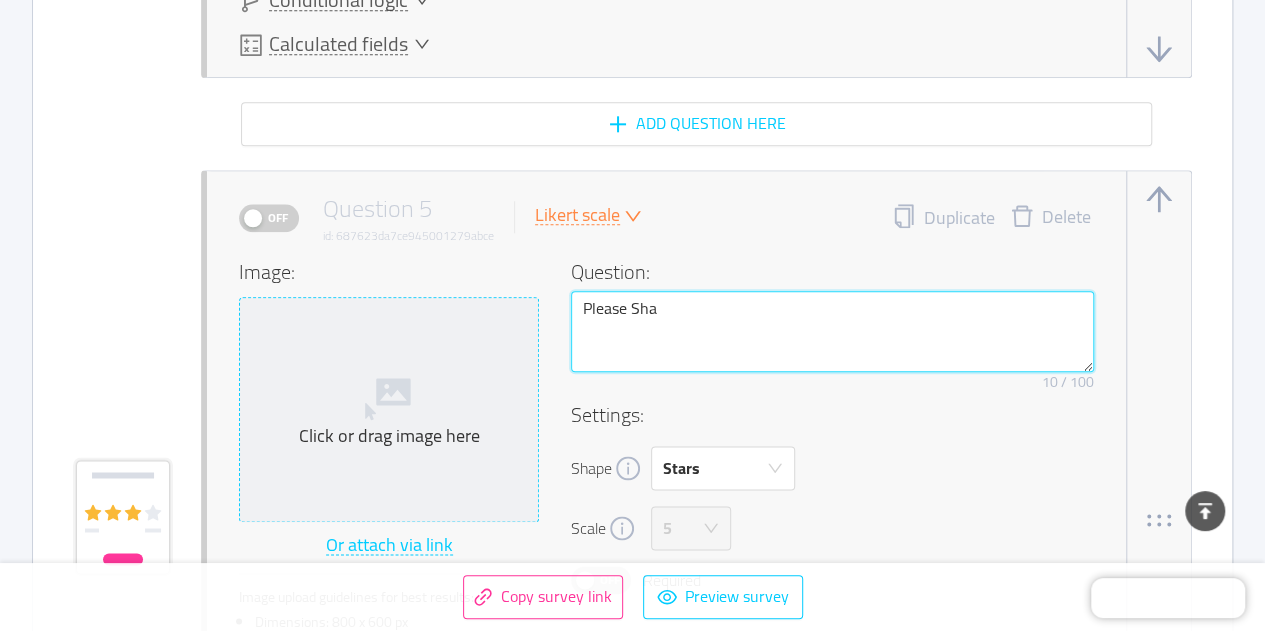 type 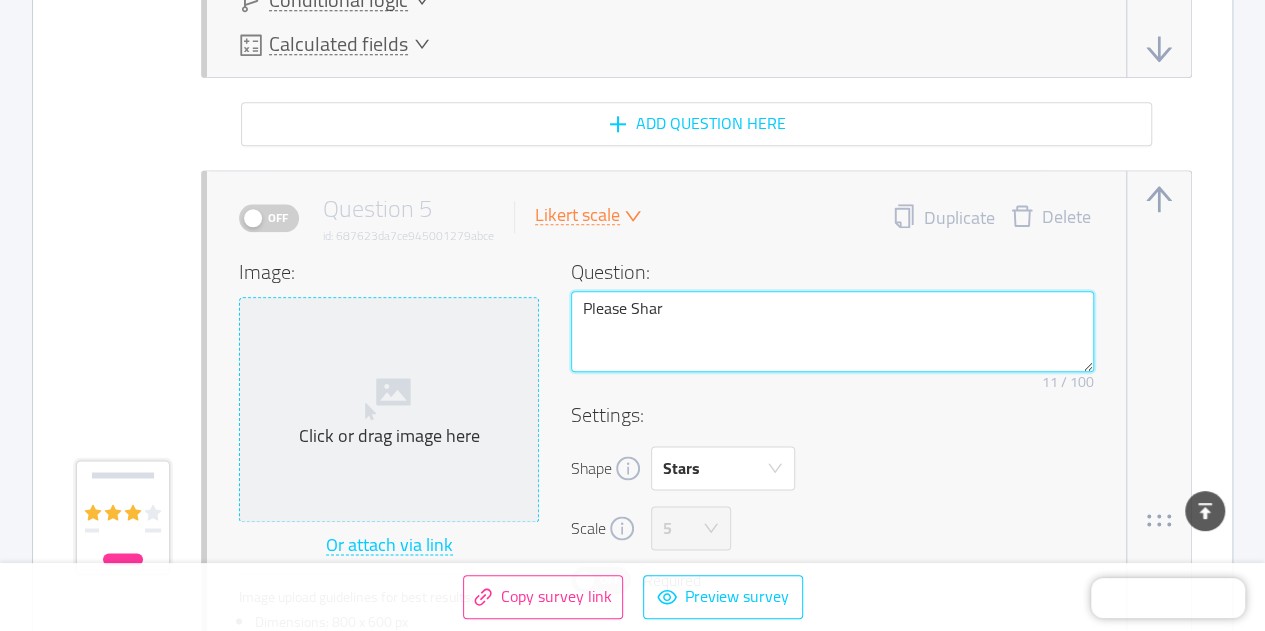 type 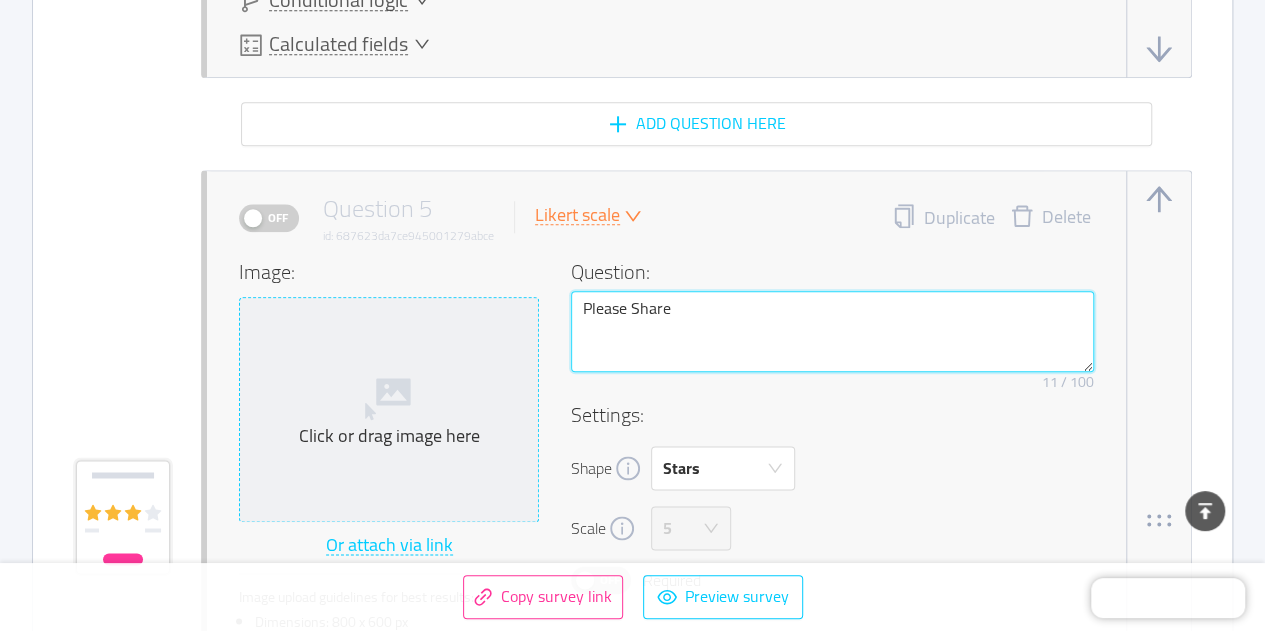 type 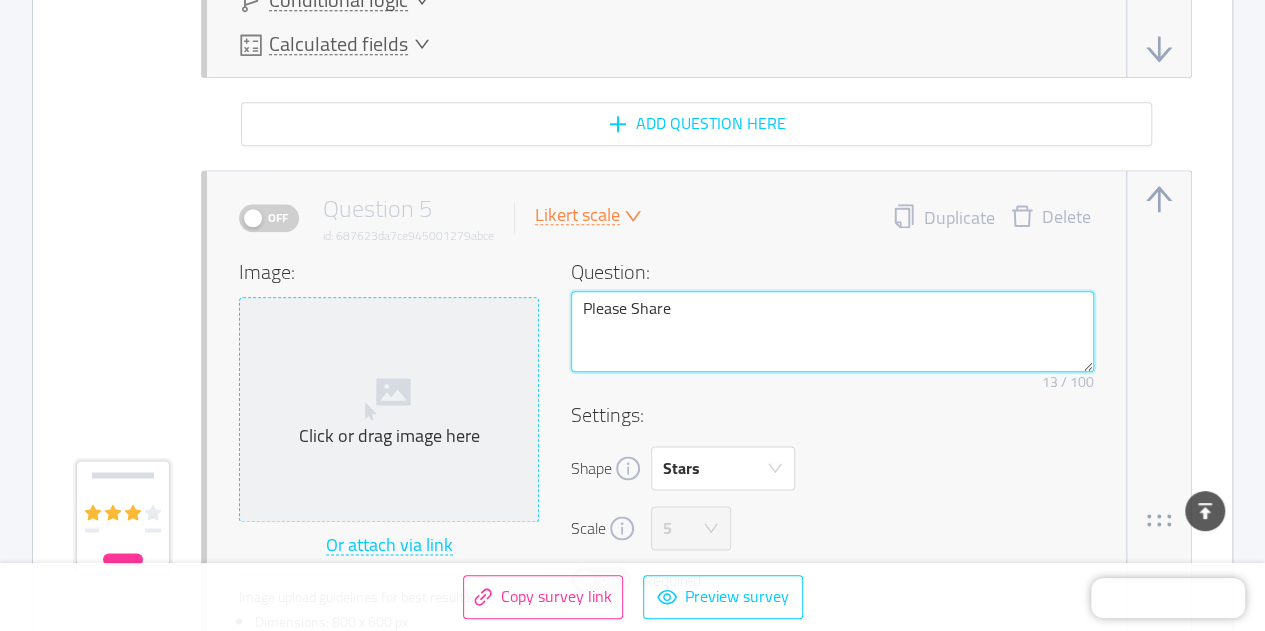 type 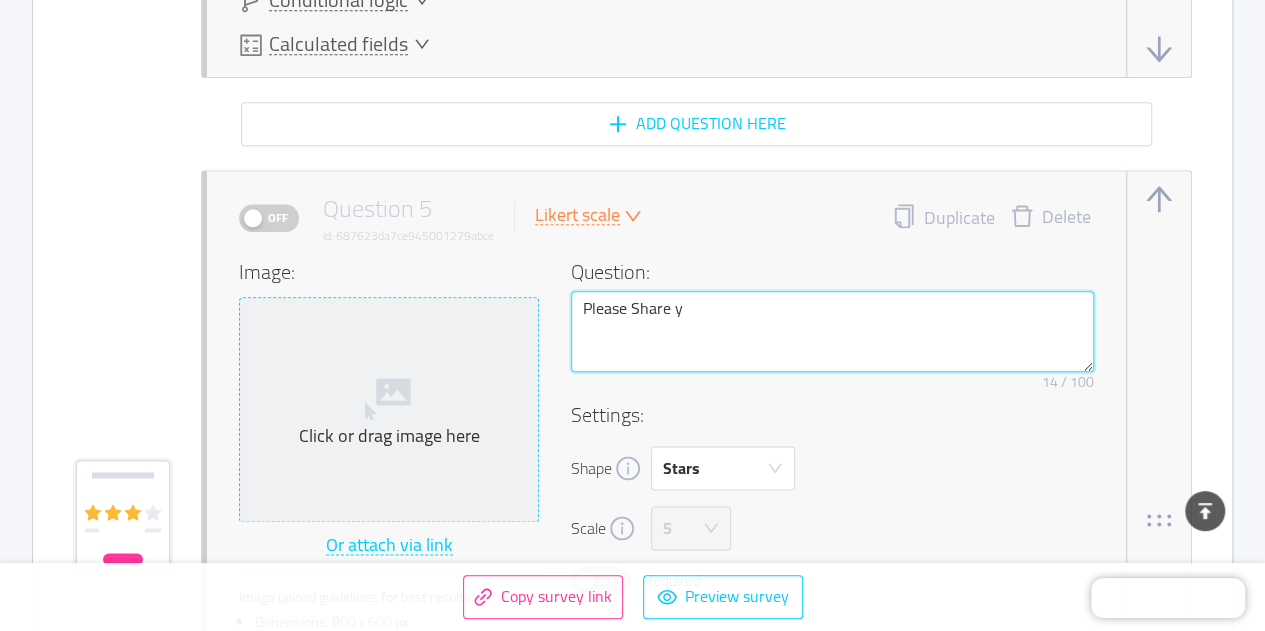 type 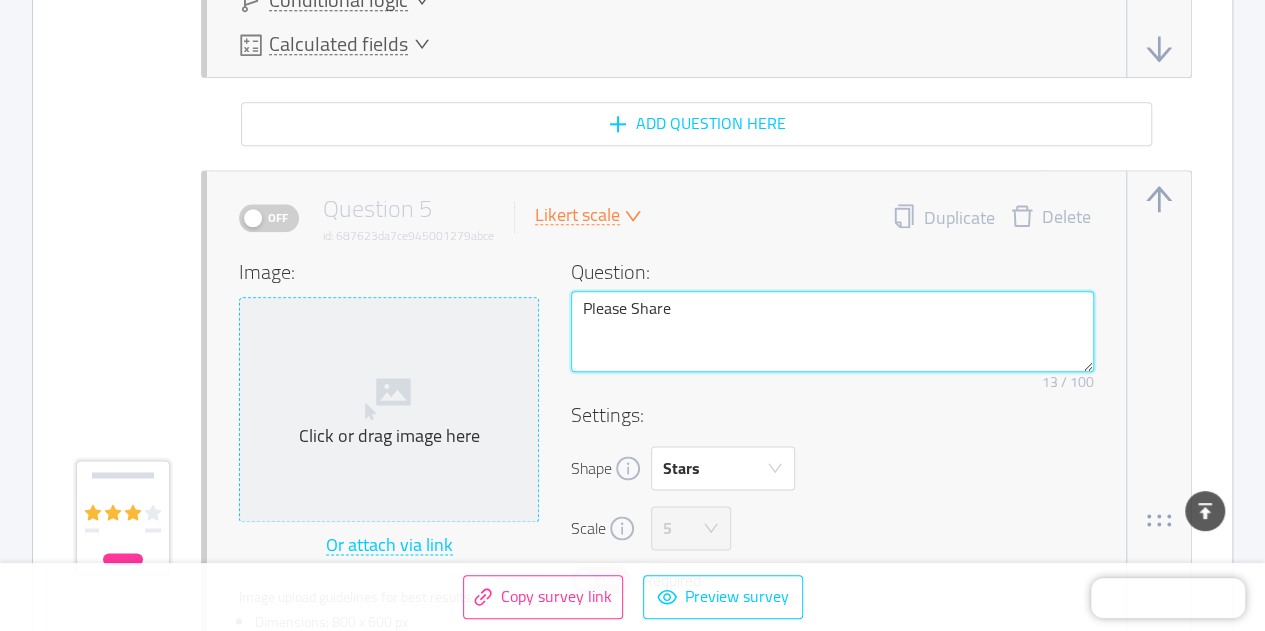 type on "Please Share" 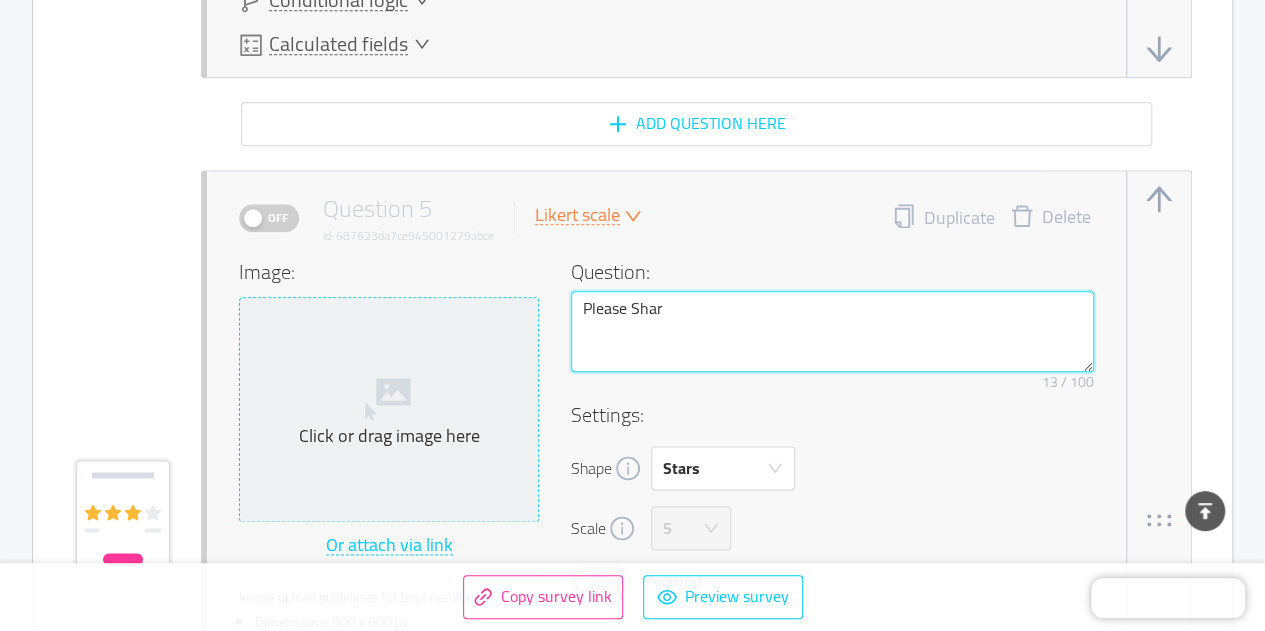 type on "Please Sha" 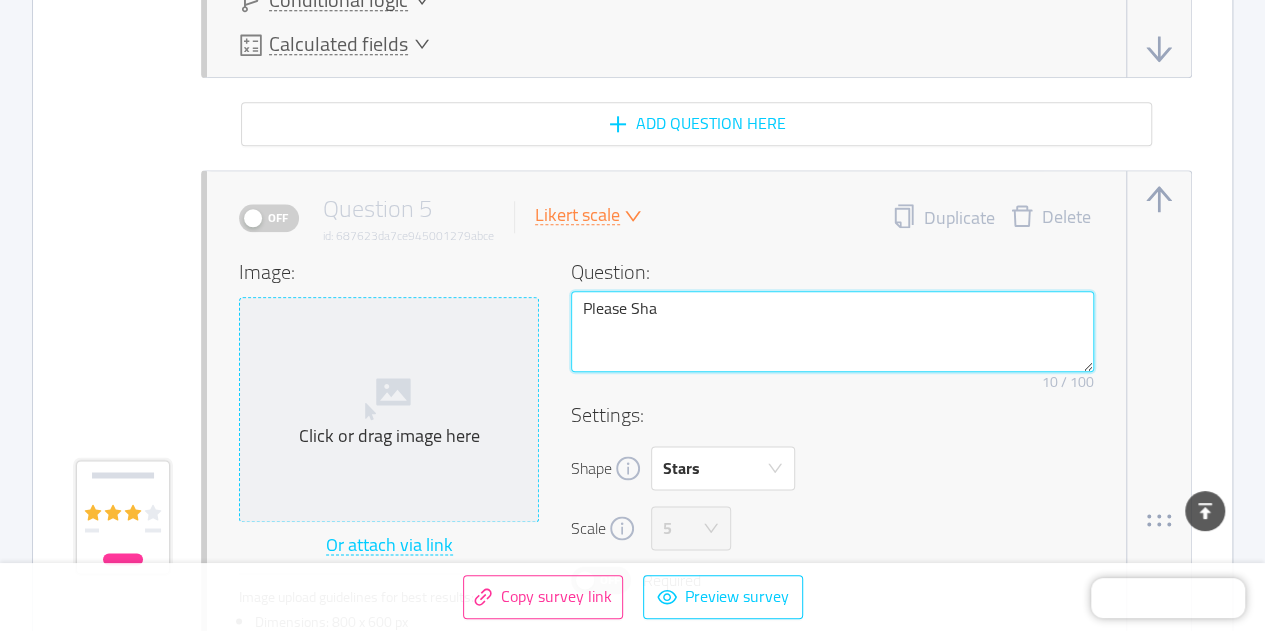 type 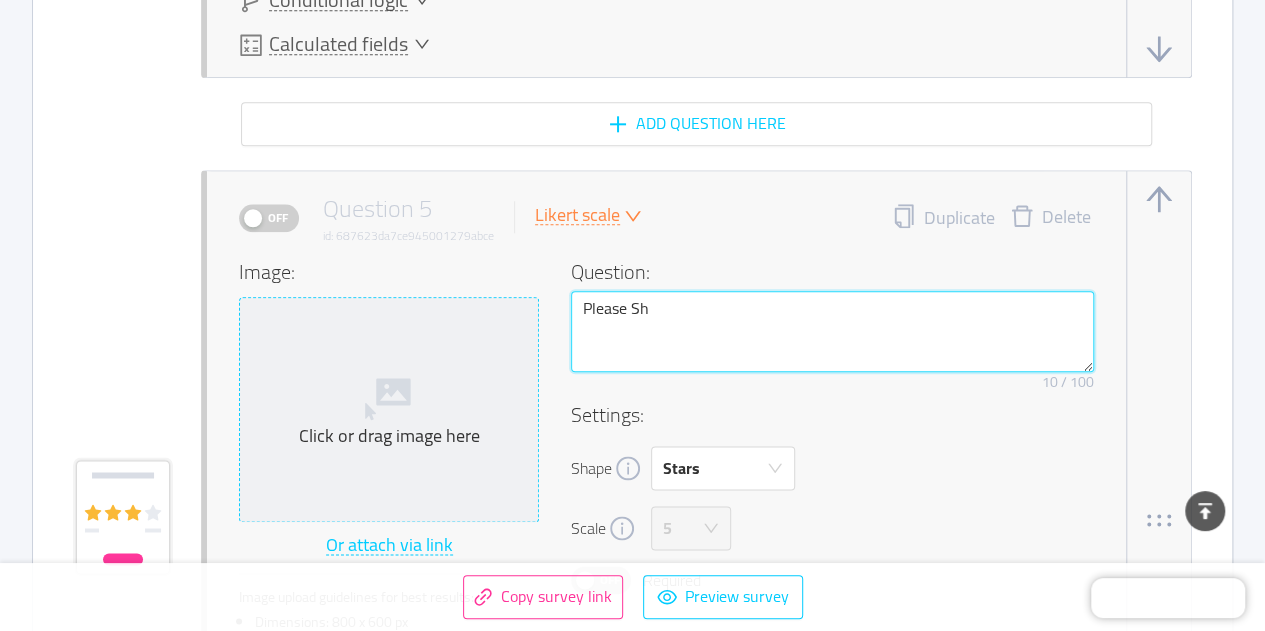 type 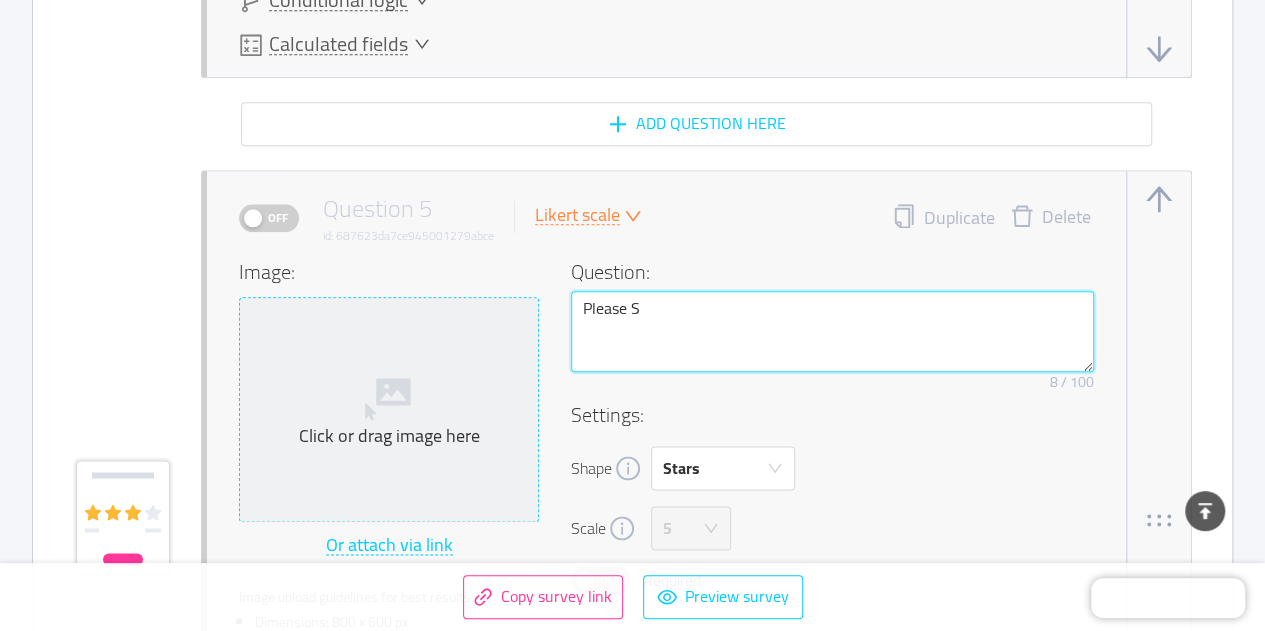 type 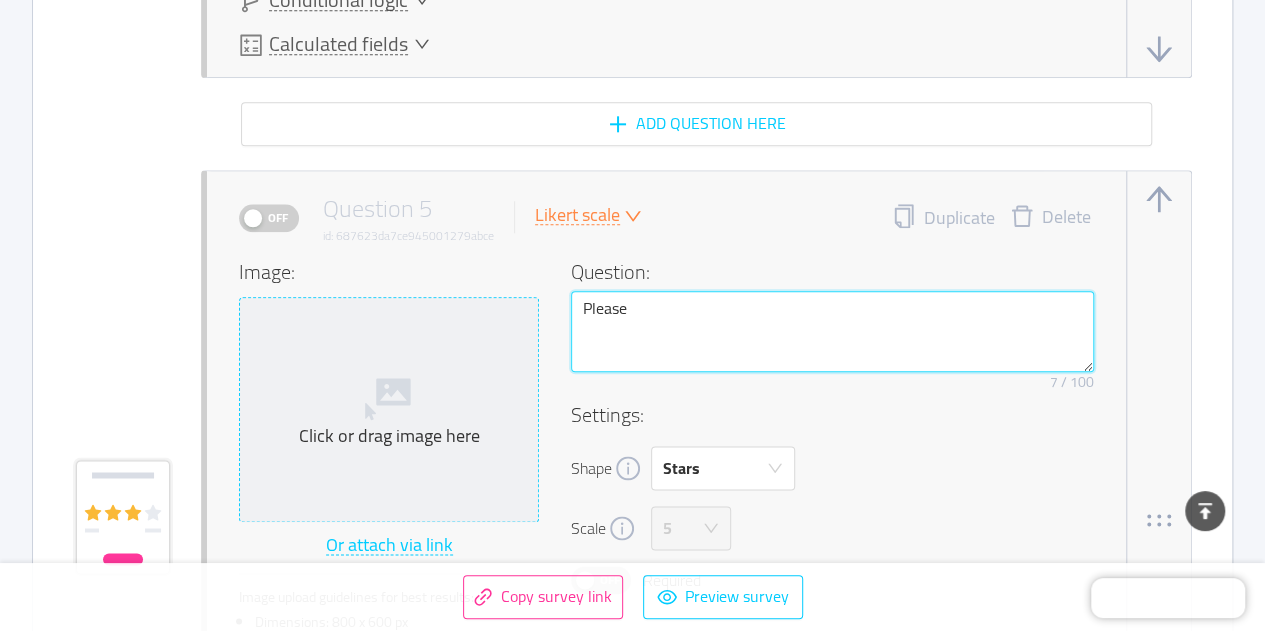 type 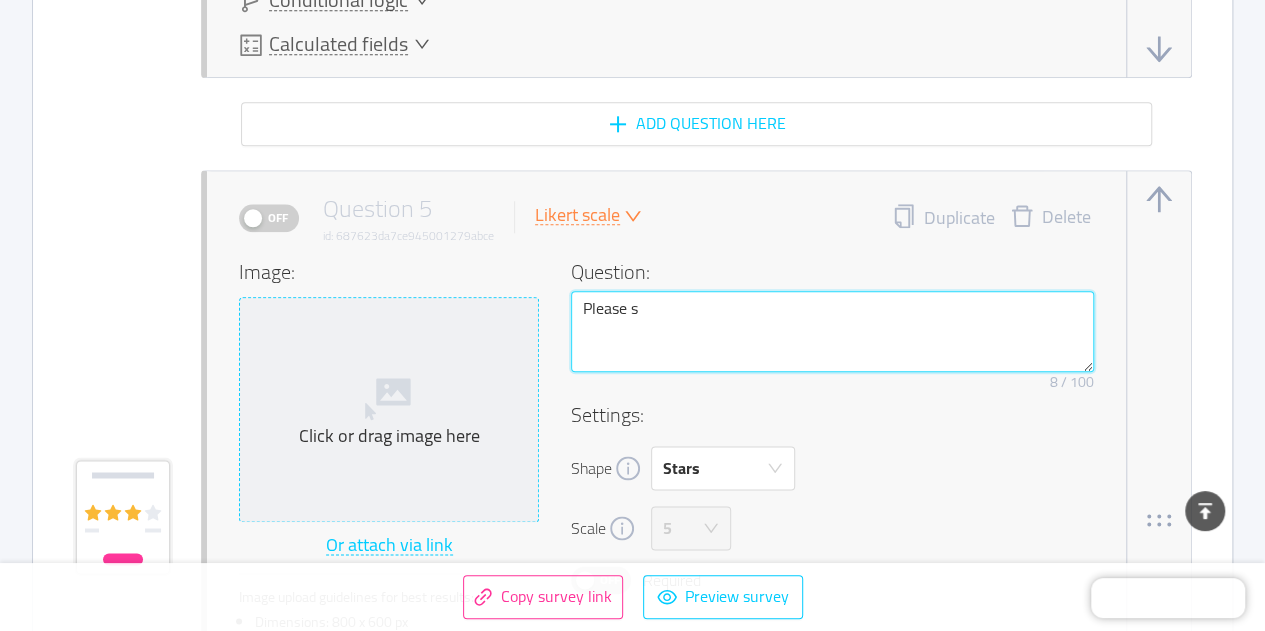type 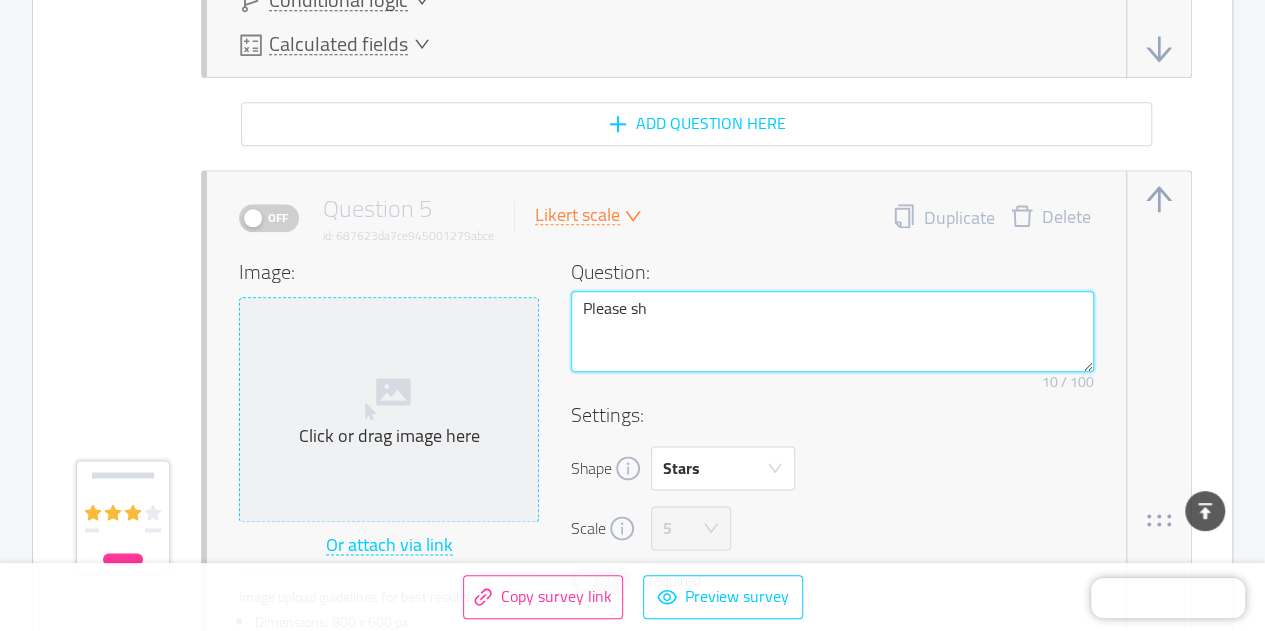 type 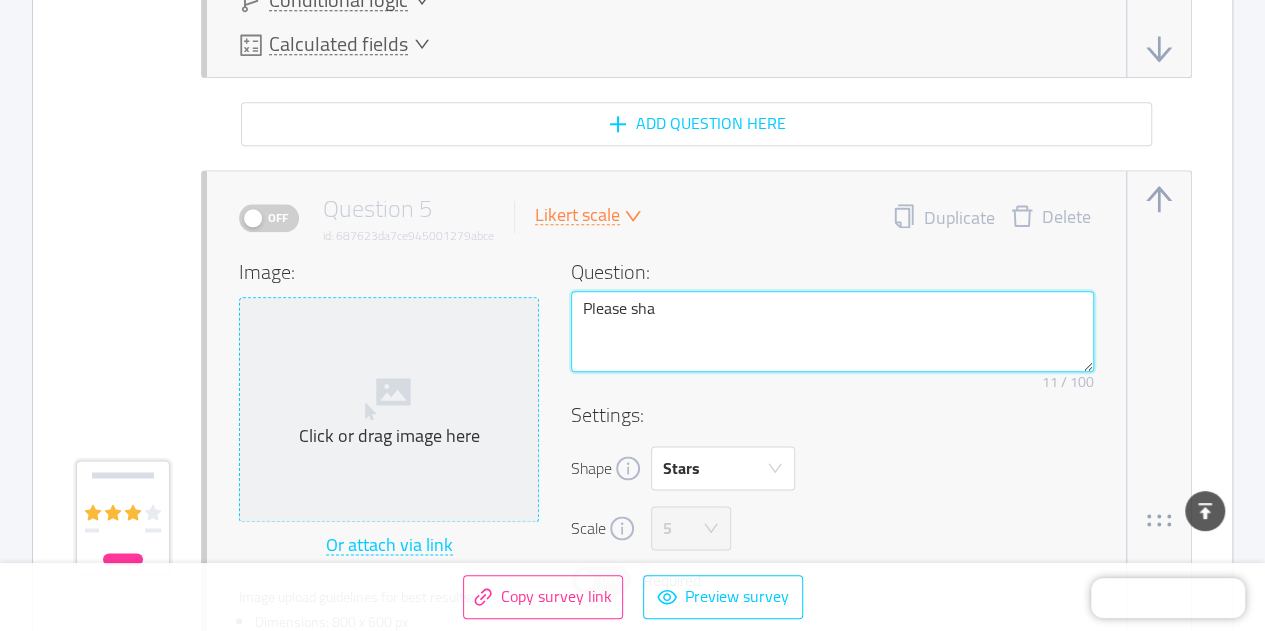 type 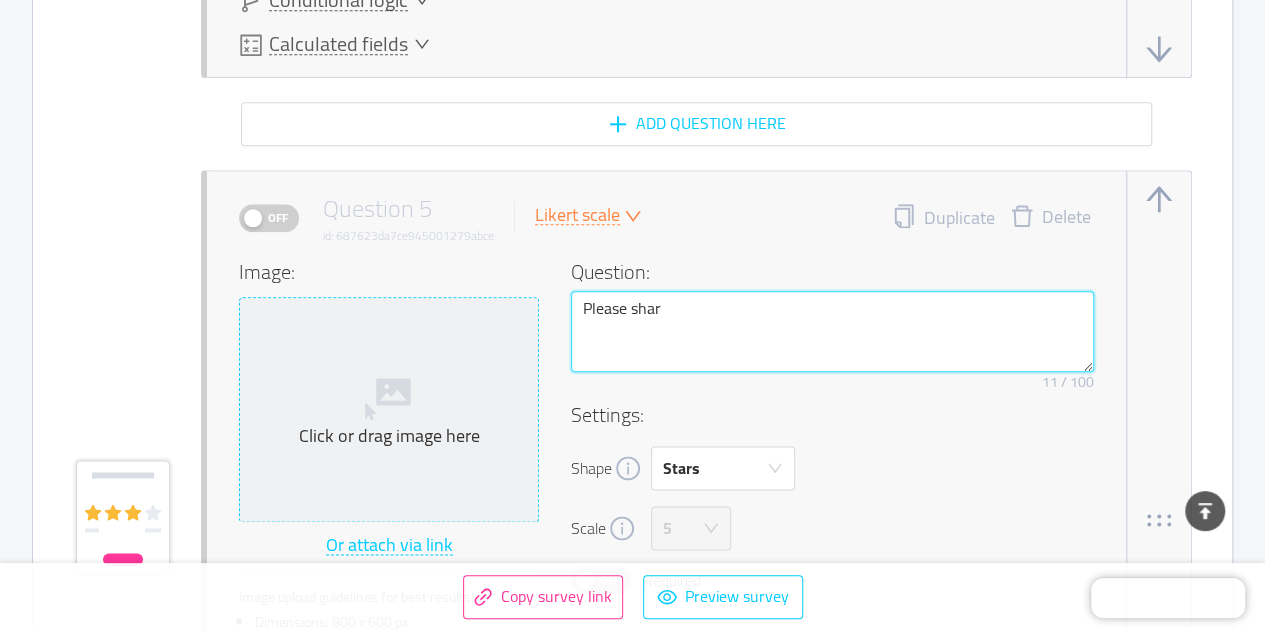 type 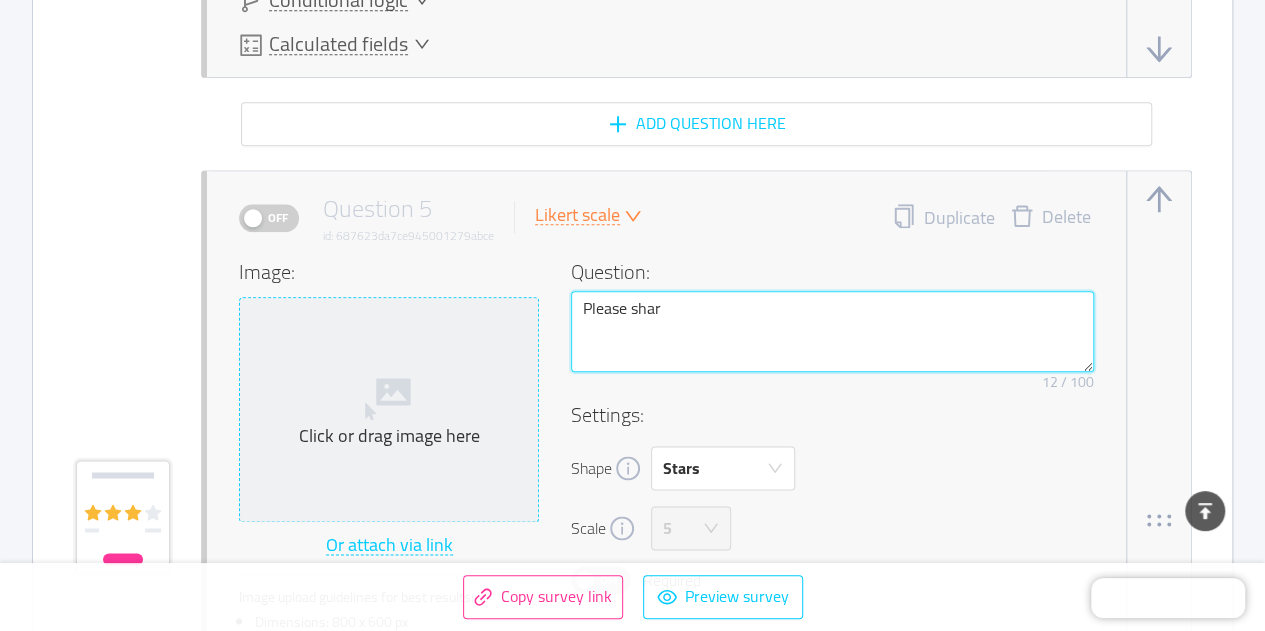 type 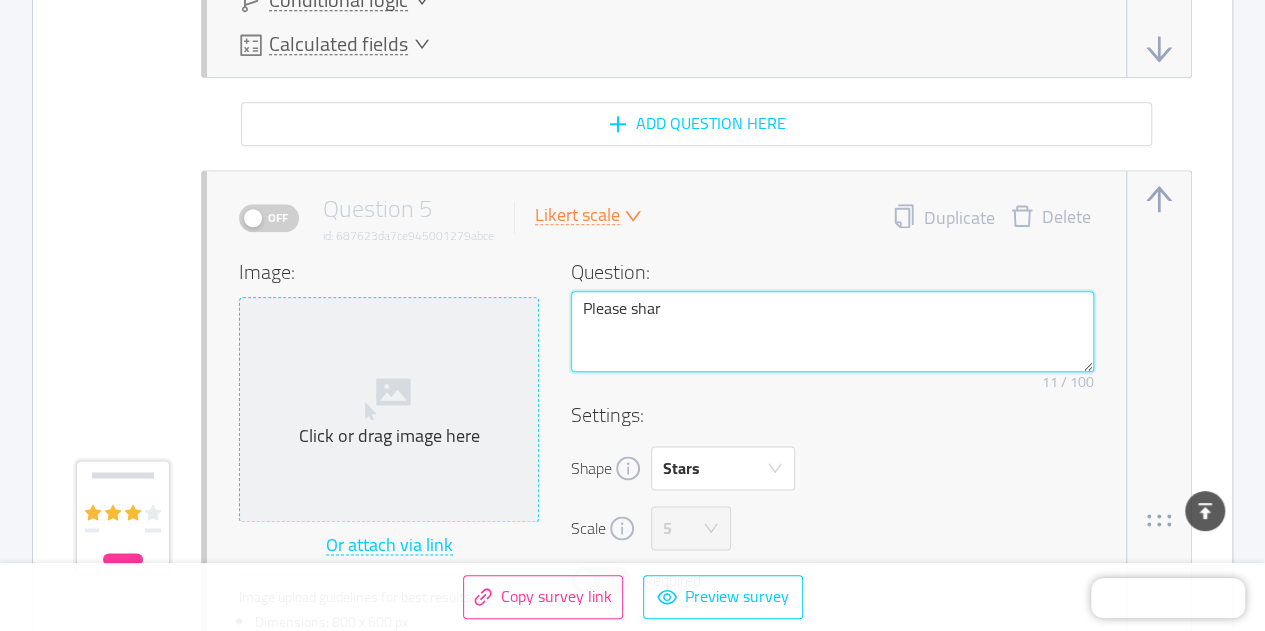 type 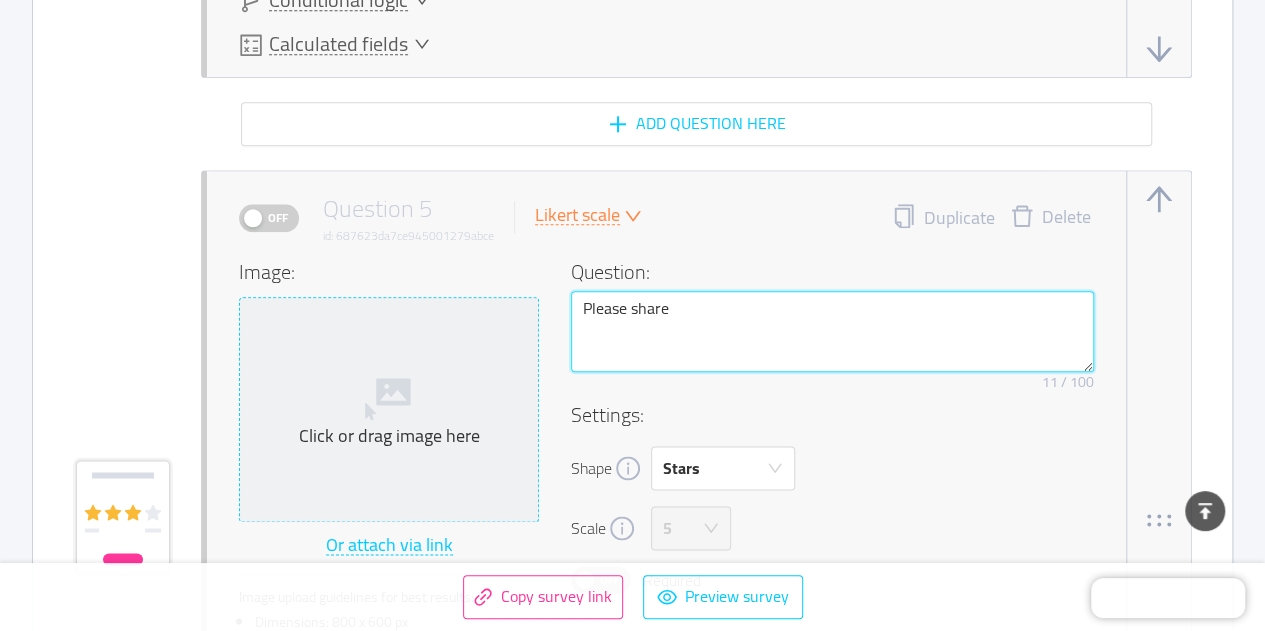 type on "Please share" 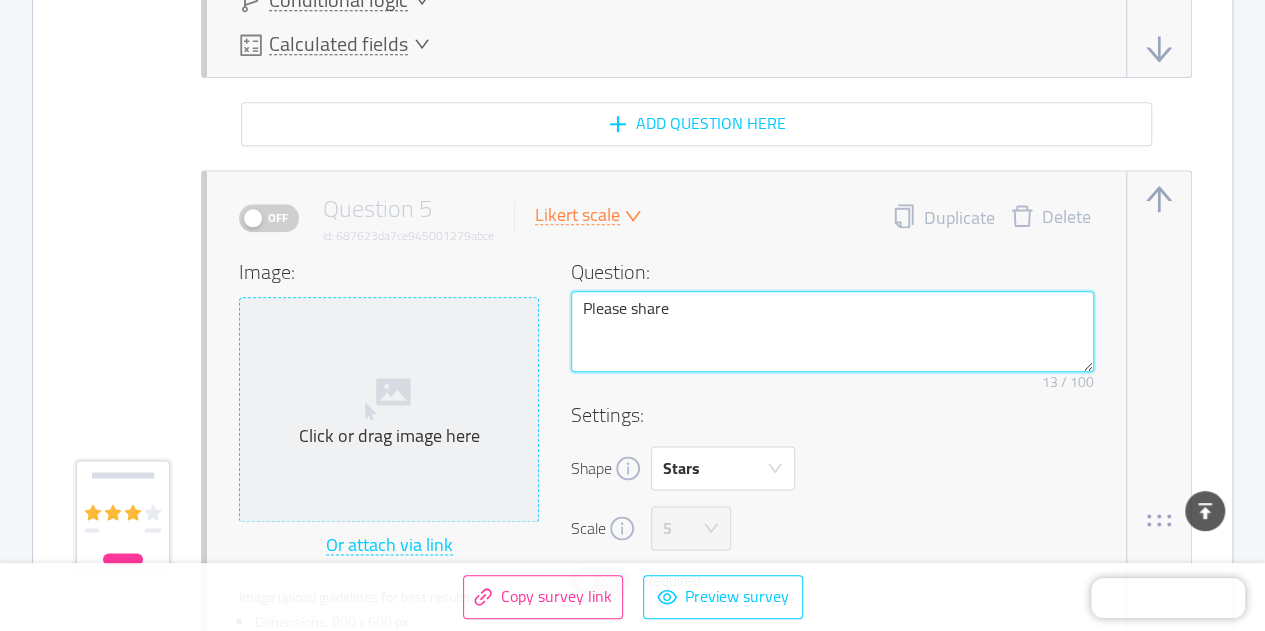 type 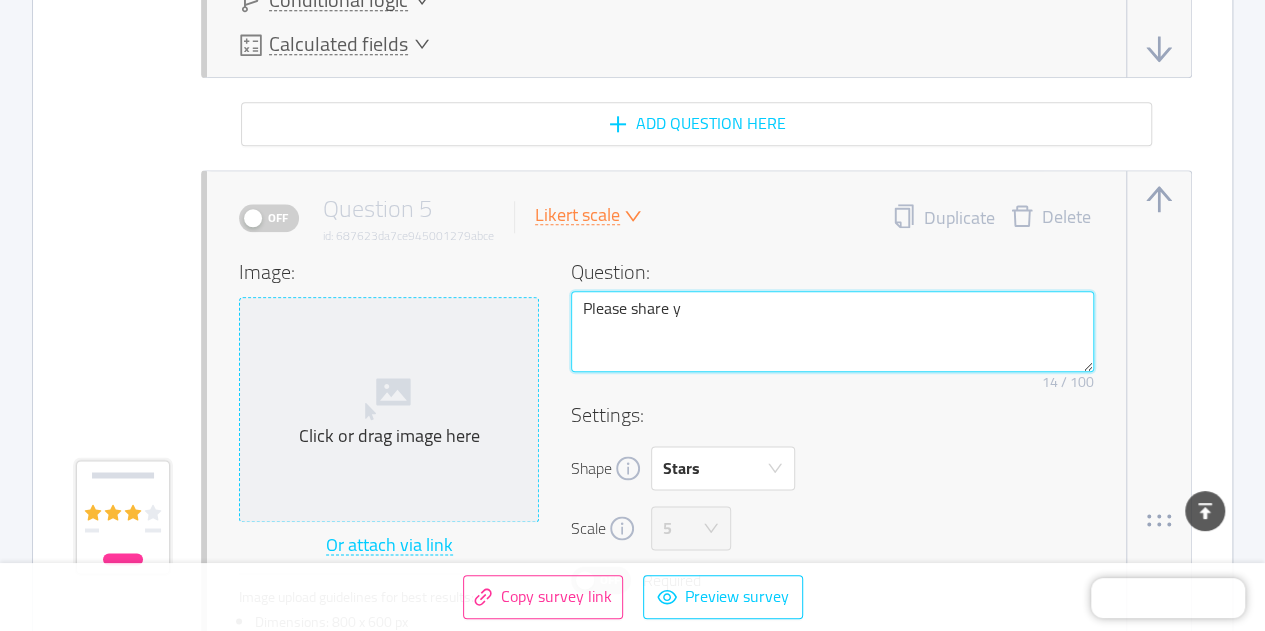 type 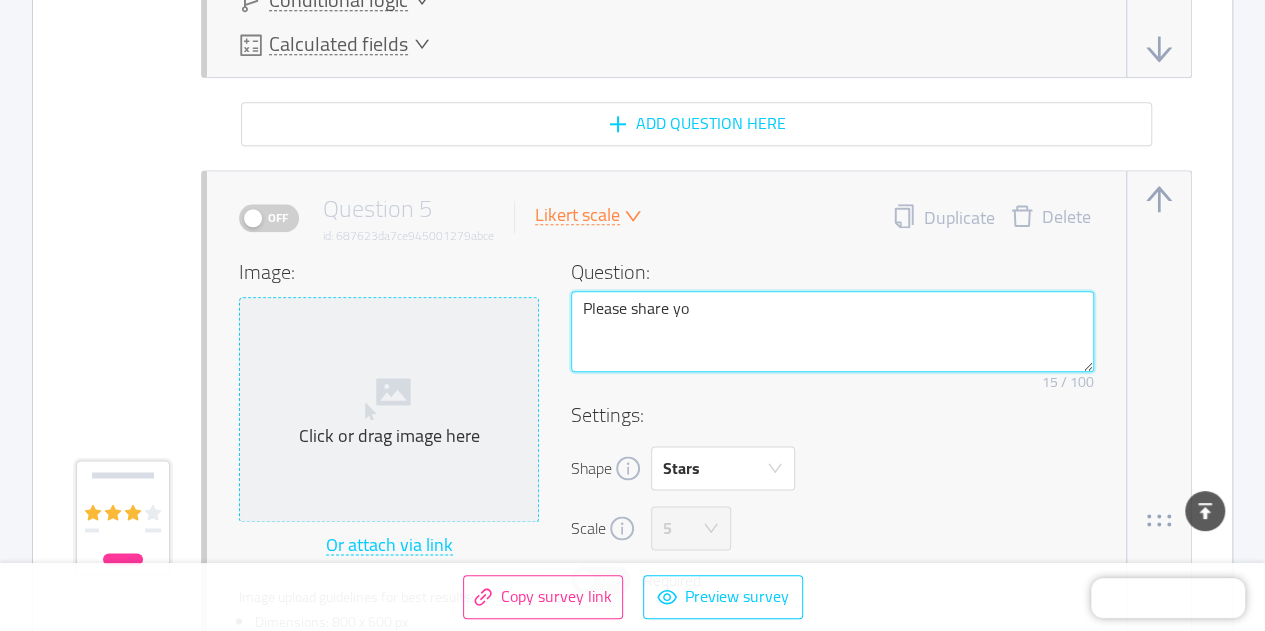 type 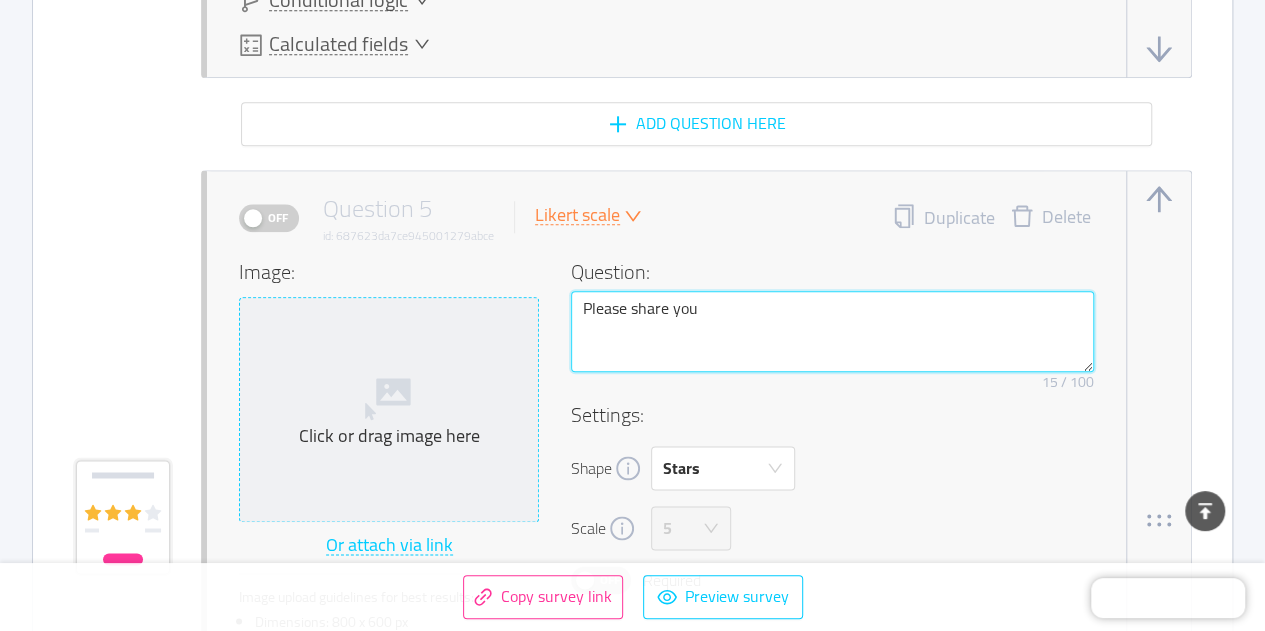 type 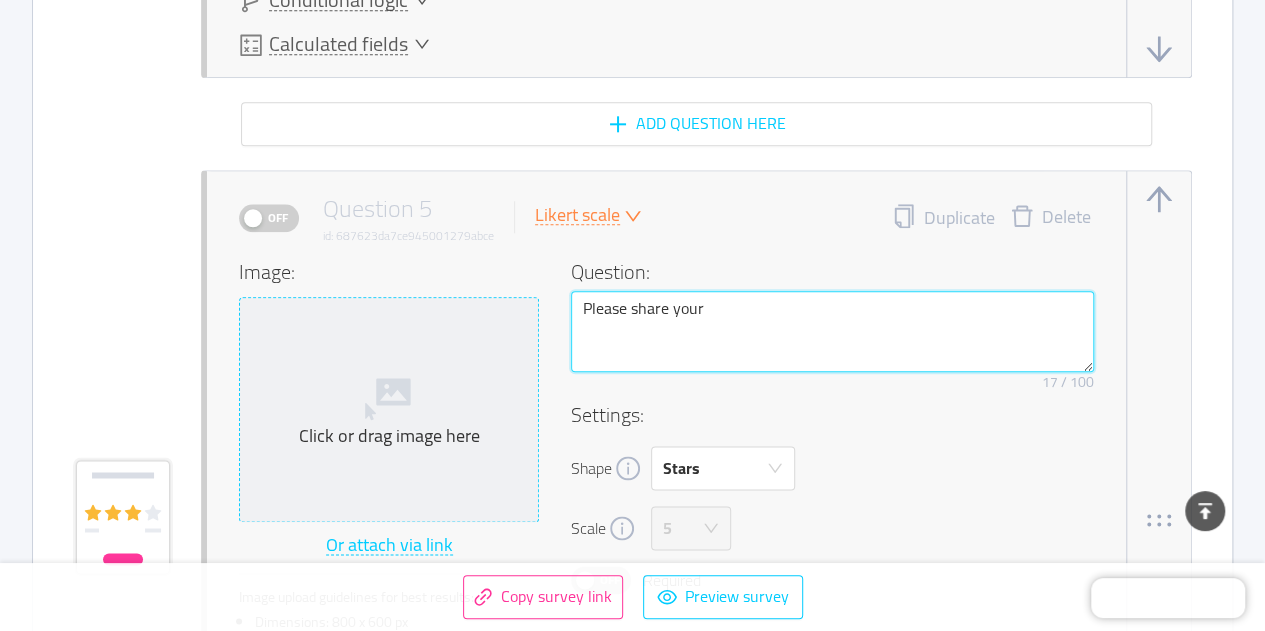 type 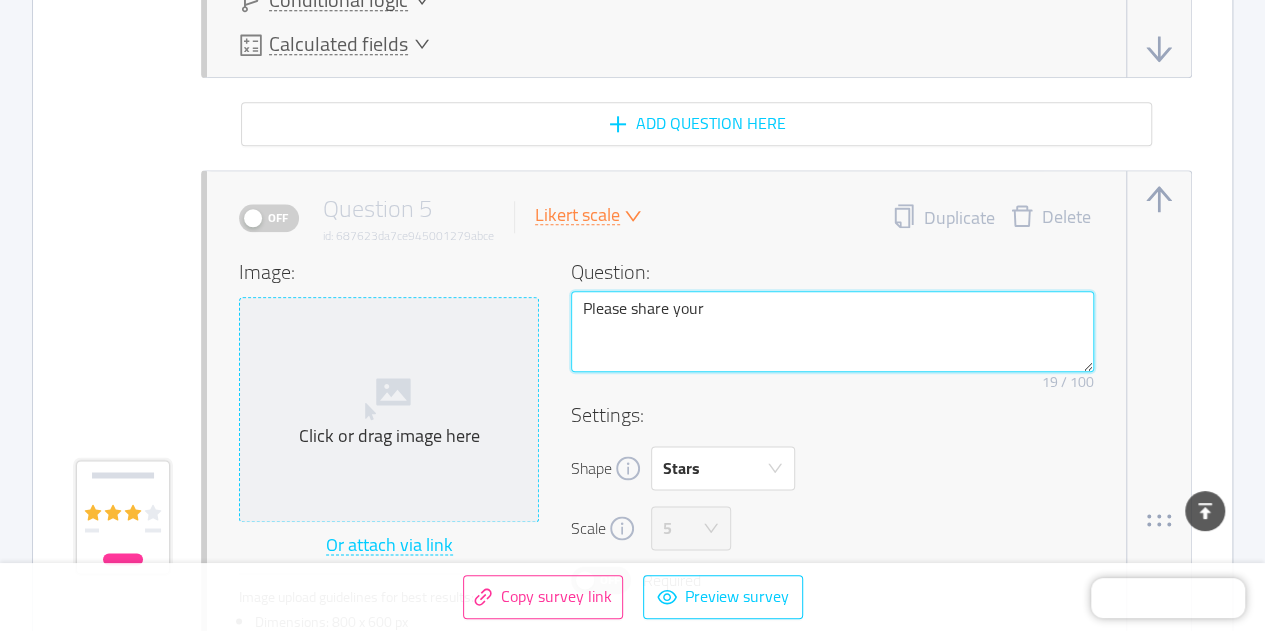 type 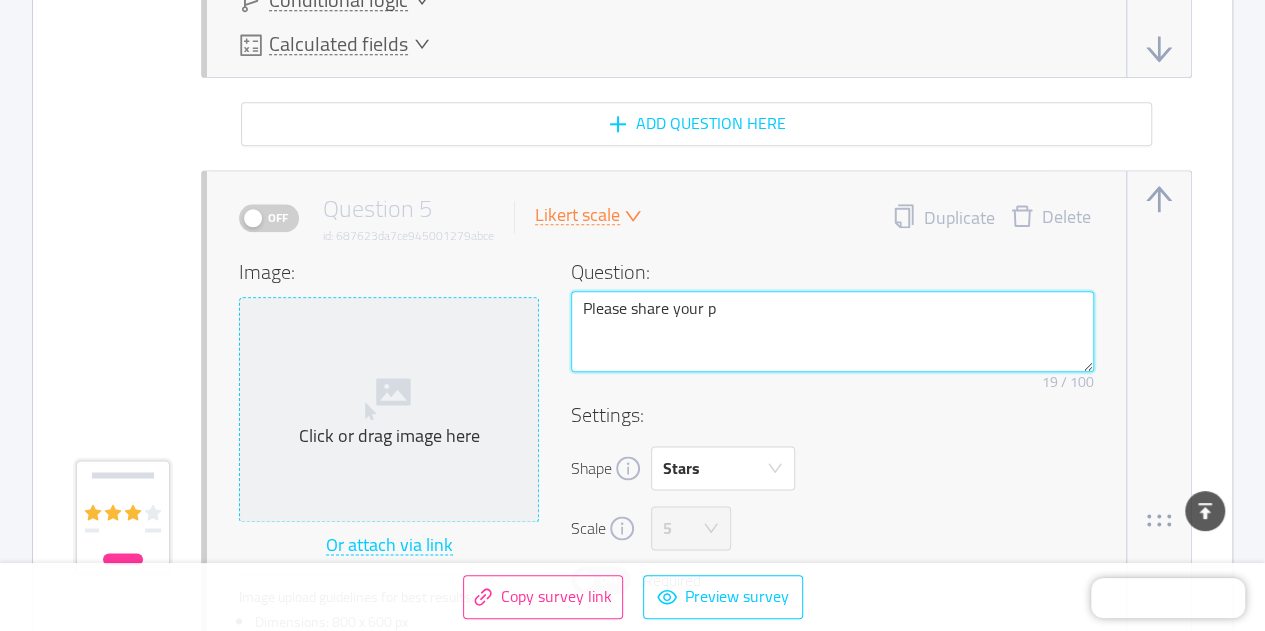type 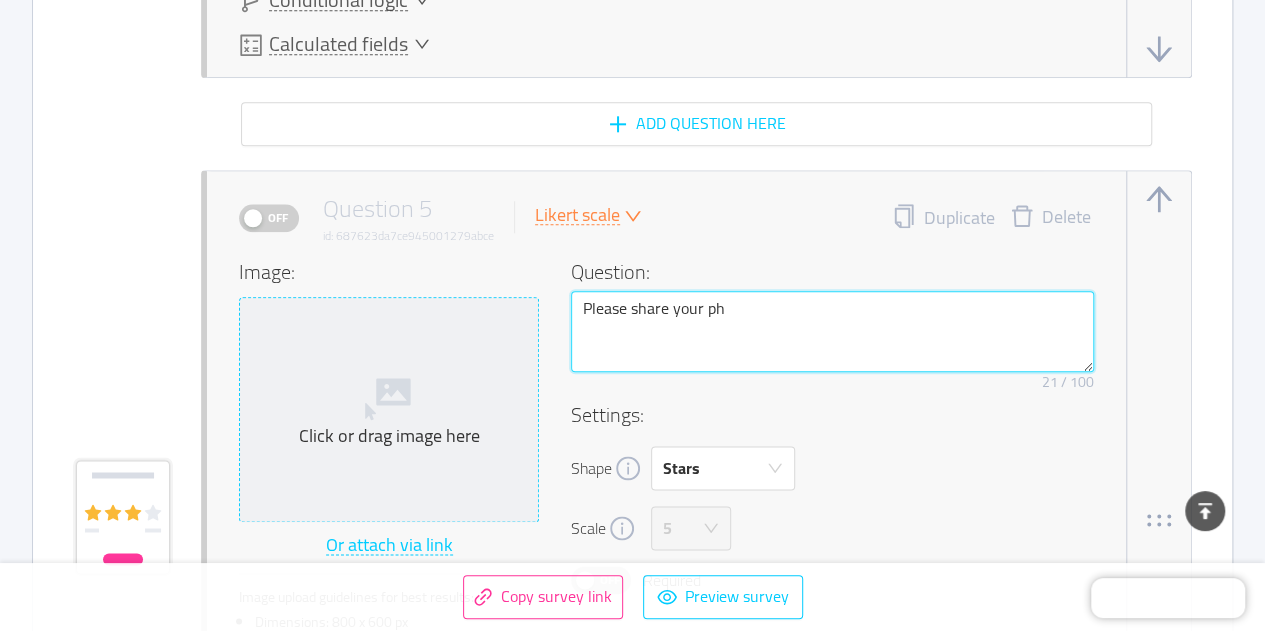 type 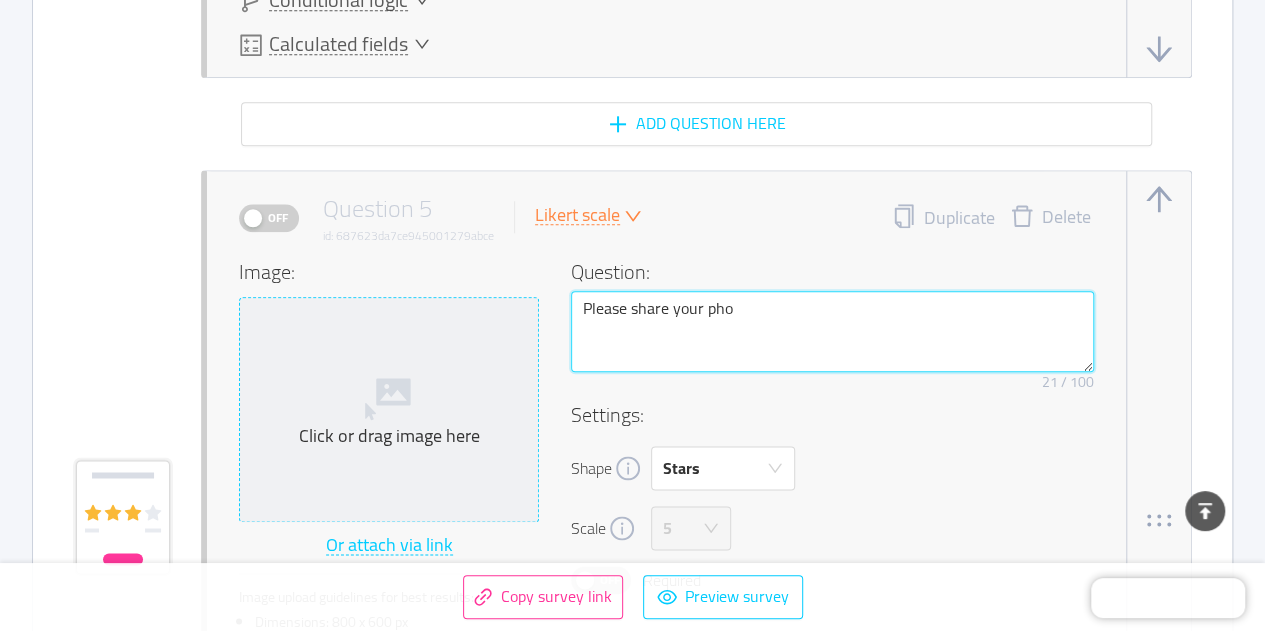 type 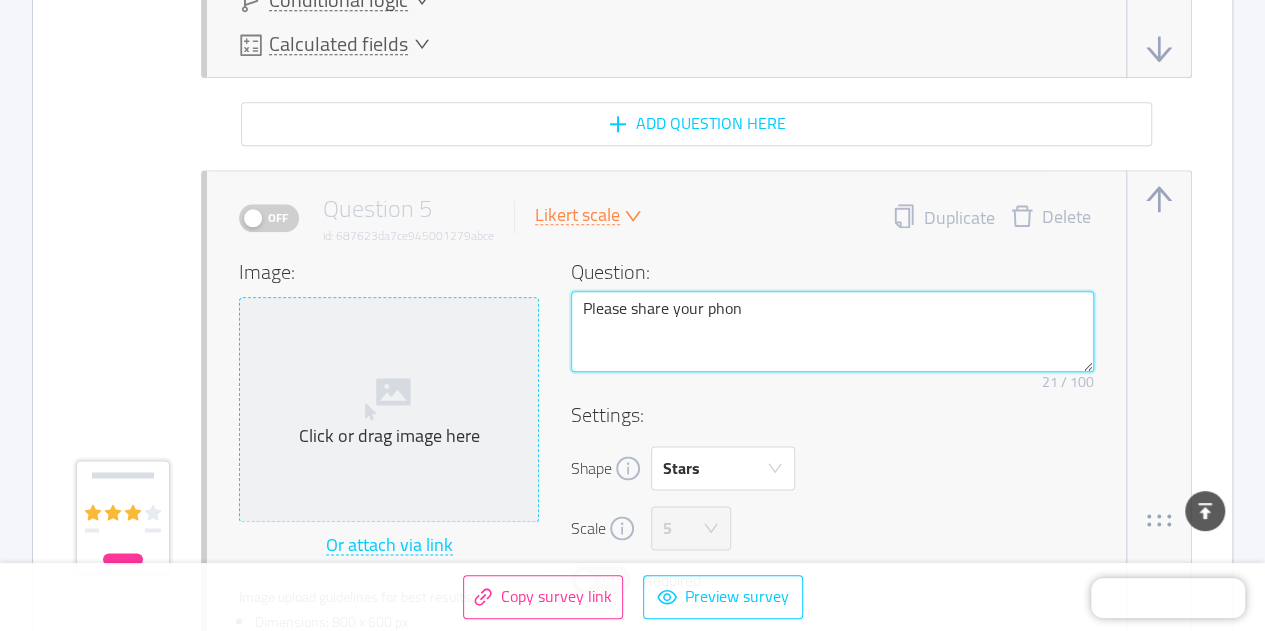 type 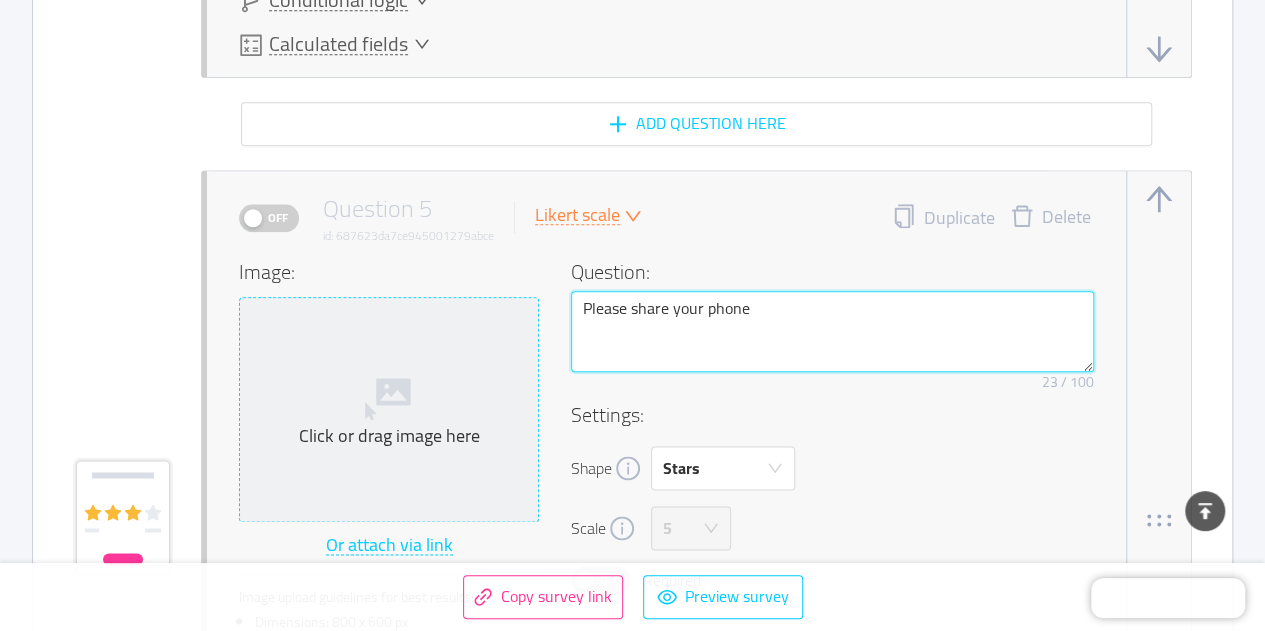 type 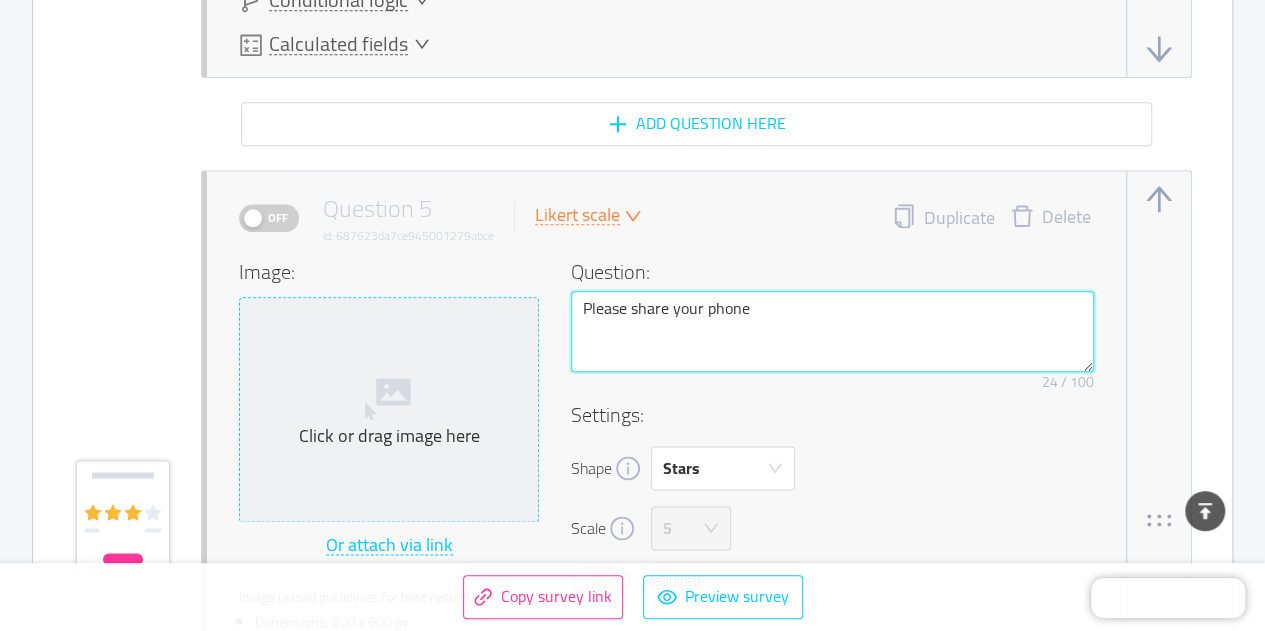 type 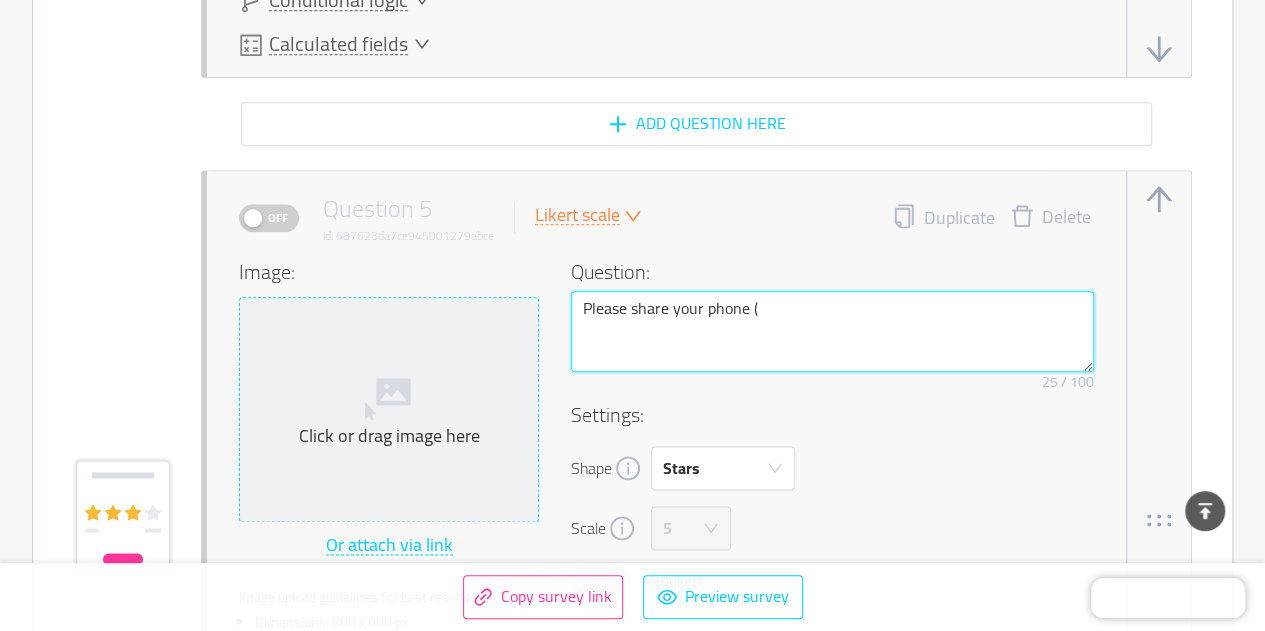 type 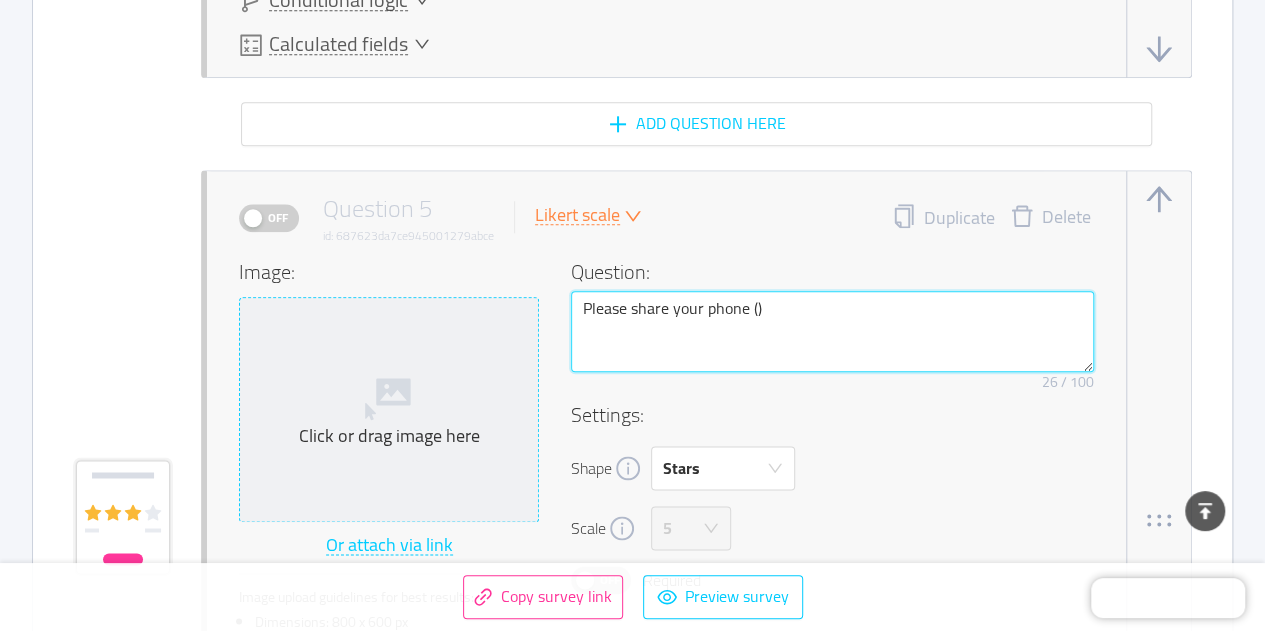 type 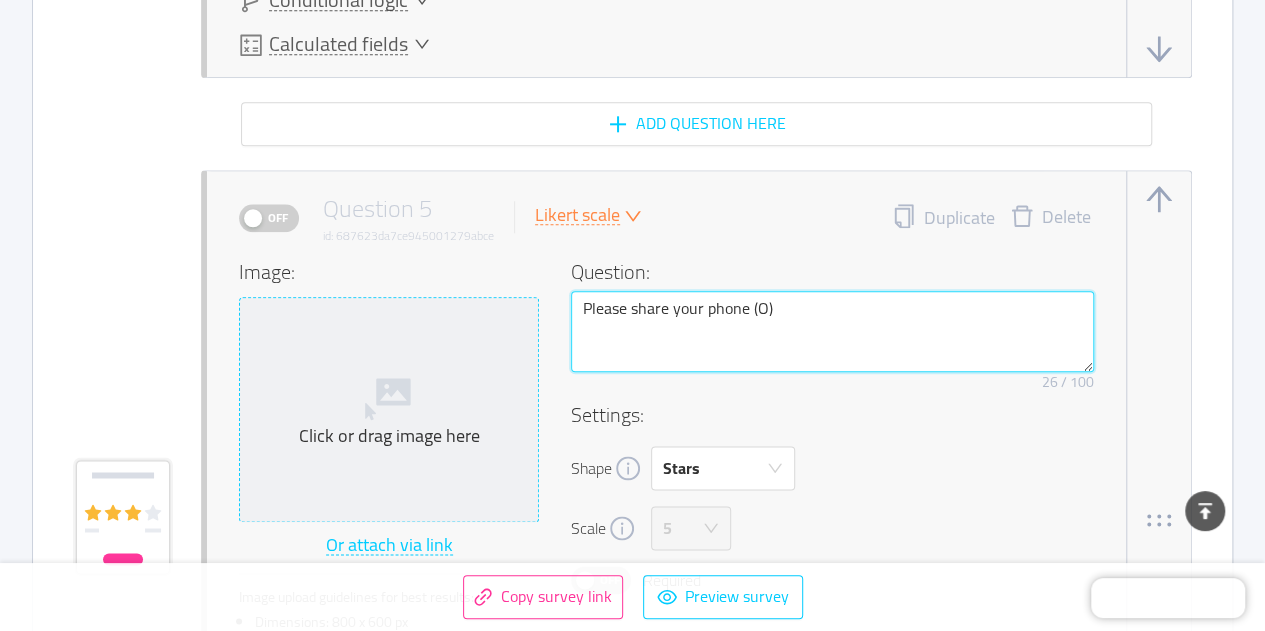 type 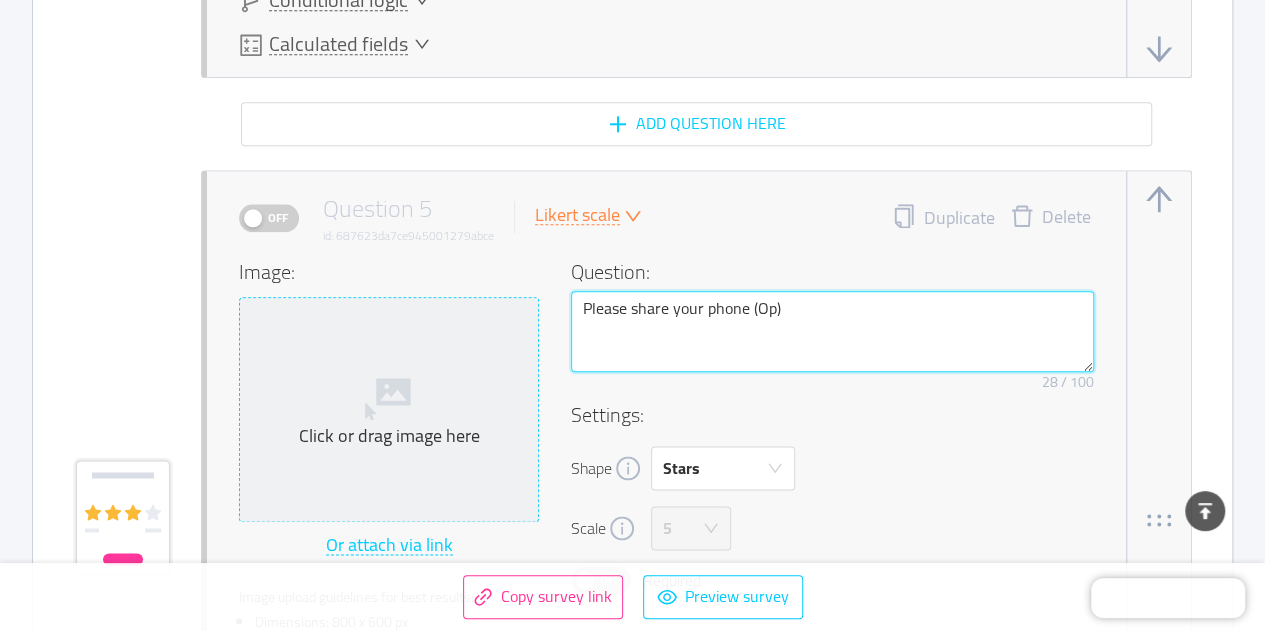 type 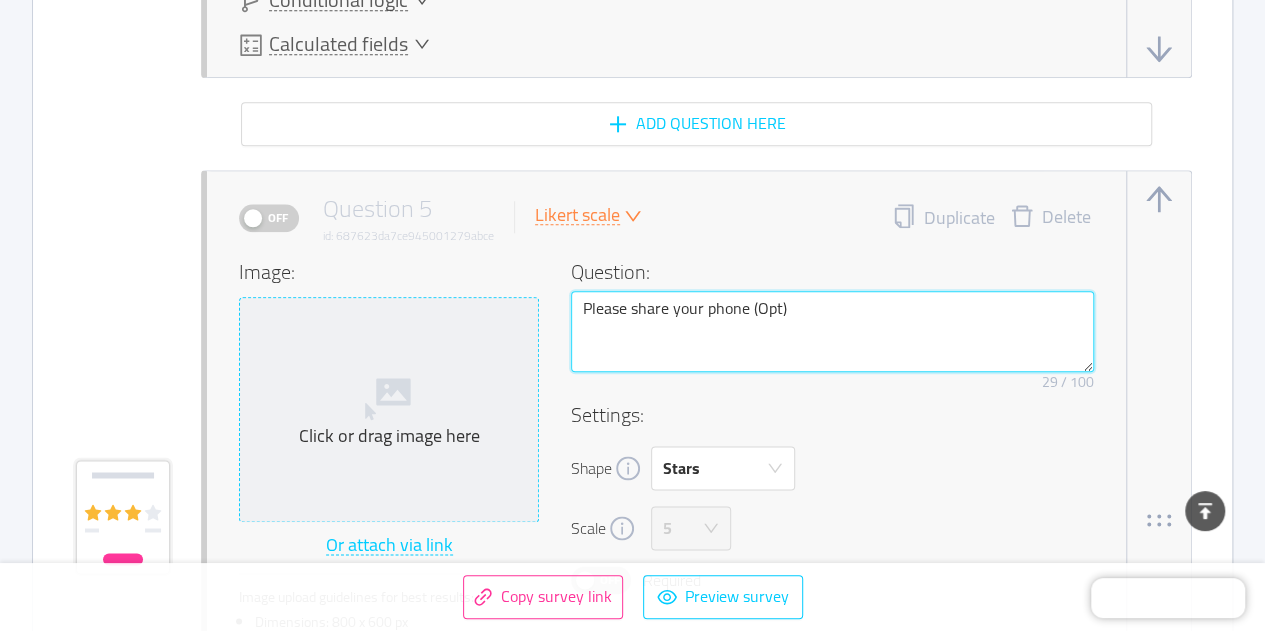 type 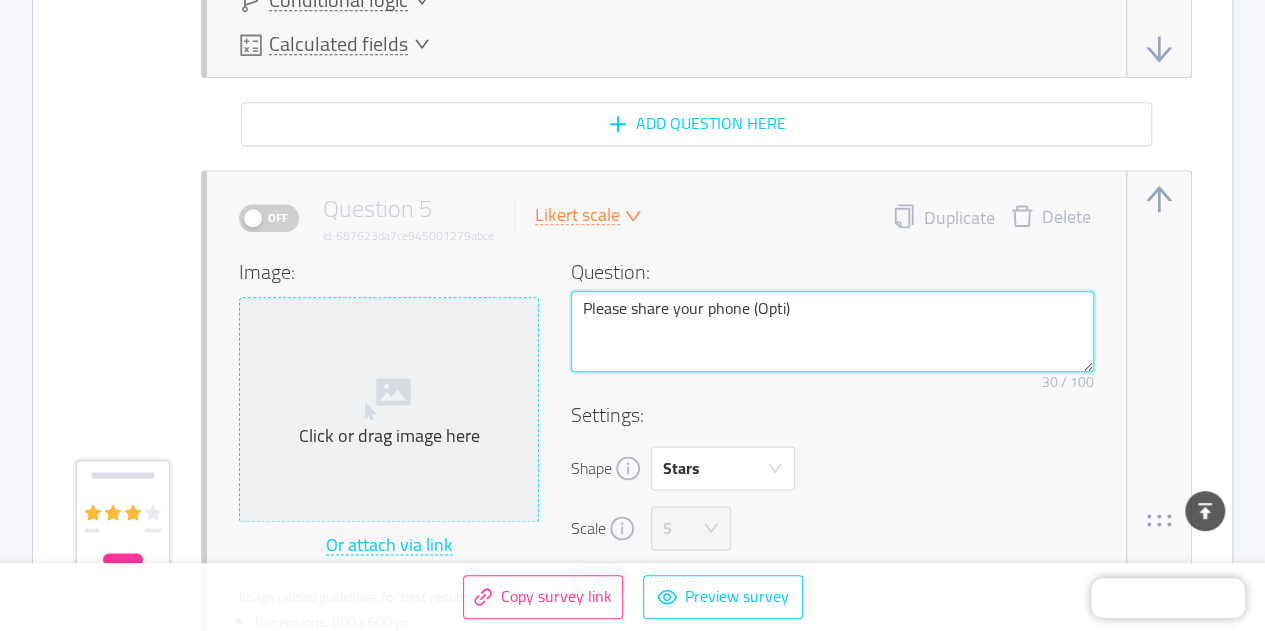 type 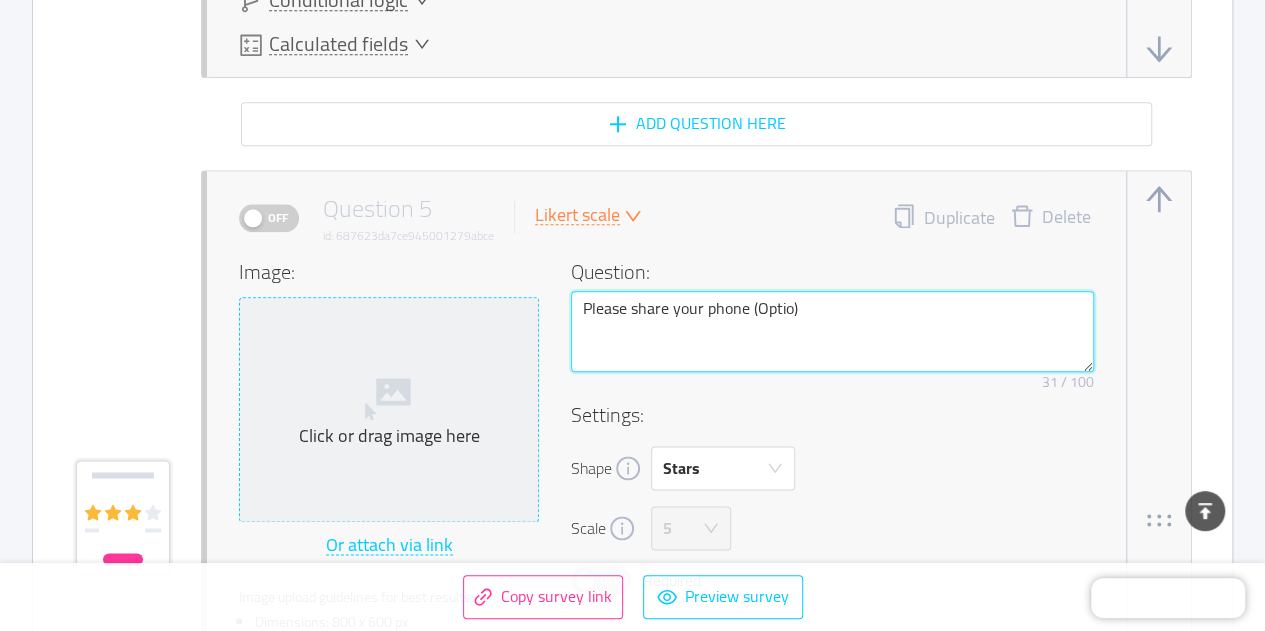 type 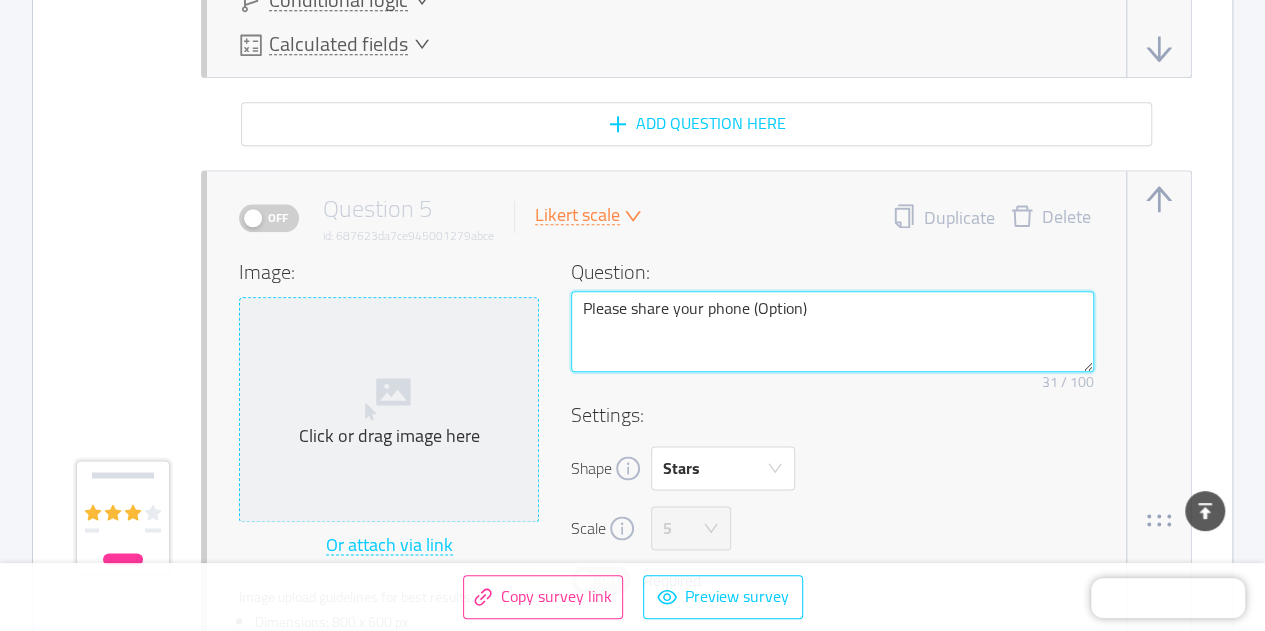 type 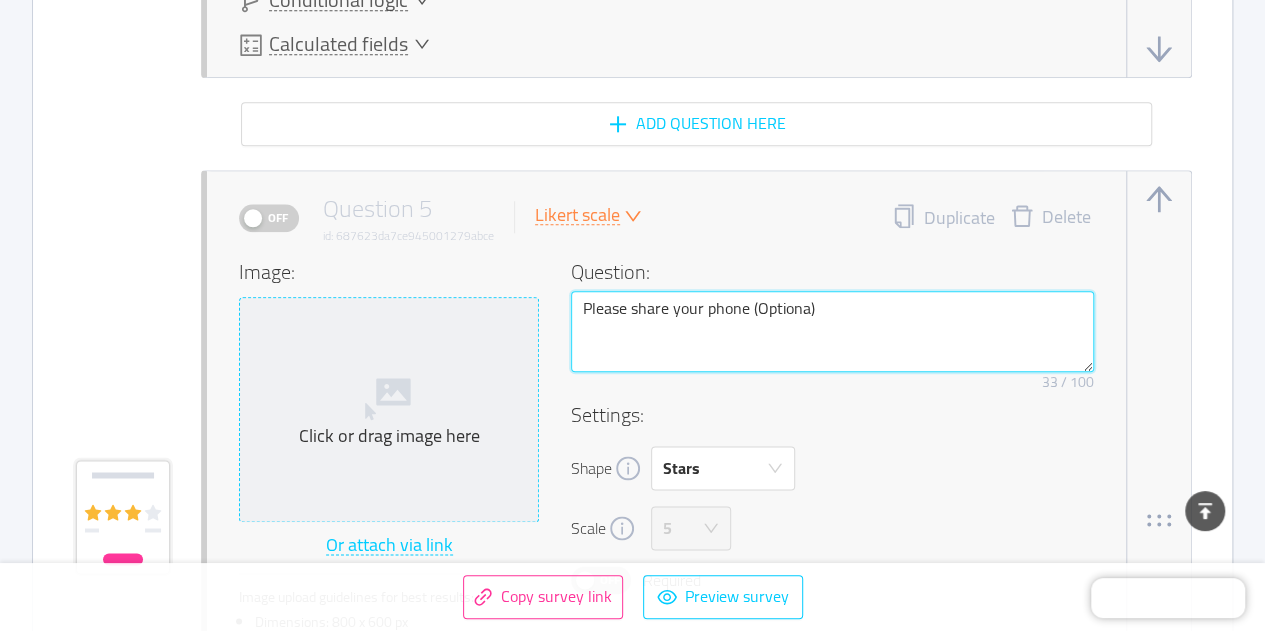 type 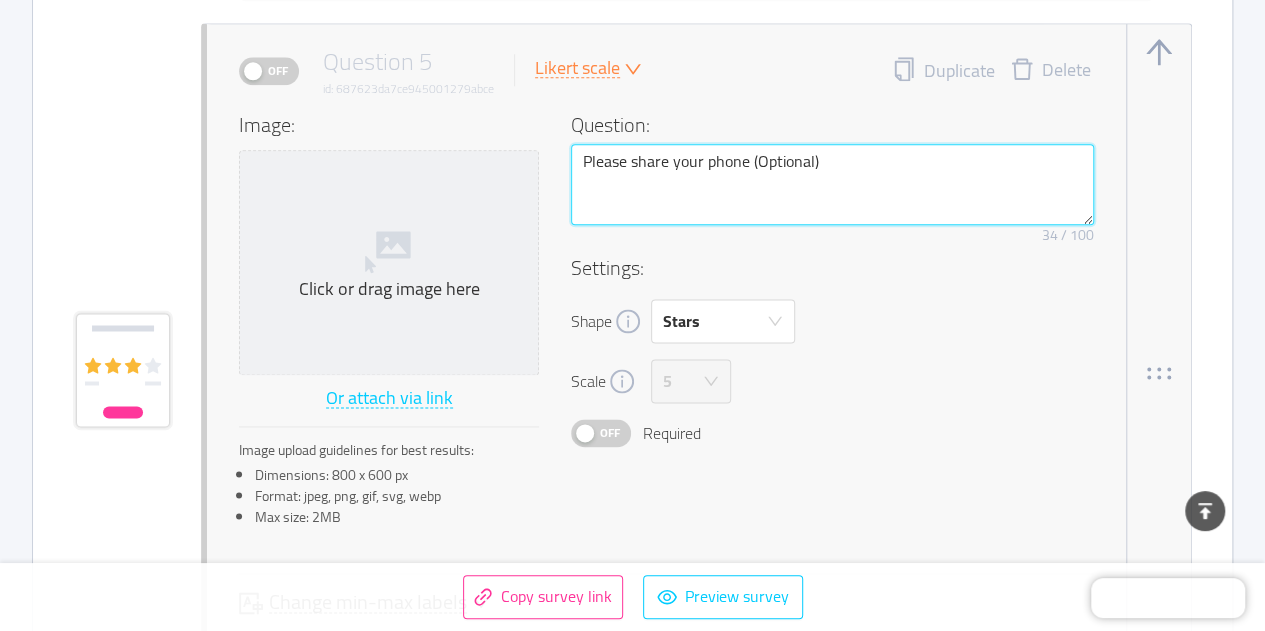 scroll, scrollTop: 4983, scrollLeft: 0, axis: vertical 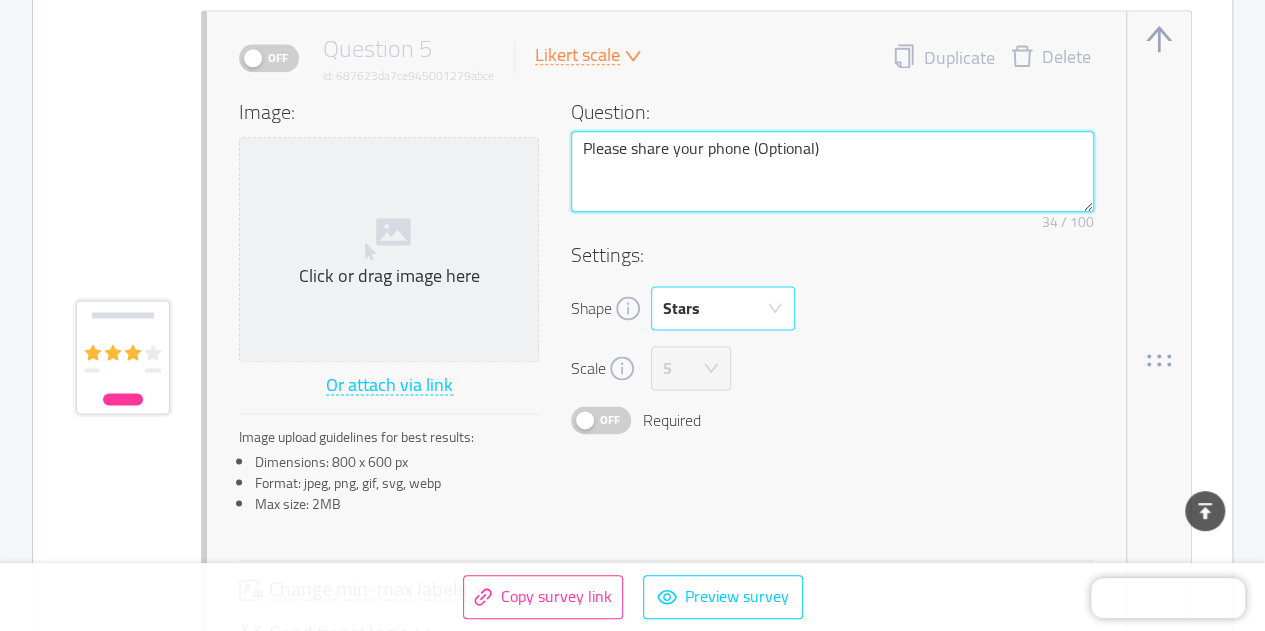type on "Please share your phone (Optional)" 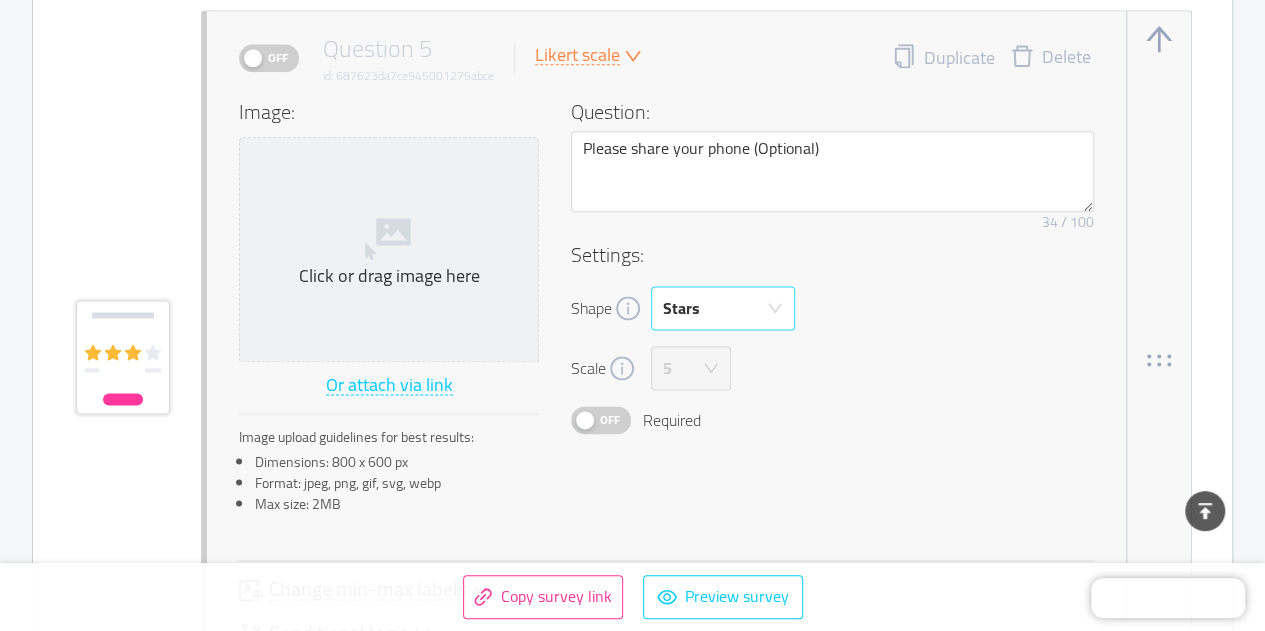 click on "Stars" at bounding box center (716, 308) 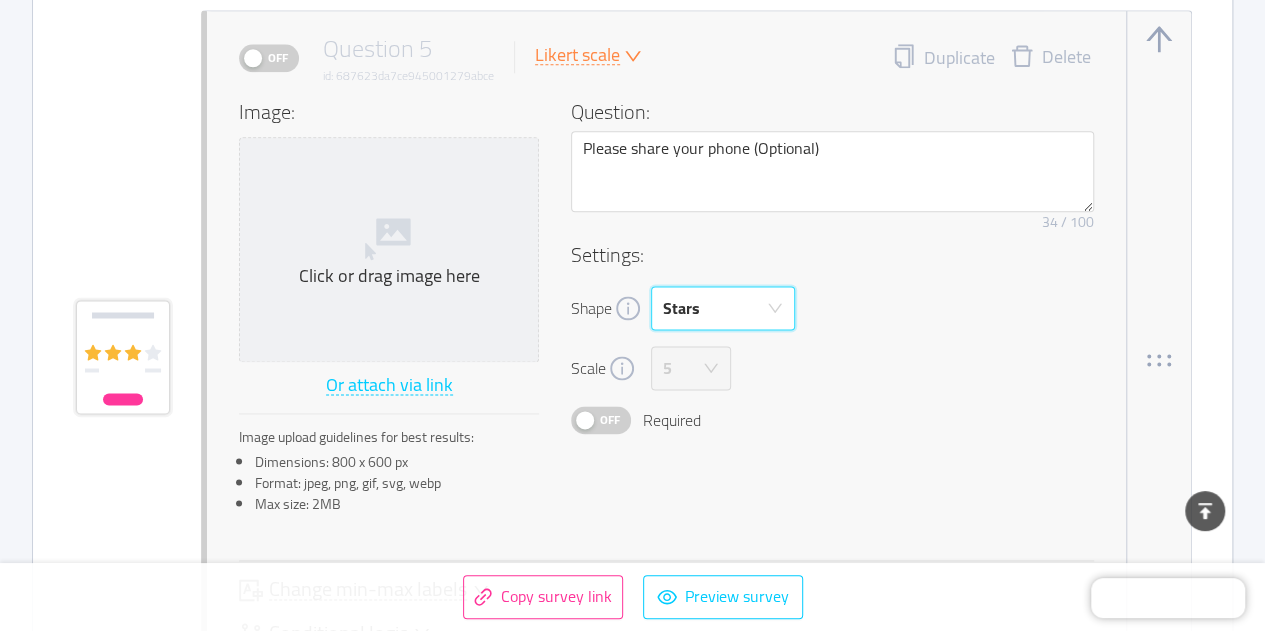 click on "Settings: Shape  Stars  Scale  5  Off Required" at bounding box center (832, 337) 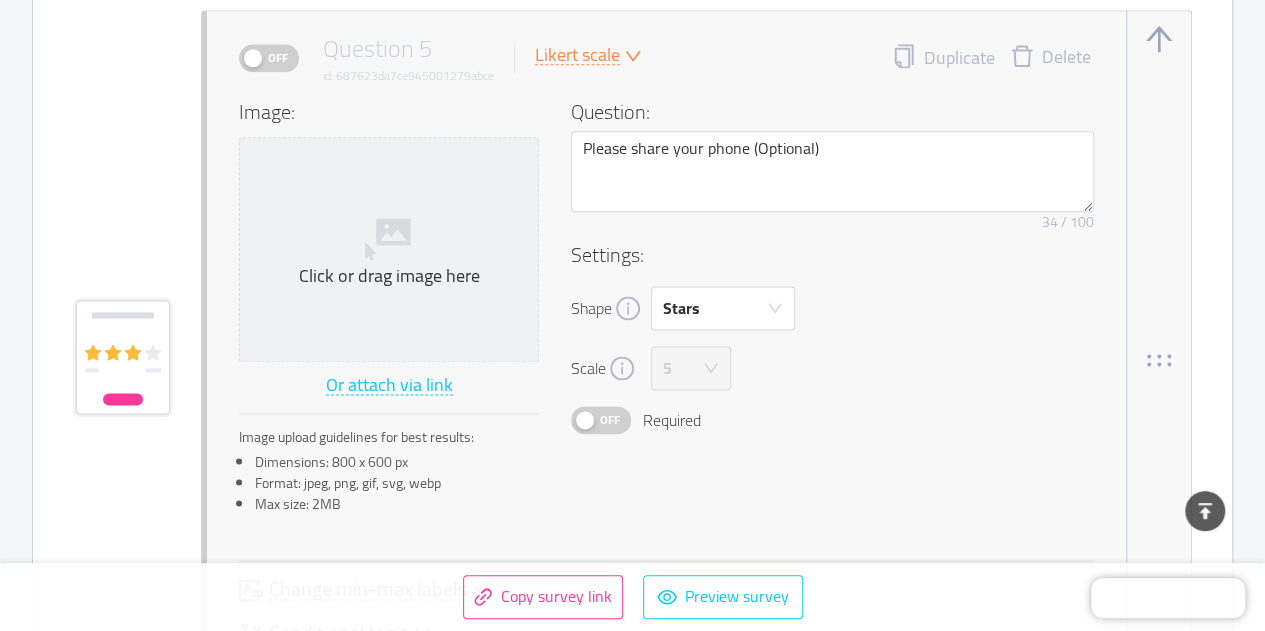 click on "Off  Question 5  id: 687623da7ce945001279abce  Likert scale" at bounding box center (440, 58) 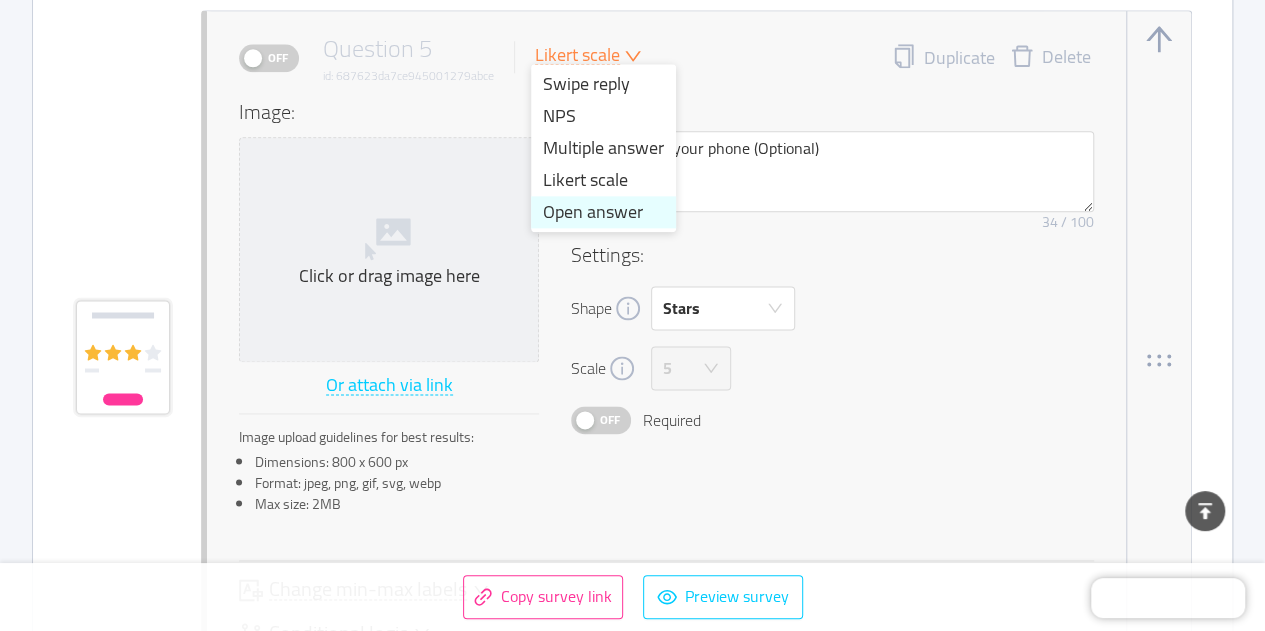 click on "Open answer" at bounding box center [603, 212] 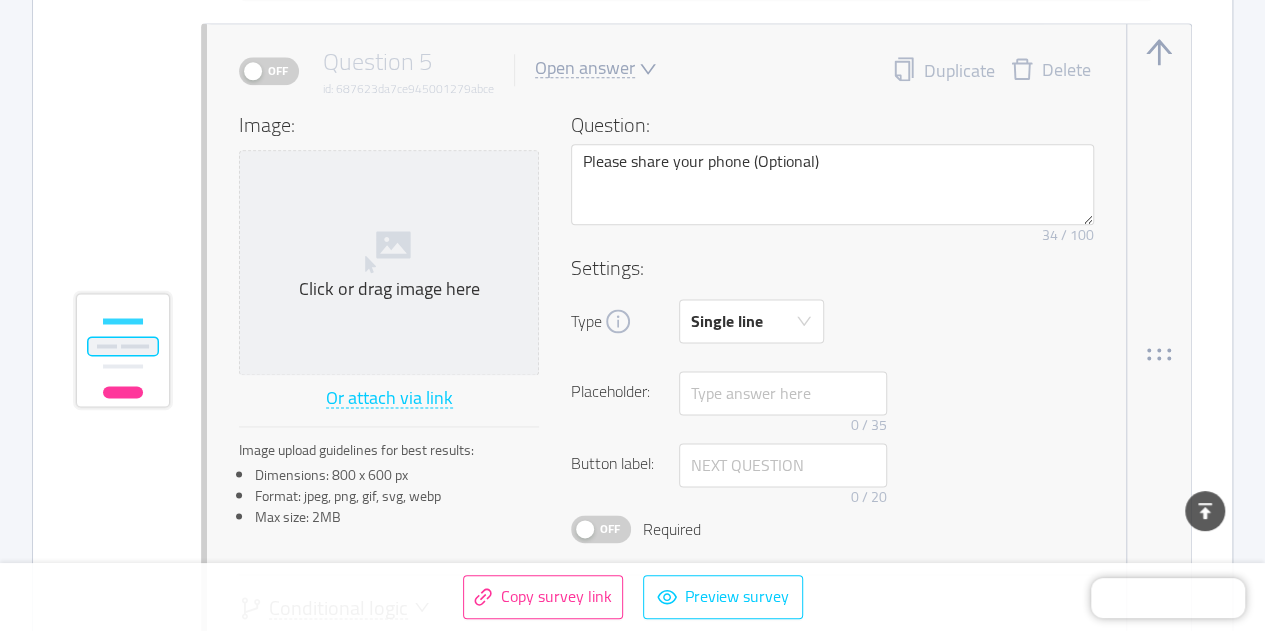 type 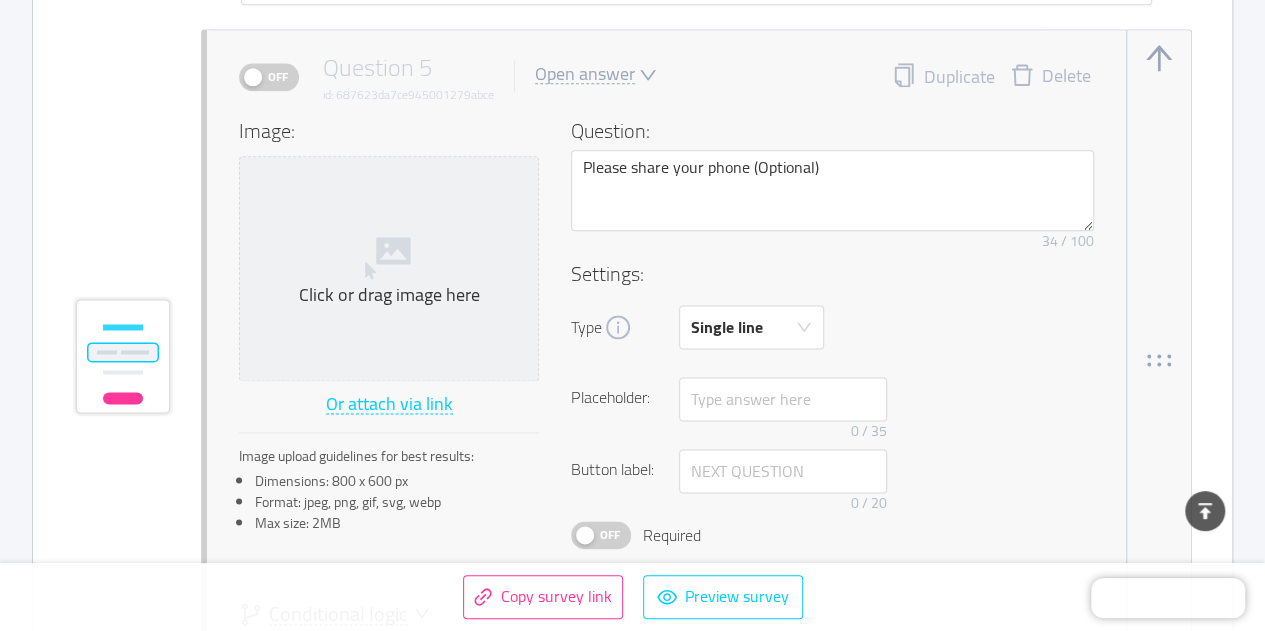 scroll, scrollTop: 4964, scrollLeft: 0, axis: vertical 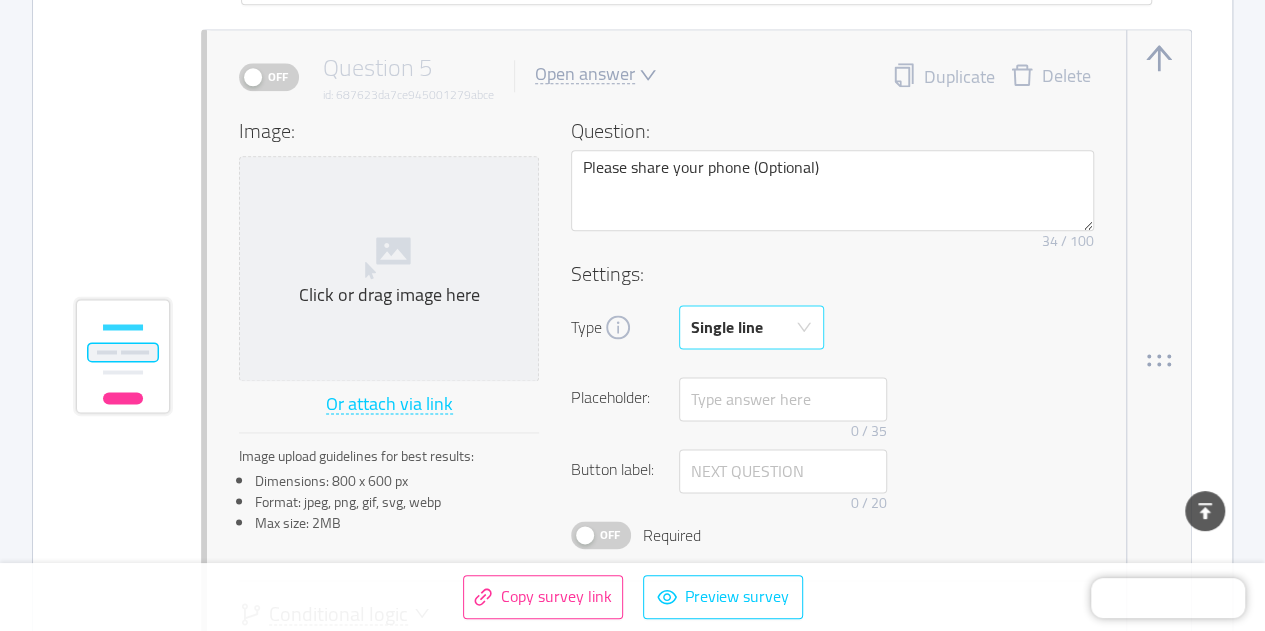 click on "Single line" at bounding box center (745, 327) 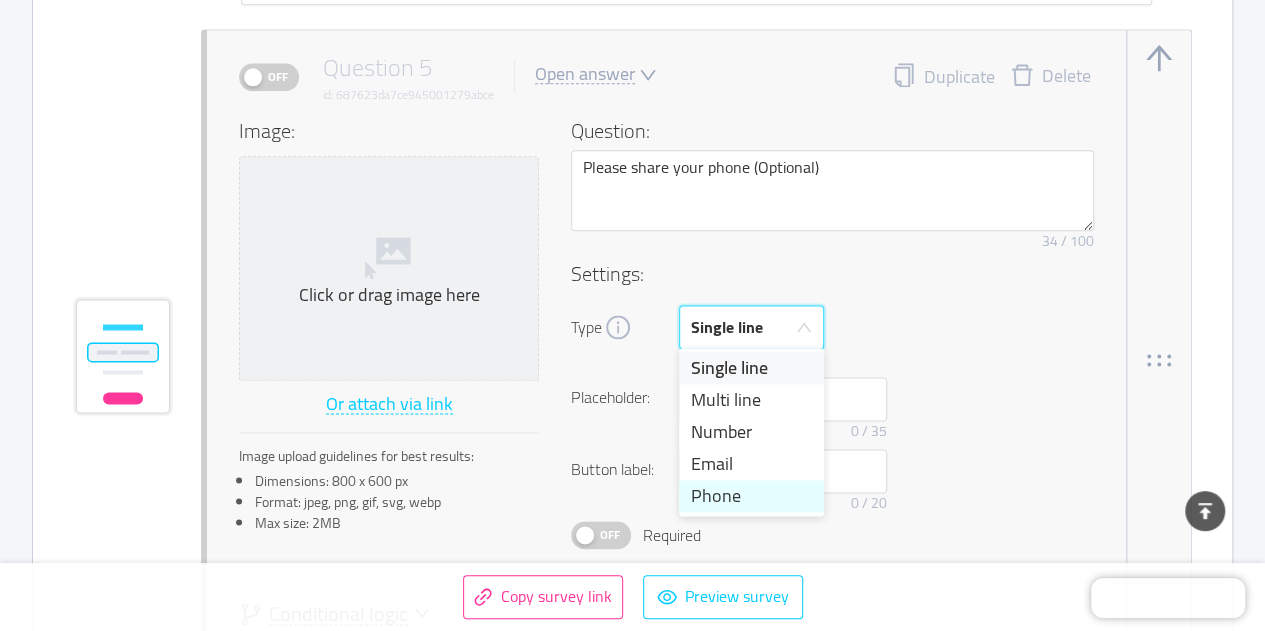 click on "Phone" at bounding box center (751, 496) 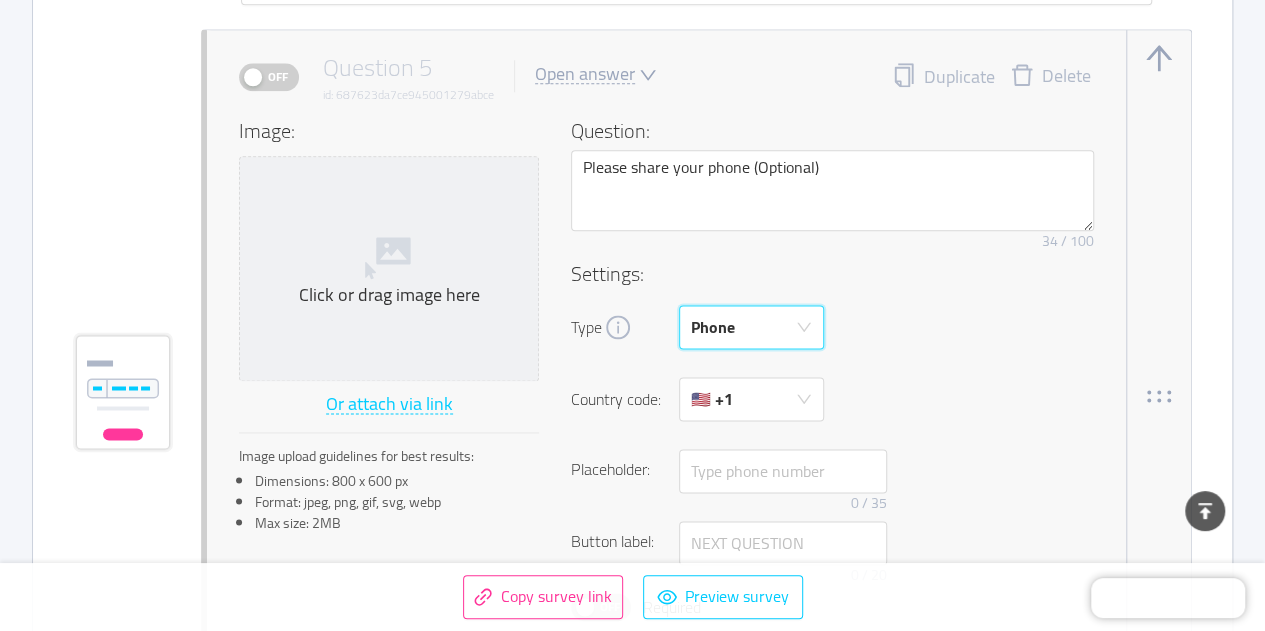 click on "Settings: Type  Phone  Country code: 🇺🇸 +1   Placeholder:  0 / 35  Button label:  0 / 20  Off Required" at bounding box center [832, 440] 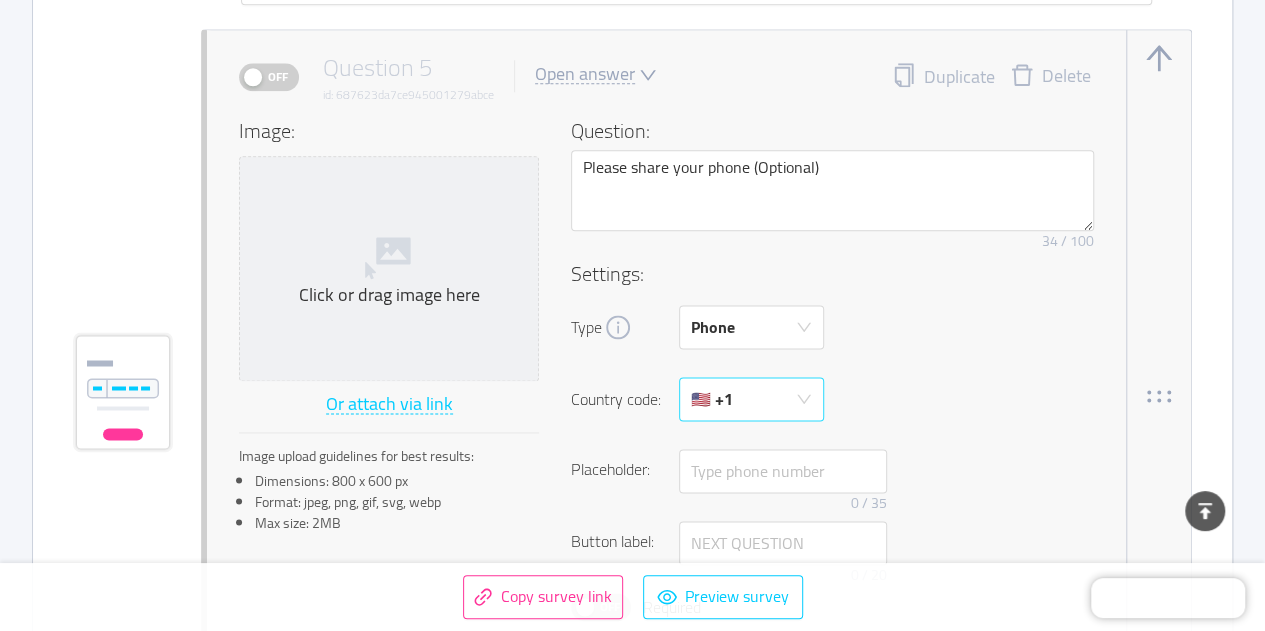 click on "🇺🇸 +1" at bounding box center (745, 399) 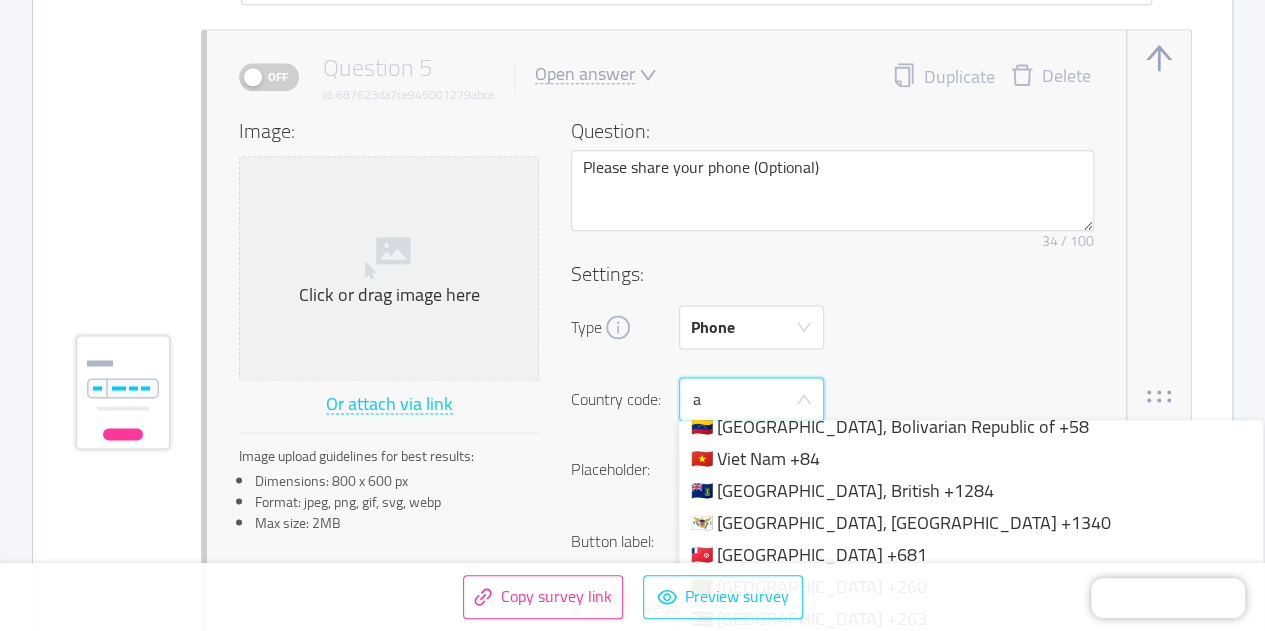scroll, scrollTop: 4, scrollLeft: 0, axis: vertical 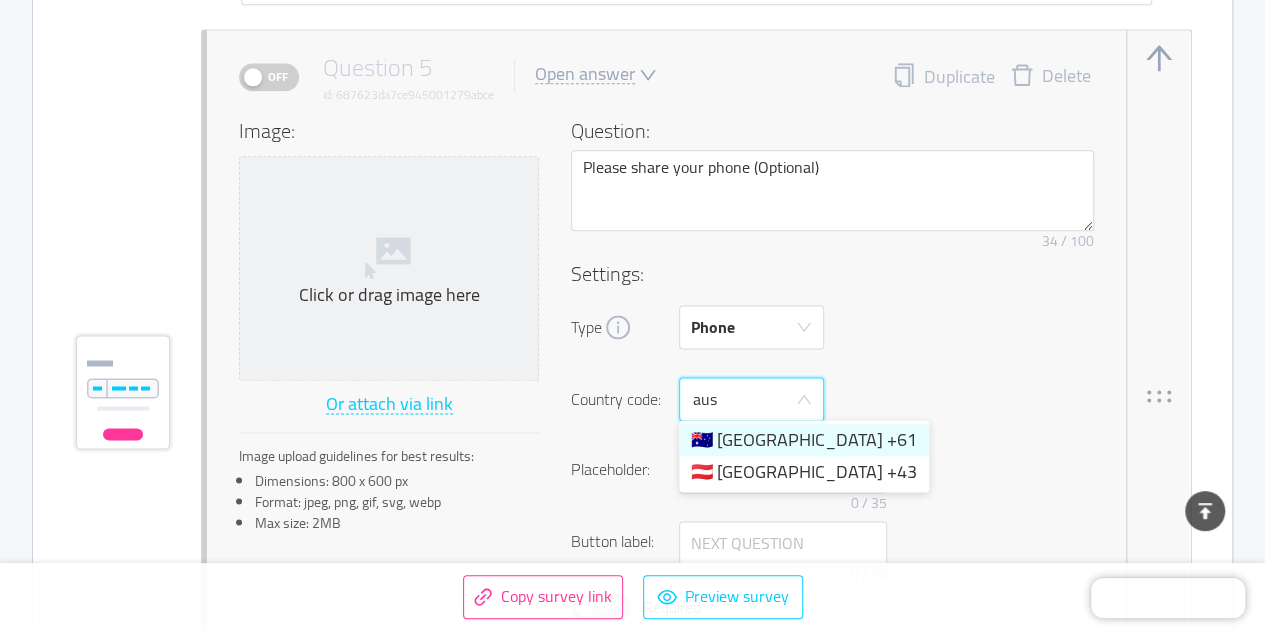click on "🇦🇺 Australia +61" at bounding box center (804, 440) 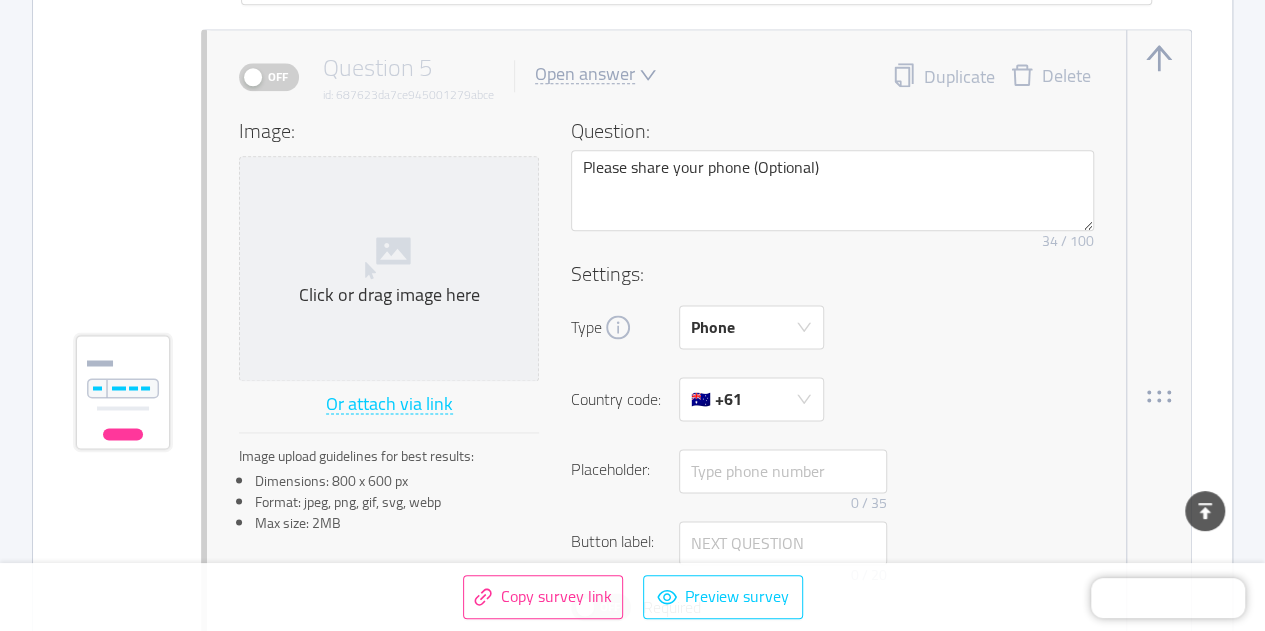 click on "Settings: Type  Phone  Country code: 🇦🇺 +61   Placeholder:  0 / 35  Button label:  0 / 20  Off Required" at bounding box center [832, 440] 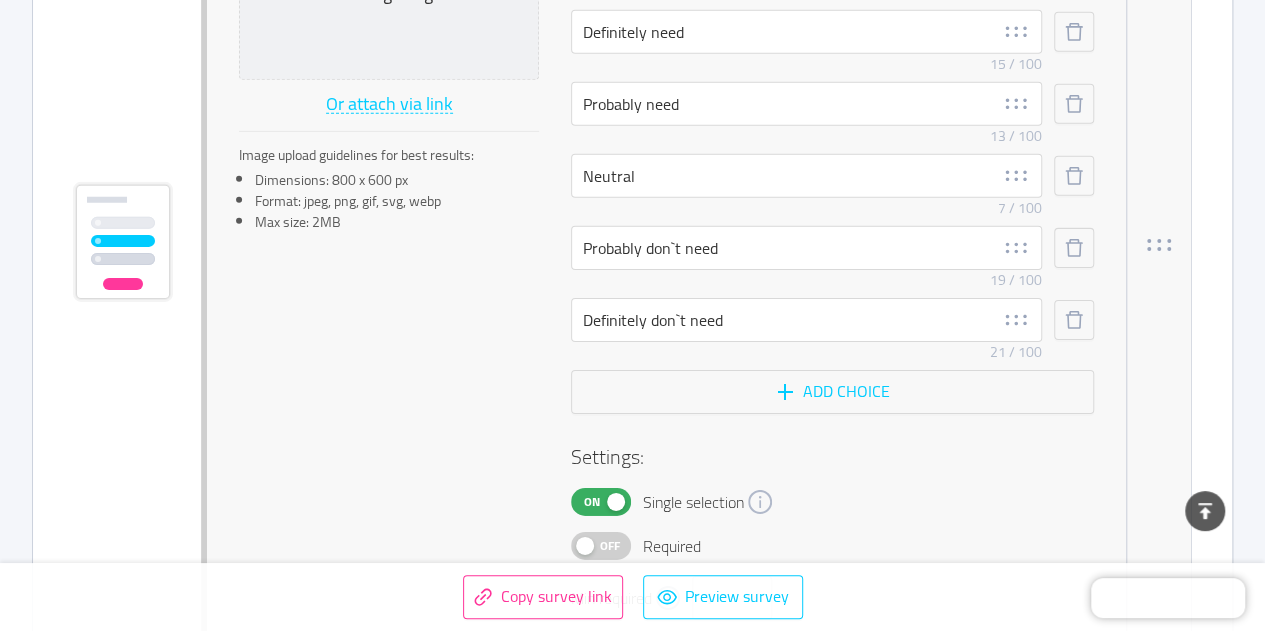 scroll, scrollTop: 6897, scrollLeft: 0, axis: vertical 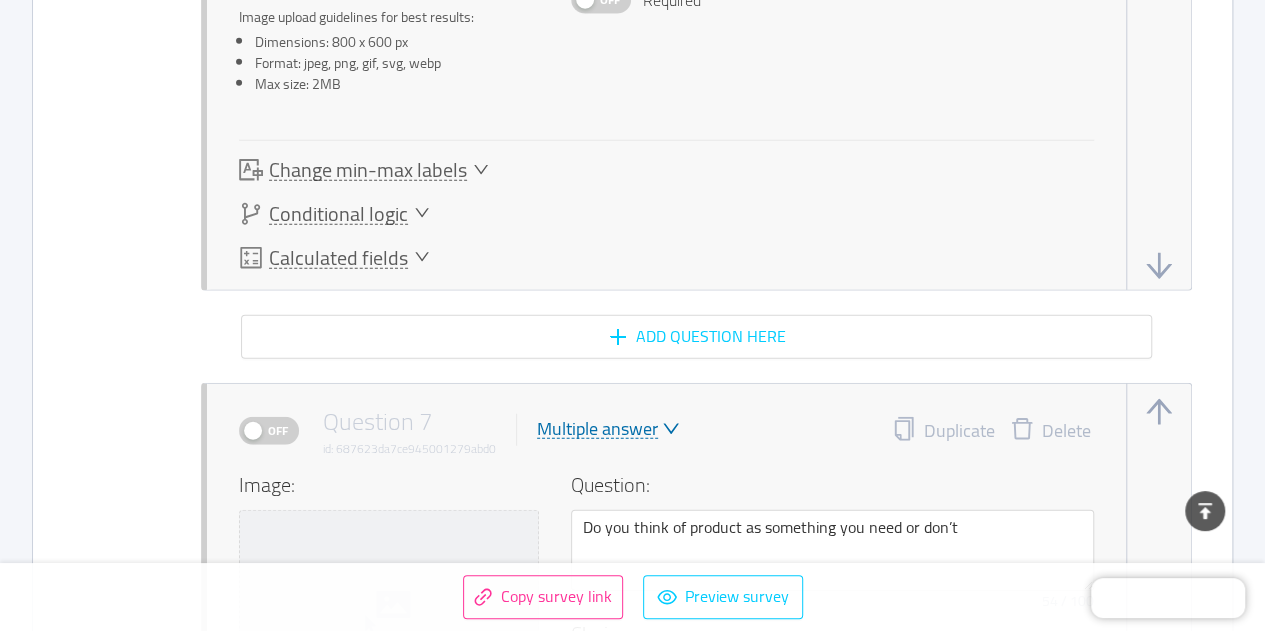 click at bounding box center [1159, 266] 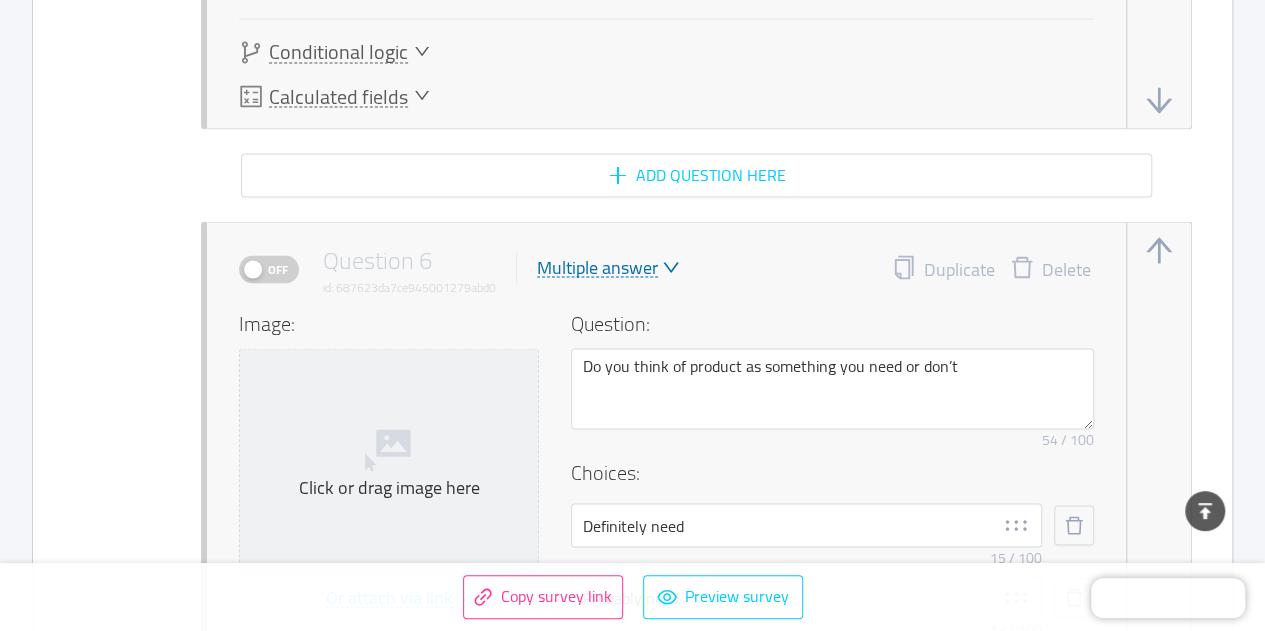 scroll, scrollTop: 5585, scrollLeft: 0, axis: vertical 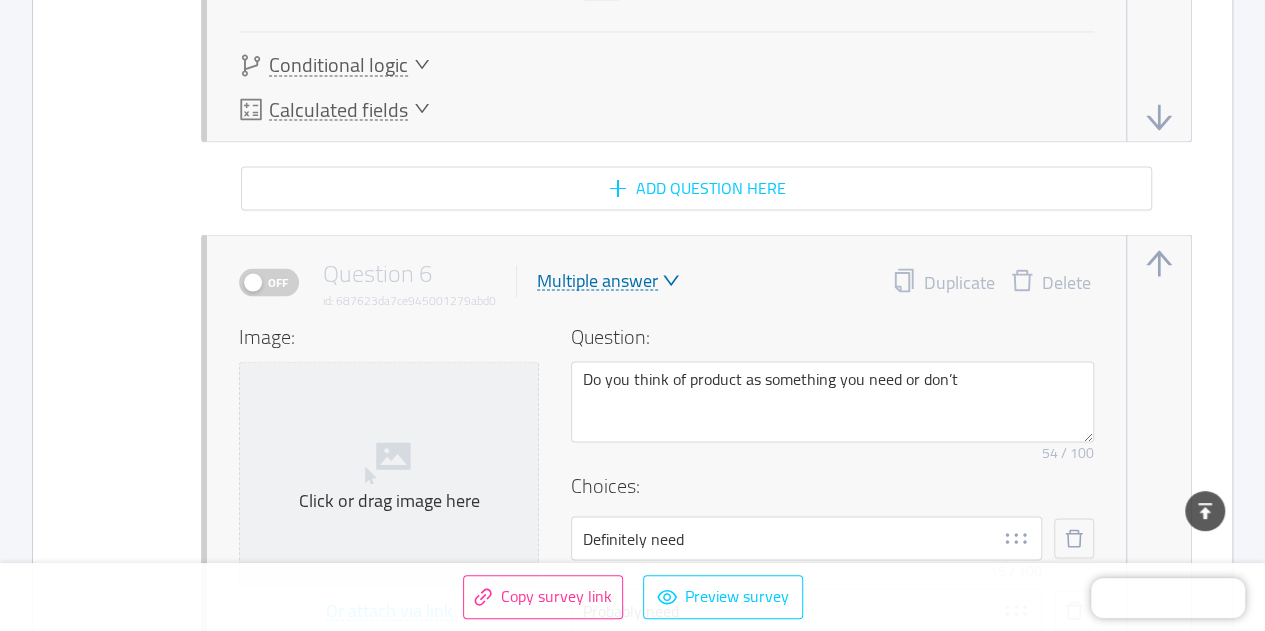 click at bounding box center [1159, 117] 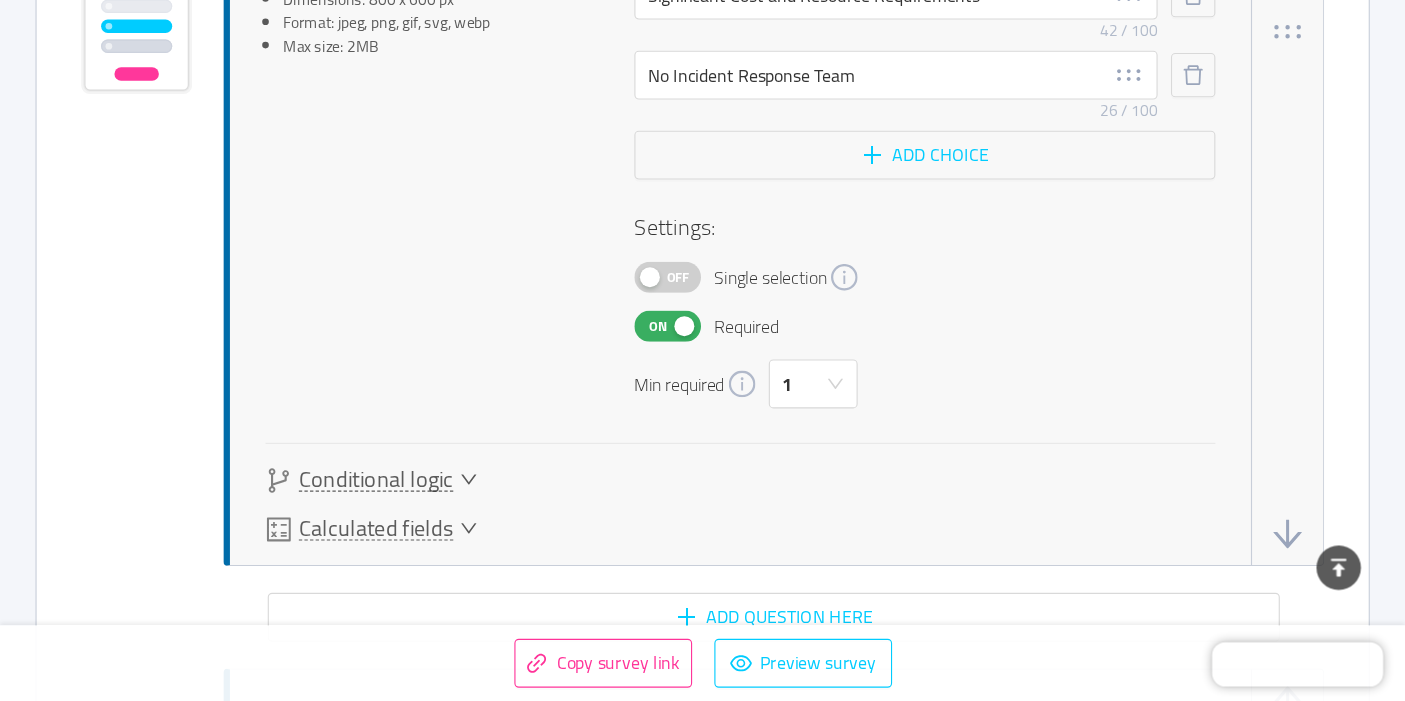 scroll, scrollTop: 1528, scrollLeft: 0, axis: vertical 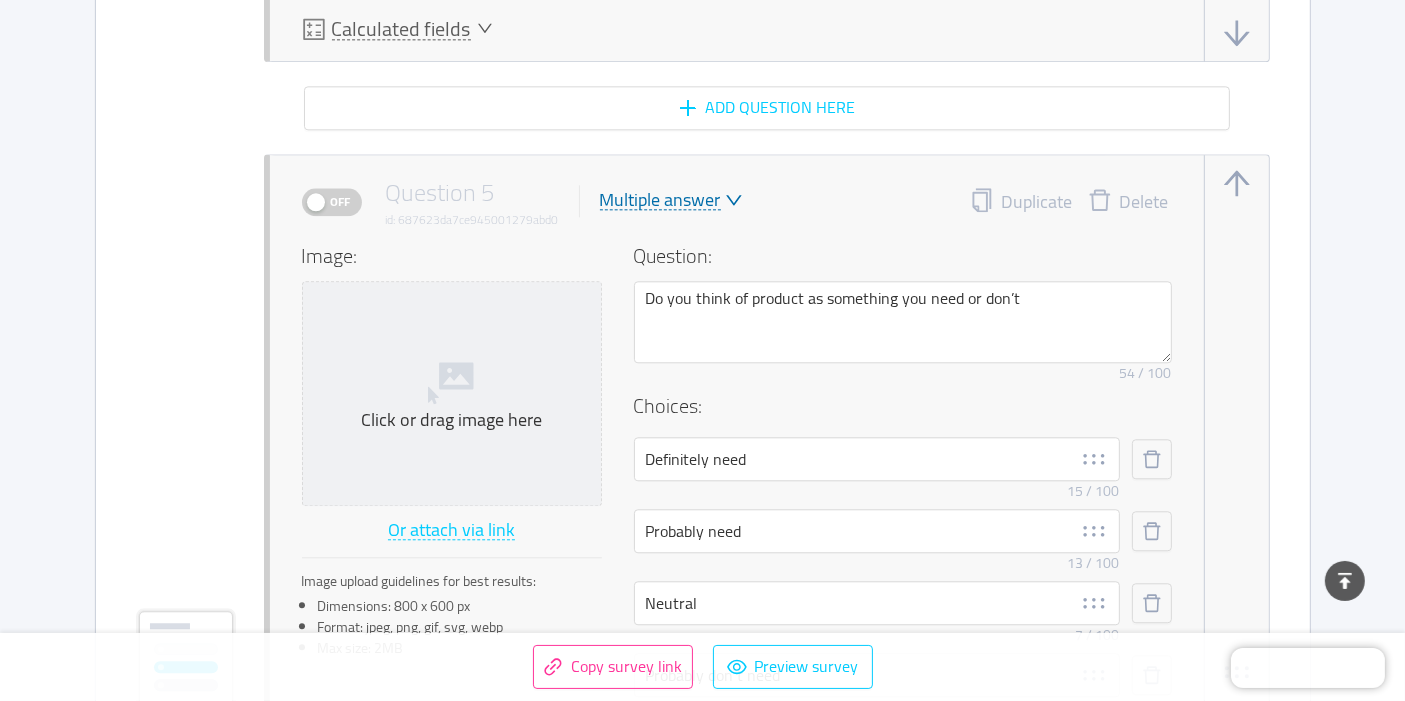 click on "Delete" at bounding box center (1128, 202) 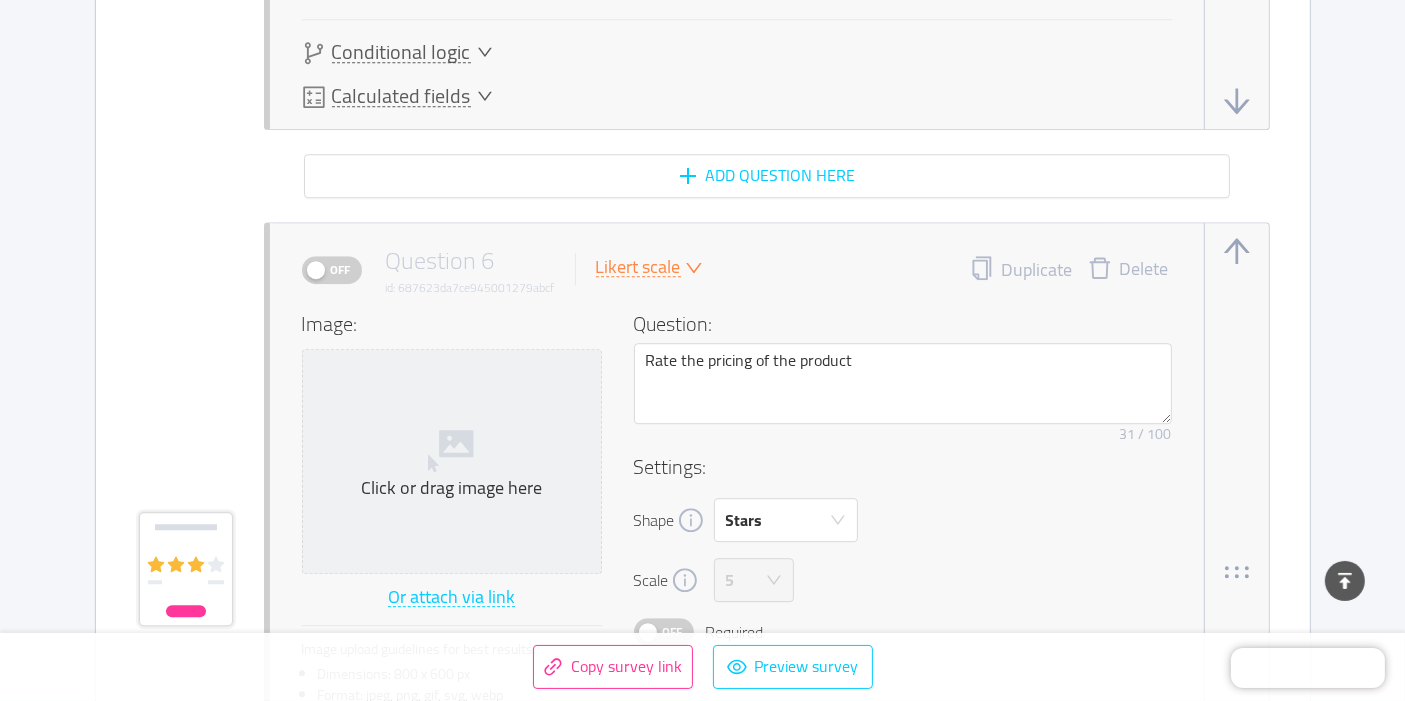 scroll, scrollTop: 5656, scrollLeft: 0, axis: vertical 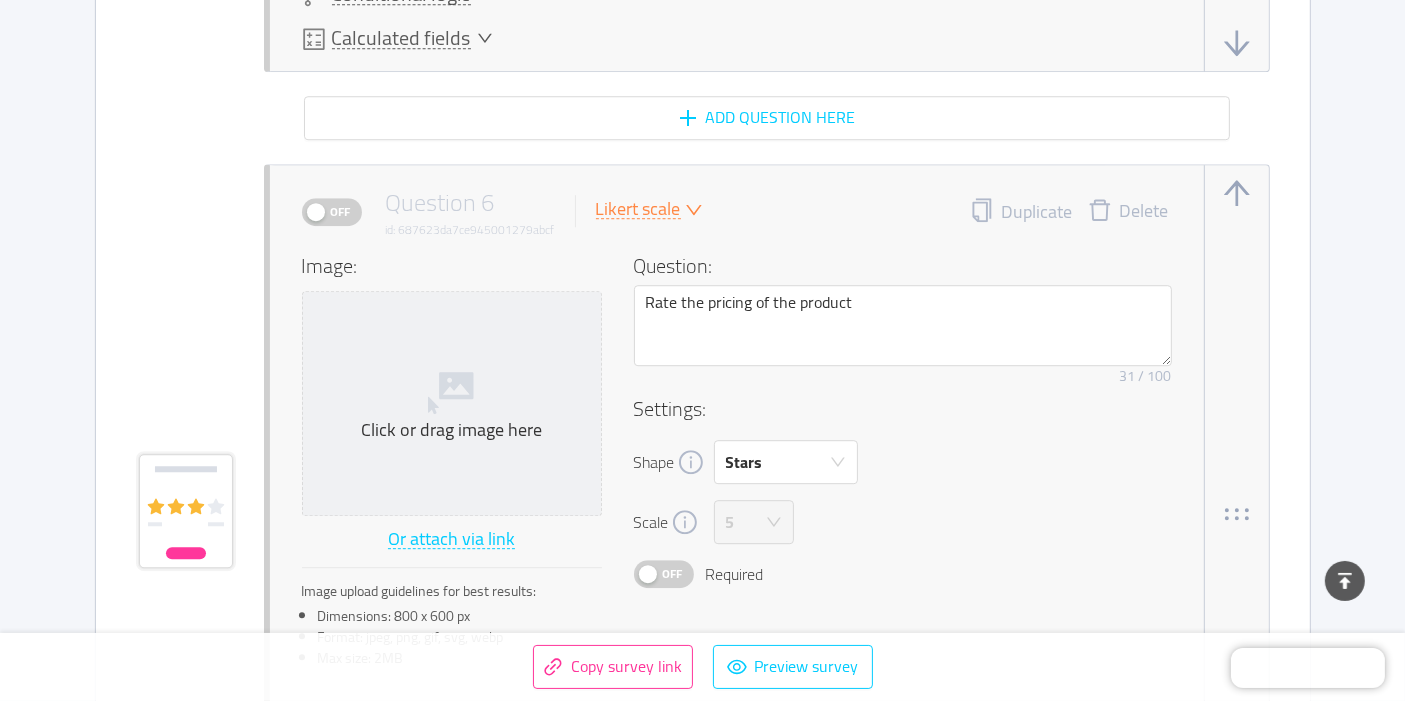 click on "Delete" at bounding box center (1128, 212) 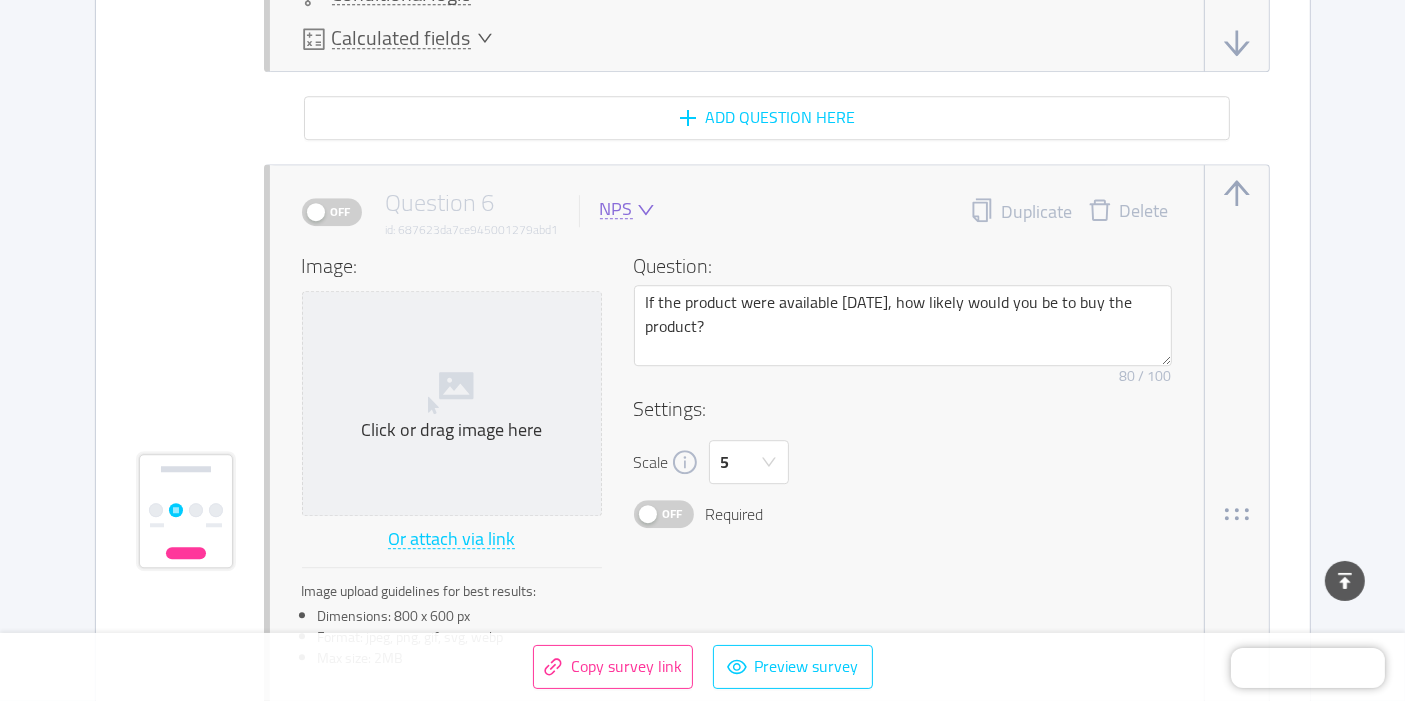 click on "Delete" at bounding box center (1128, 212) 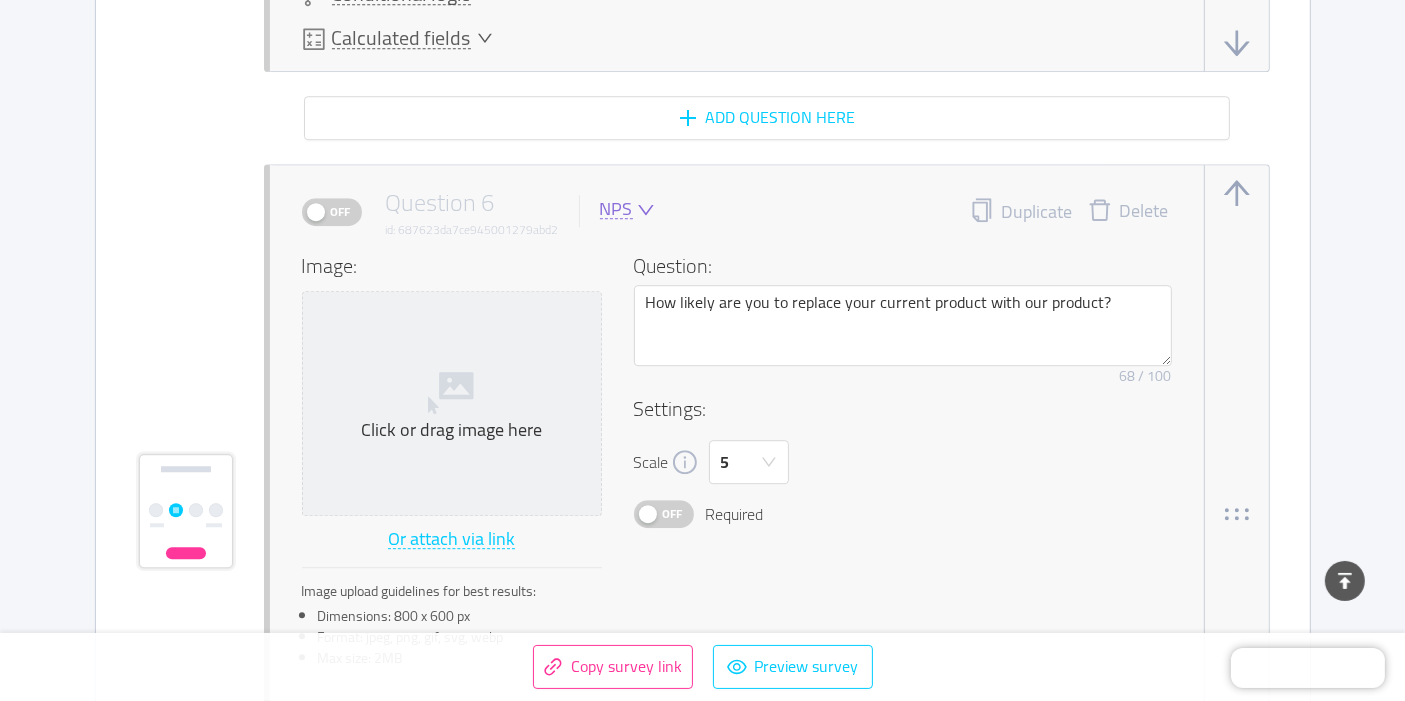 click on "Delete" at bounding box center [1128, 212] 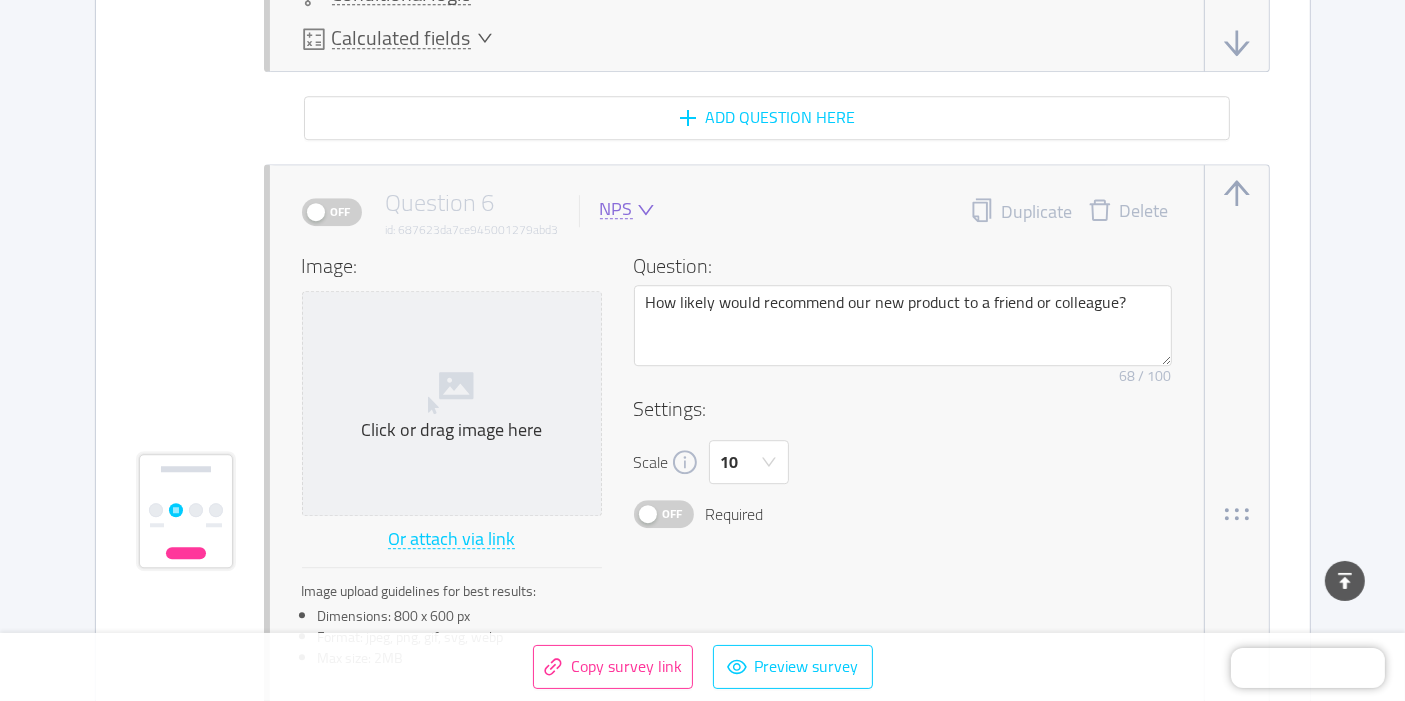 click on "Delete" at bounding box center (1128, 212) 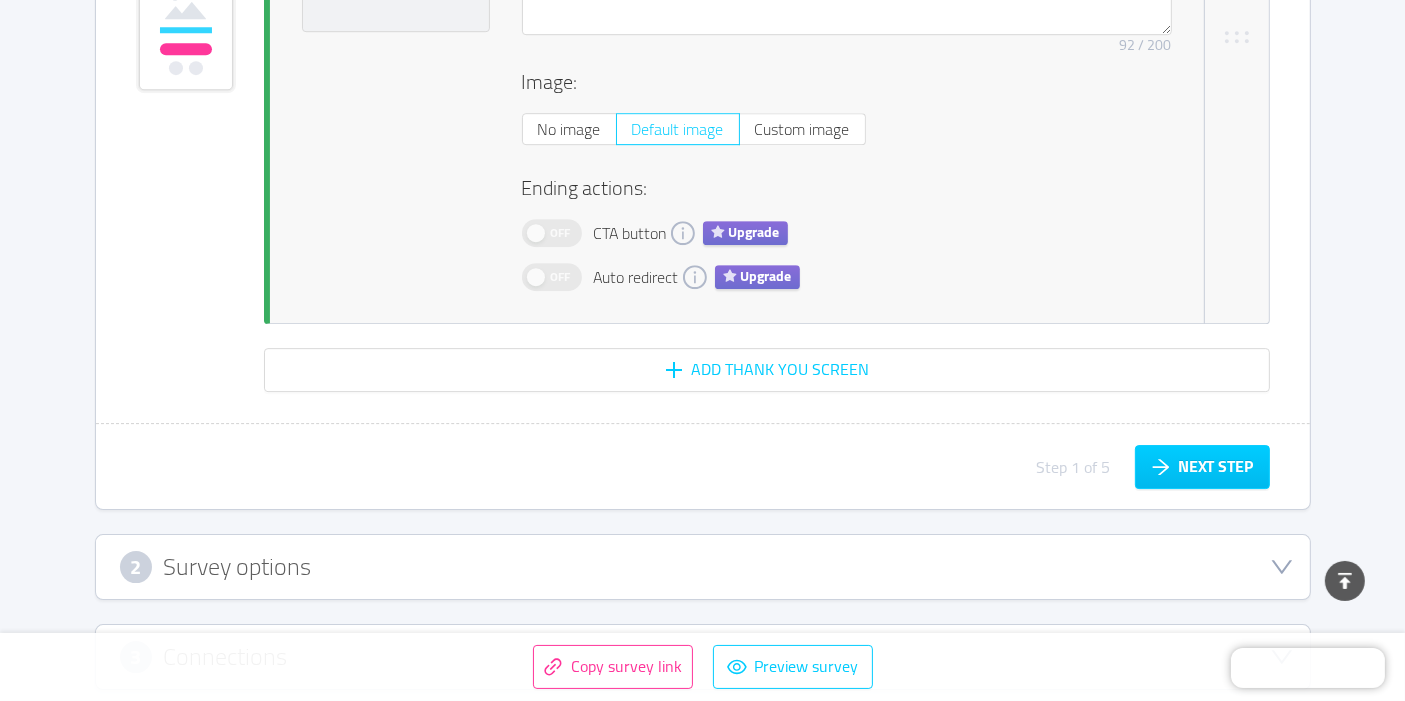 scroll, scrollTop: 6231, scrollLeft: 0, axis: vertical 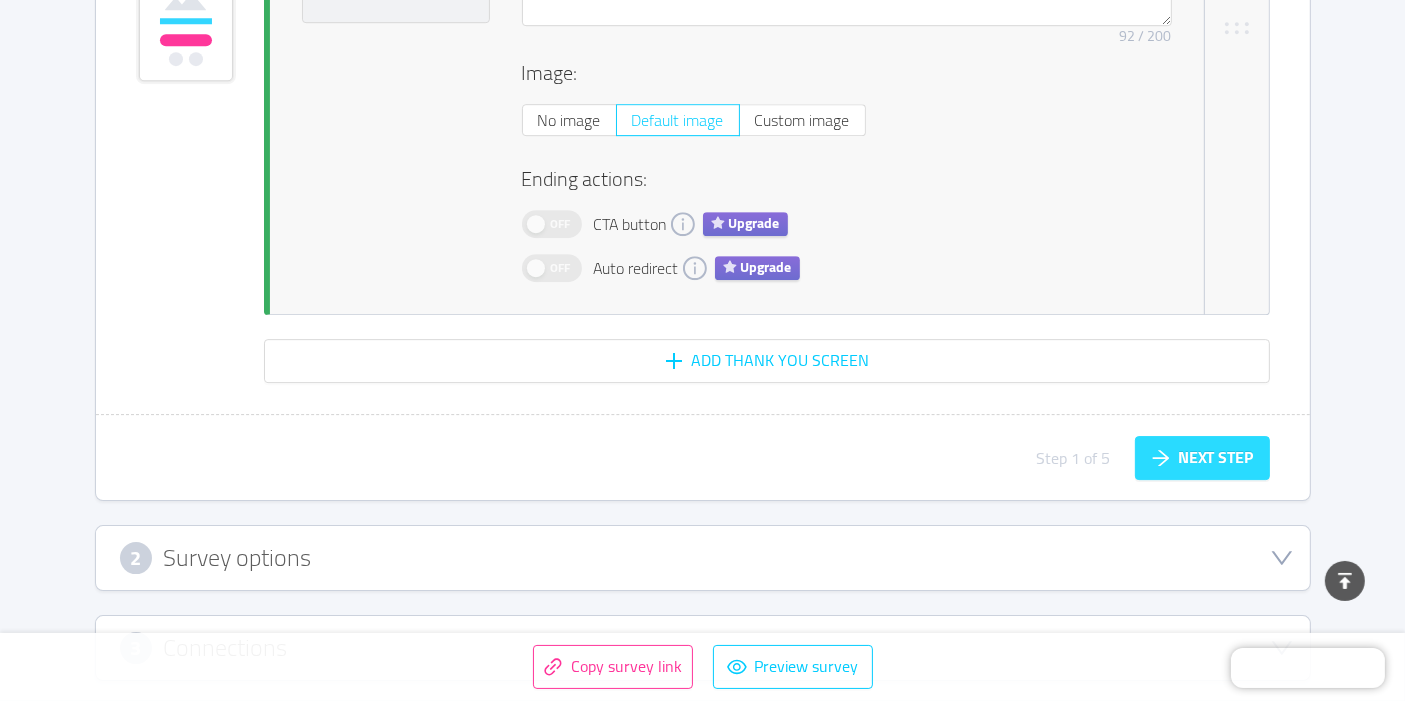 click on "Next step" at bounding box center [1202, 458] 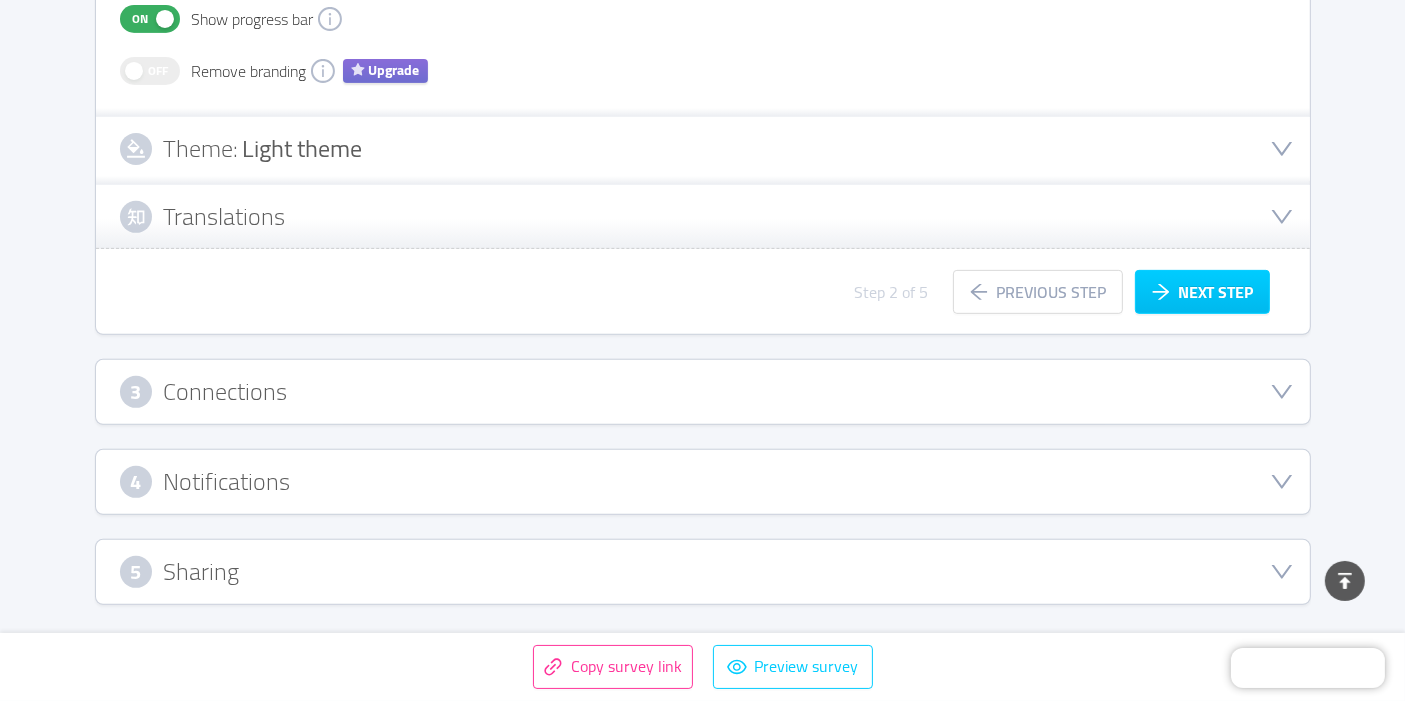 scroll, scrollTop: 764, scrollLeft: 0, axis: vertical 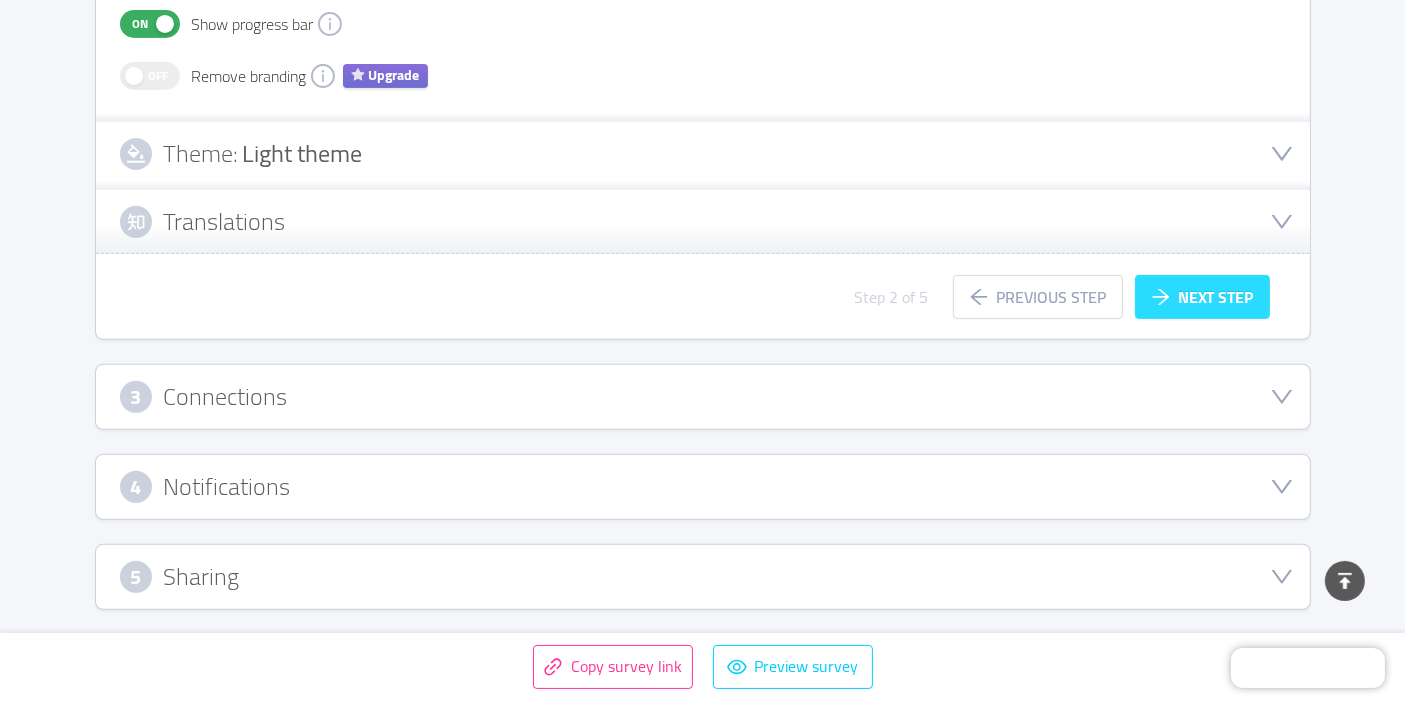 click on "Next step" at bounding box center [1202, 297] 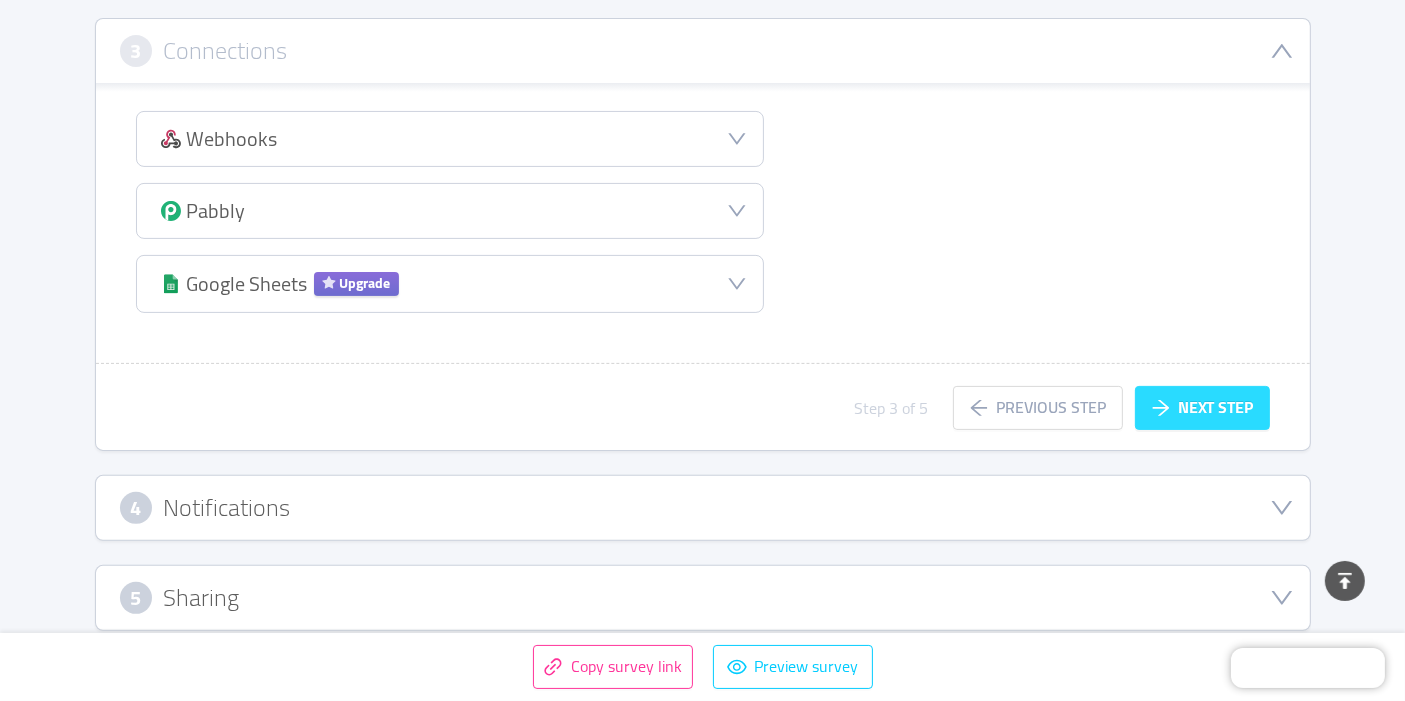 click on "Next step" at bounding box center [1202, 408] 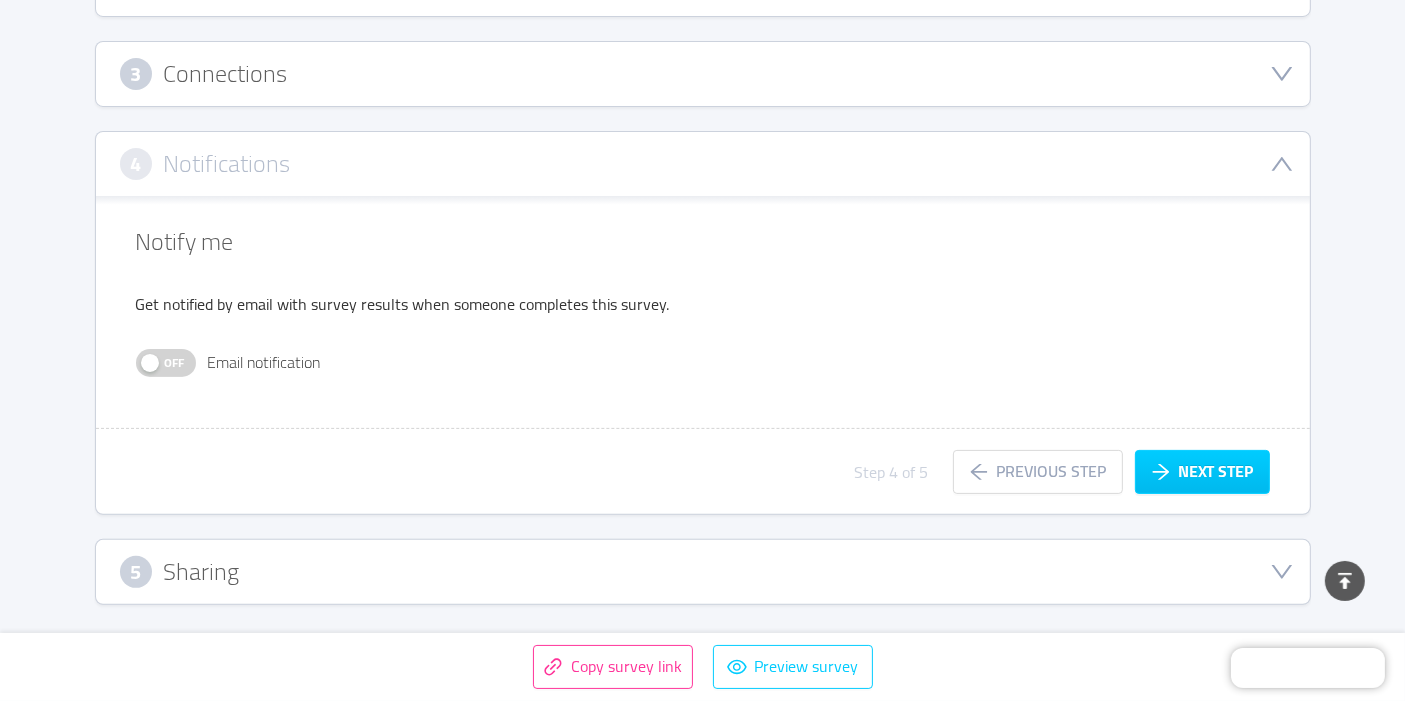 scroll, scrollTop: 445, scrollLeft: 0, axis: vertical 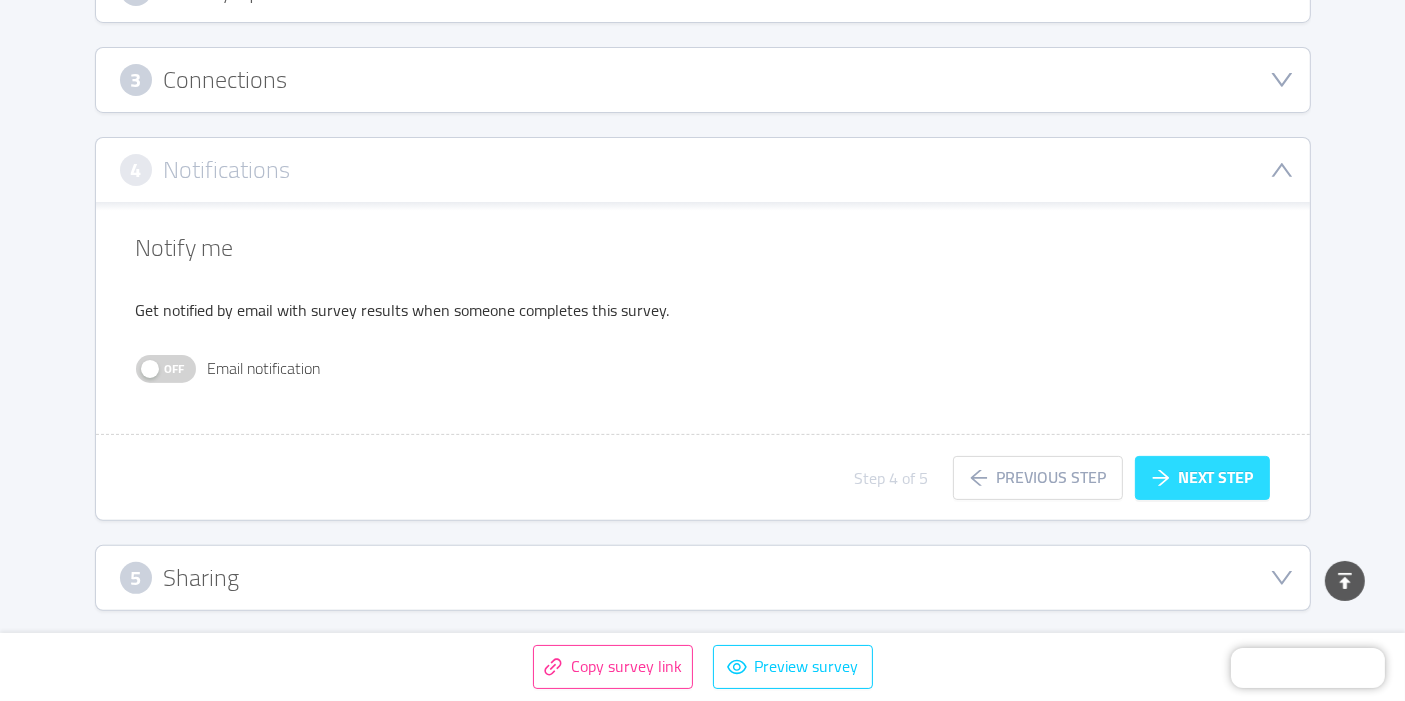 click on "Next step" at bounding box center [1202, 478] 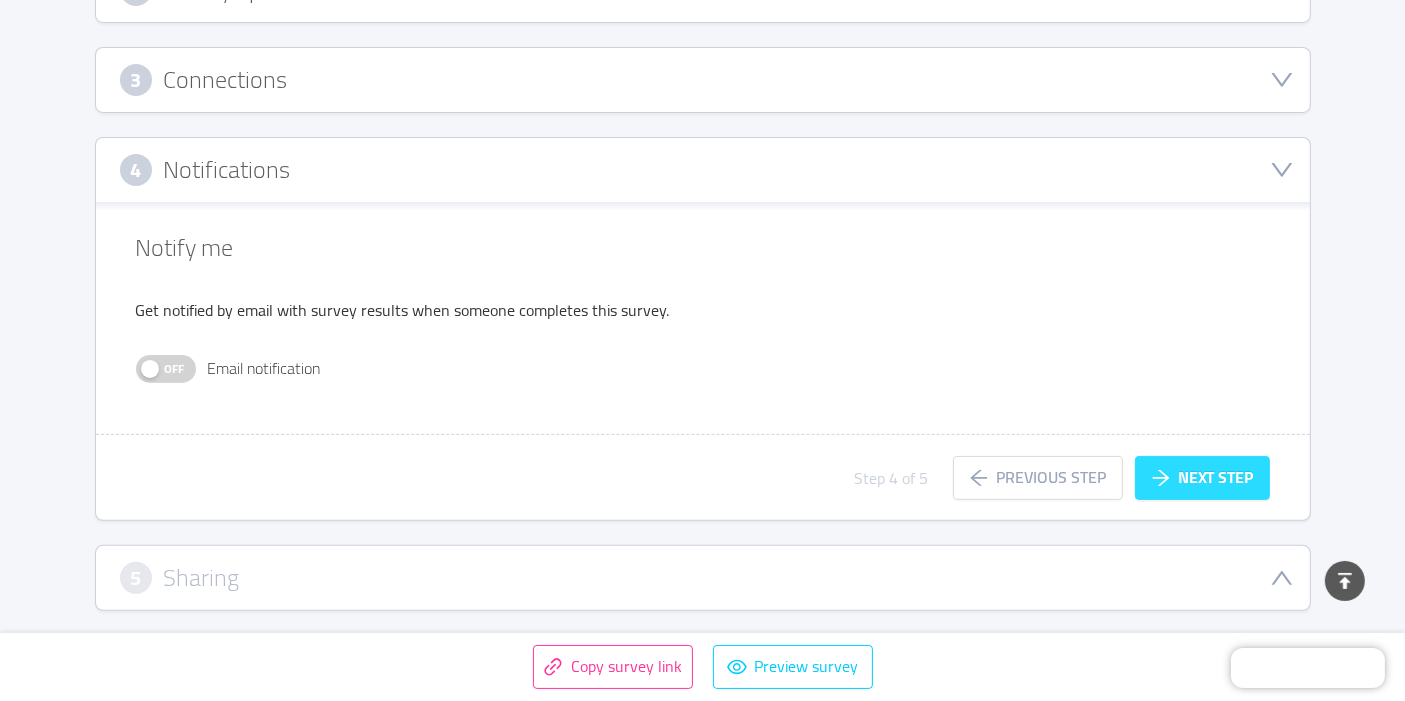 scroll, scrollTop: 445, scrollLeft: 0, axis: vertical 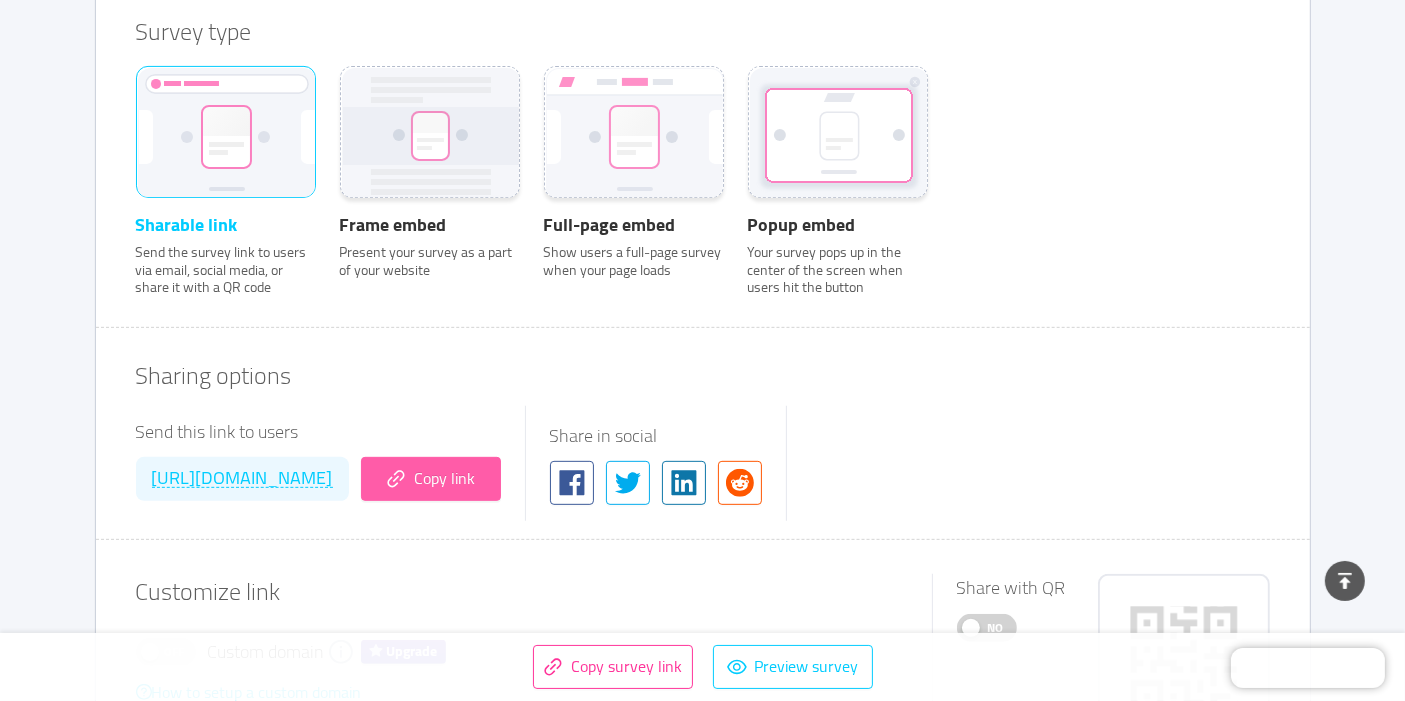 click on "Copy link" at bounding box center (431, 479) 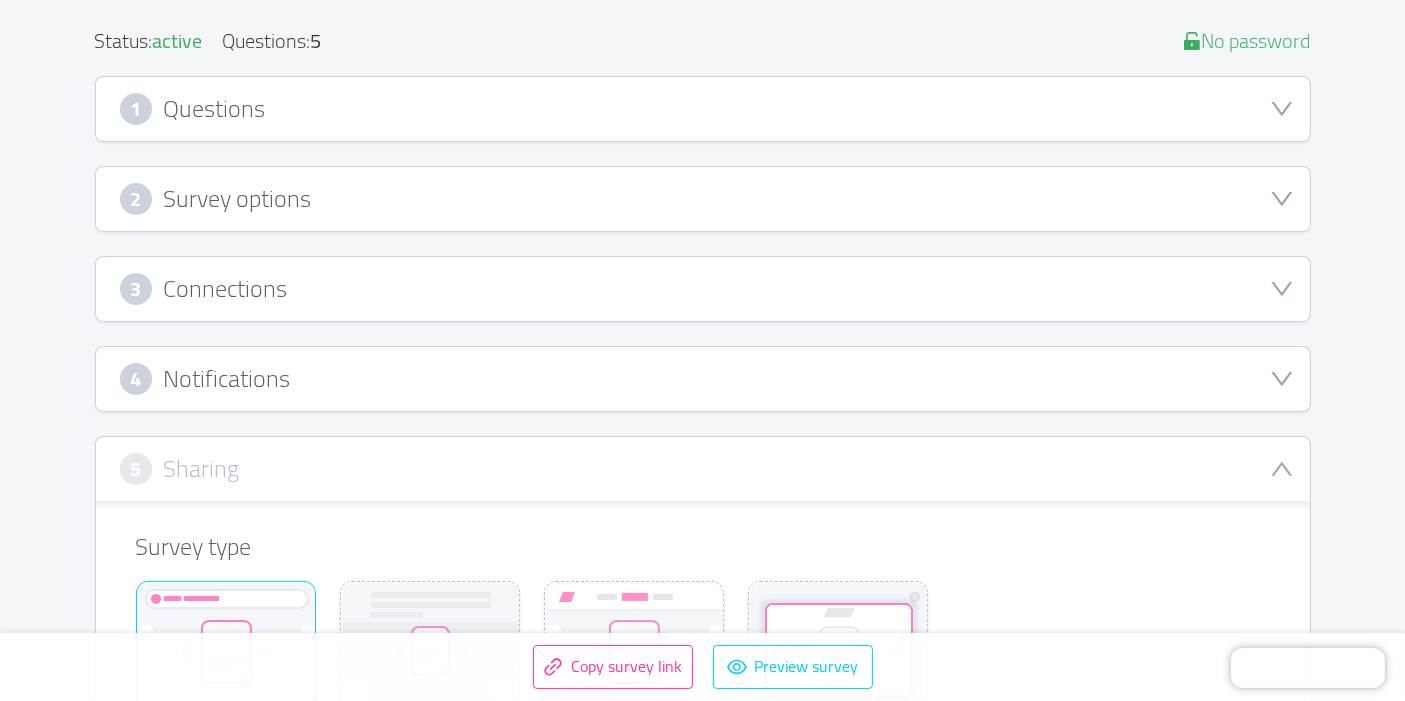scroll, scrollTop: 62, scrollLeft: 0, axis: vertical 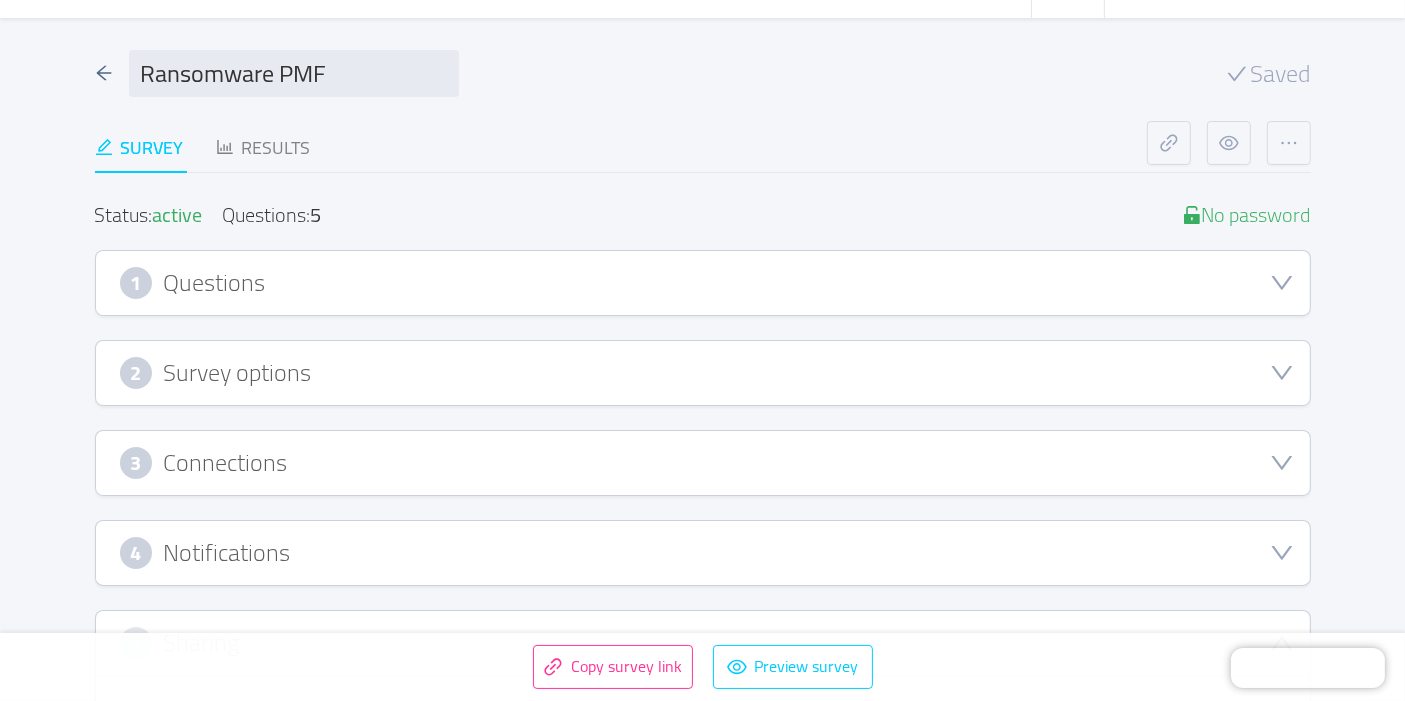 click 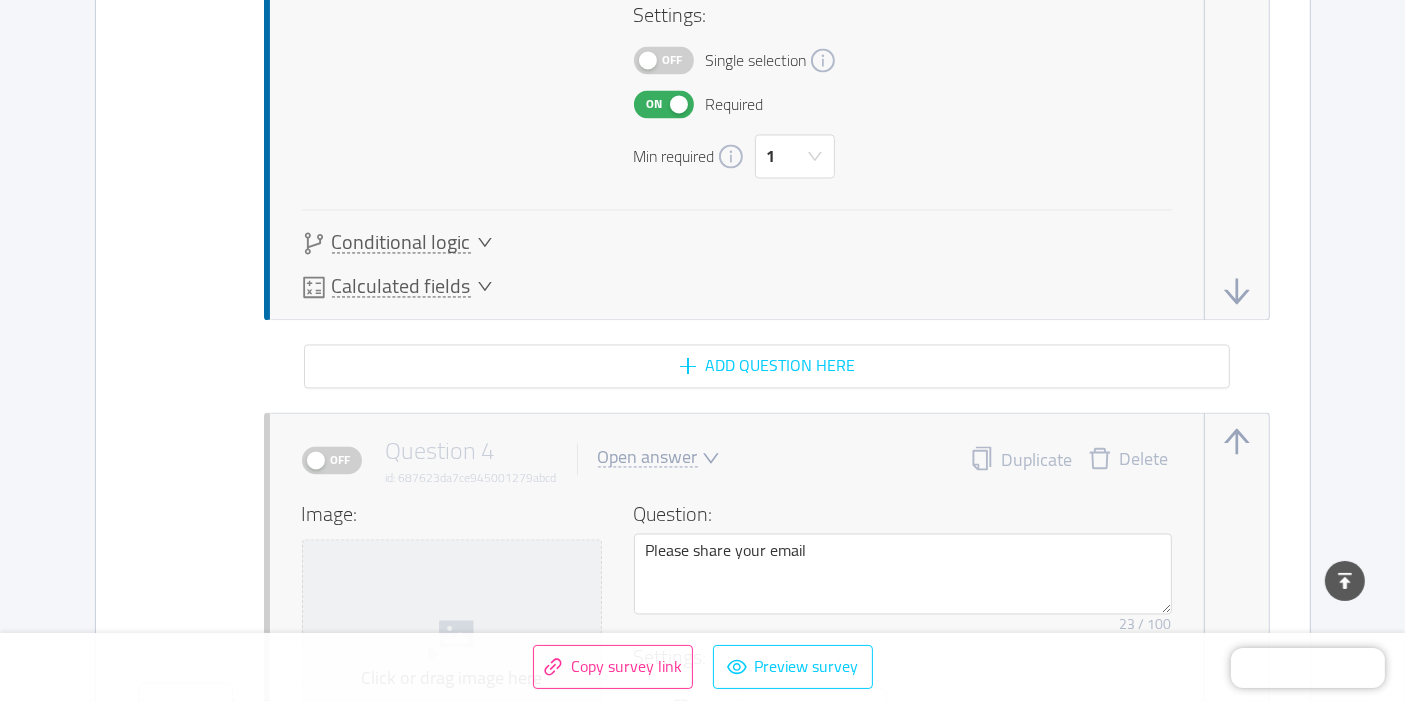 scroll, scrollTop: 3859, scrollLeft: 0, axis: vertical 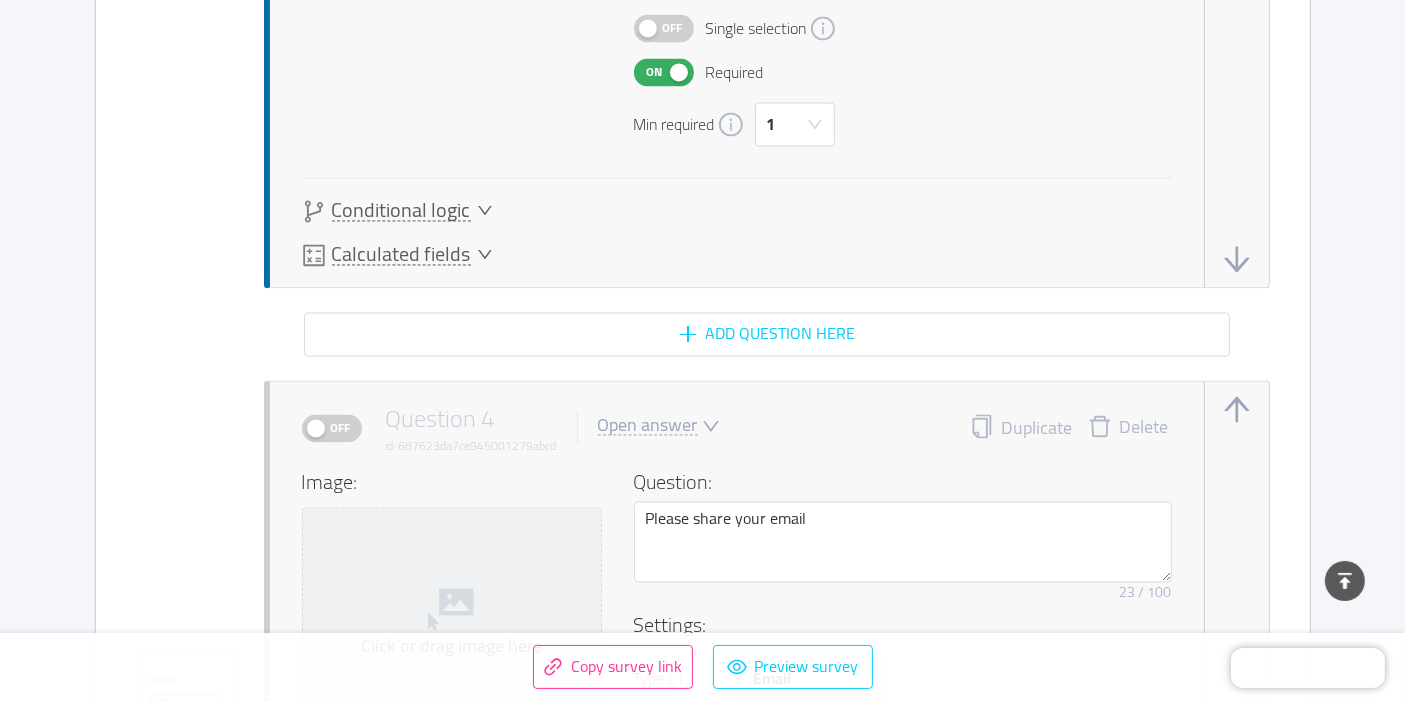 click on "Off" at bounding box center (341, 428) 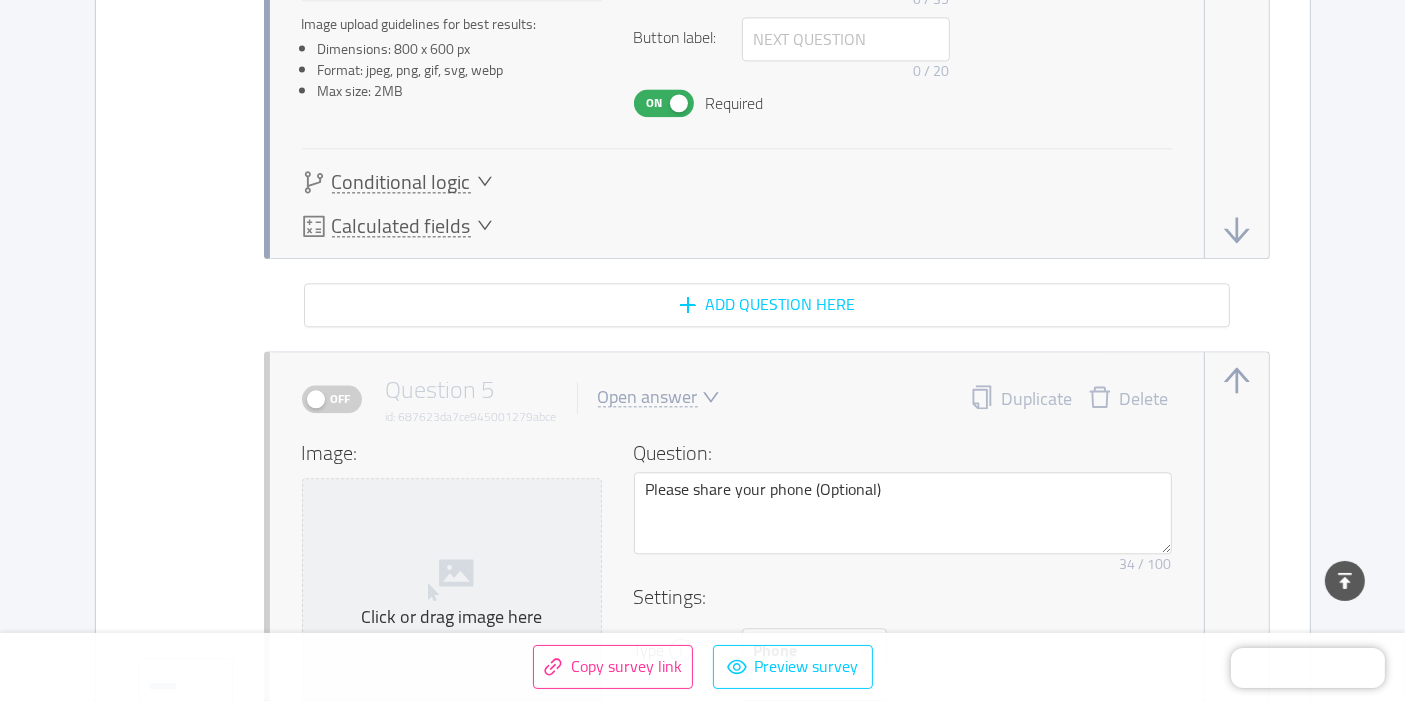 scroll, scrollTop: 4666, scrollLeft: 0, axis: vertical 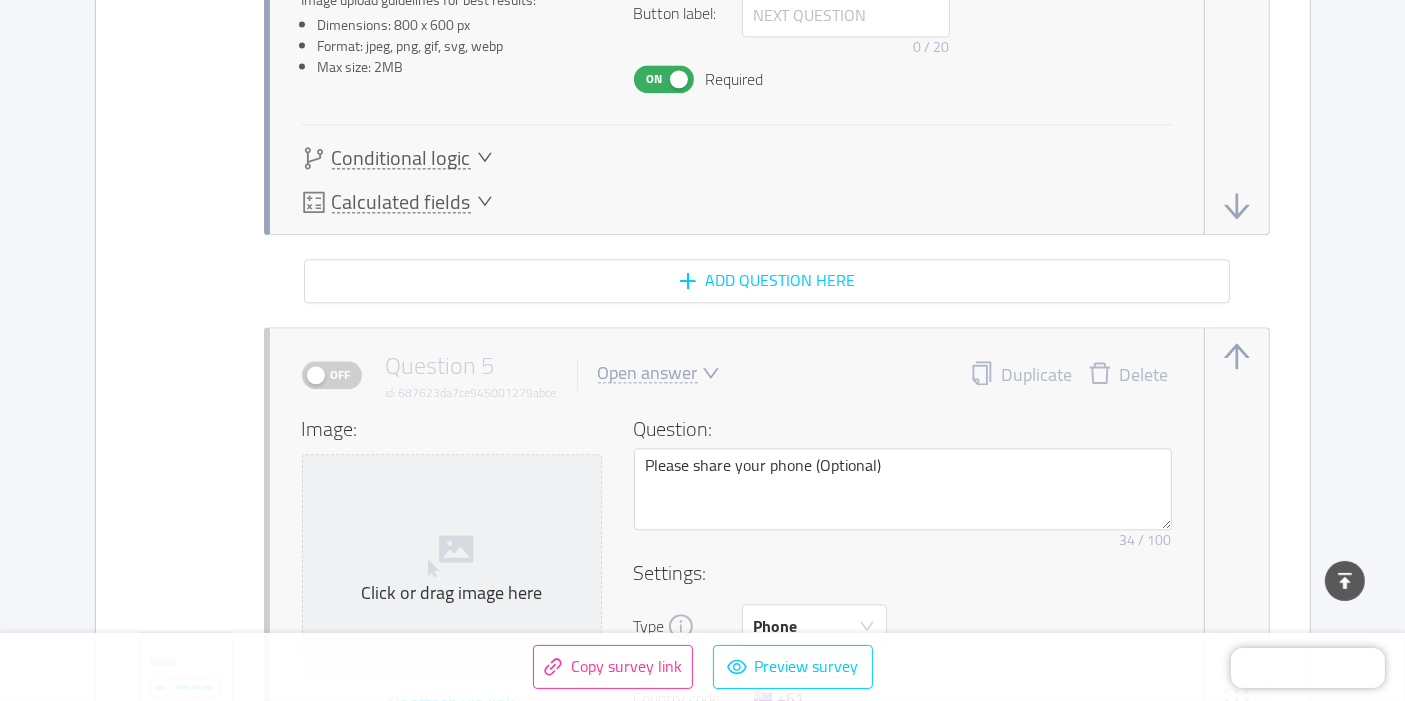 click on "Off" at bounding box center [341, 375] 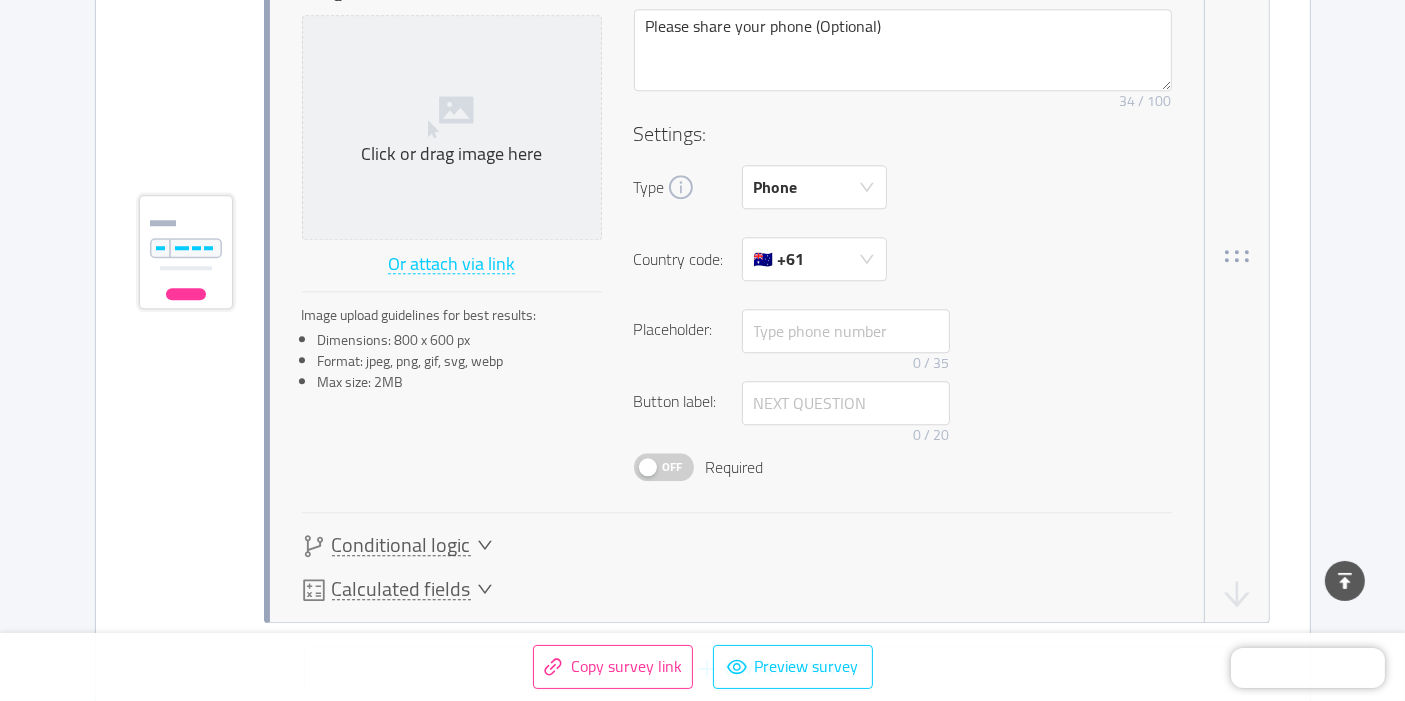 scroll, scrollTop: 5120, scrollLeft: 0, axis: vertical 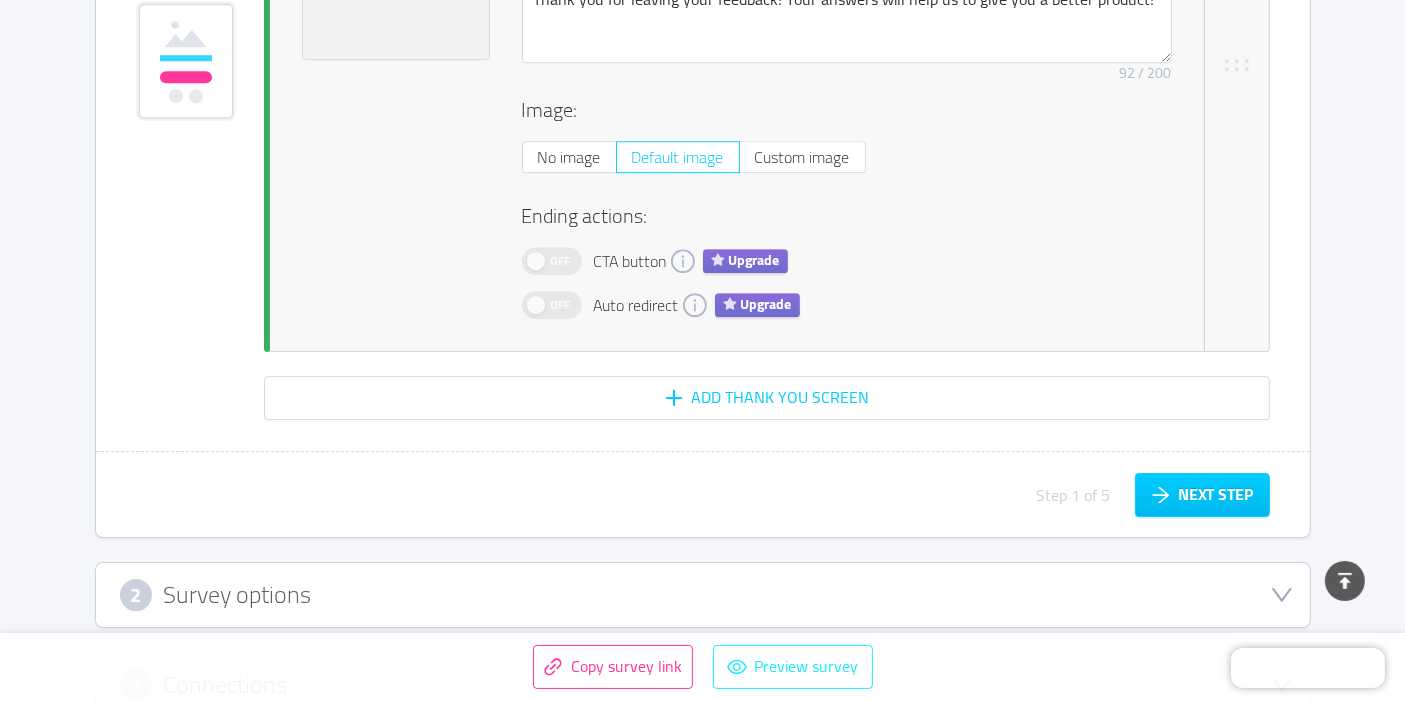 click on "Preview survey" at bounding box center [793, 667] 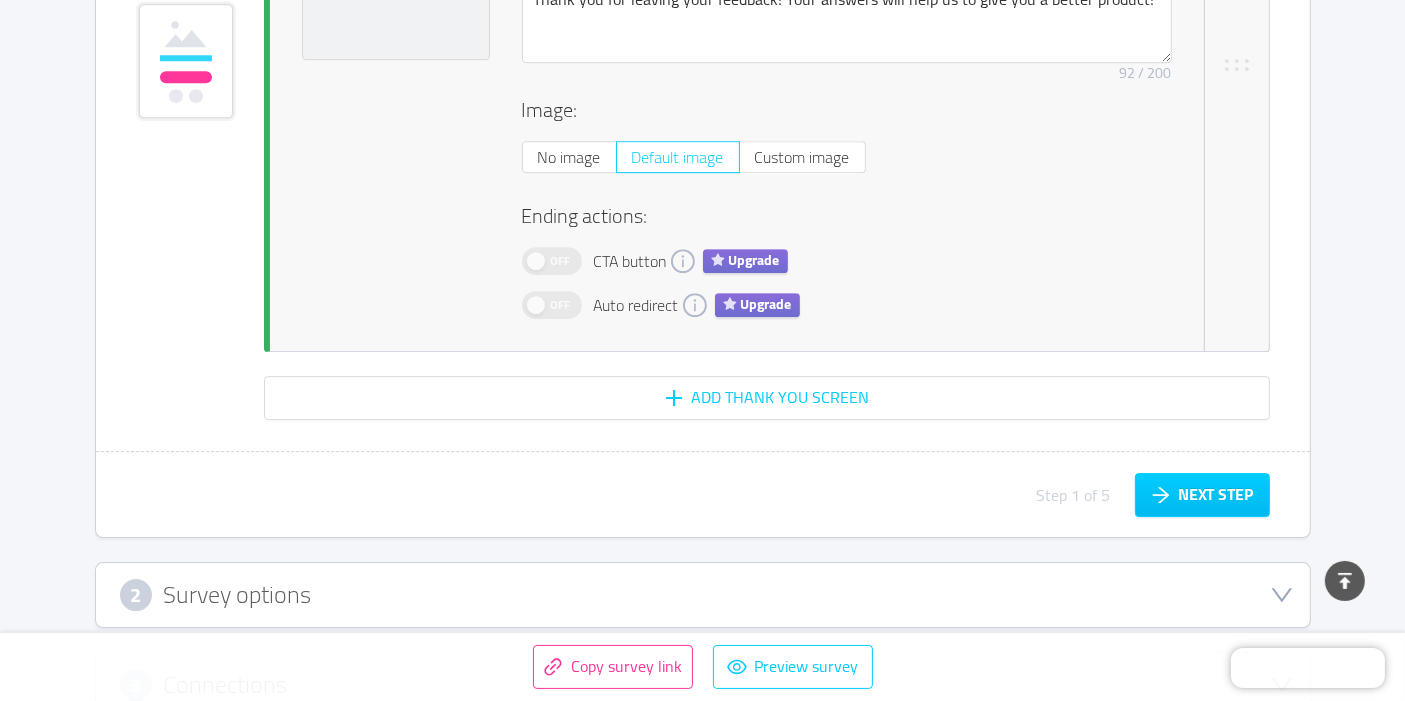 click on "Ransomware PMF Saved  Survey   Results   Status:   active   Questions:   5   No password   1  Questions Import from CSV Images to questions On  Welcome screen  Delete Your logo  Upgrade     Drag logo here  Or attach via link Image upload guidelines for best results: Dimensions: 100 x 100 px Format: jpeg, png, gif, svg, webp Max size: 2MB Title: Does Your EDR Miss Ransomware Threats?  38 / 50  Description: We’re building a cloud-native ransomware protection platform to close the gaps left by today’s EDR tools. Your feedback as an IT manager will help us create a solution that truly fits your needs.  Remove character limit   195 / 200  Button label: Time (⏱1 min)  13 / 20    On  Question 1  id: 687623da7ce945001279abcb  Multiple answer  Duplicate Delete Image:    Click or drag image here  Or attach via link Image upload guidelines for best results: Dimensions: 800 x 600 px Format: jpeg, png, gif, svg, webp Max size: 2MB Question: What are your top challenges with your current EDR?  Remove character limit" at bounding box center (702, -2560) 